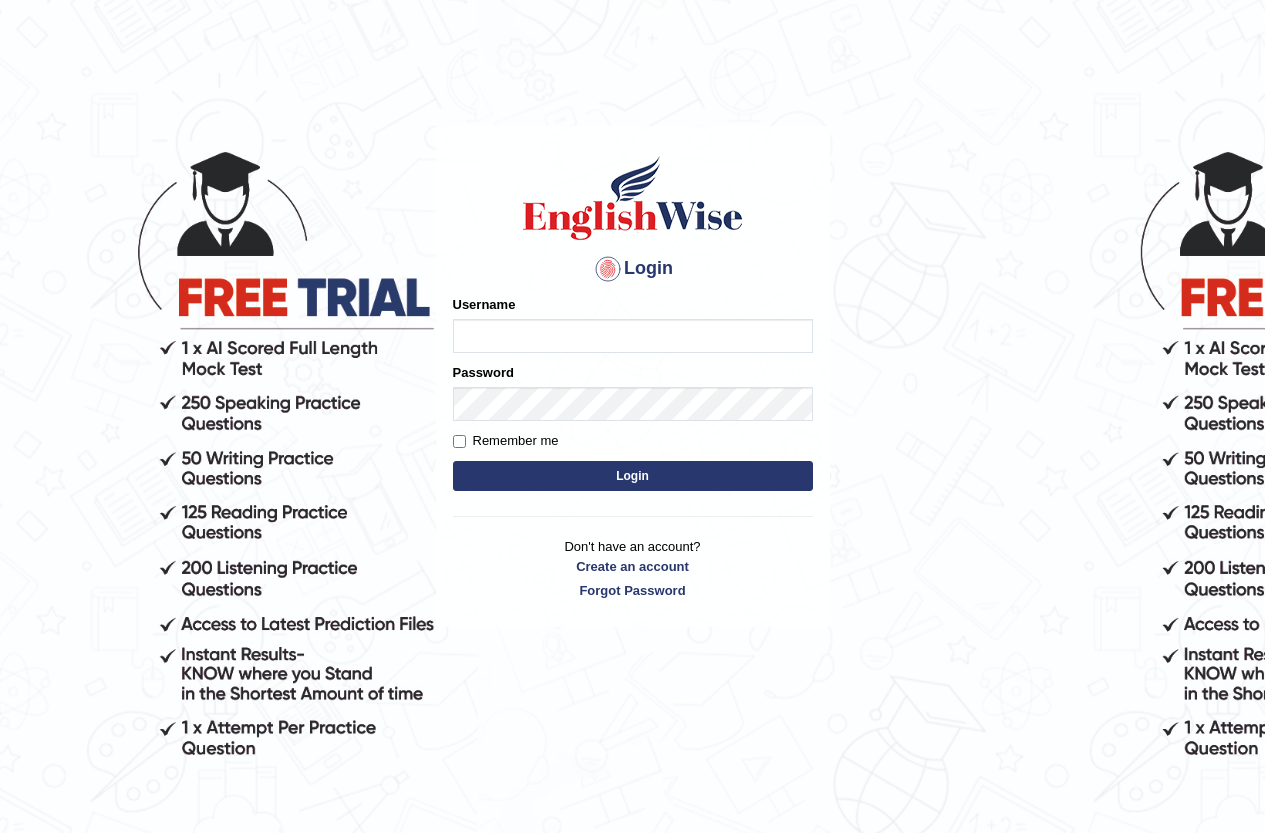 scroll, scrollTop: 0, scrollLeft: 0, axis: both 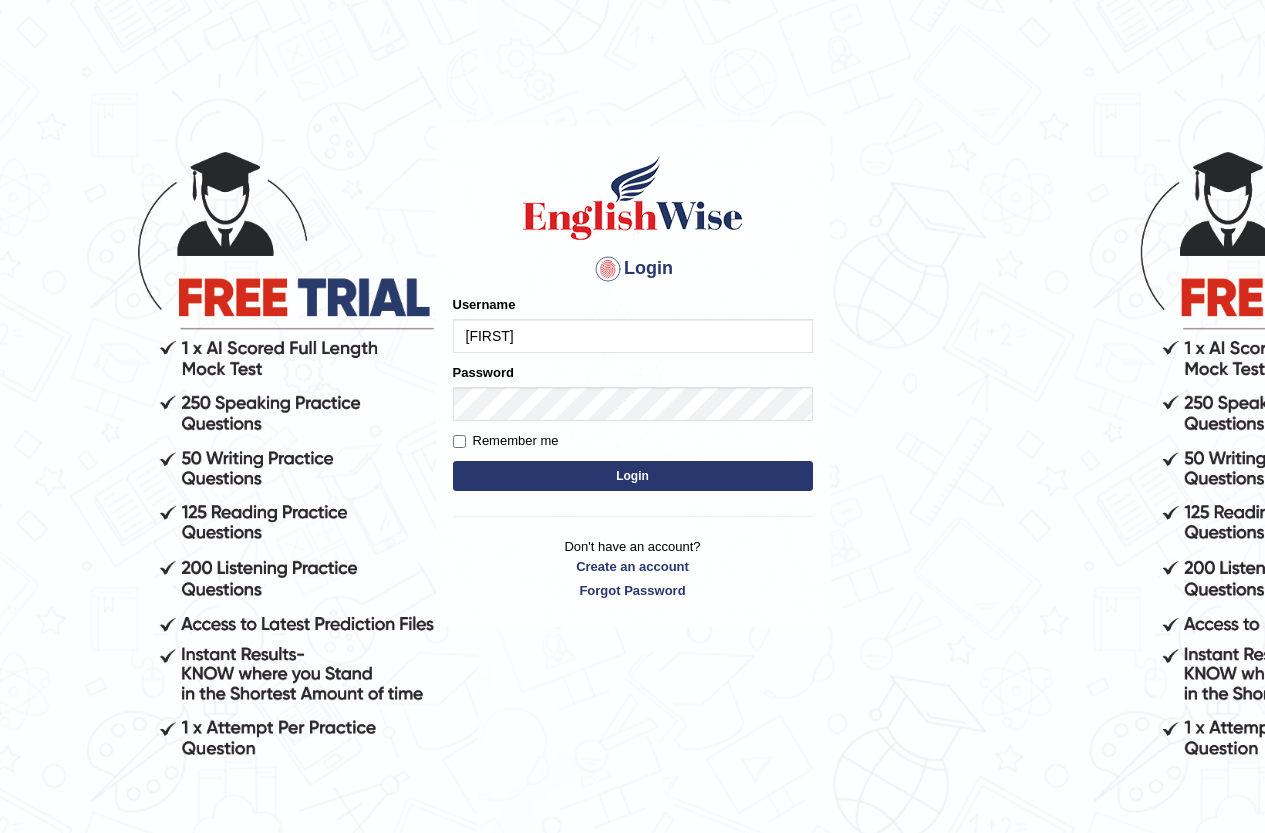 type on "HirokaM" 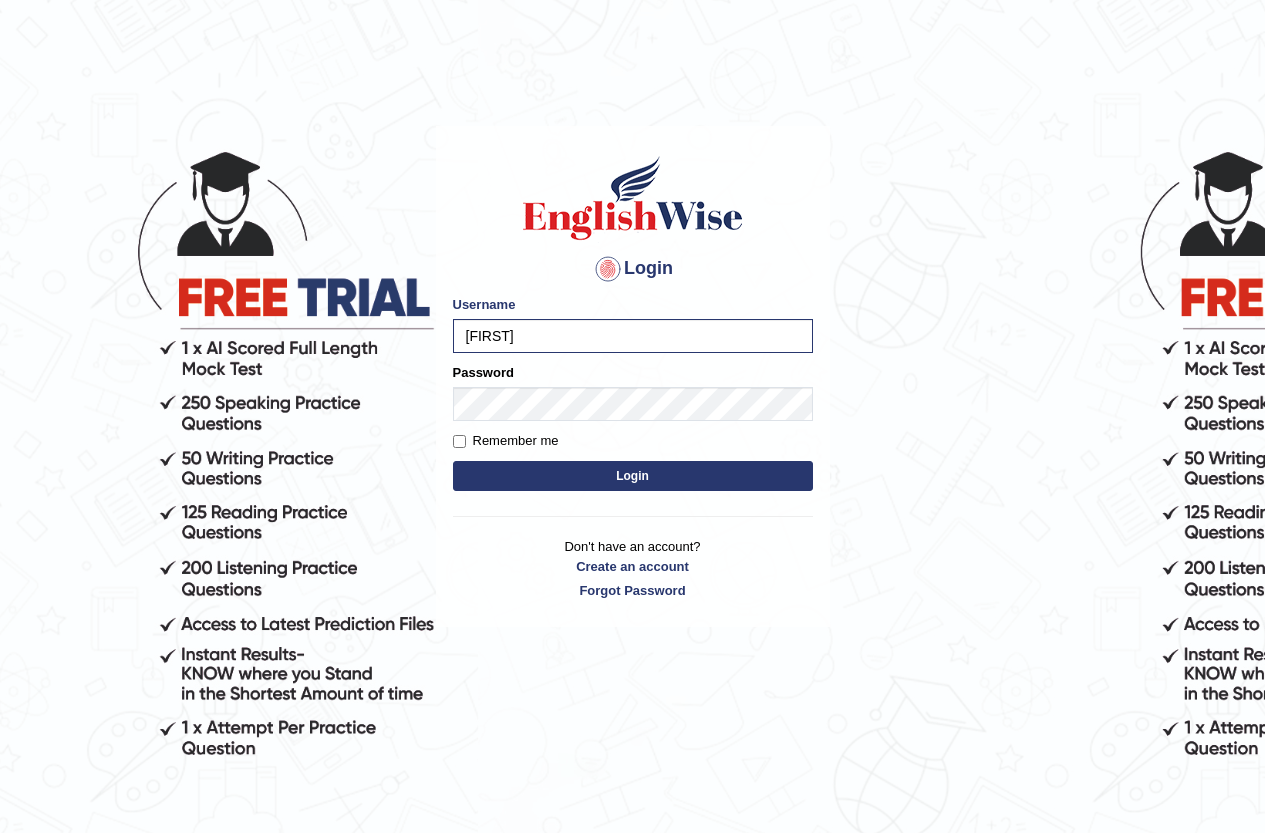 click on "Login" at bounding box center [633, 476] 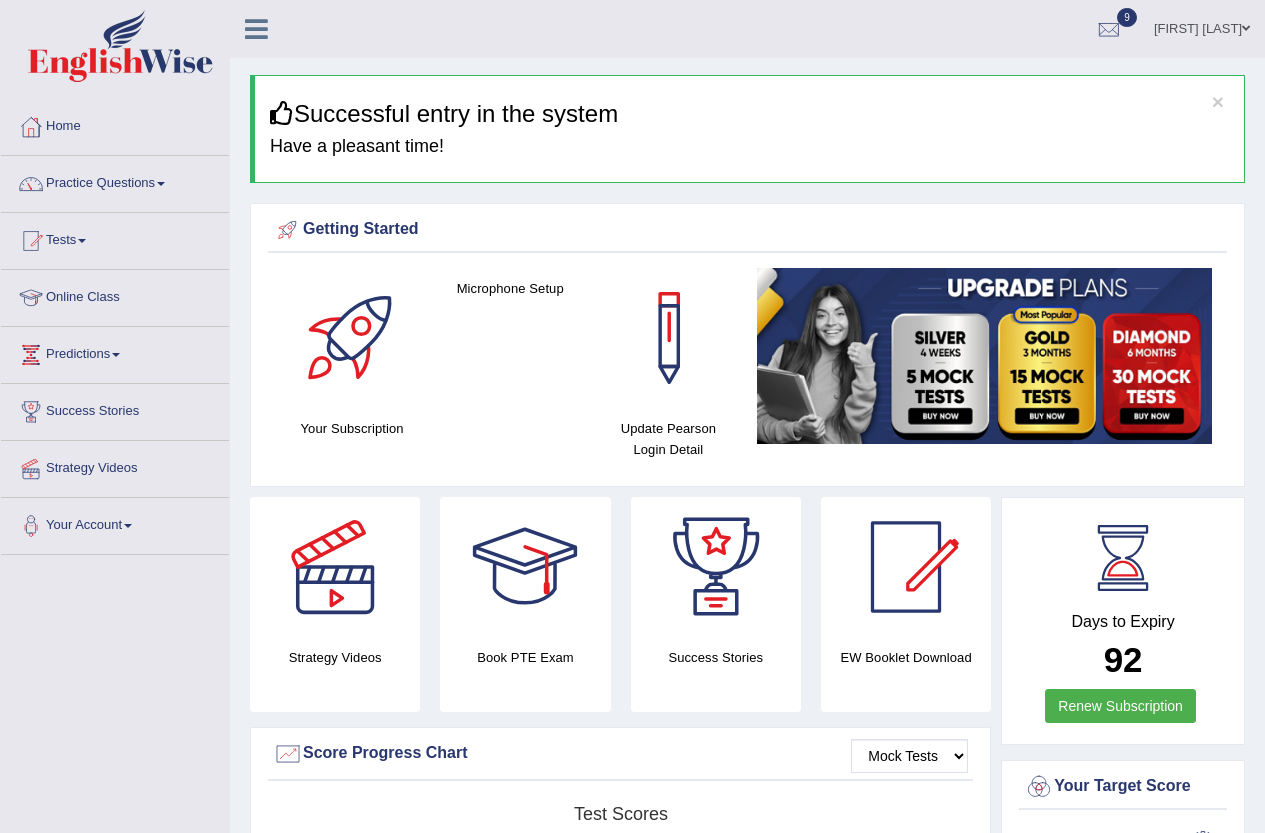 scroll, scrollTop: 0, scrollLeft: 0, axis: both 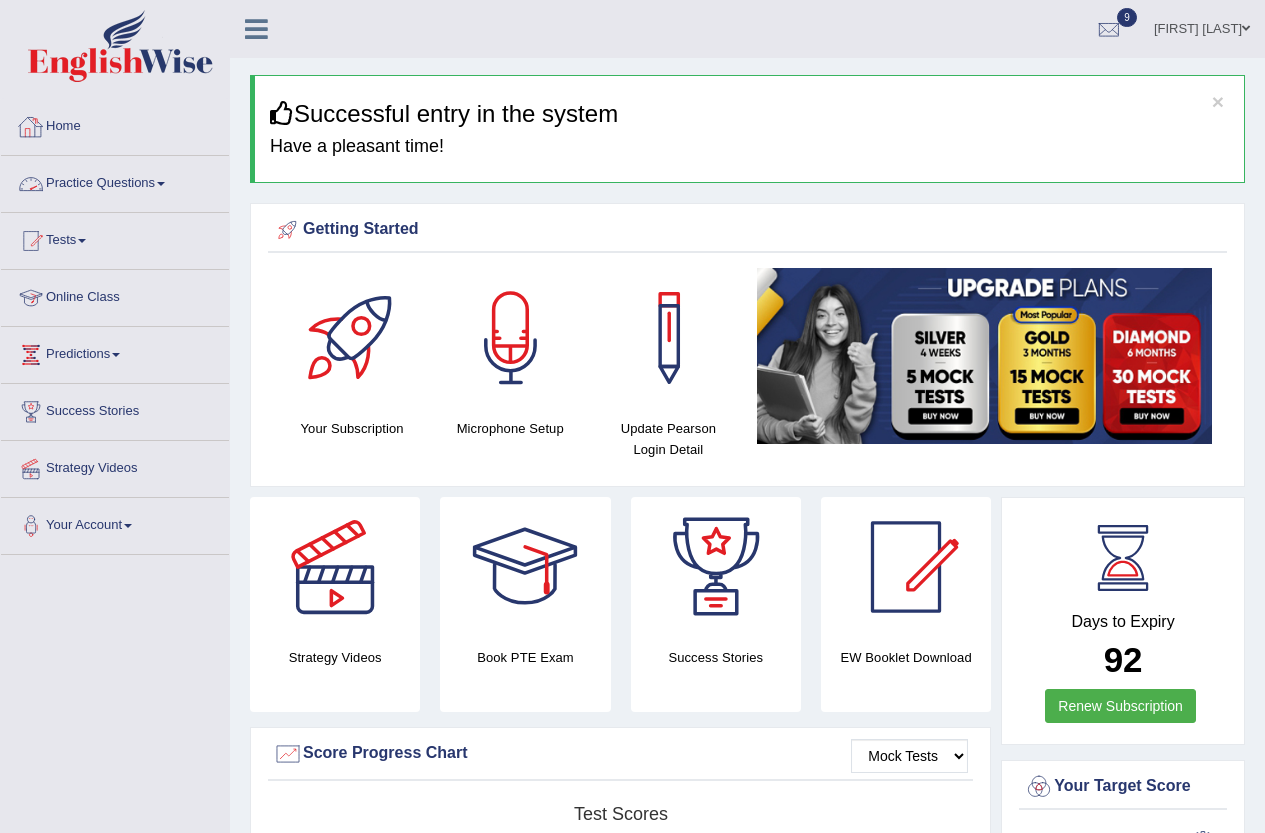 click on "Practice Questions" at bounding box center [115, 181] 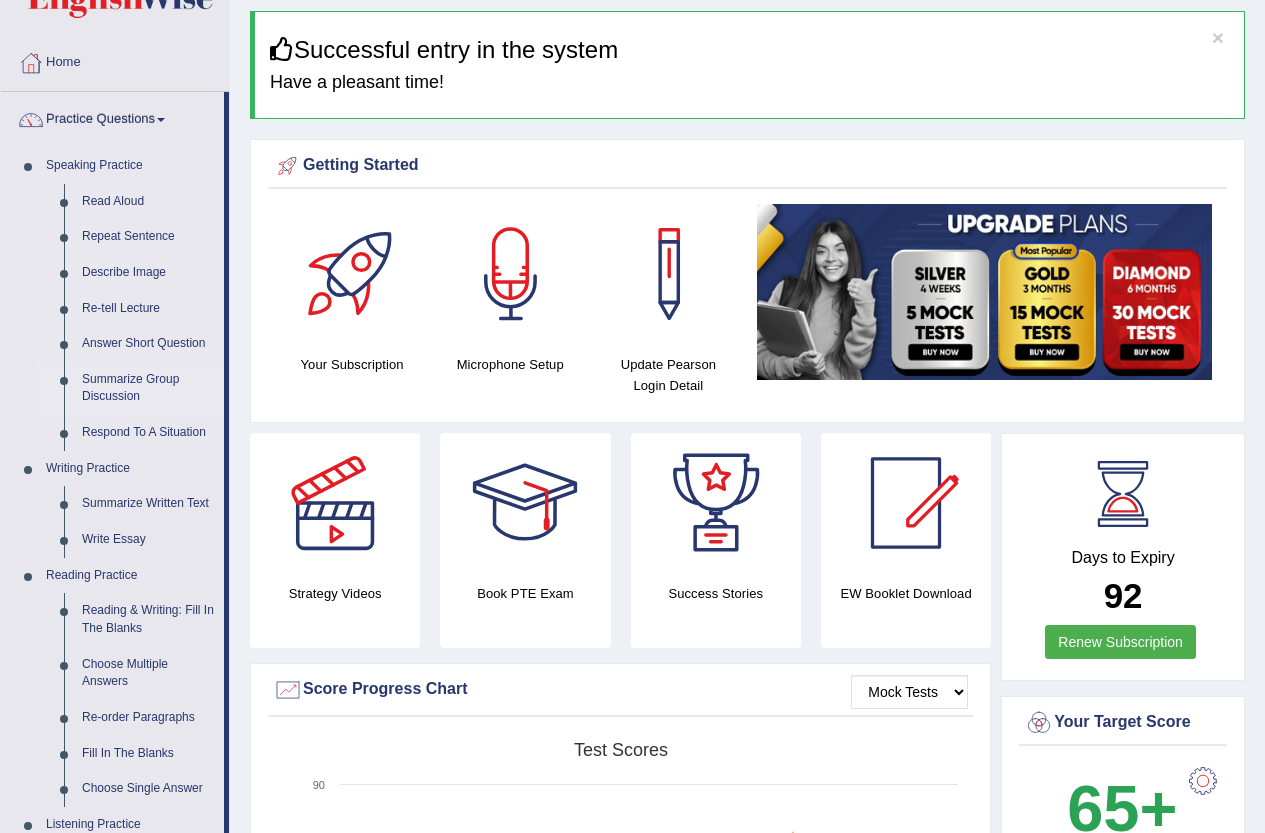 scroll, scrollTop: 200, scrollLeft: 0, axis: vertical 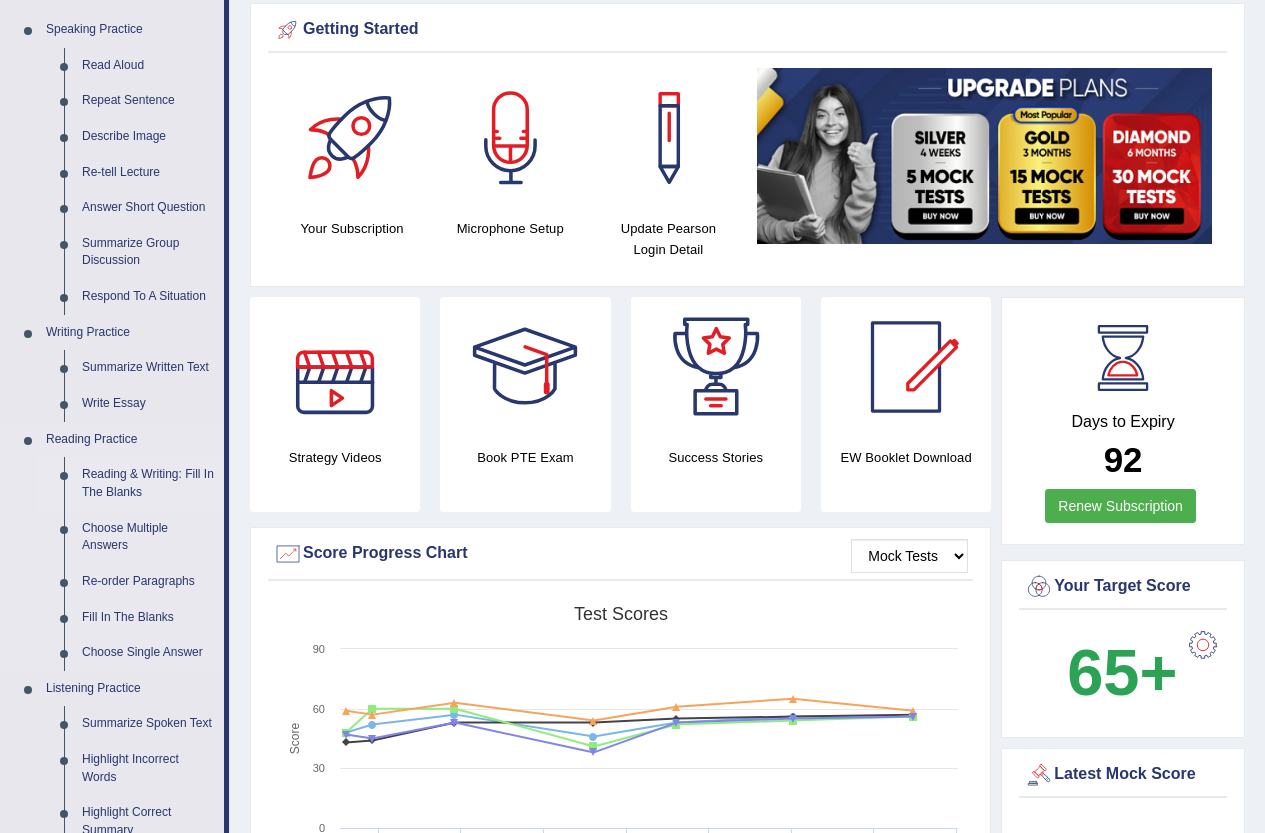 click on "Reading & Writing: Fill In The Blanks" at bounding box center [148, 483] 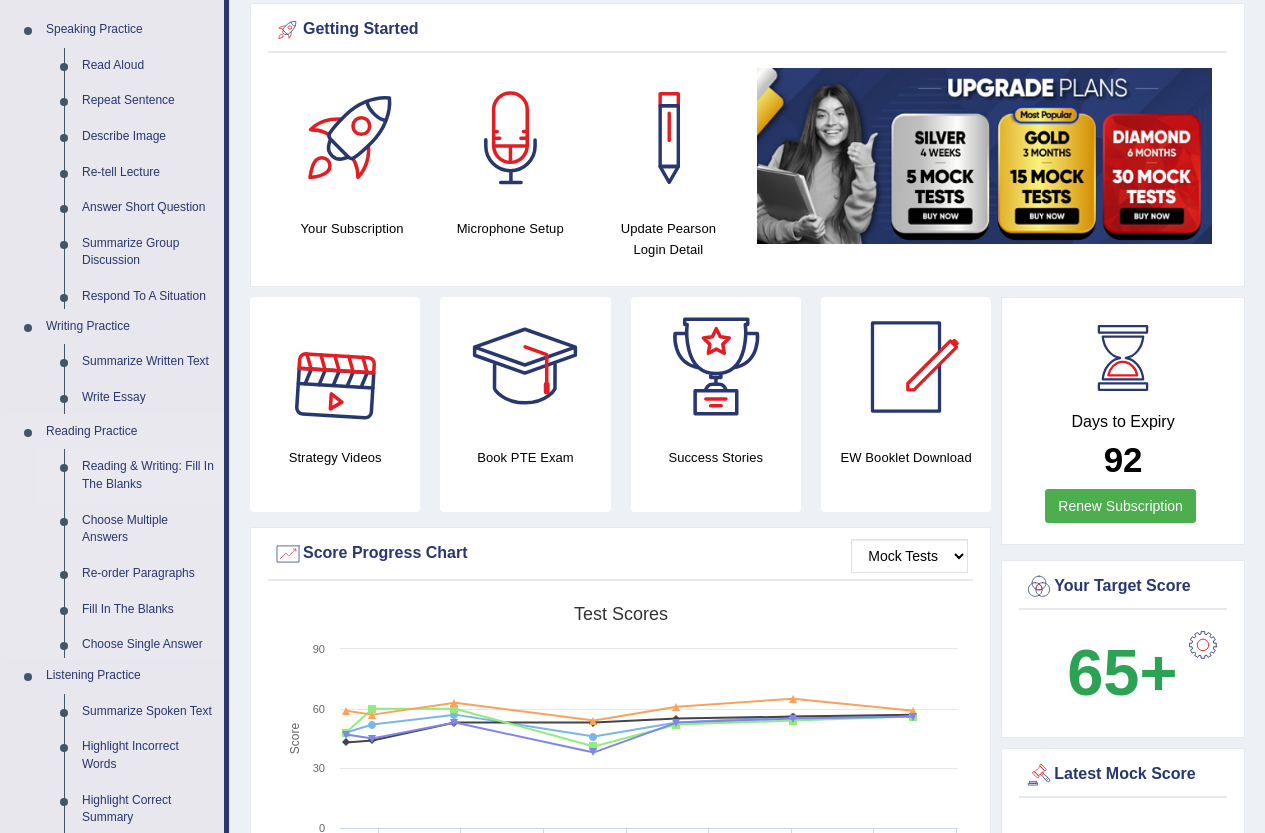 click on "Reading & Writing: Fill In The Blanks" at bounding box center [148, 475] 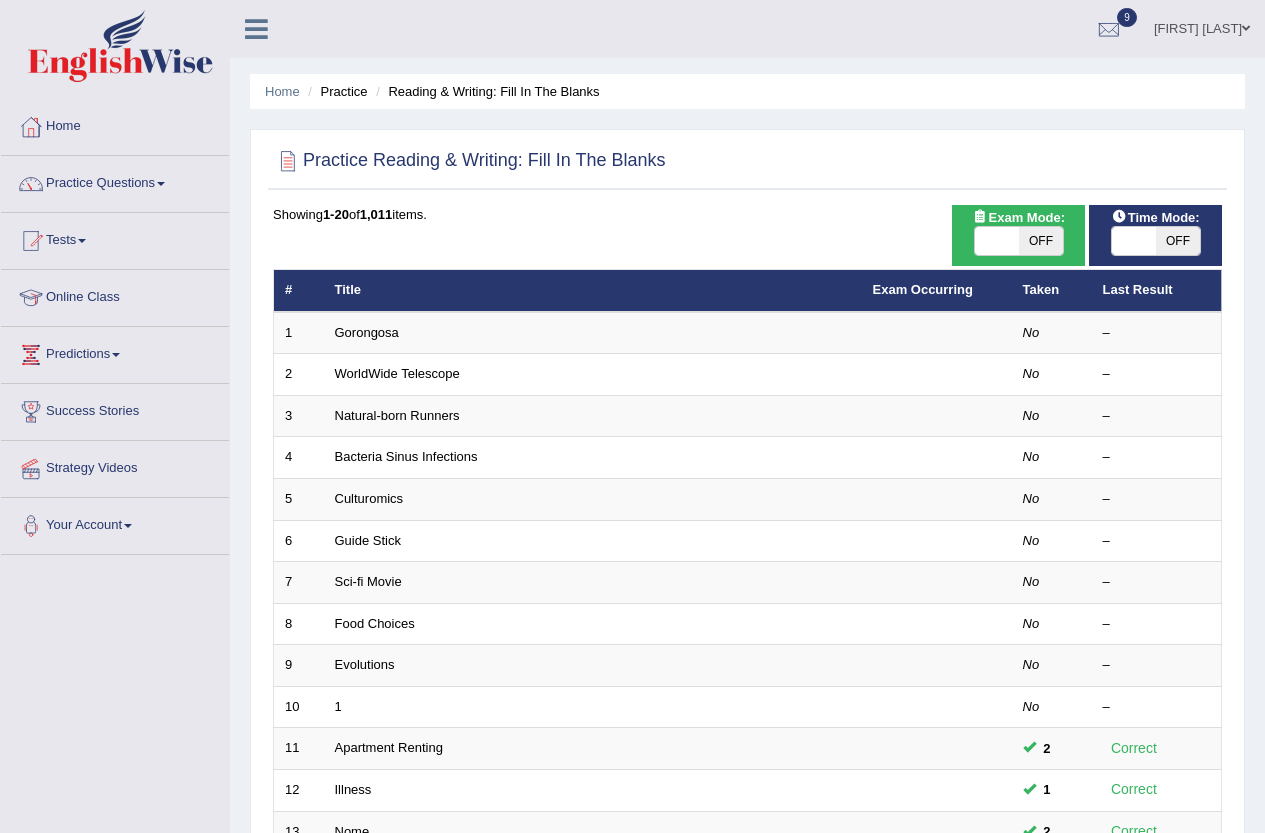 scroll, scrollTop: 0, scrollLeft: 0, axis: both 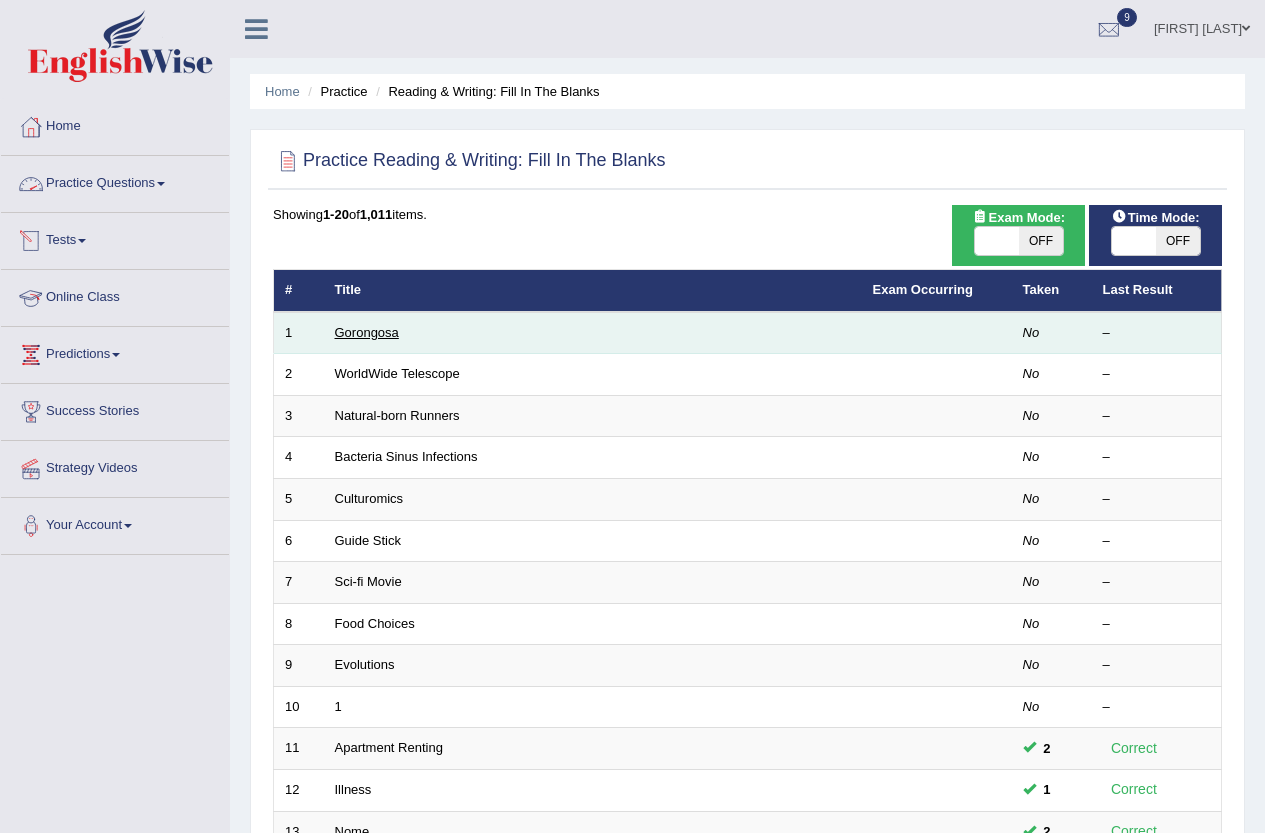 click on "Gorongosa" at bounding box center [367, 332] 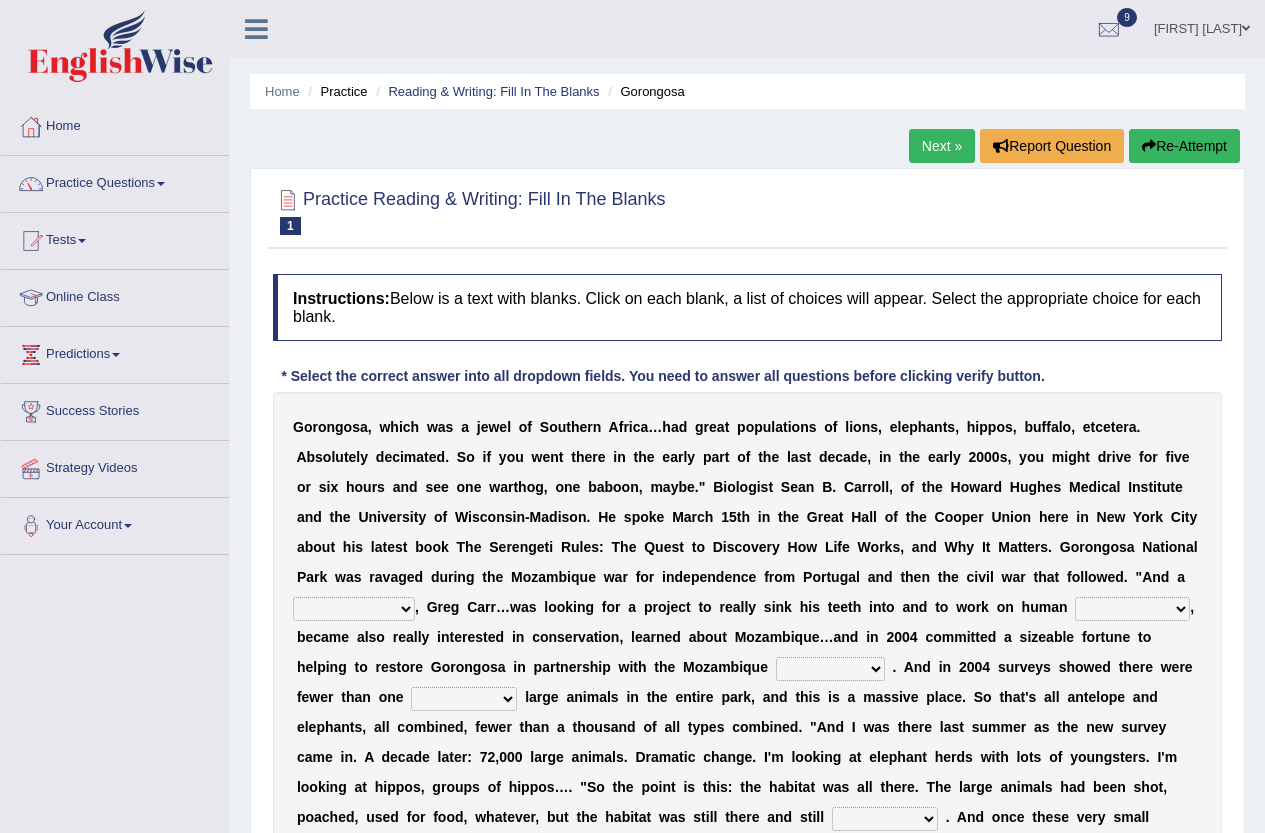 scroll, scrollTop: 0, scrollLeft: 0, axis: both 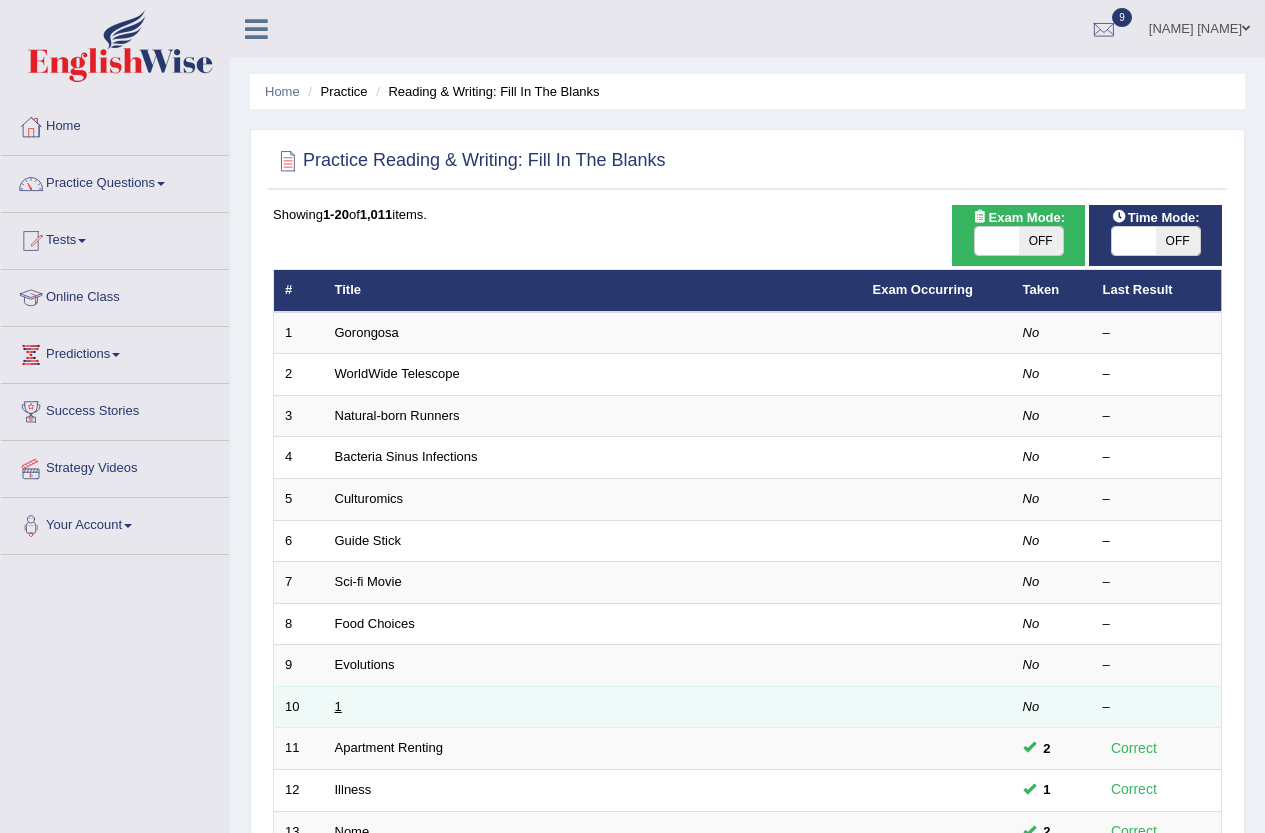 click on "1" at bounding box center (338, 706) 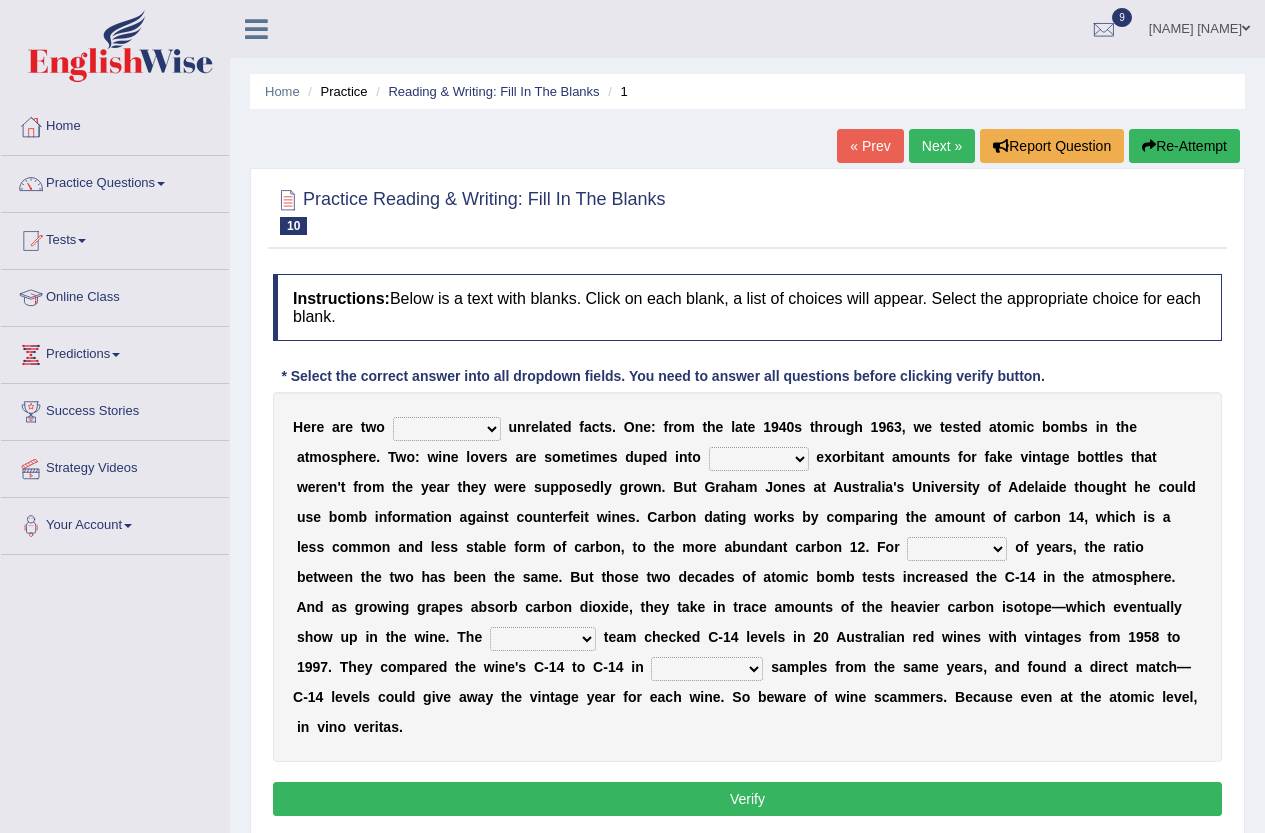 scroll, scrollTop: 0, scrollLeft: 0, axis: both 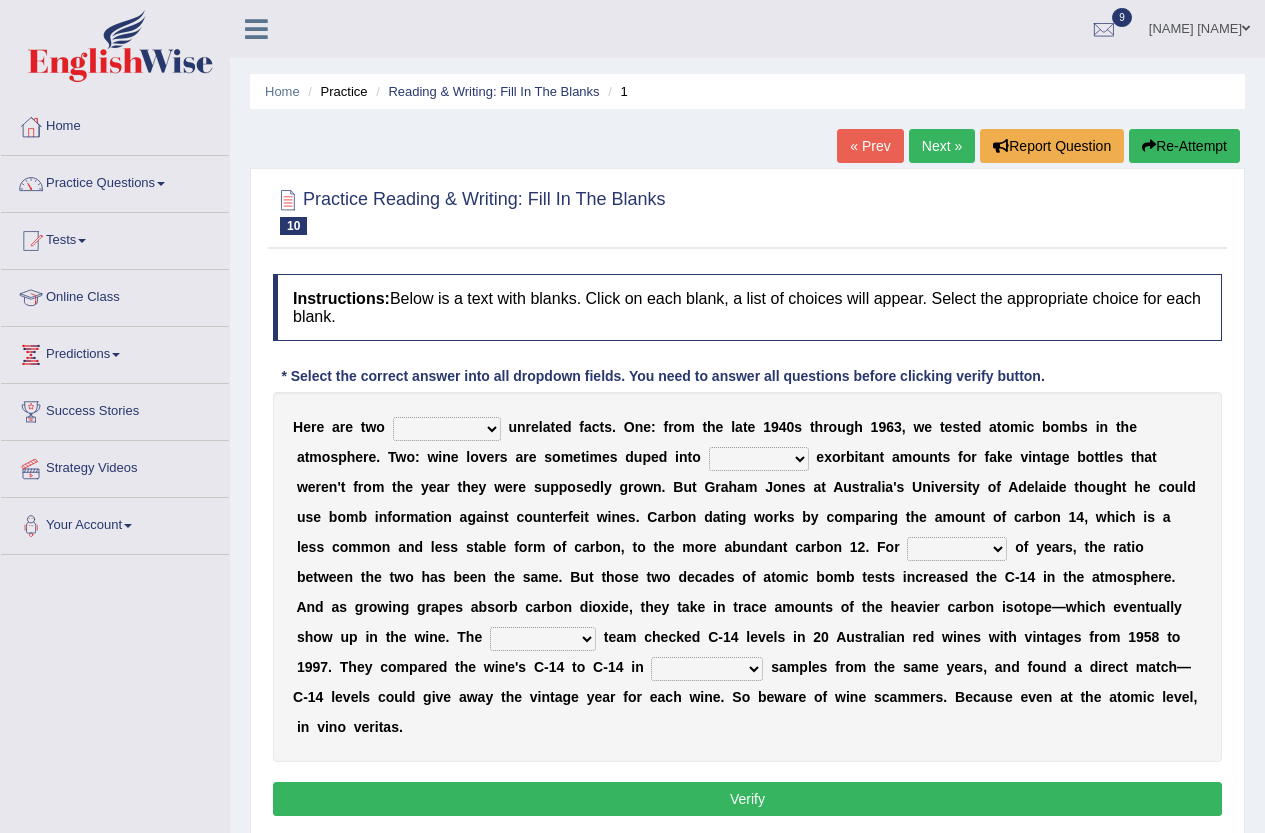 select on "seemingly" 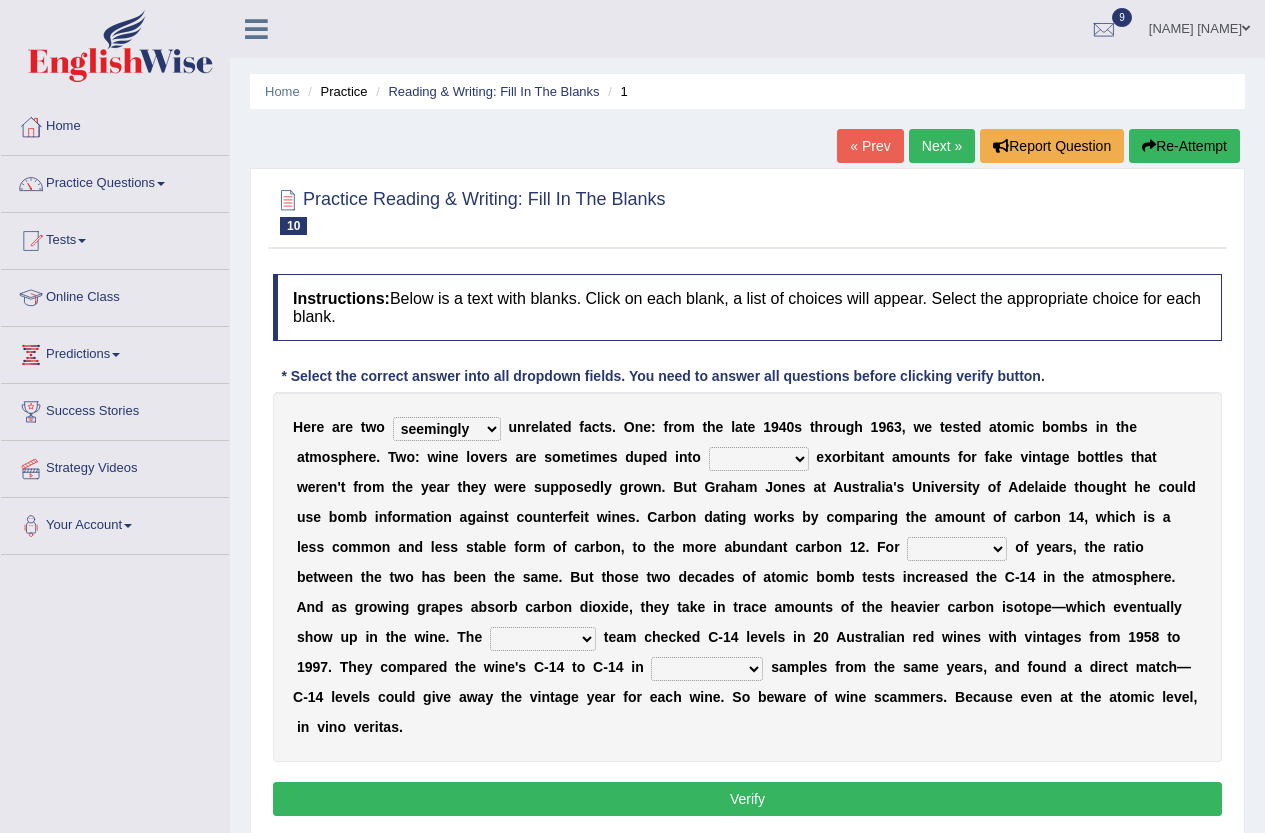 click on "seemingly feelingly endearingly entreatingly" at bounding box center [447, 429] 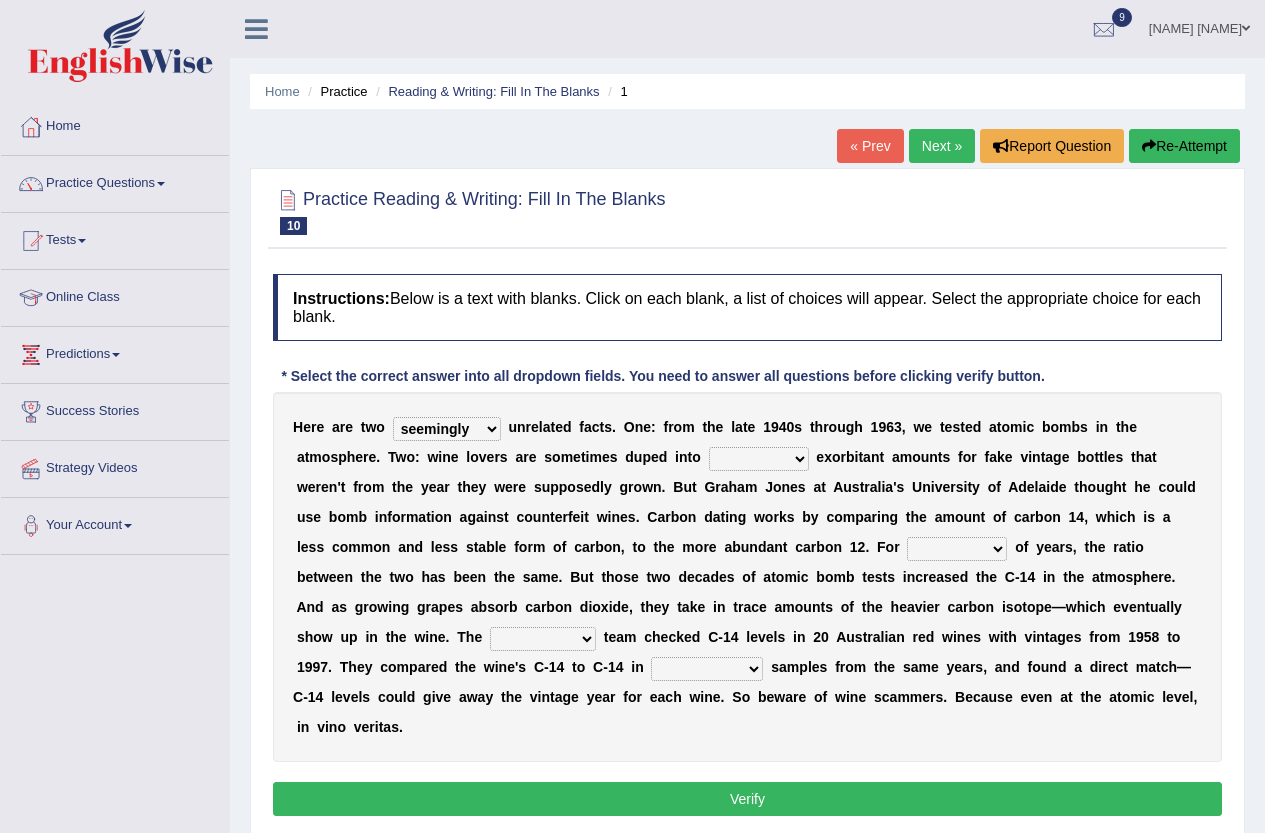 click on "dipping trekking spending swinging" at bounding box center (759, 459) 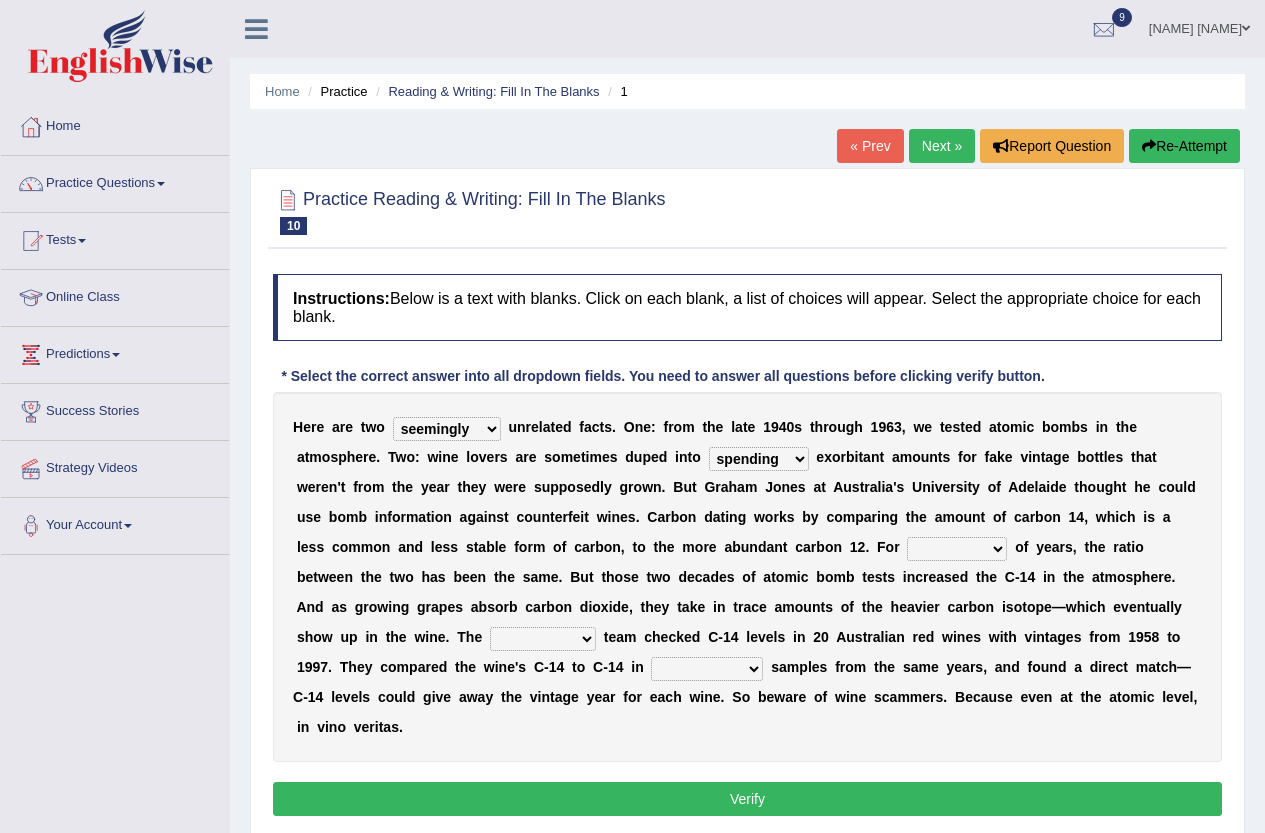 click on "couples much thousands numerous" at bounding box center [957, 549] 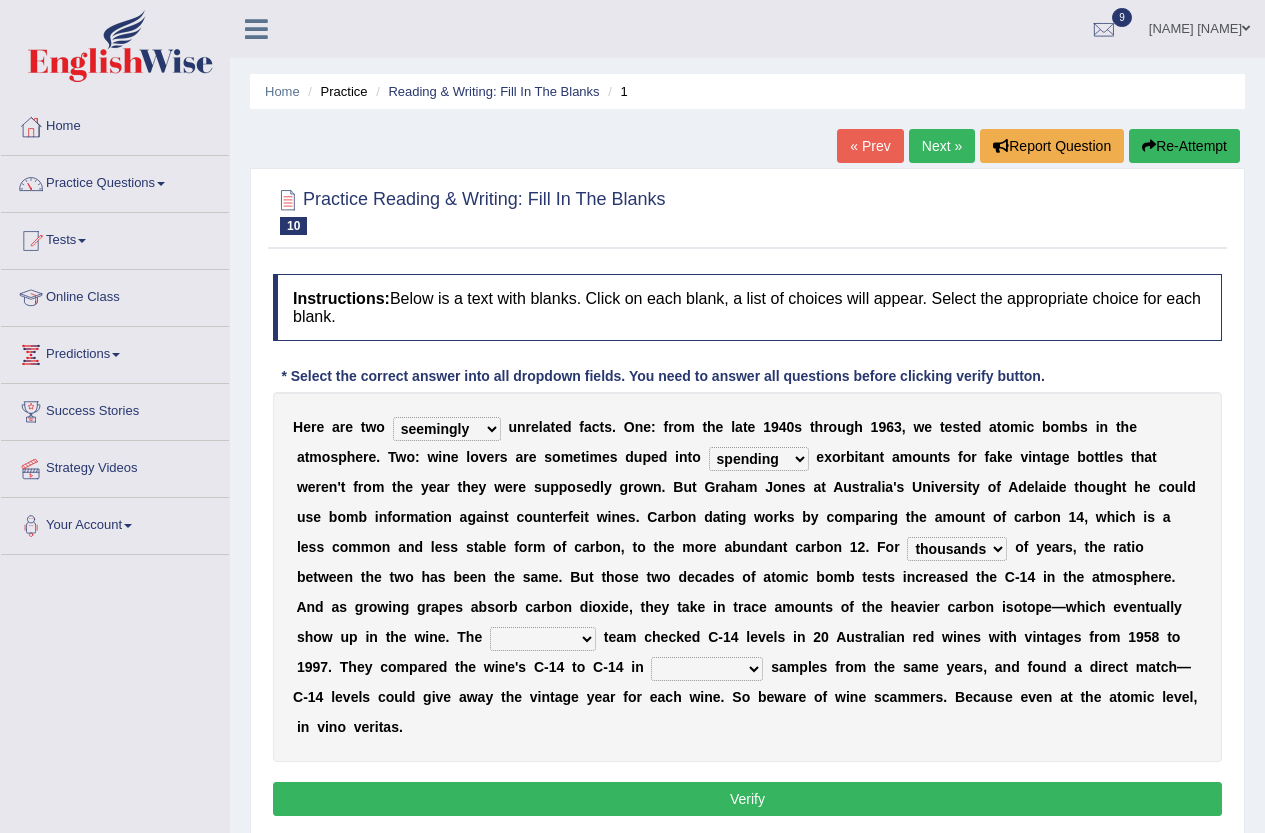 click on "couples much thousands numerous" at bounding box center (957, 549) 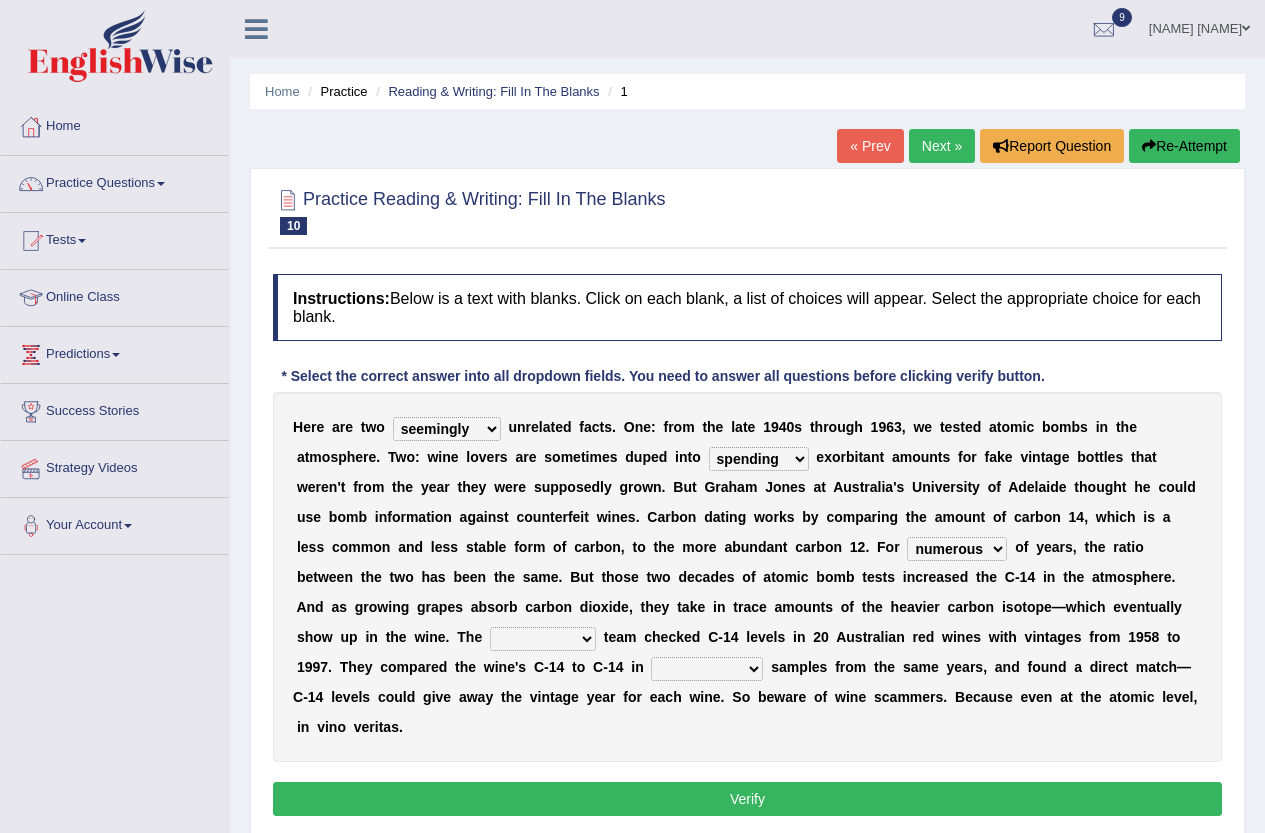 click on "research individual preparation strange" at bounding box center [543, 639] 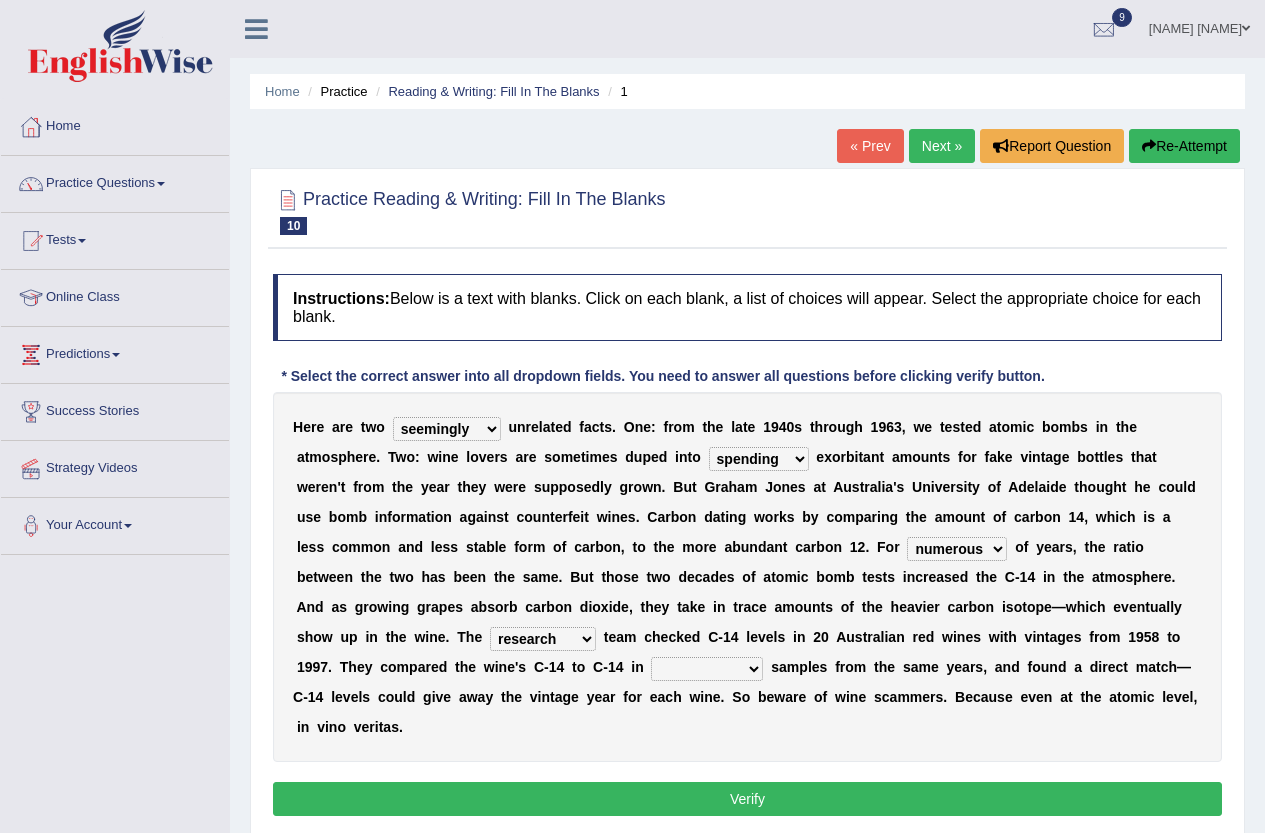 click on "physical atmospheric fluid solid" at bounding box center (707, 669) 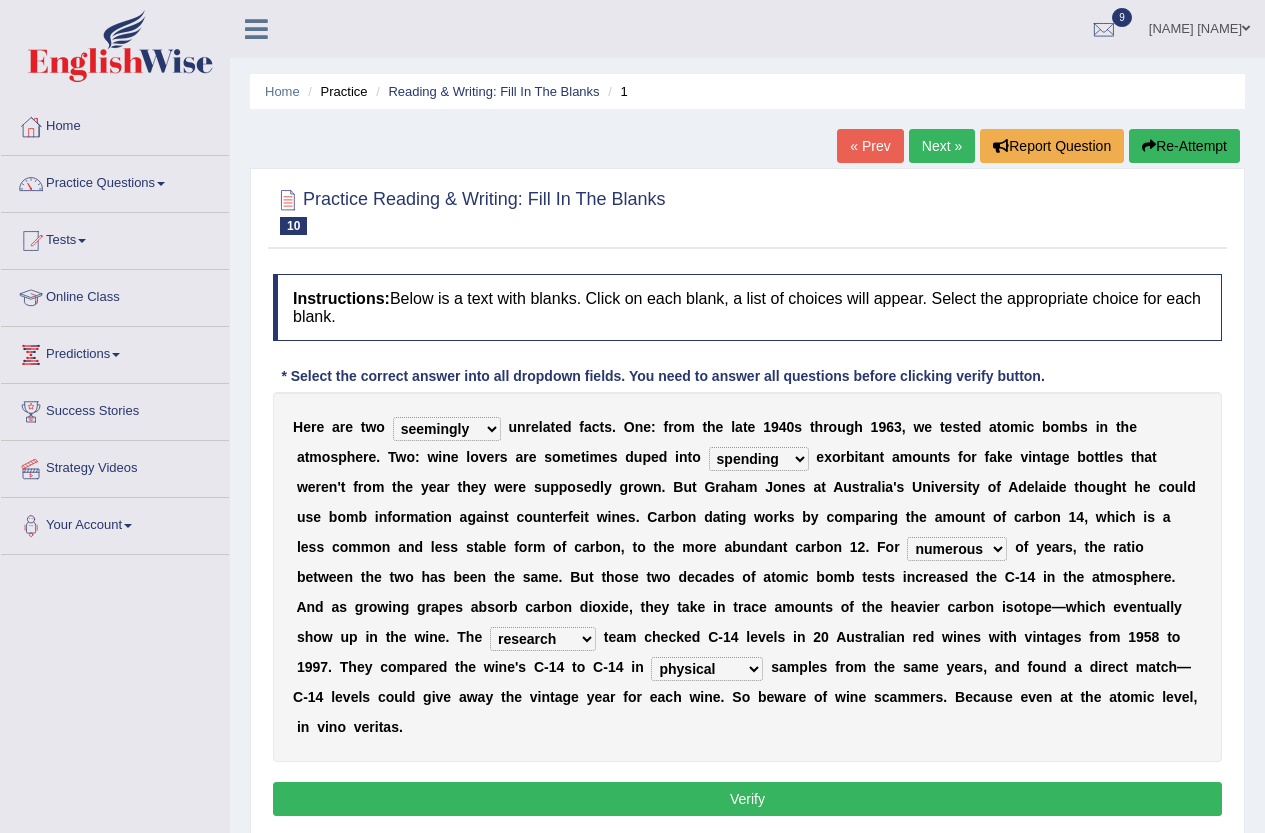 click on "physical atmospheric fluid solid" at bounding box center (707, 669) 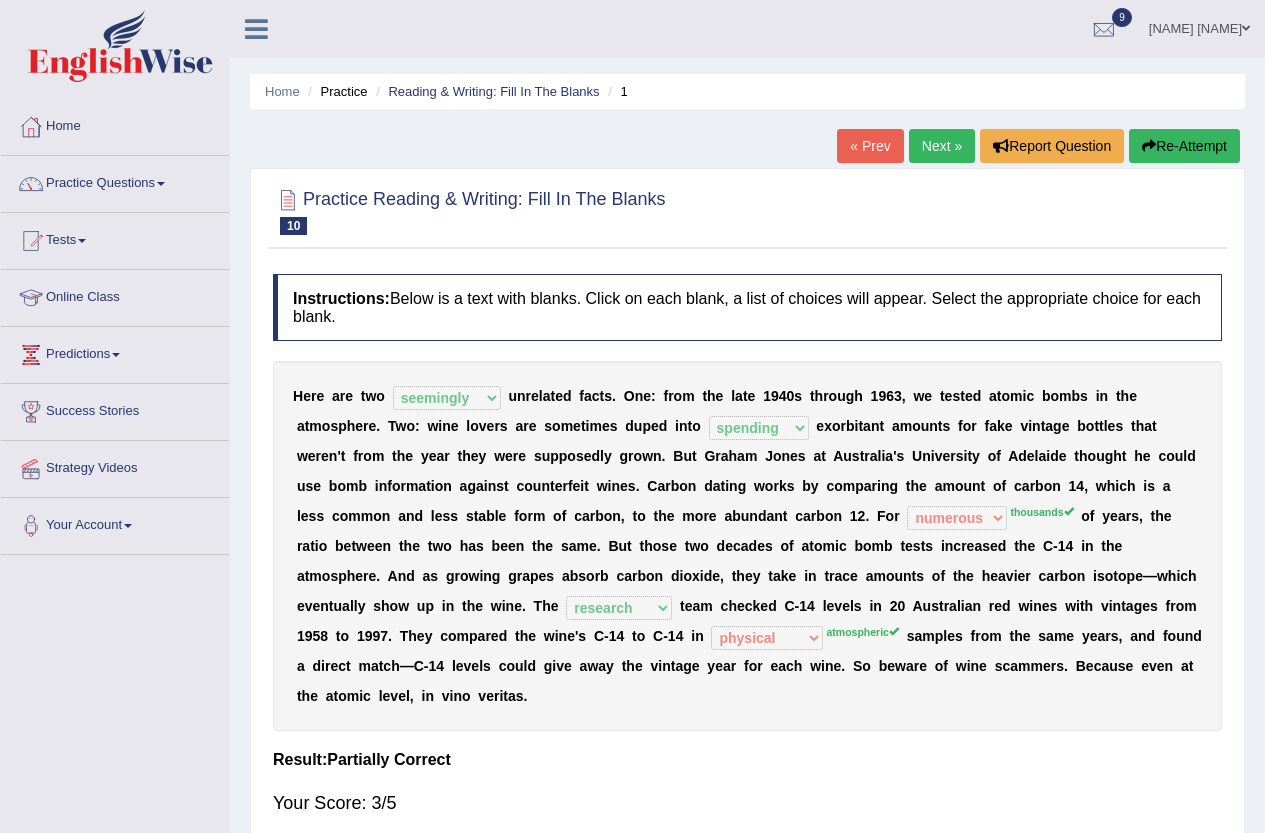 click on "Re-Attempt" at bounding box center [1184, 146] 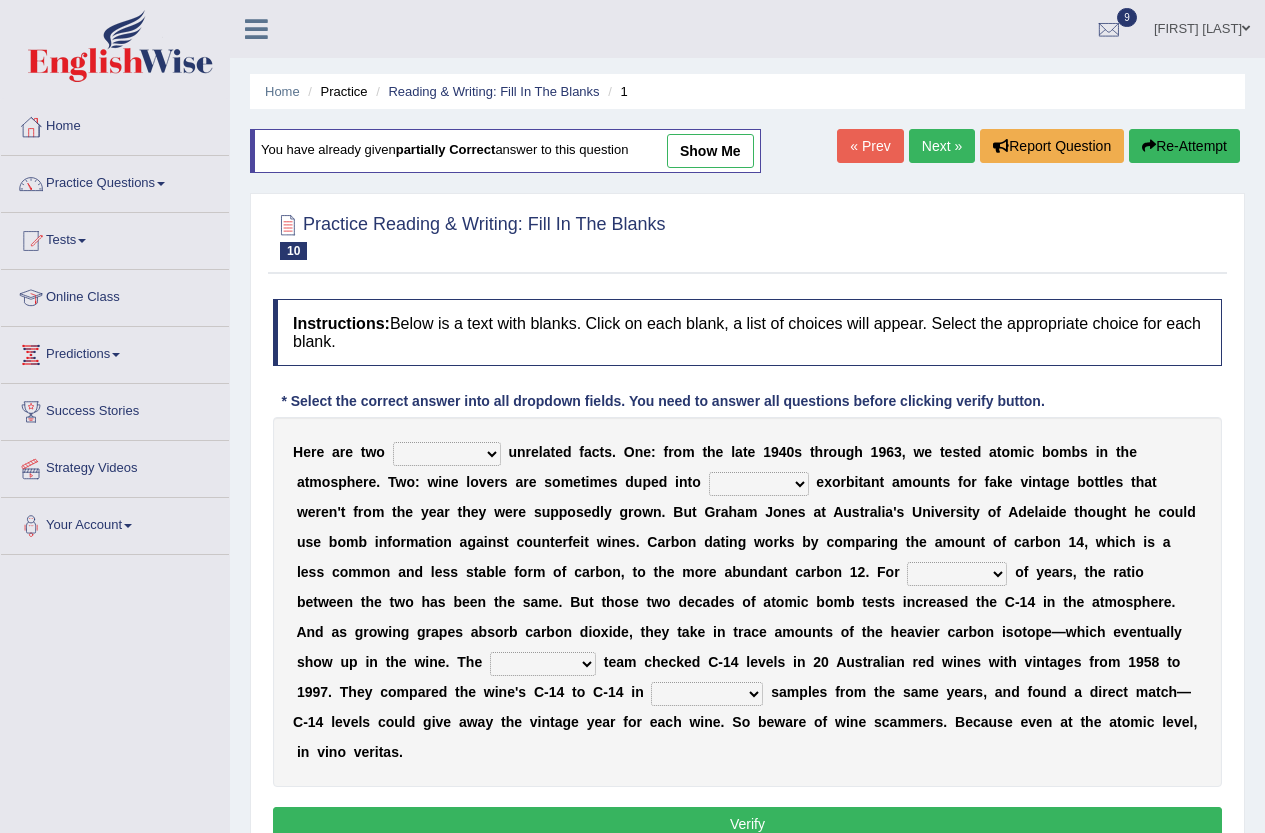 scroll, scrollTop: 0, scrollLeft: 0, axis: both 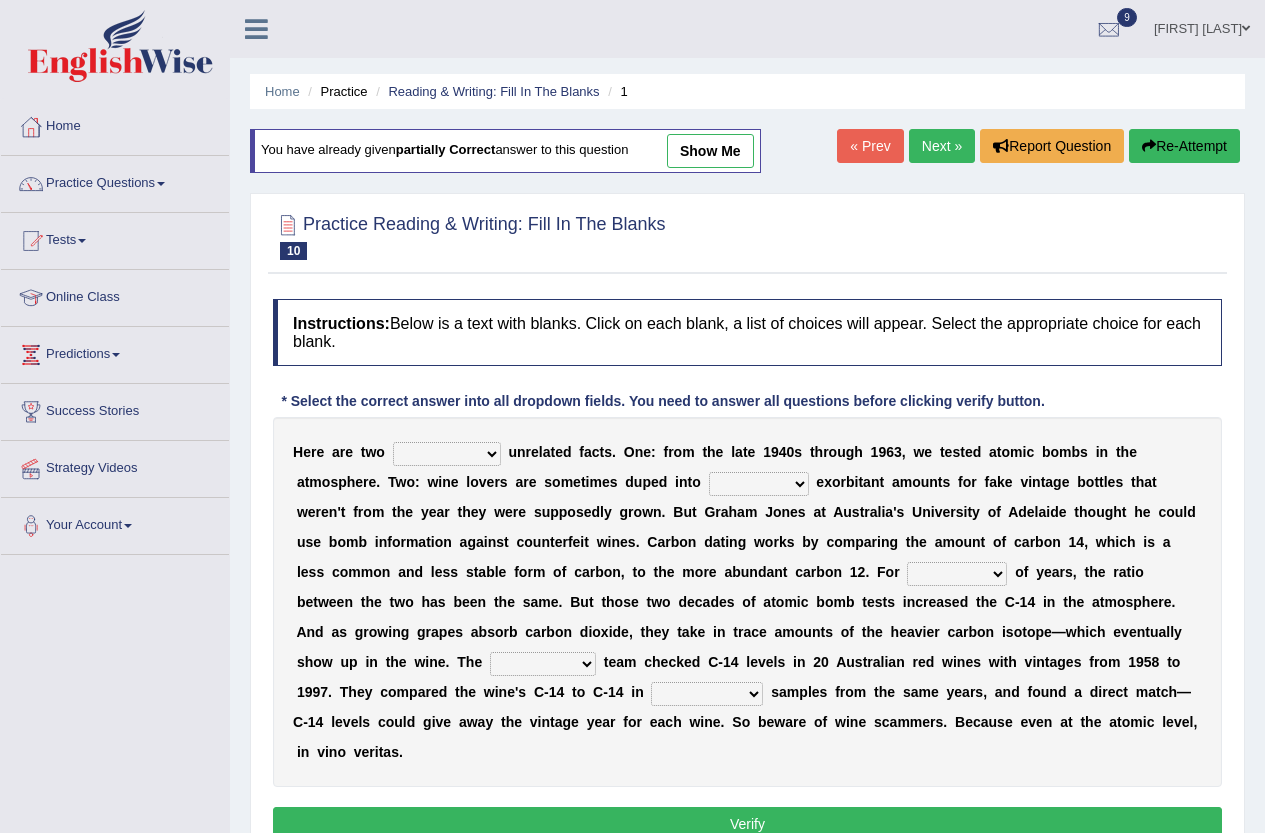 click on "seemingly feelingly endearingly entreatingly" at bounding box center (447, 454) 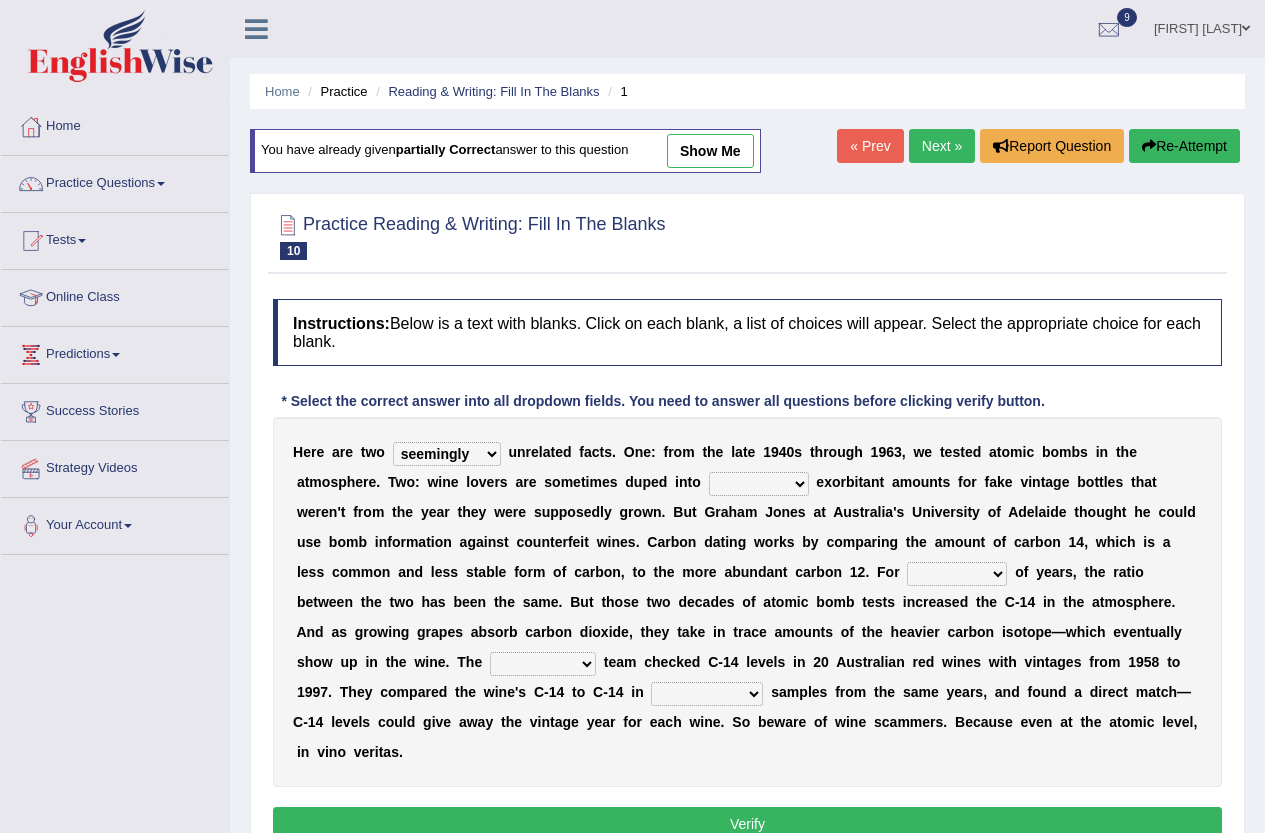 click on "seemingly feelingly endearingly entreatingly" at bounding box center [447, 454] 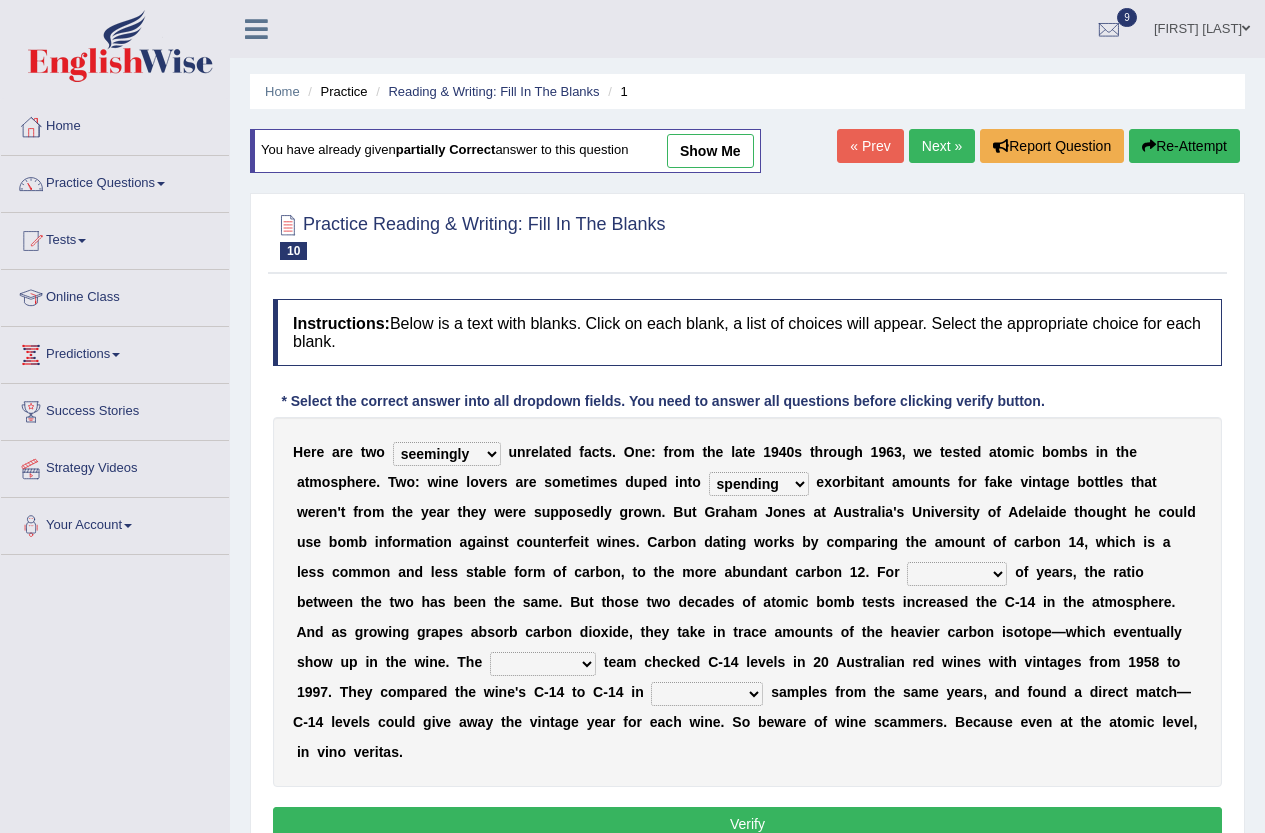 click on "couples much thousands numerous" at bounding box center [957, 574] 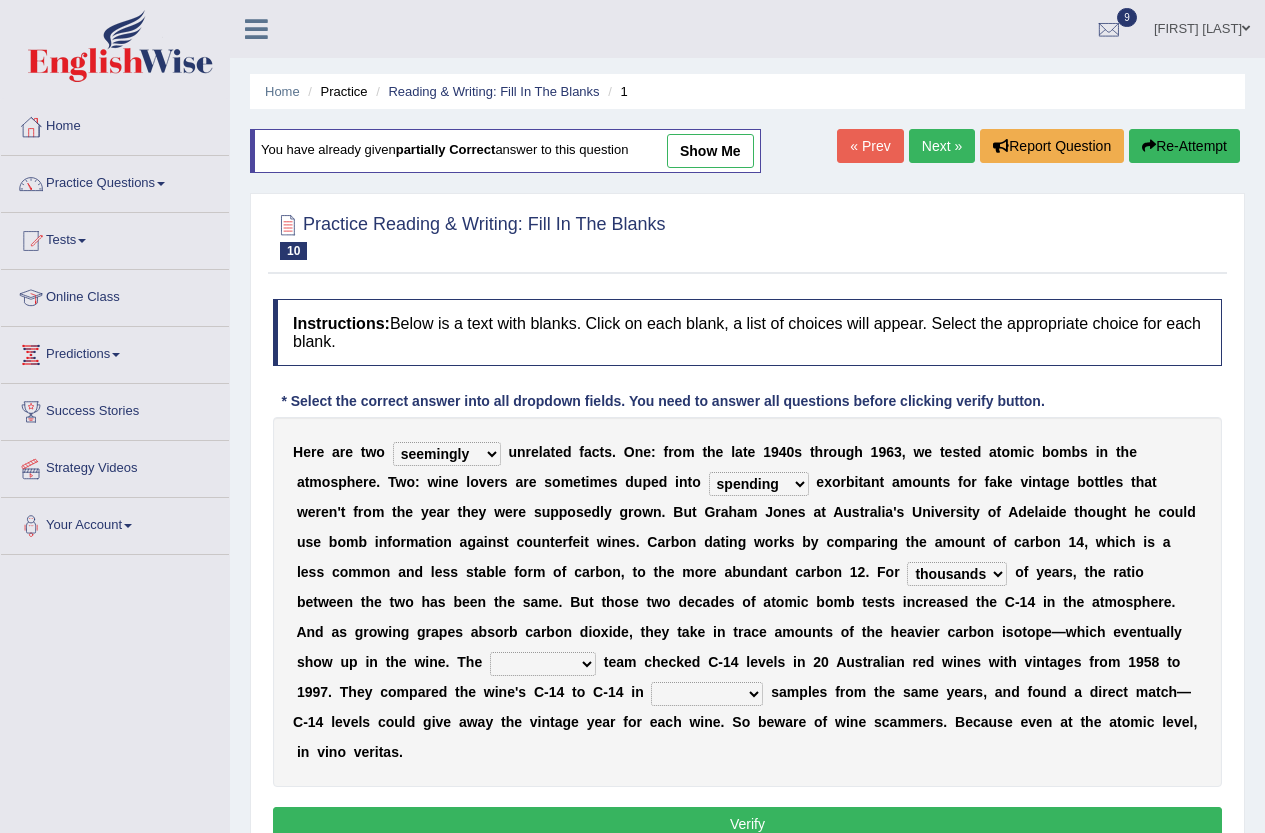 click on "research individual preparation strange" at bounding box center [543, 664] 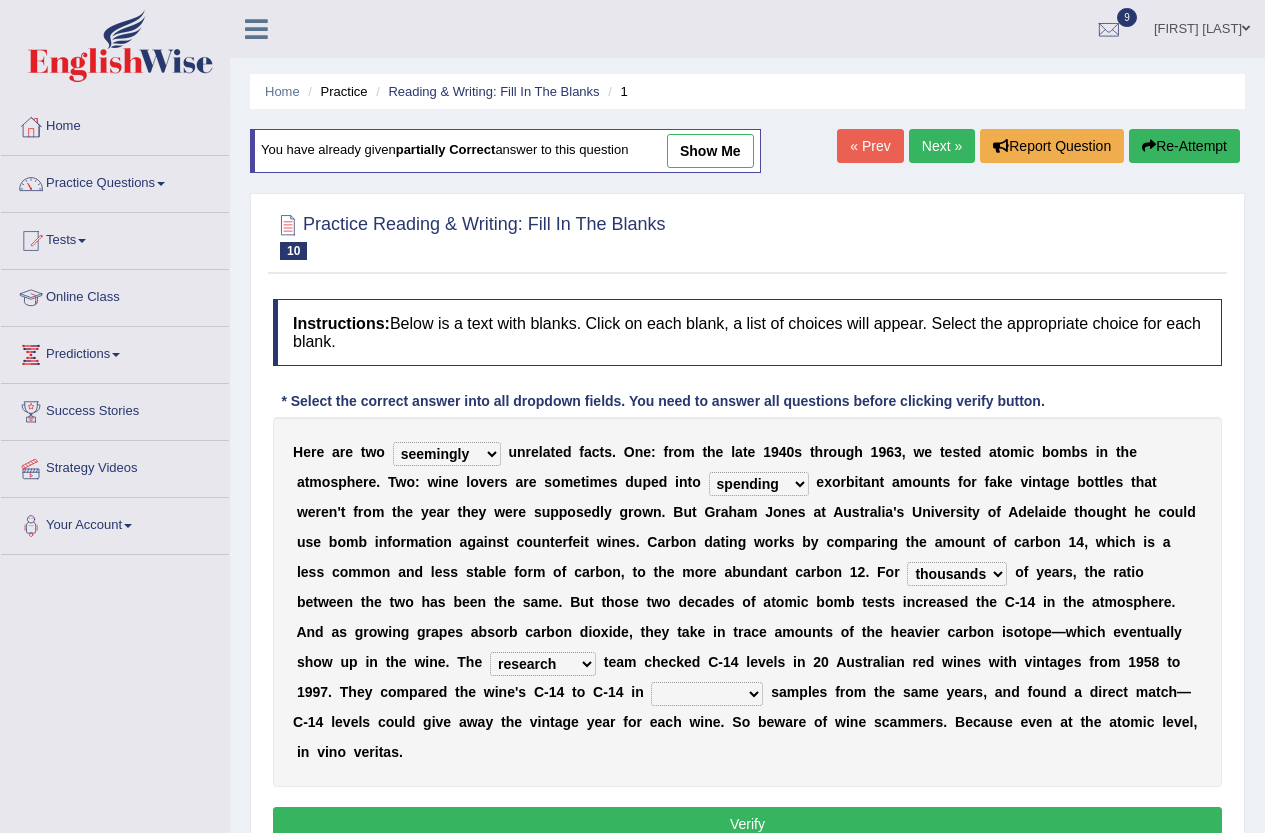 click on "physical atmospheric fluid solid" at bounding box center (707, 694) 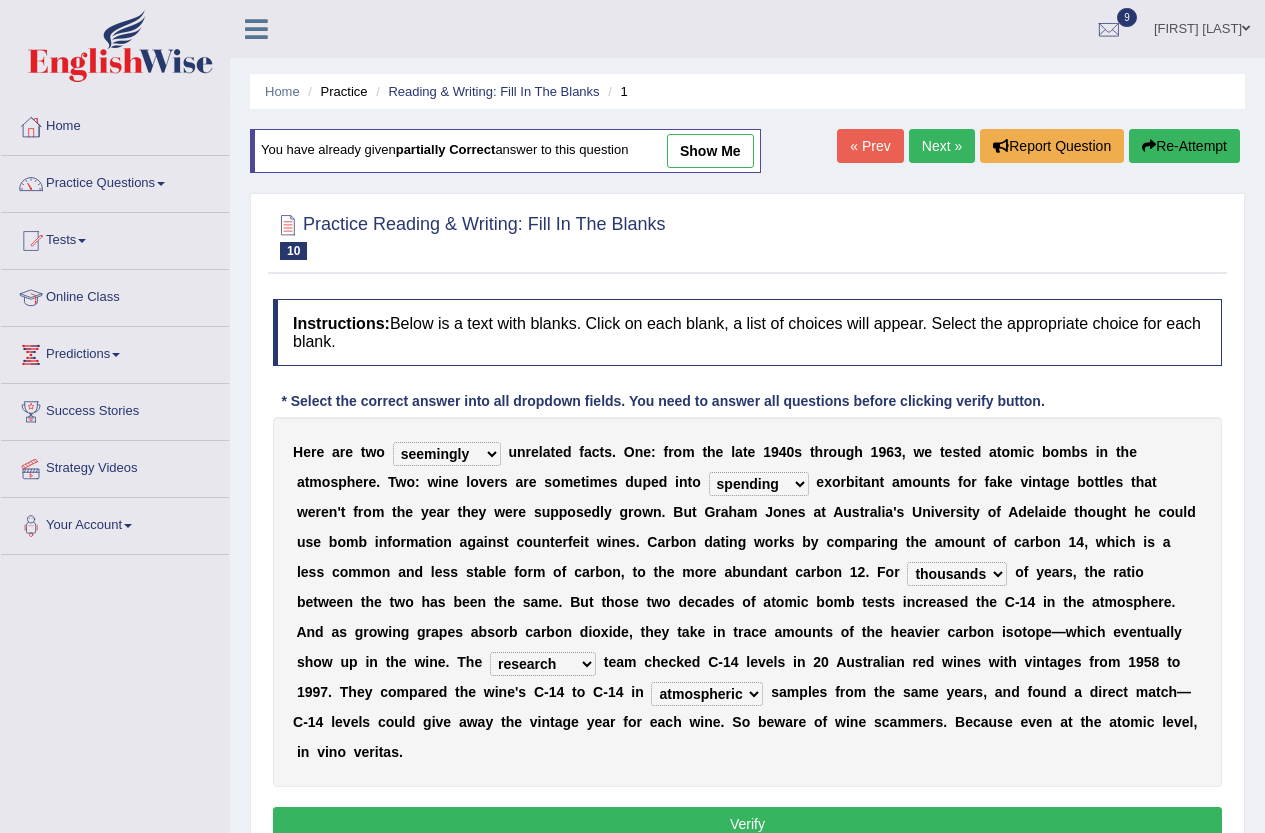 click on "Verify" at bounding box center [747, 824] 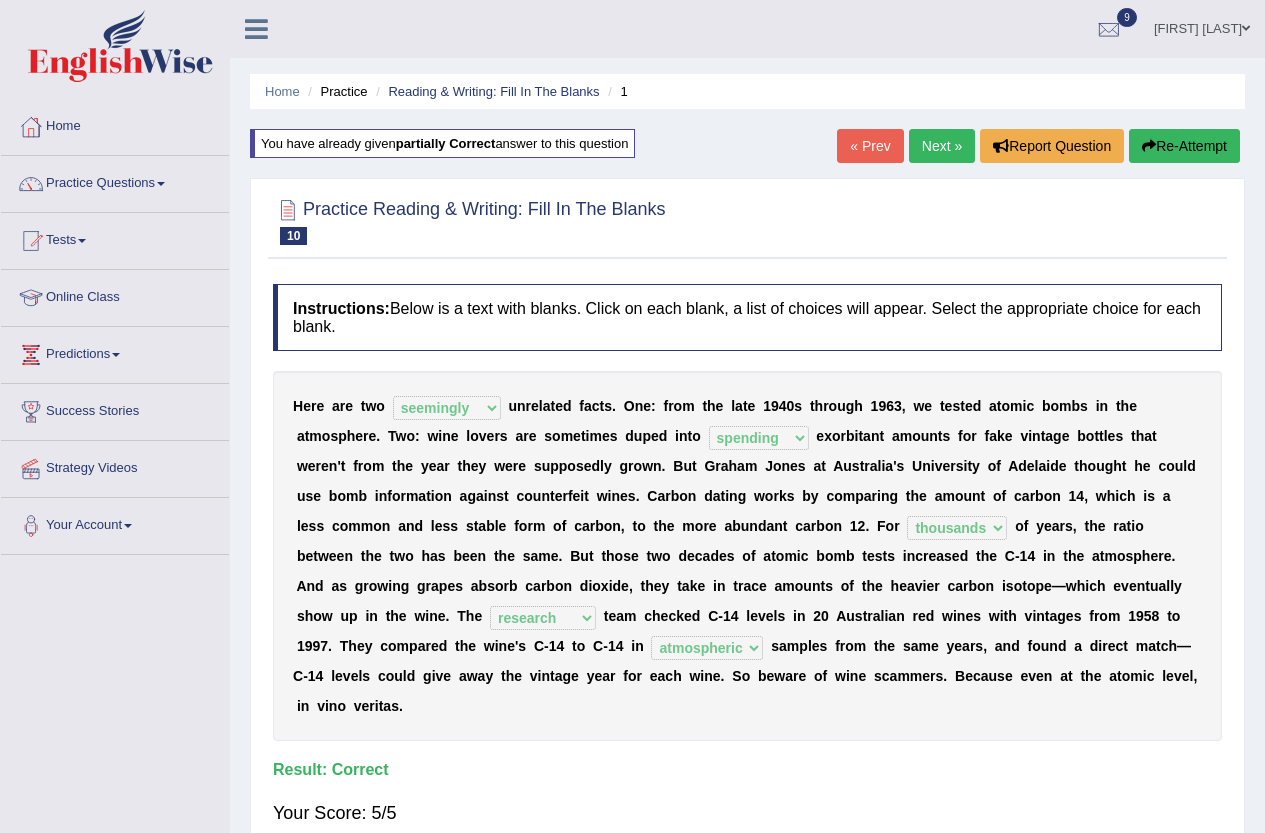 click on "« Prev" at bounding box center (870, 146) 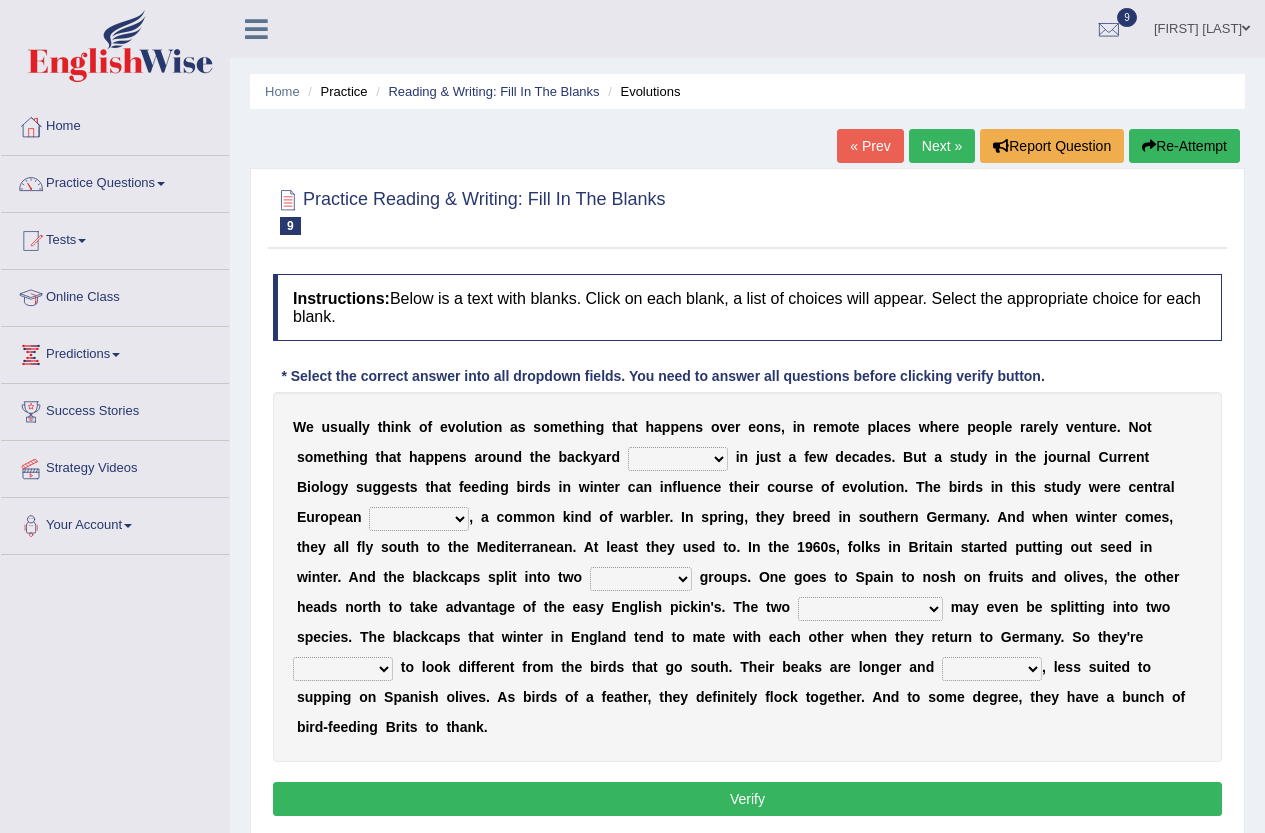 scroll, scrollTop: 0, scrollLeft: 0, axis: both 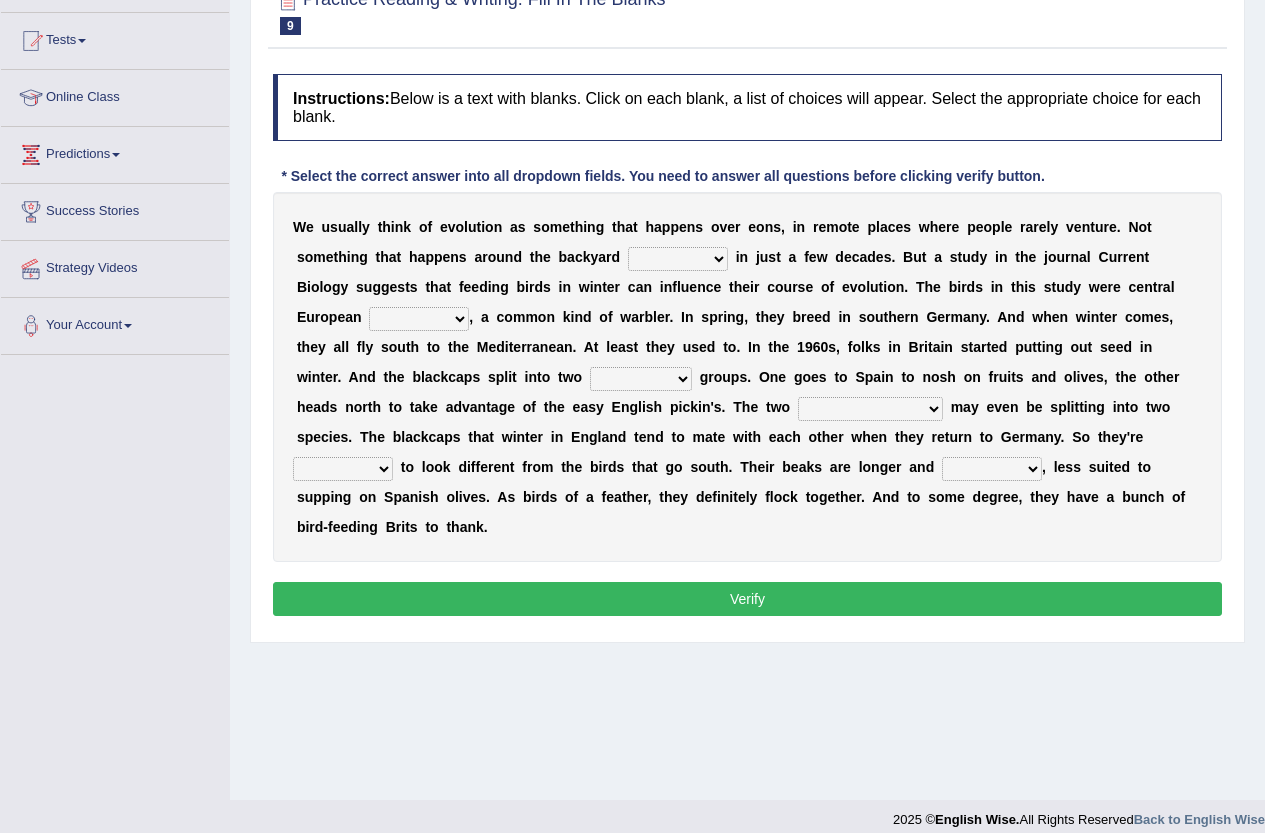 click on "beaver believer birdfeeder phonier" at bounding box center (678, 259) 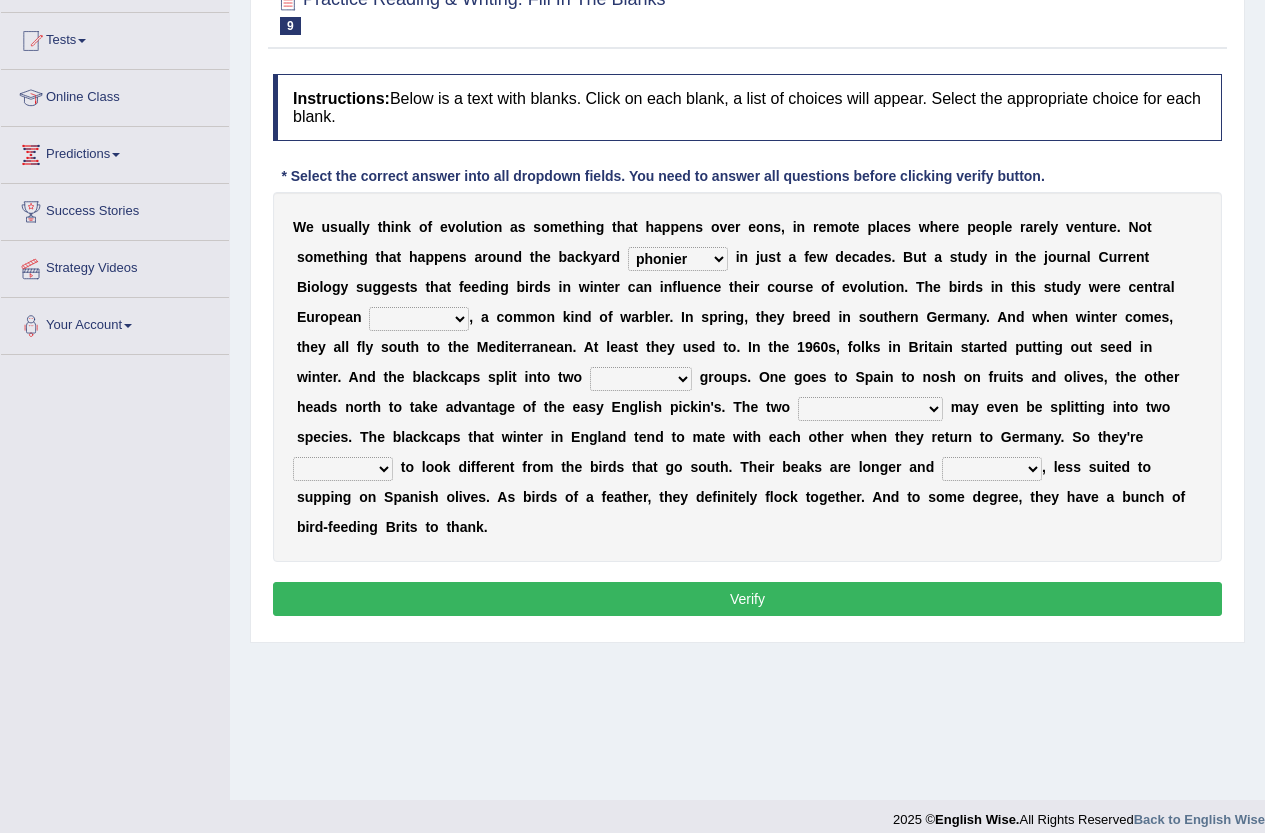 click on "beaver believer birdfeeder phonier" at bounding box center (678, 259) 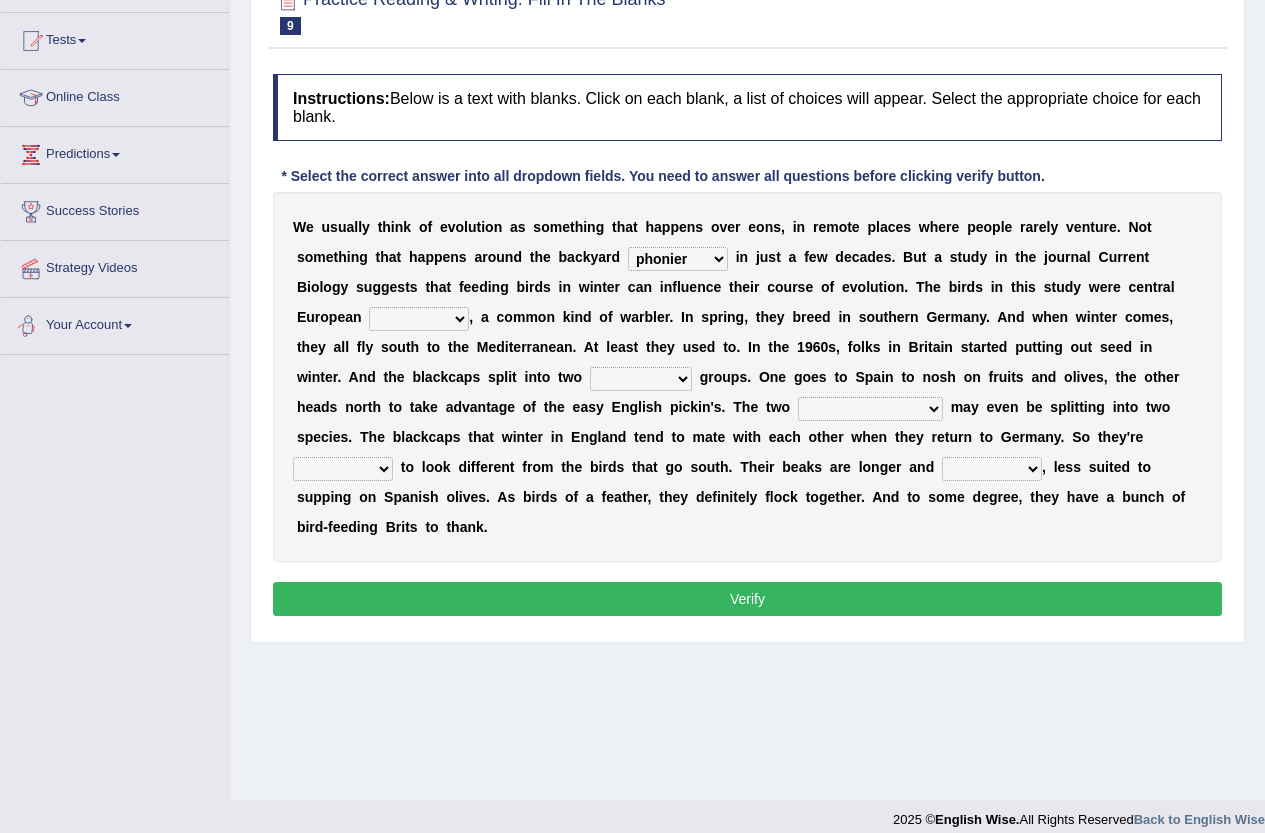 click on "blackcaps pox flaps chats" at bounding box center [419, 319] 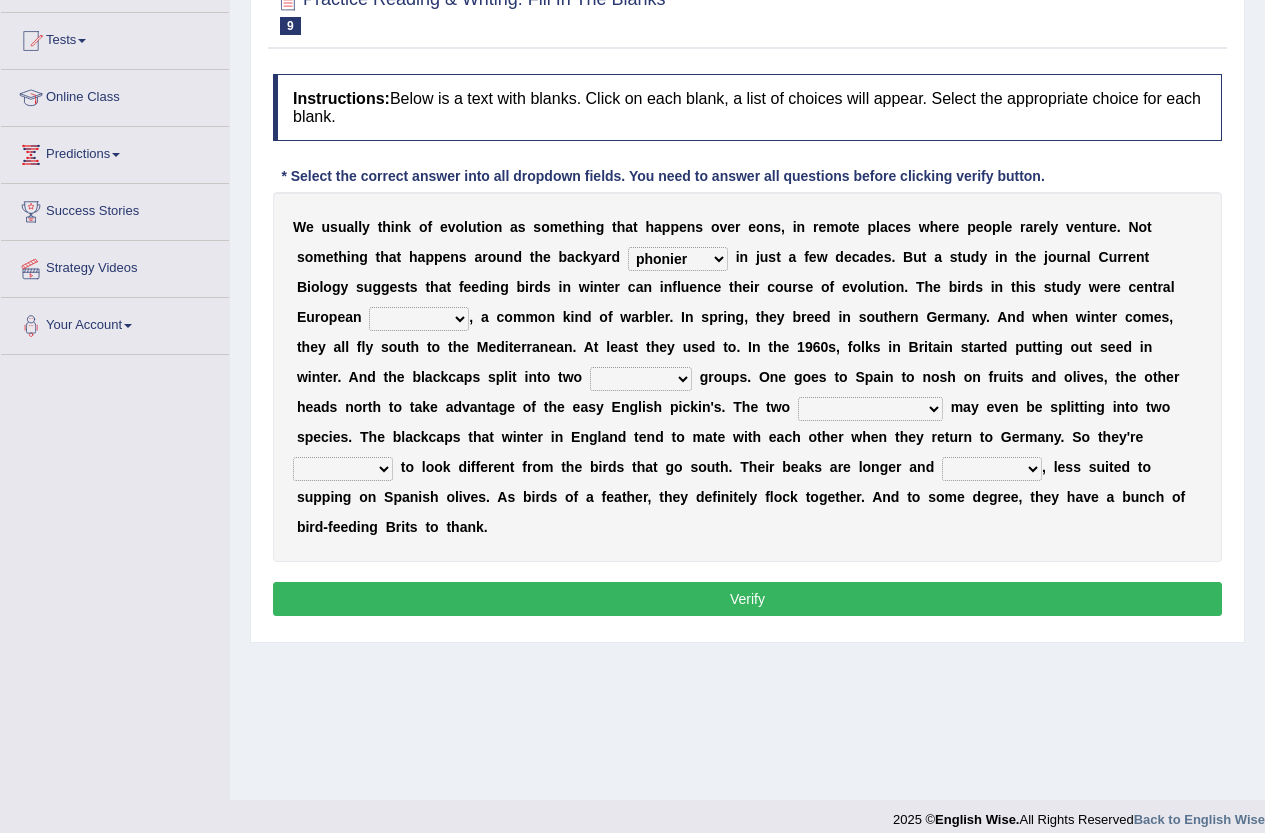 select on "pox" 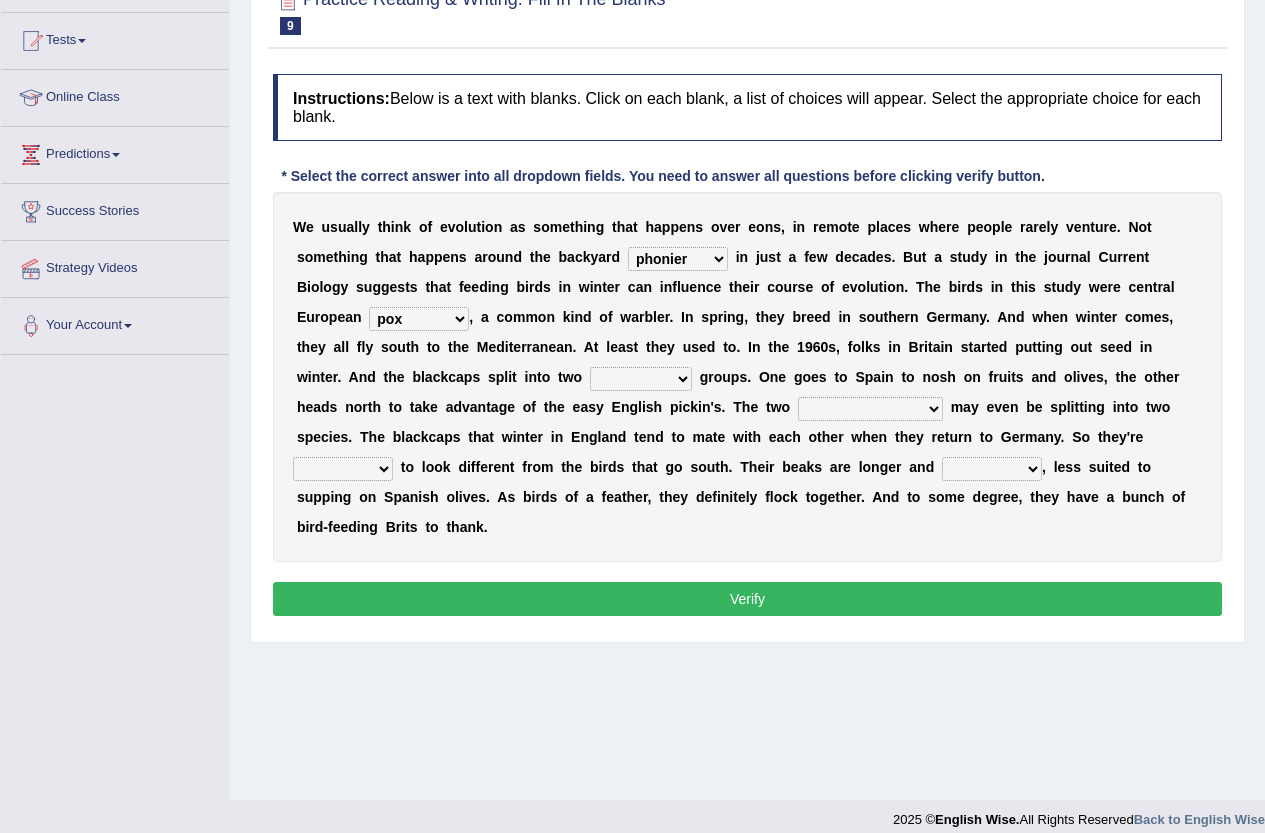 click on "distinct bit disconnect split" at bounding box center (641, 379) 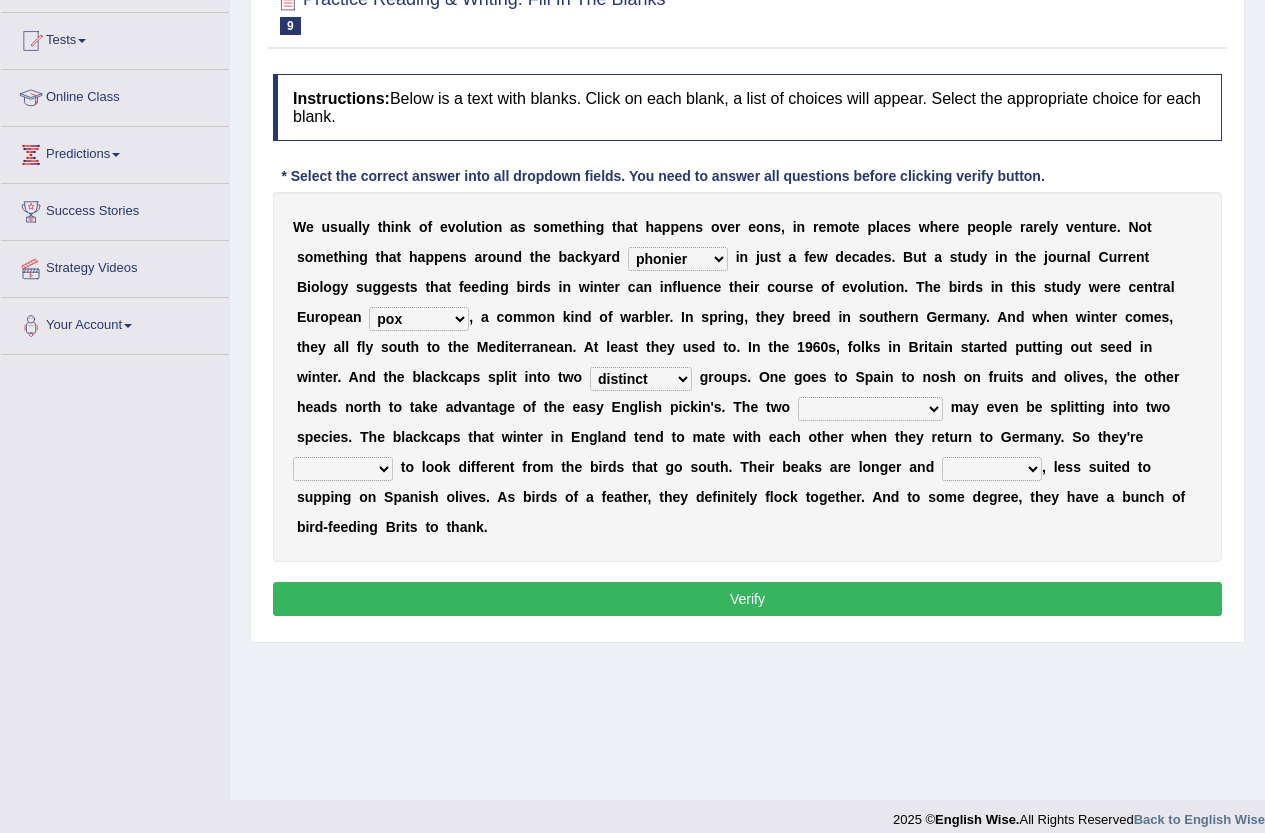 click on "elevators populations breakers contraindications" at bounding box center [870, 409] 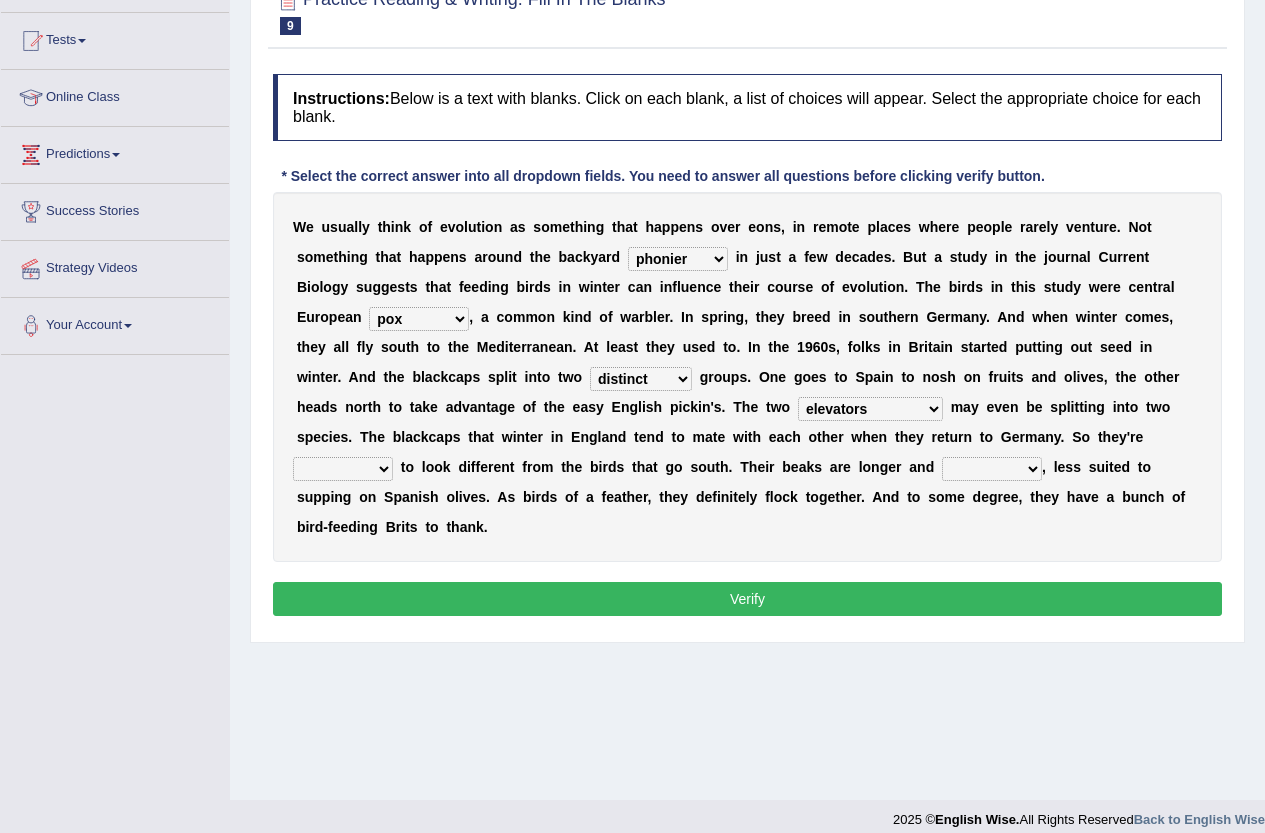 click on "starting blotting wanting padding" at bounding box center (343, 469) 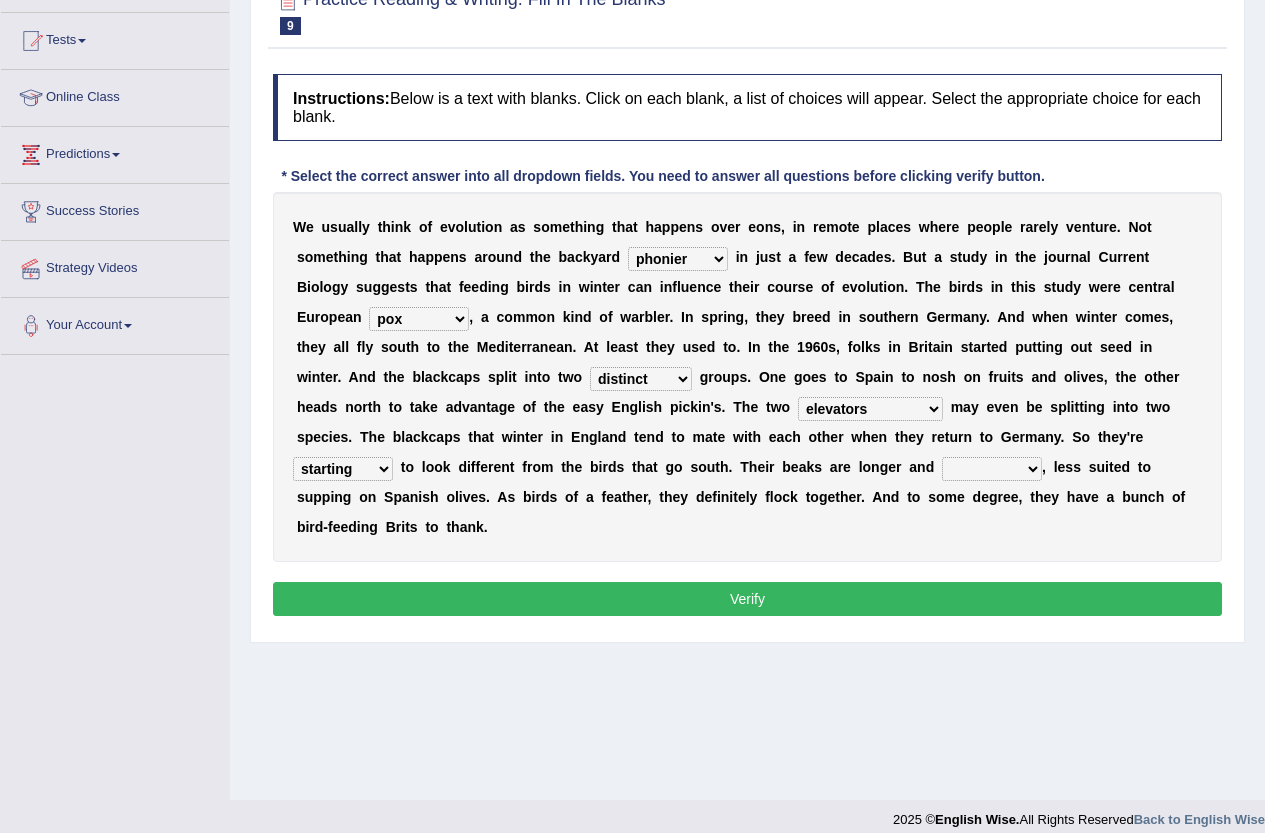 click on "freshwater spillover scheduler narrower" at bounding box center (992, 469) 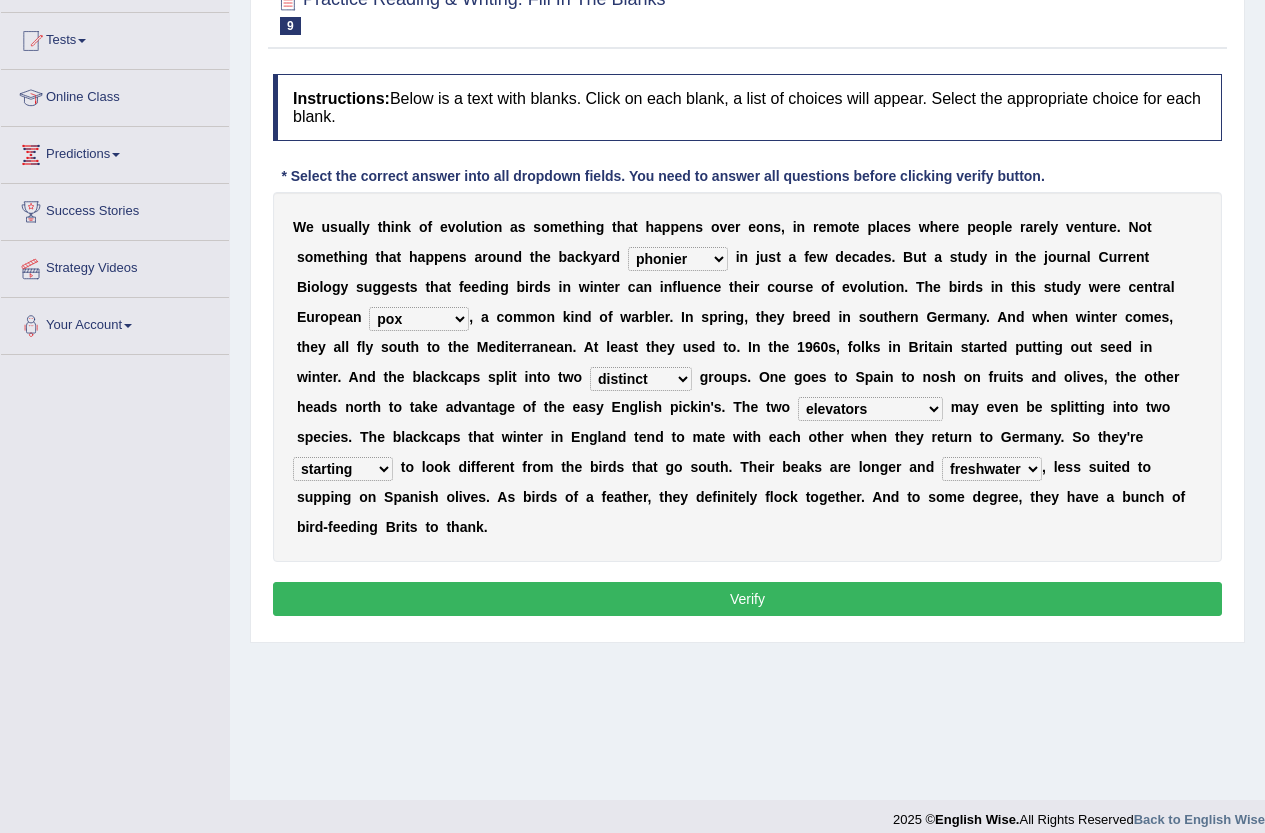 click on "Verify" at bounding box center (747, 599) 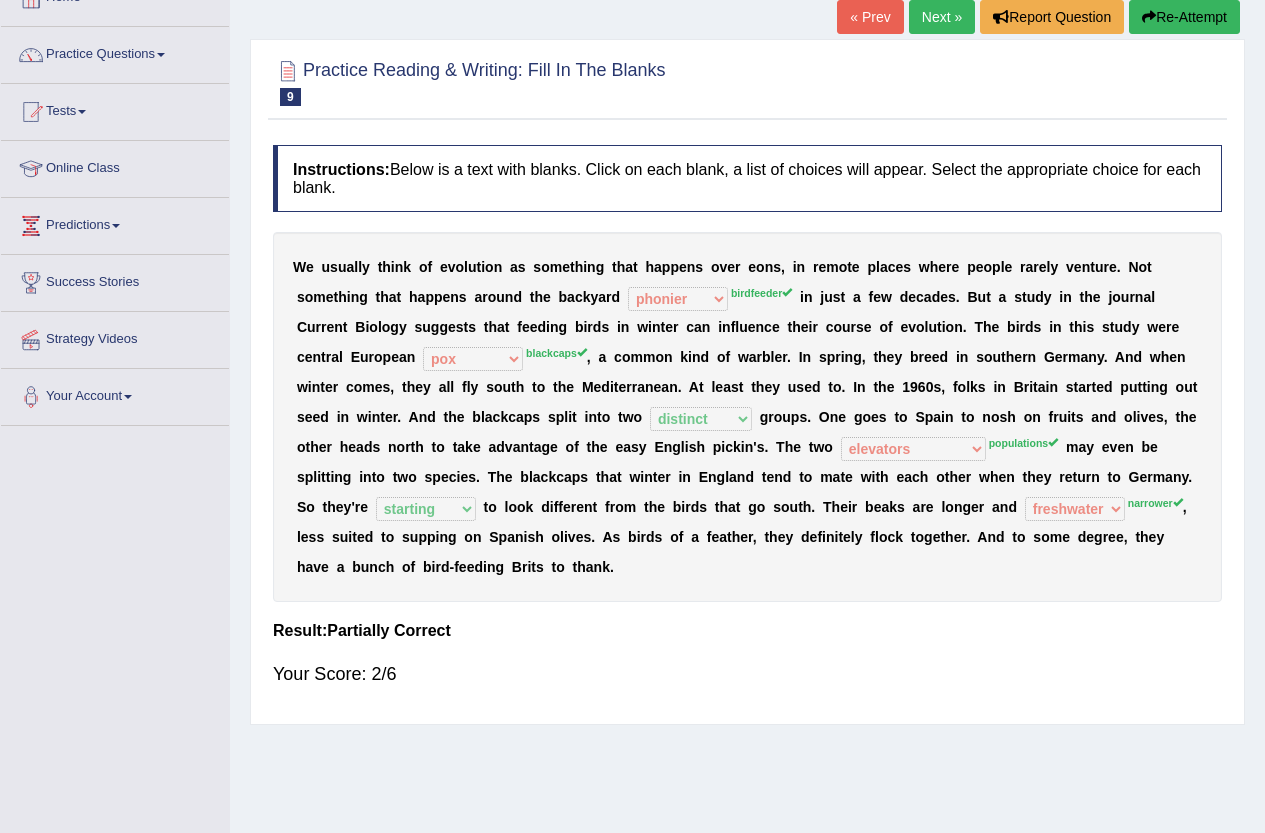 scroll, scrollTop: 100, scrollLeft: 0, axis: vertical 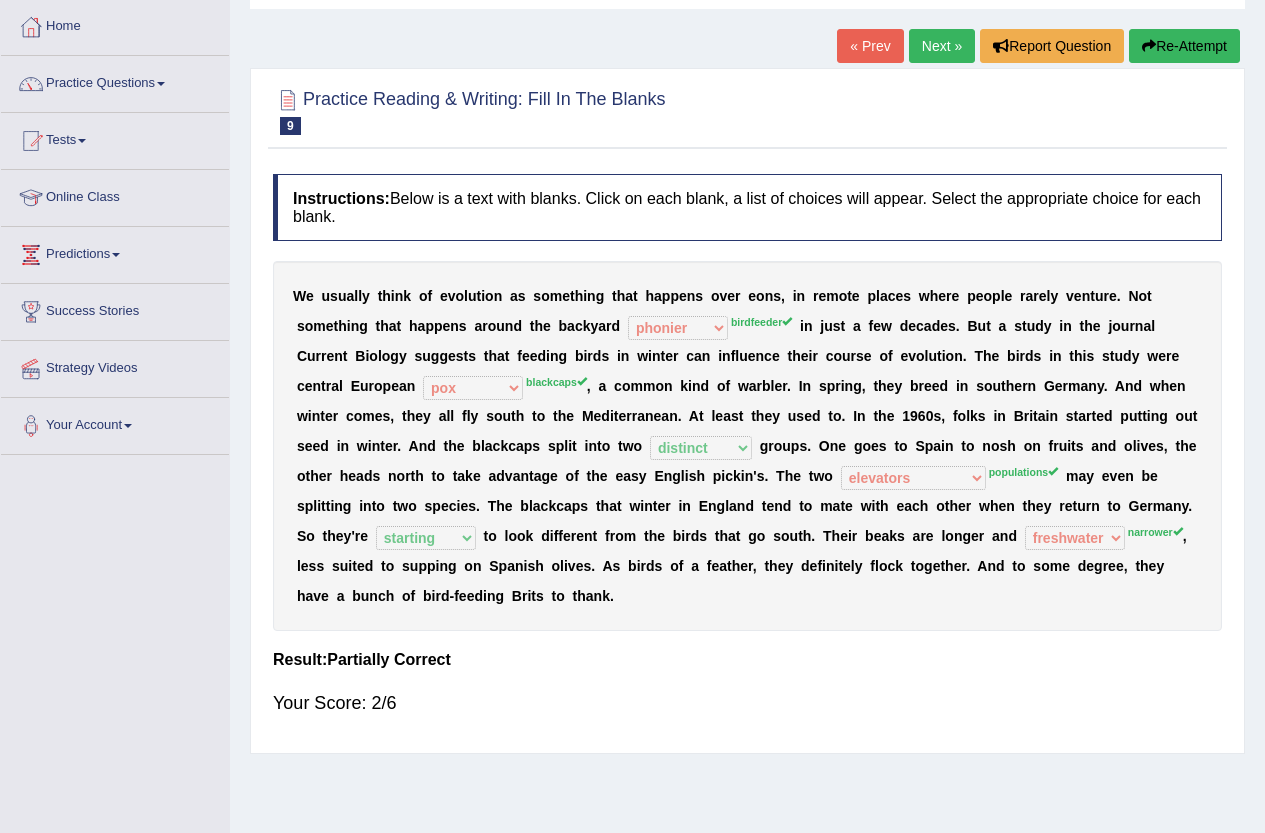 click on "Re-Attempt" at bounding box center (1184, 46) 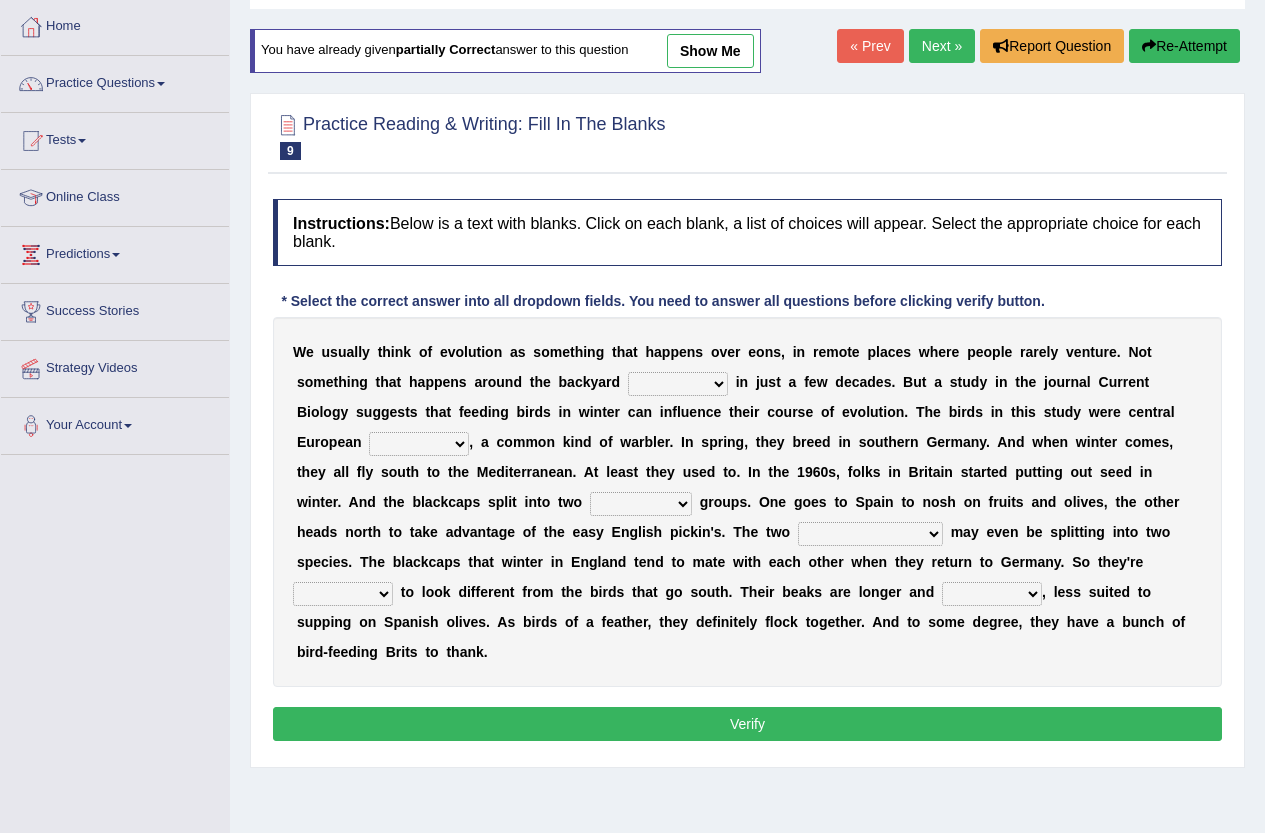 scroll, scrollTop: 0, scrollLeft: 0, axis: both 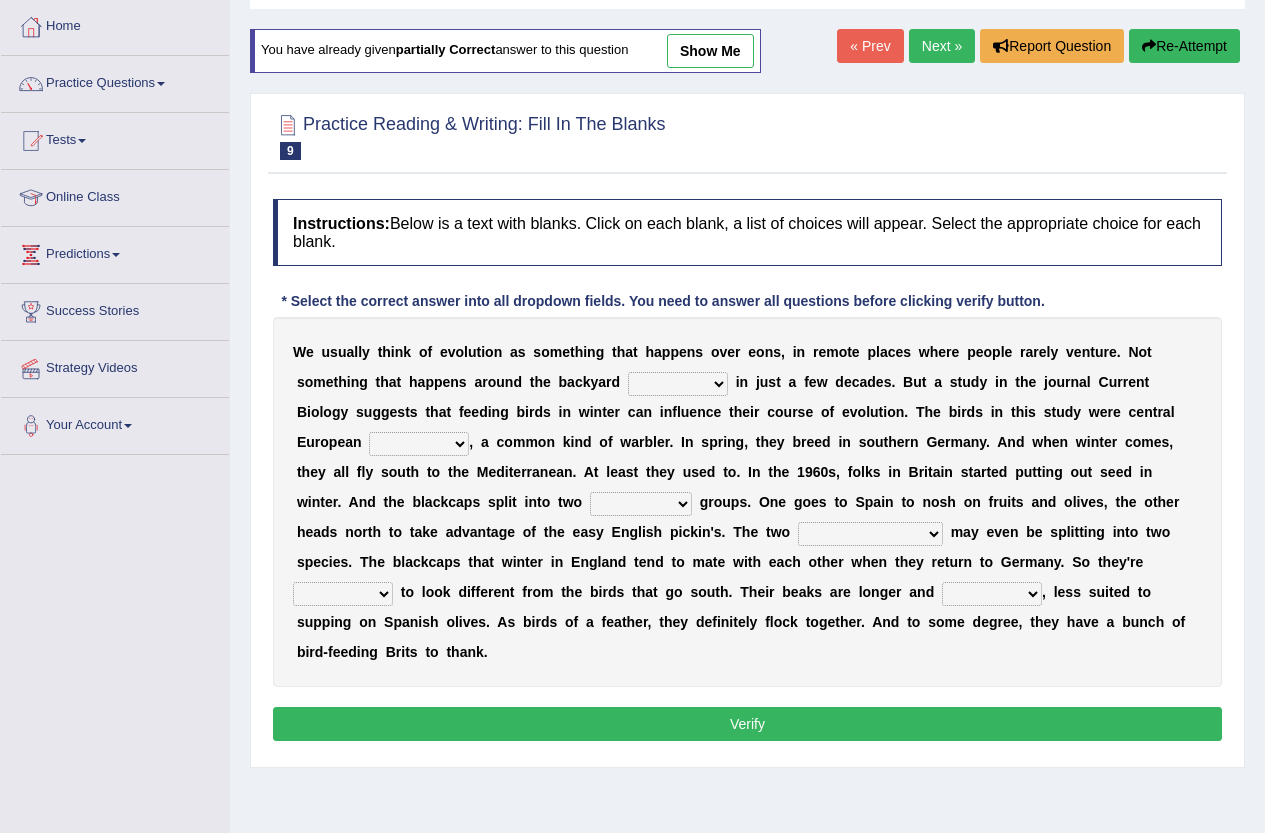 select on "phonier" 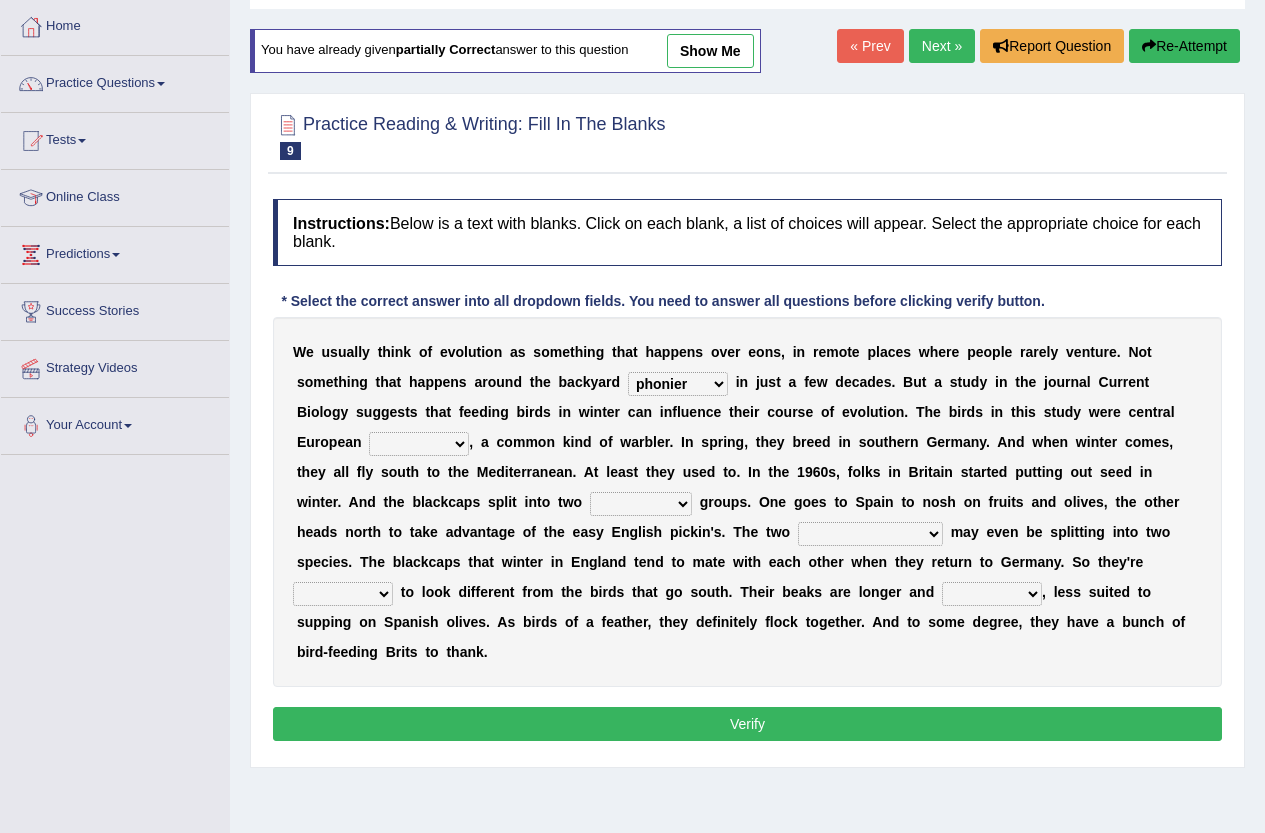 click on "beaver believer birdfeeder phonier" at bounding box center [678, 384] 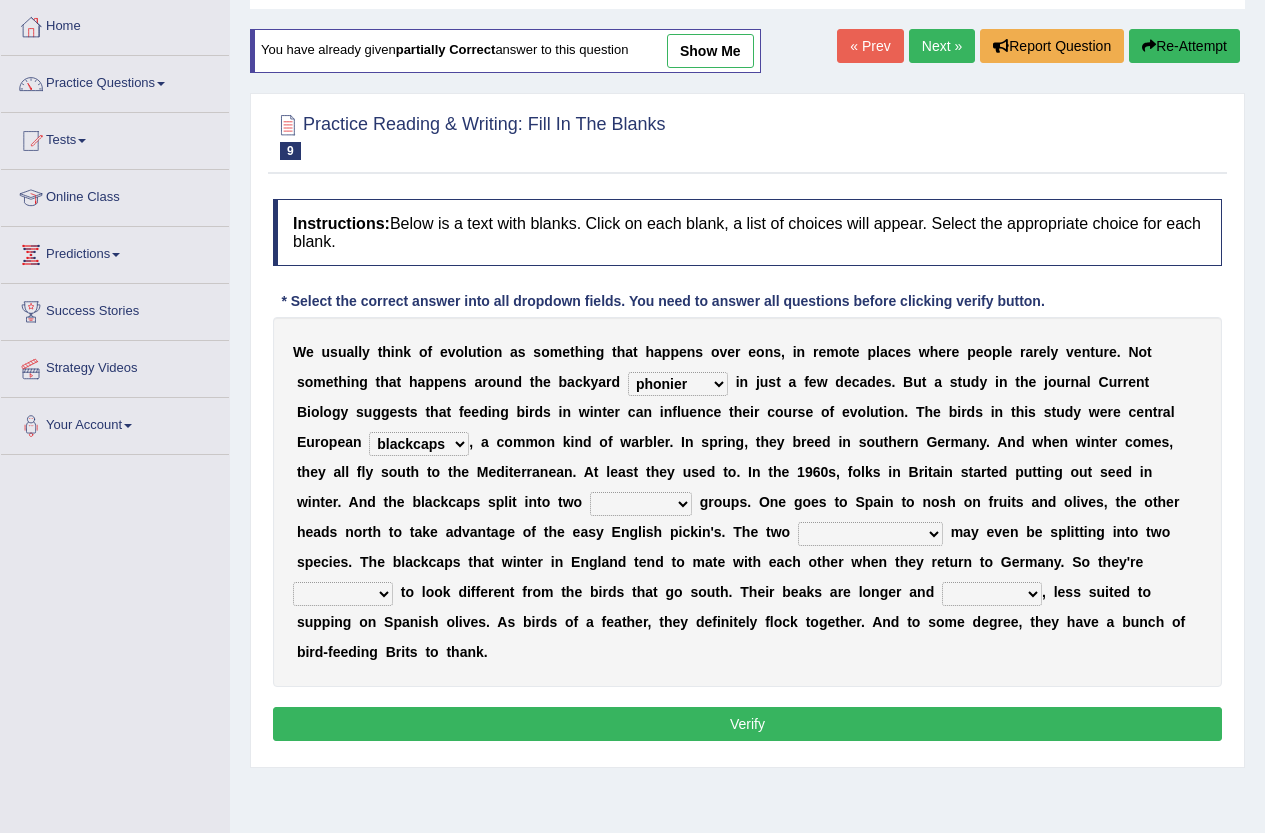 click on "W e    u s u a l l y    t h i n k    o f    e v o l u t i o n    a s    s o m e t h i n g    t h a t    h a p p e n s    o v e r    e o n s ,    i n    r e m o t e    p l a c e s    w h e r e    p e o p l e    r a r e l y    v e n t u r e .    N o t    s o m e t h i n g    t h a t    h a p p e n s    a r o u n d    t h e    b a c k y a r d    beaver believer birdfeeder phonier    i n    j u s t    a    f e w    d e c a d e s .    B u t    a    s t u d y    i n    t h e    j o u r n a l    C u r r e n t    B i o l o g y    s u g g e s t s    t h a t    f e e d i n g    b i r d s    i n    w i n t e r    c a n    i n f l u e n c e    t h e i r    c o u r s e    o f    e v o l u t i o n .    T h e    b i r d s    i n    t h i s    s t u d y    w e r e    c e n t r a l    E u r o p e a n    blackcaps pox flaps chats ,    a    c o m m o n    k i n d    o f    w a r b l e r .    I n    s p r i n g ,    t h e y    b r e e d    i n    s o u t h e r" at bounding box center (747, 502) 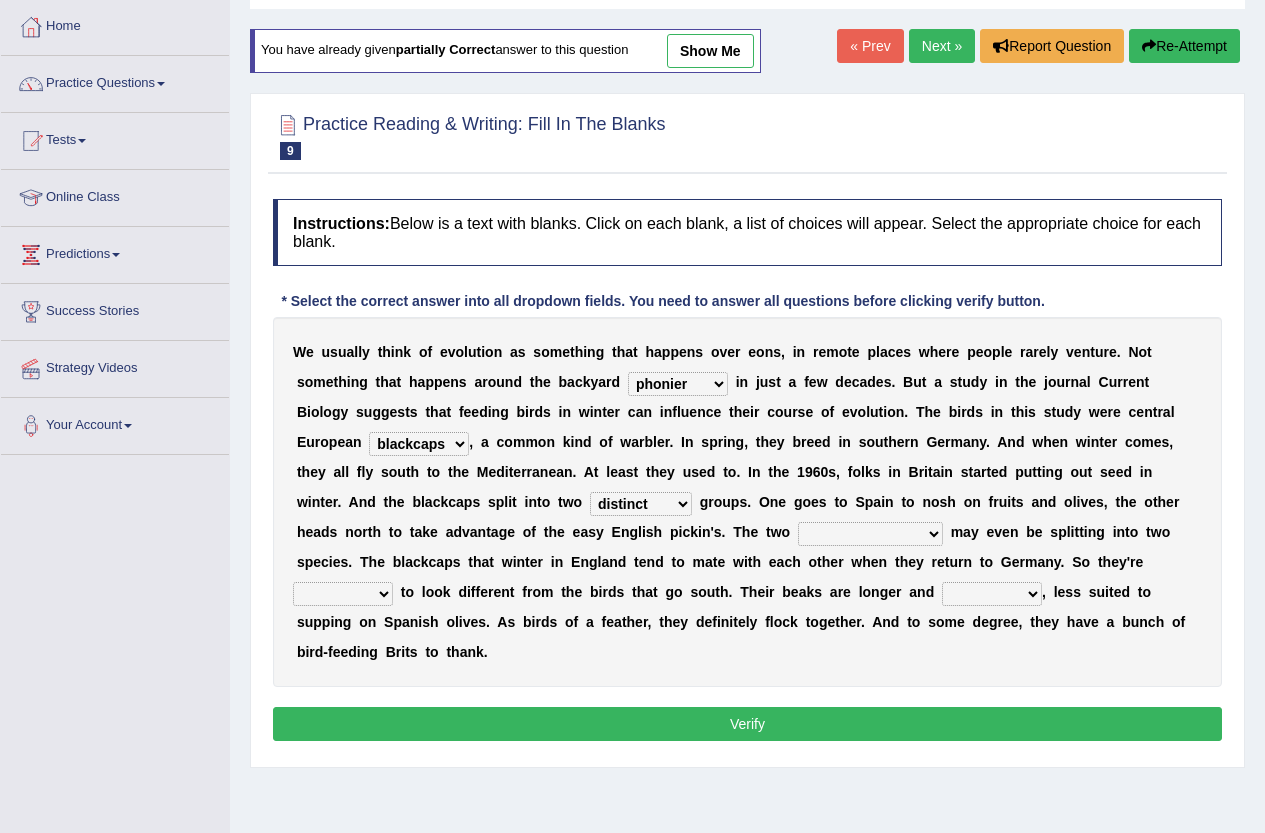click on "elevators populations breakers contraindications" at bounding box center (870, 534) 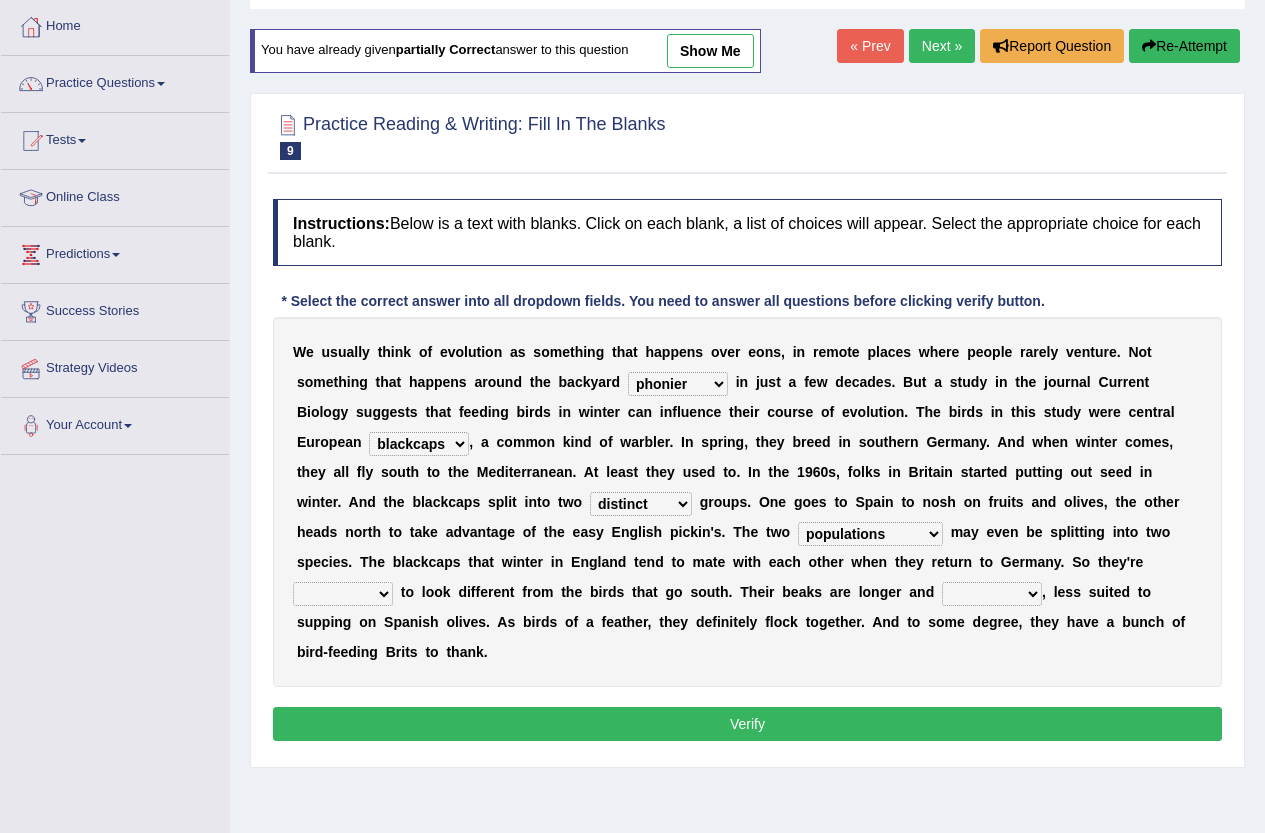 click on "starting blotting wanting padding" at bounding box center [343, 594] 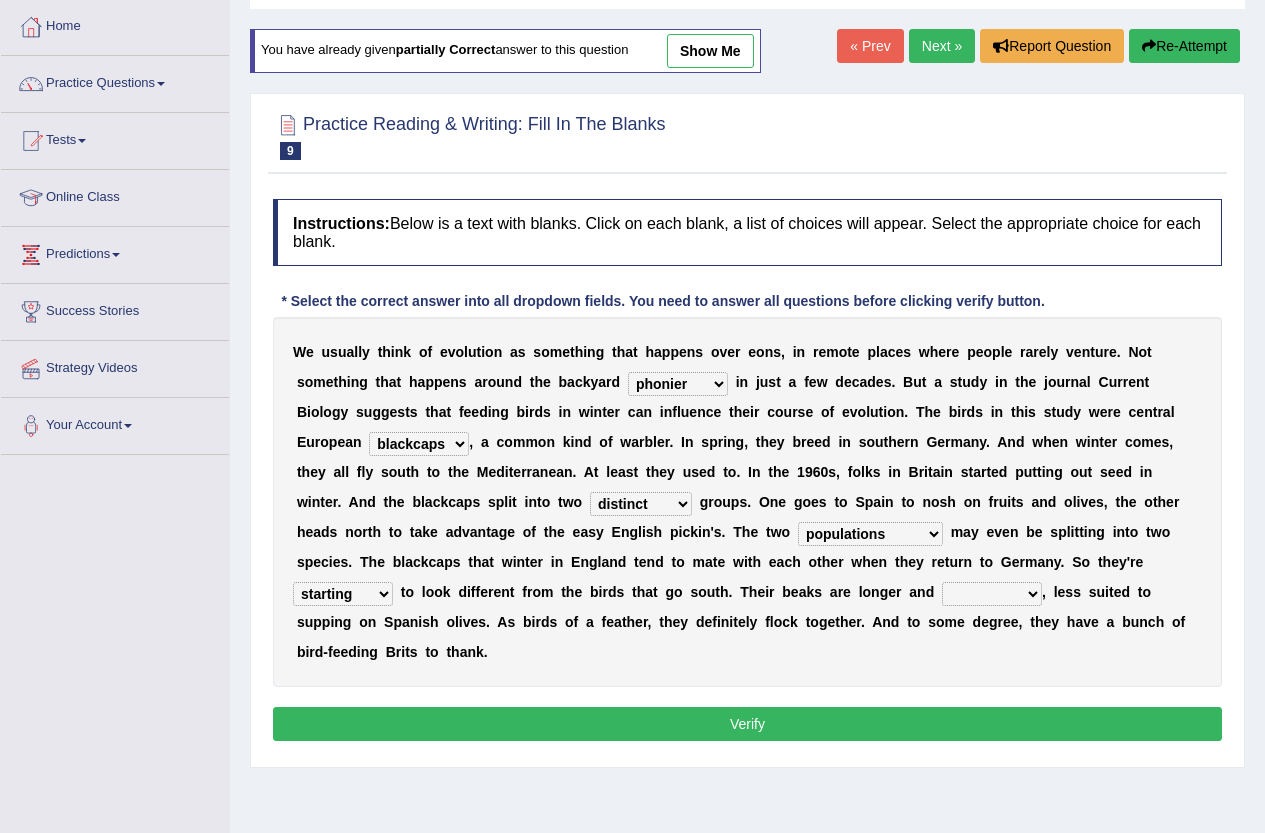 click on "freshwater spillover scheduler narrower" at bounding box center (992, 594) 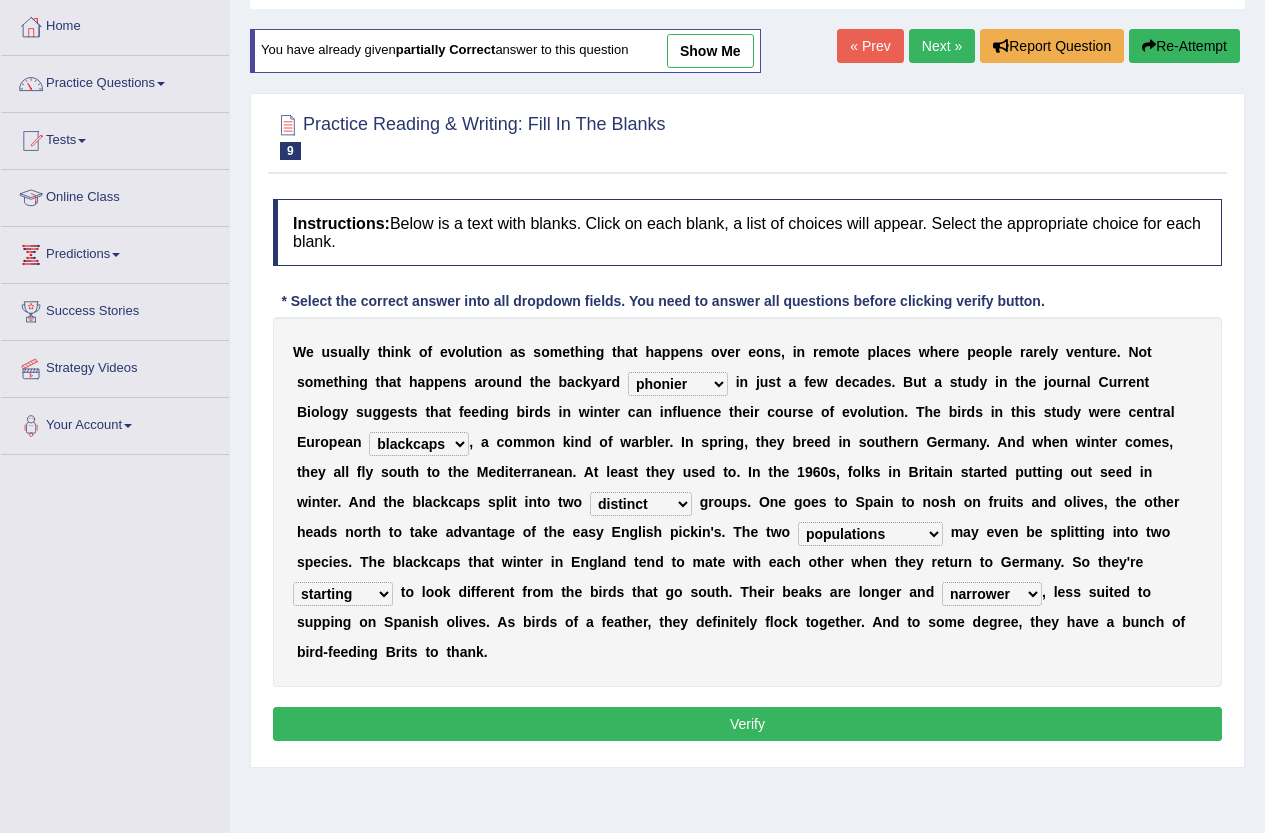 click on "Verify" at bounding box center (747, 724) 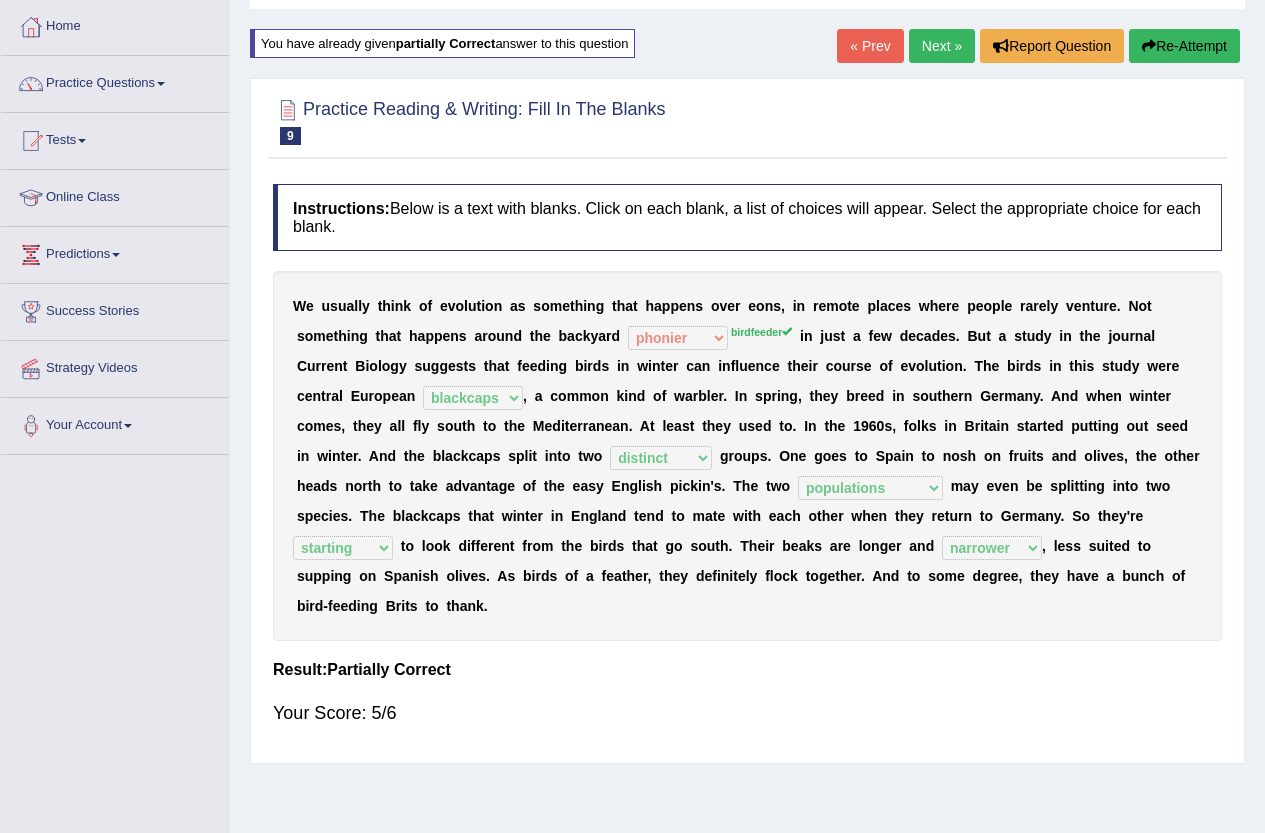 click on "Re-Attempt" at bounding box center (1184, 46) 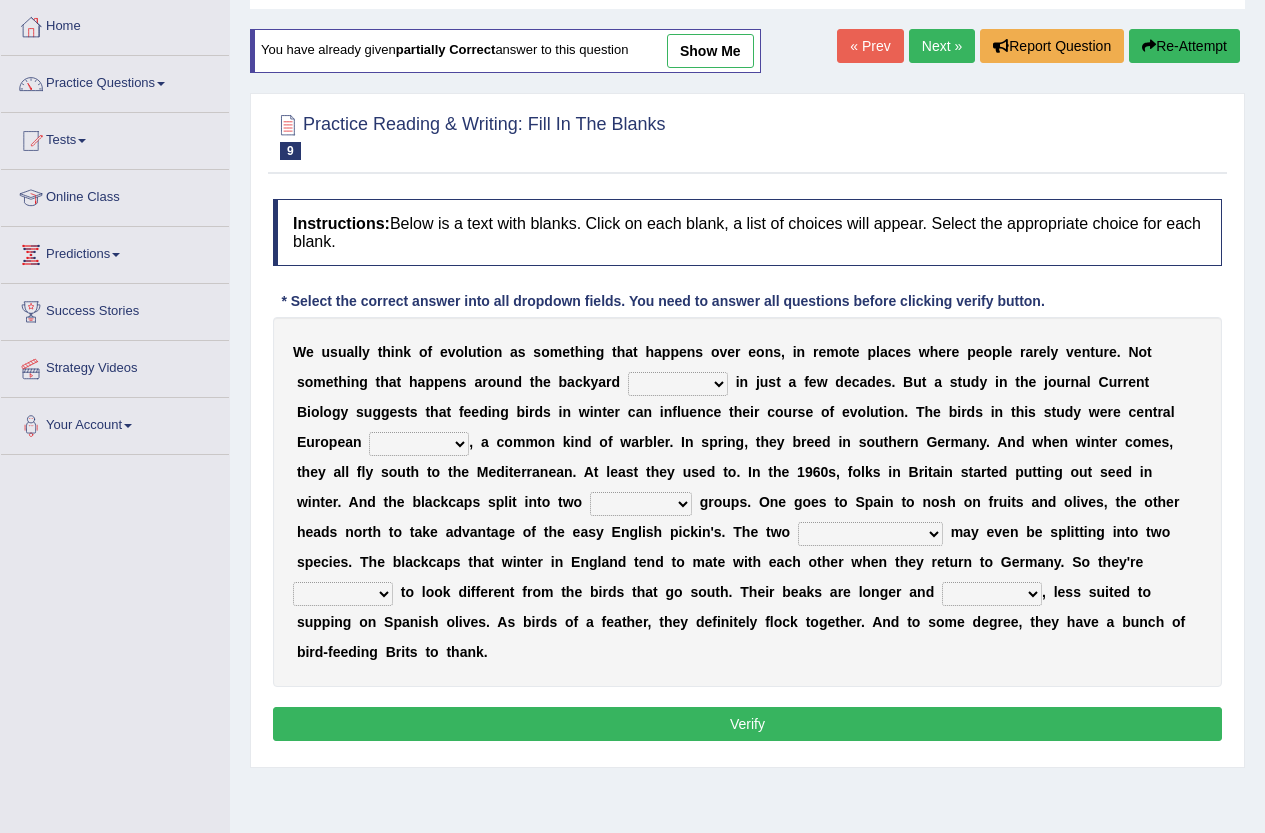 scroll, scrollTop: 100, scrollLeft: 0, axis: vertical 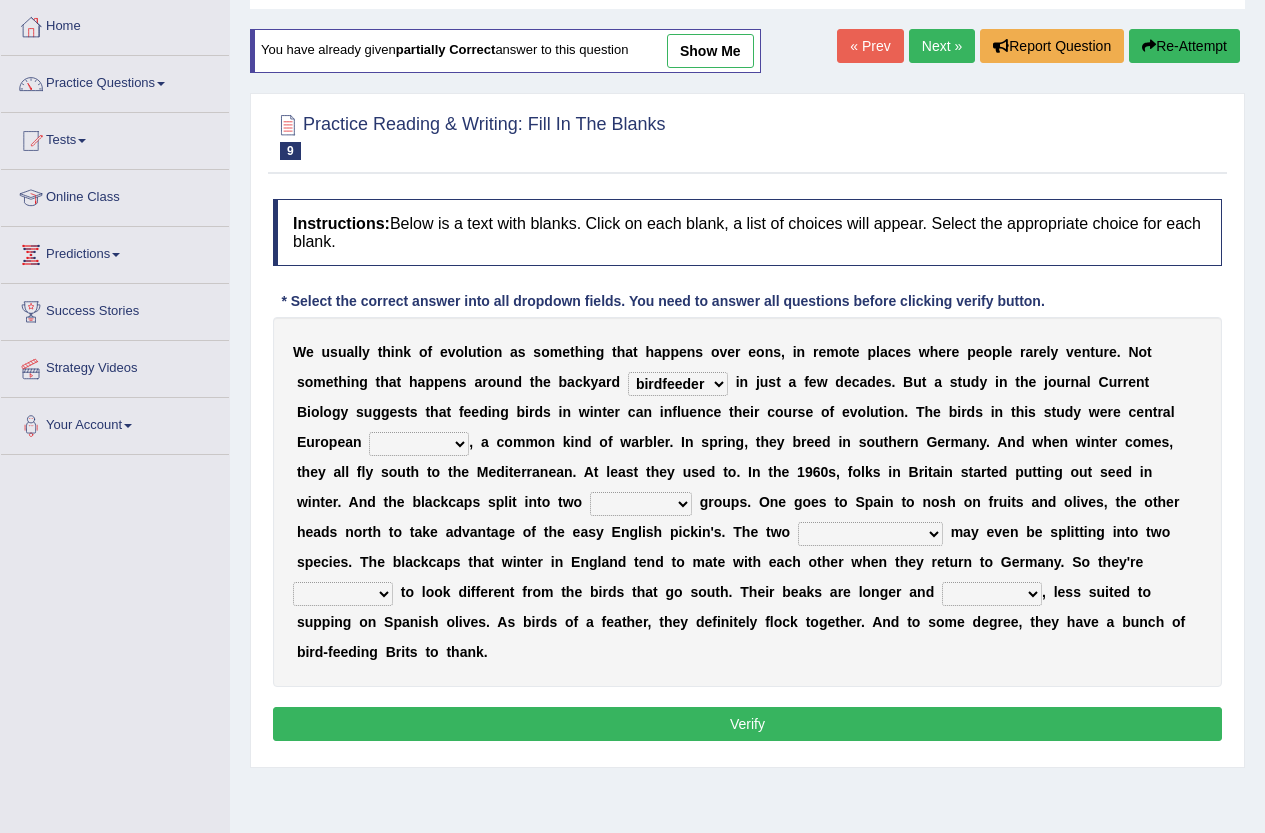 click on "beaver believer birdfeeder phonier" at bounding box center (678, 384) 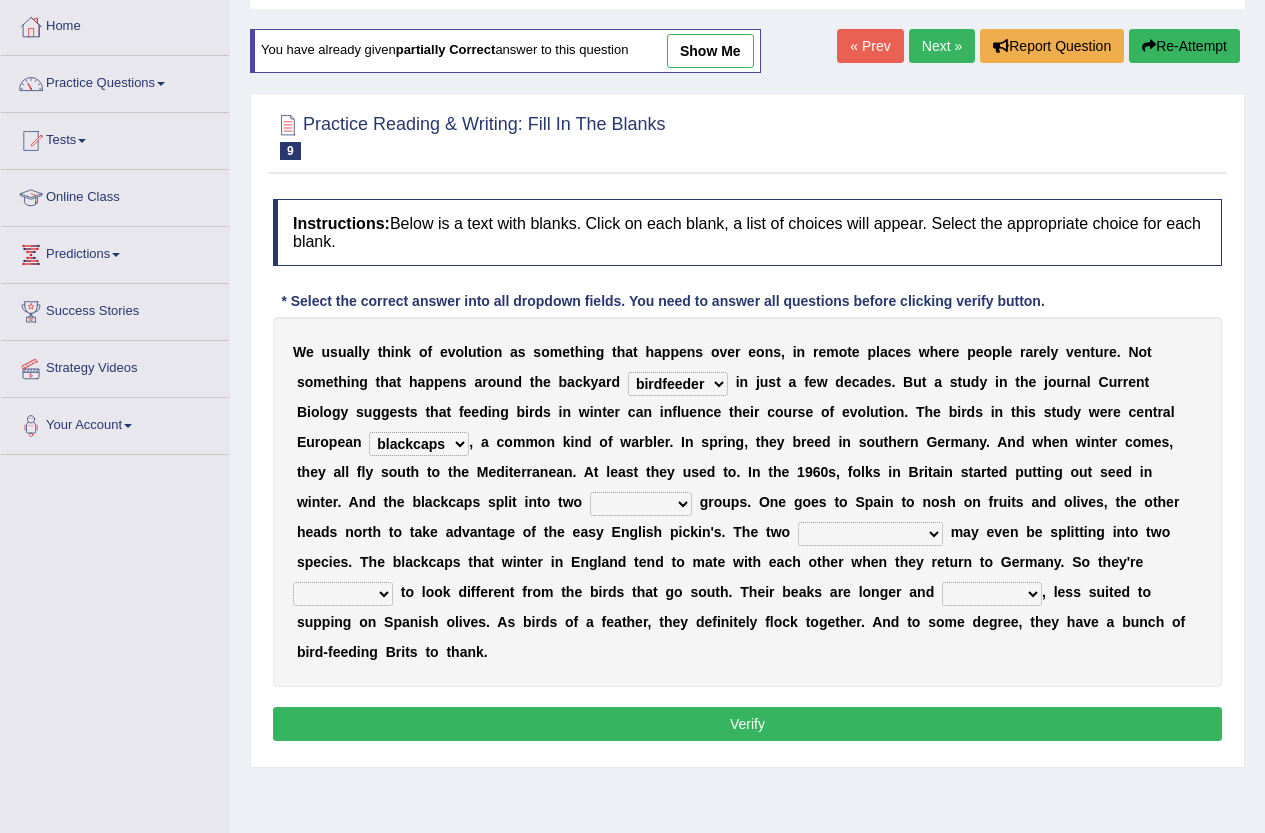 click on "distinct bit disconnect split" at bounding box center [641, 504] 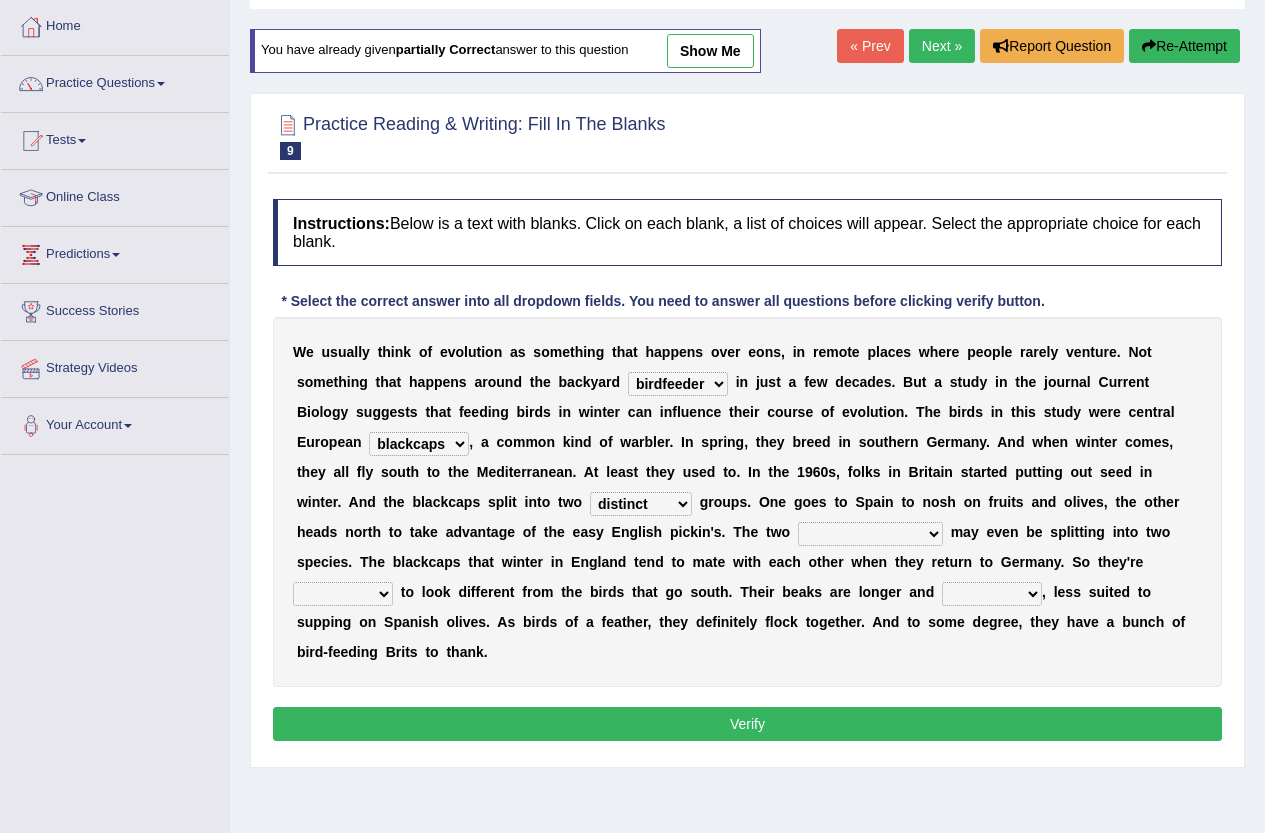 click on "elevators populations breakers contraindications" at bounding box center (870, 534) 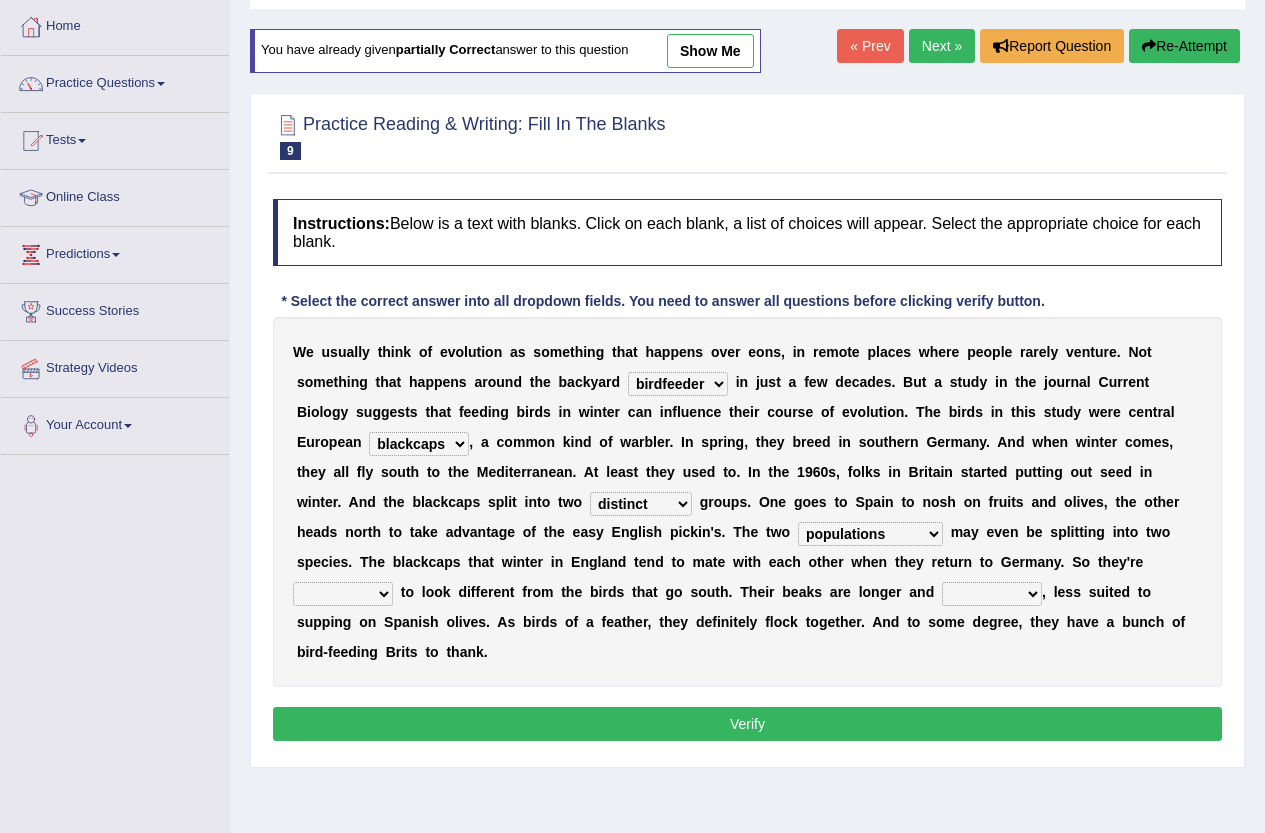click on "elevators populations breakers contraindications" at bounding box center [870, 534] 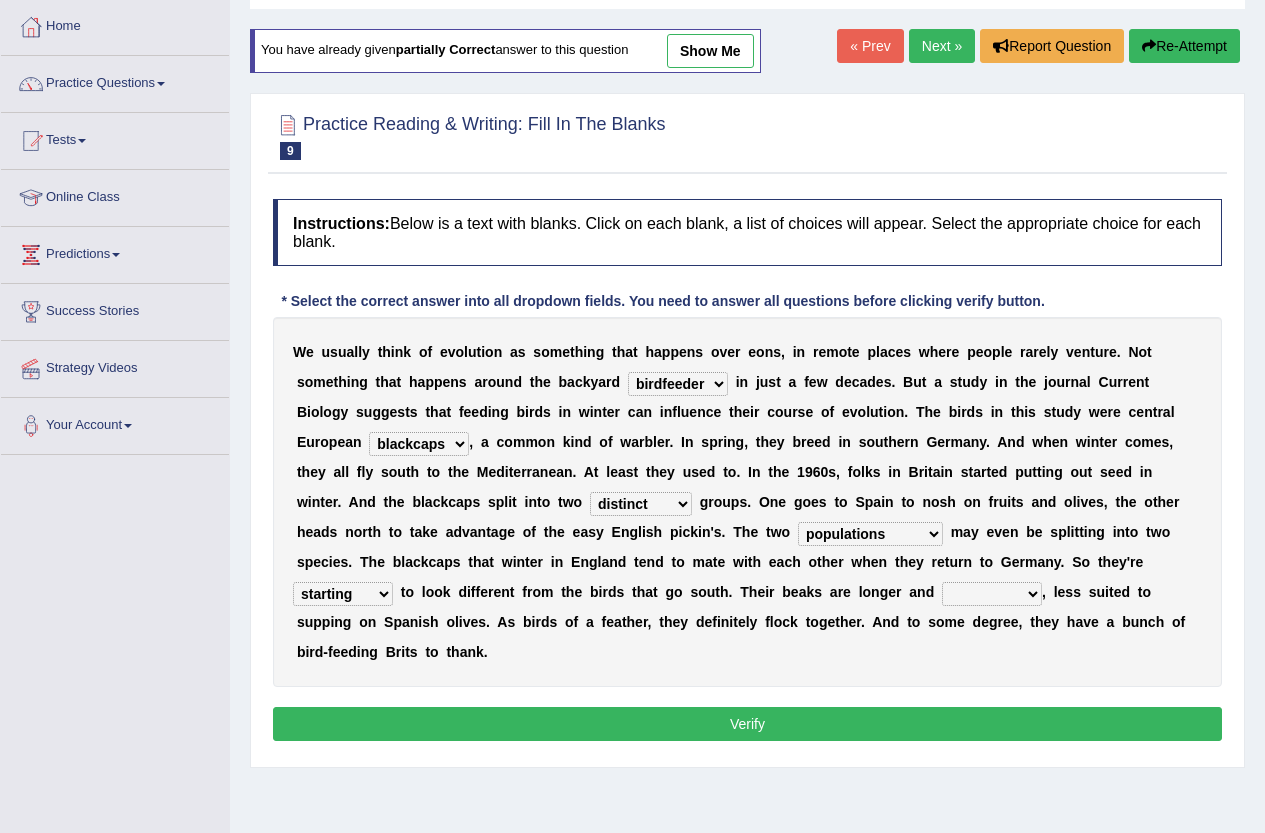 click on "freshwater spillover scheduler narrower" at bounding box center (992, 594) 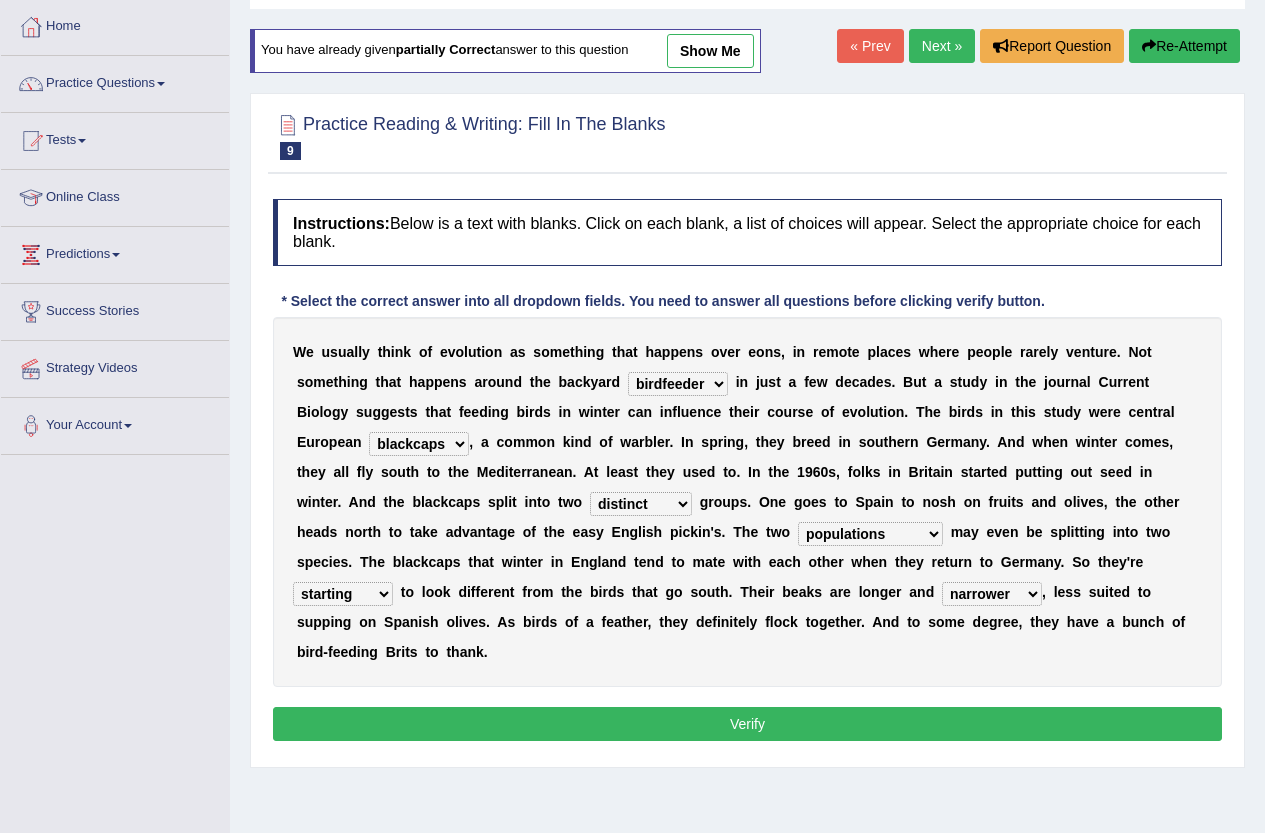 click on "Verify" at bounding box center (747, 724) 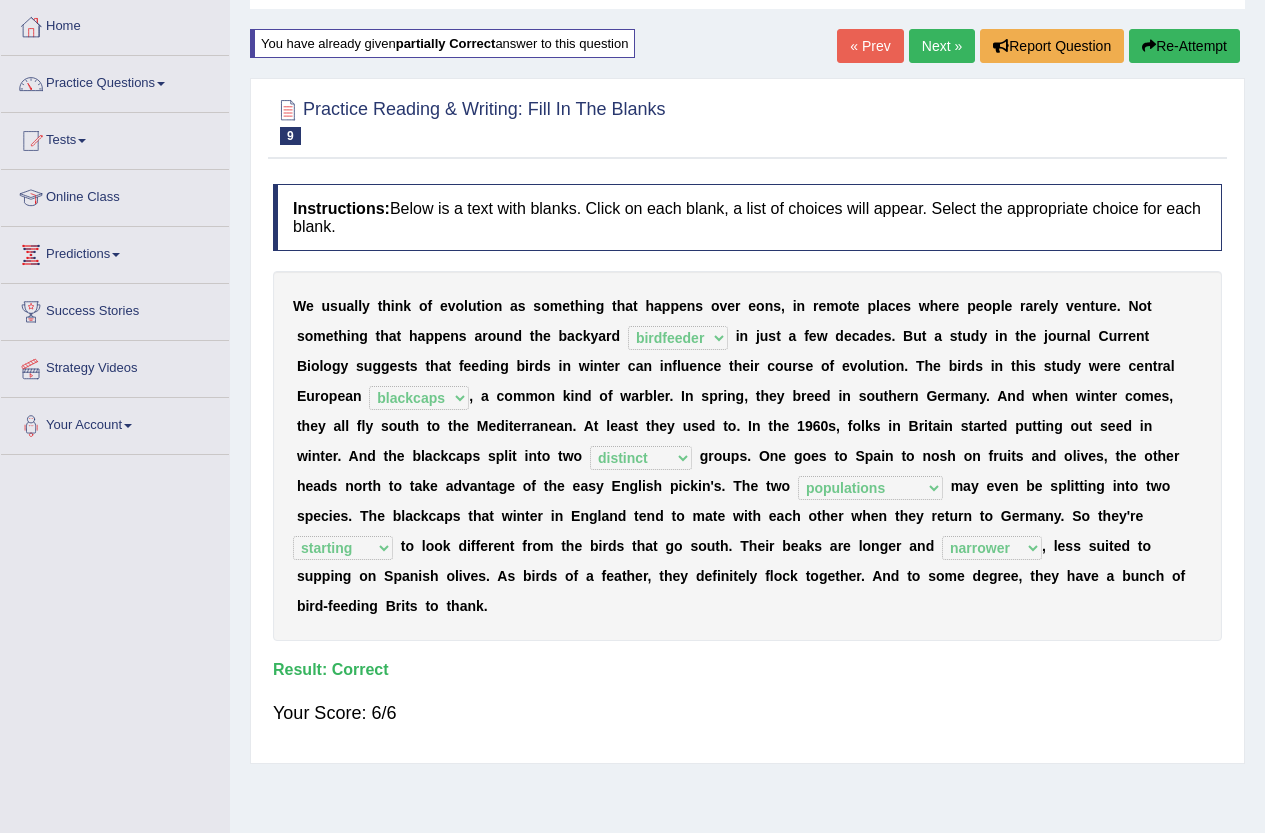 click on "« Prev" at bounding box center (870, 46) 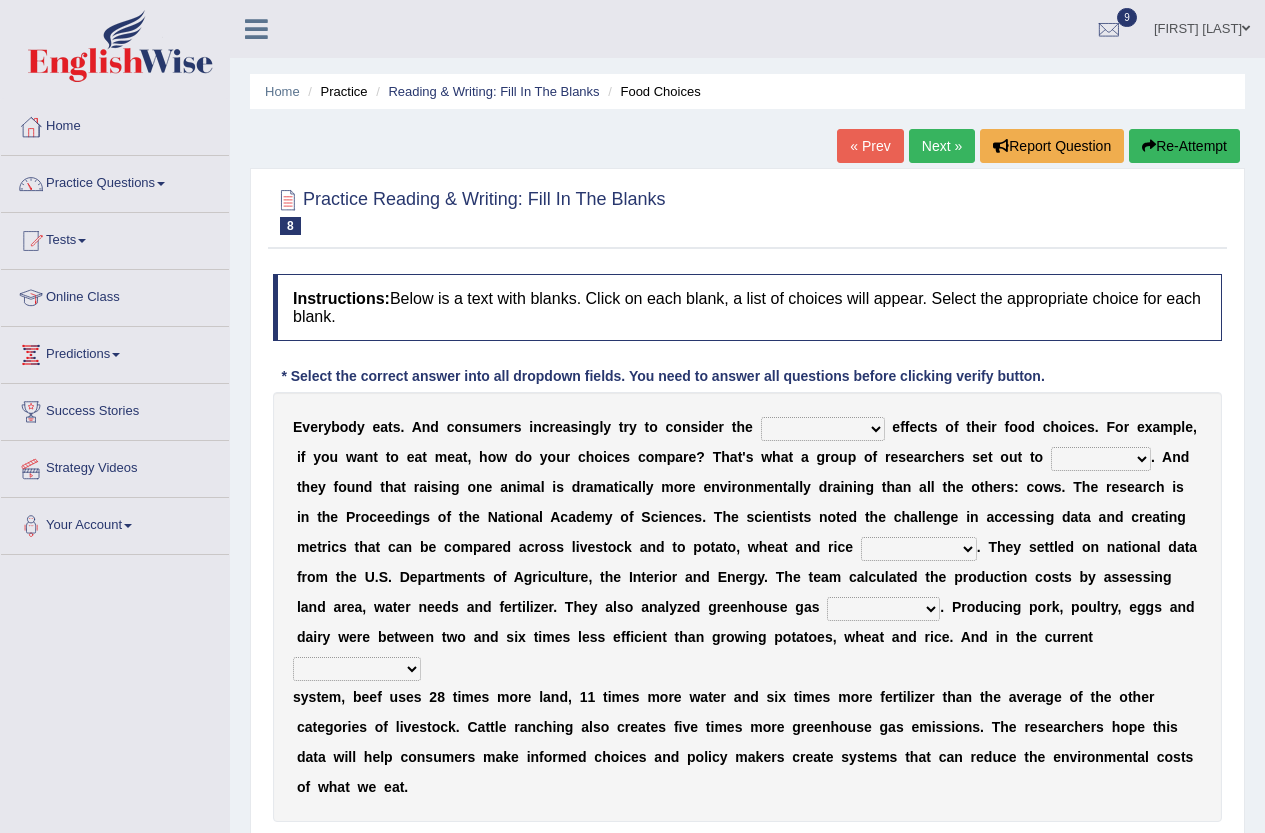 scroll, scrollTop: 0, scrollLeft: 0, axis: both 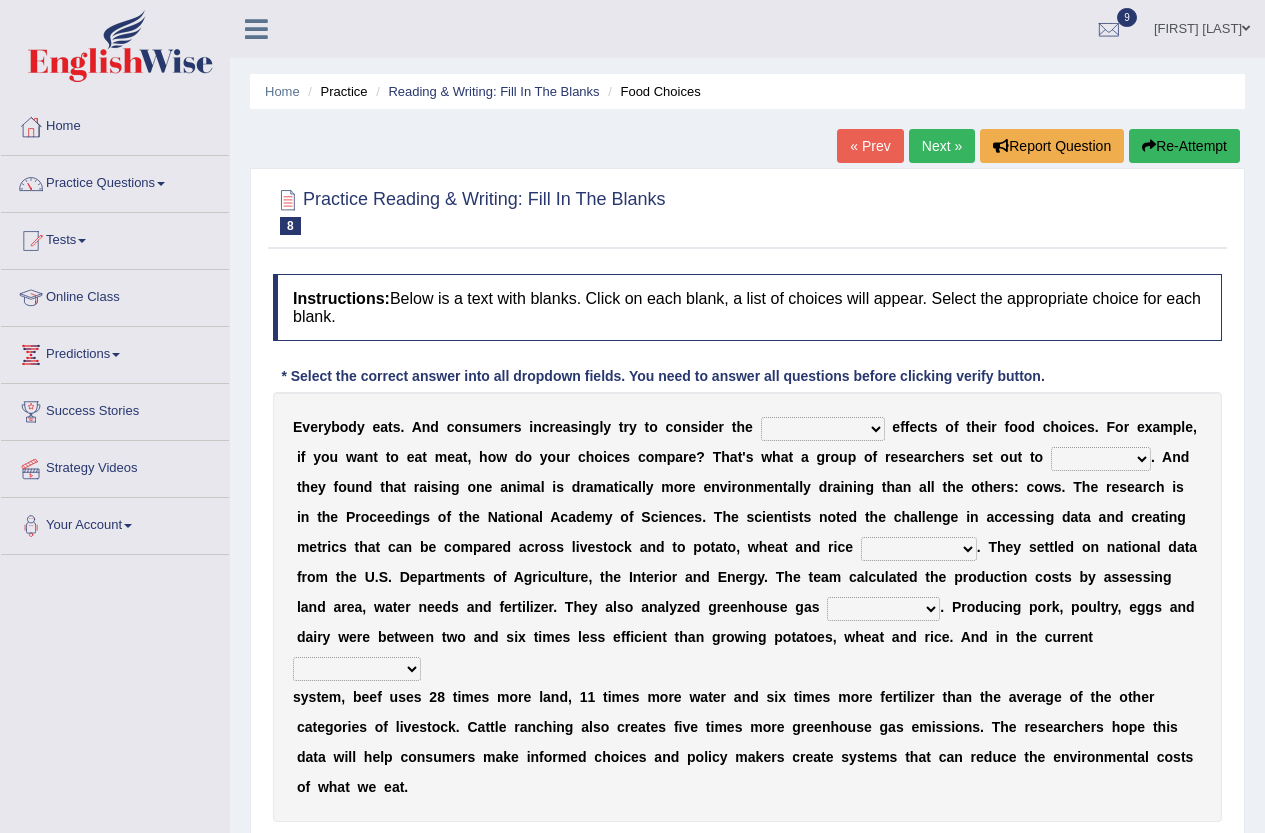 click on "spiritual economic environmental material" at bounding box center [823, 429] 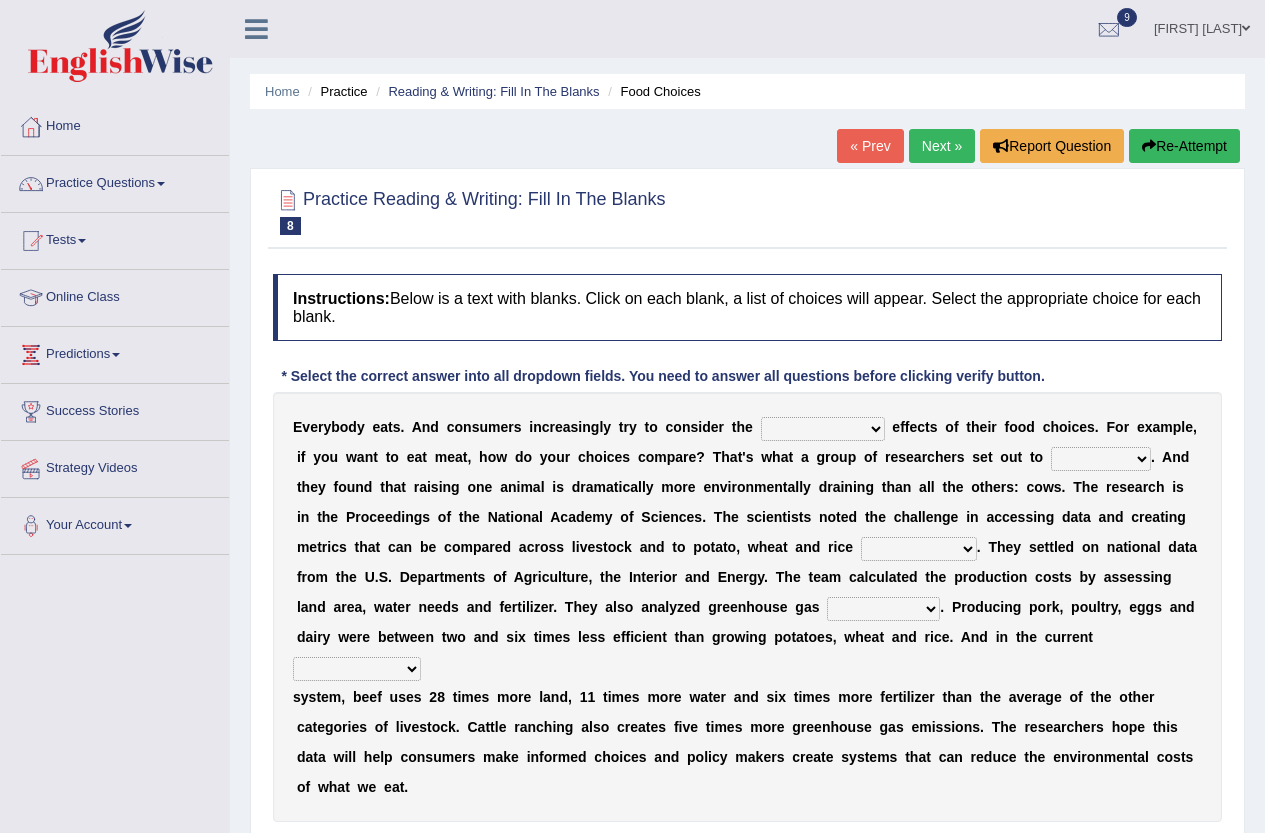 select on "environmental" 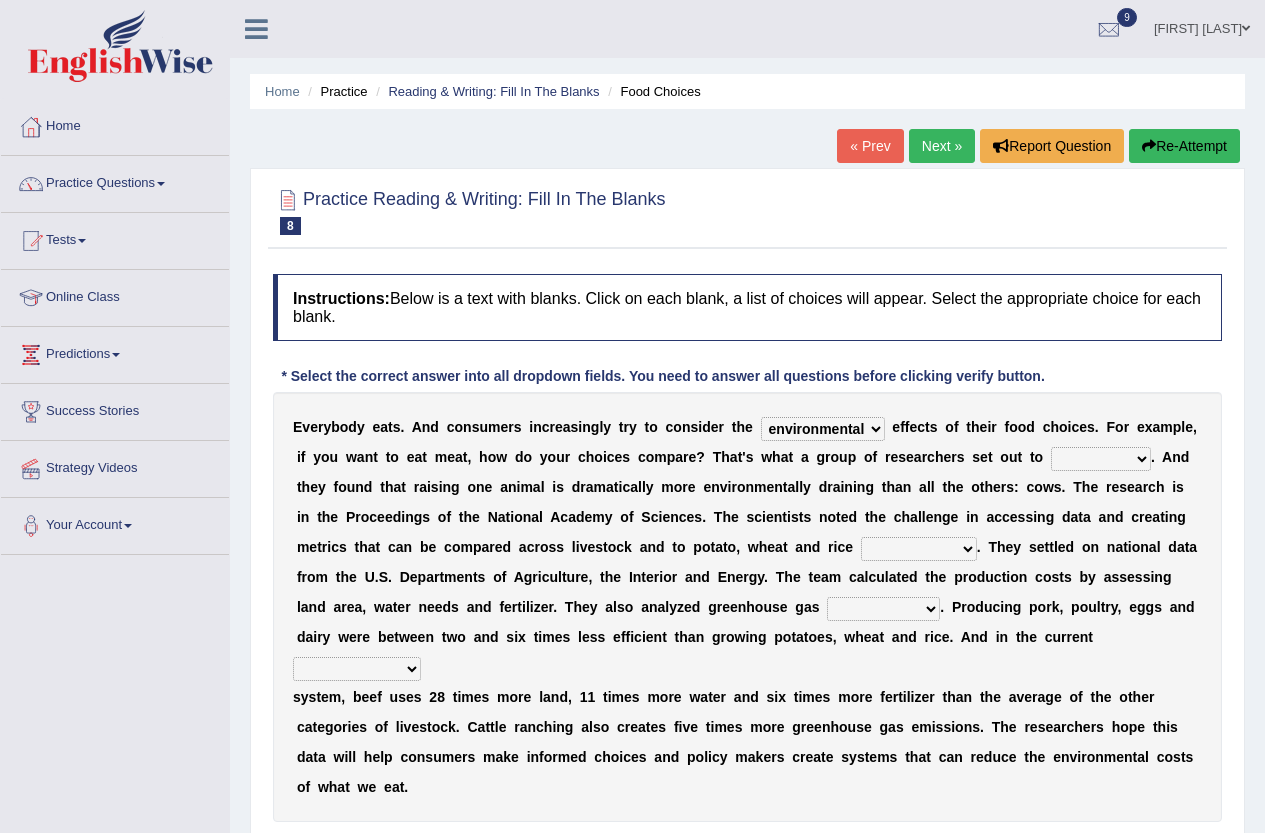 click on "spiritual economic environmental material" at bounding box center (823, 429) 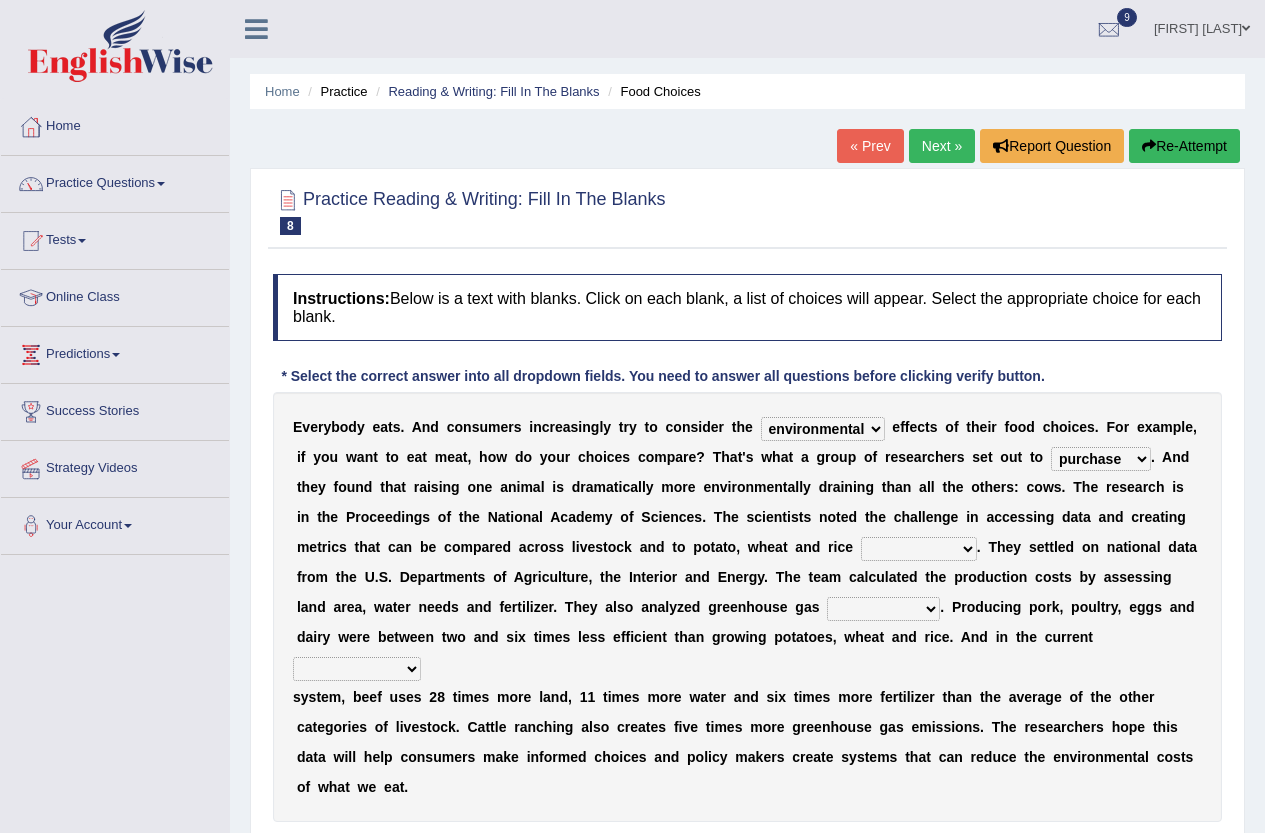 click on "production corruption consumption inventory" at bounding box center [919, 549] 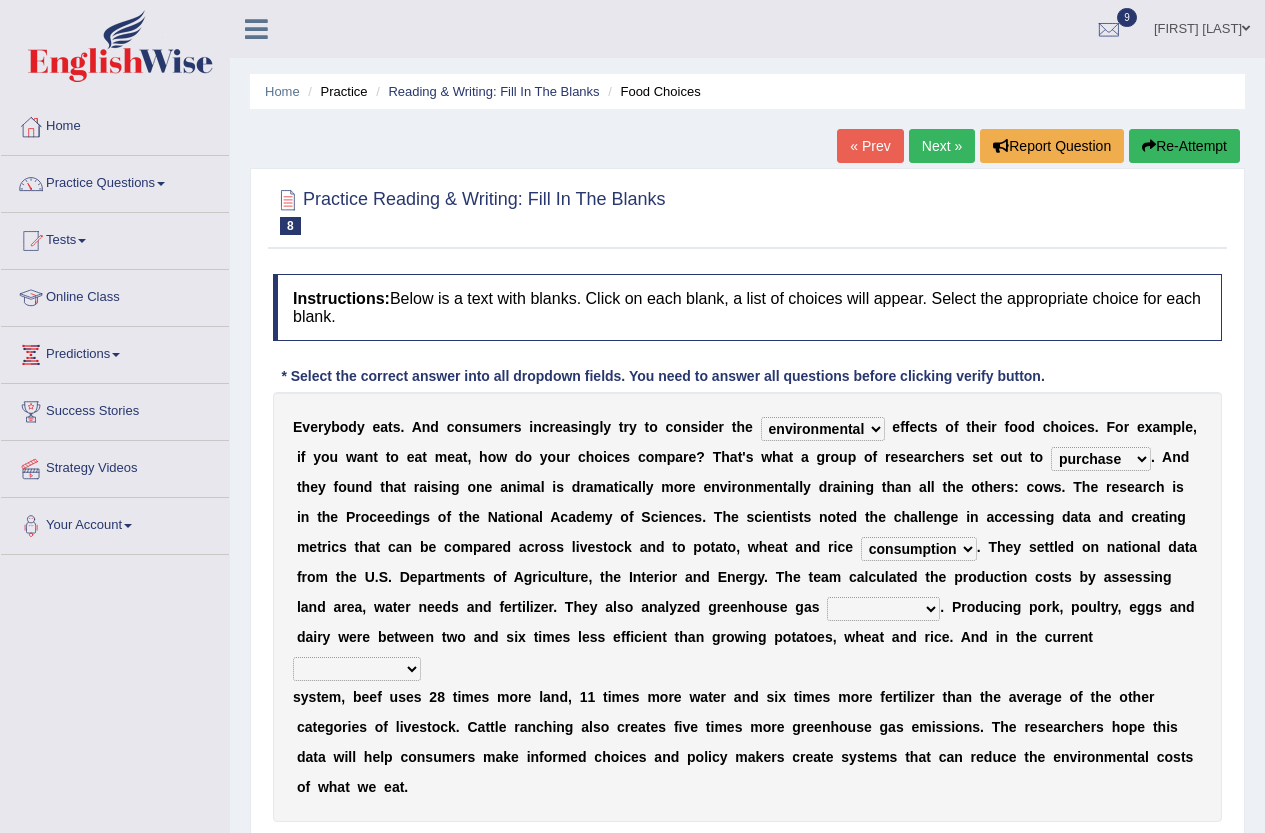 click on "conjectures manufacture emissions purification" at bounding box center [883, 609] 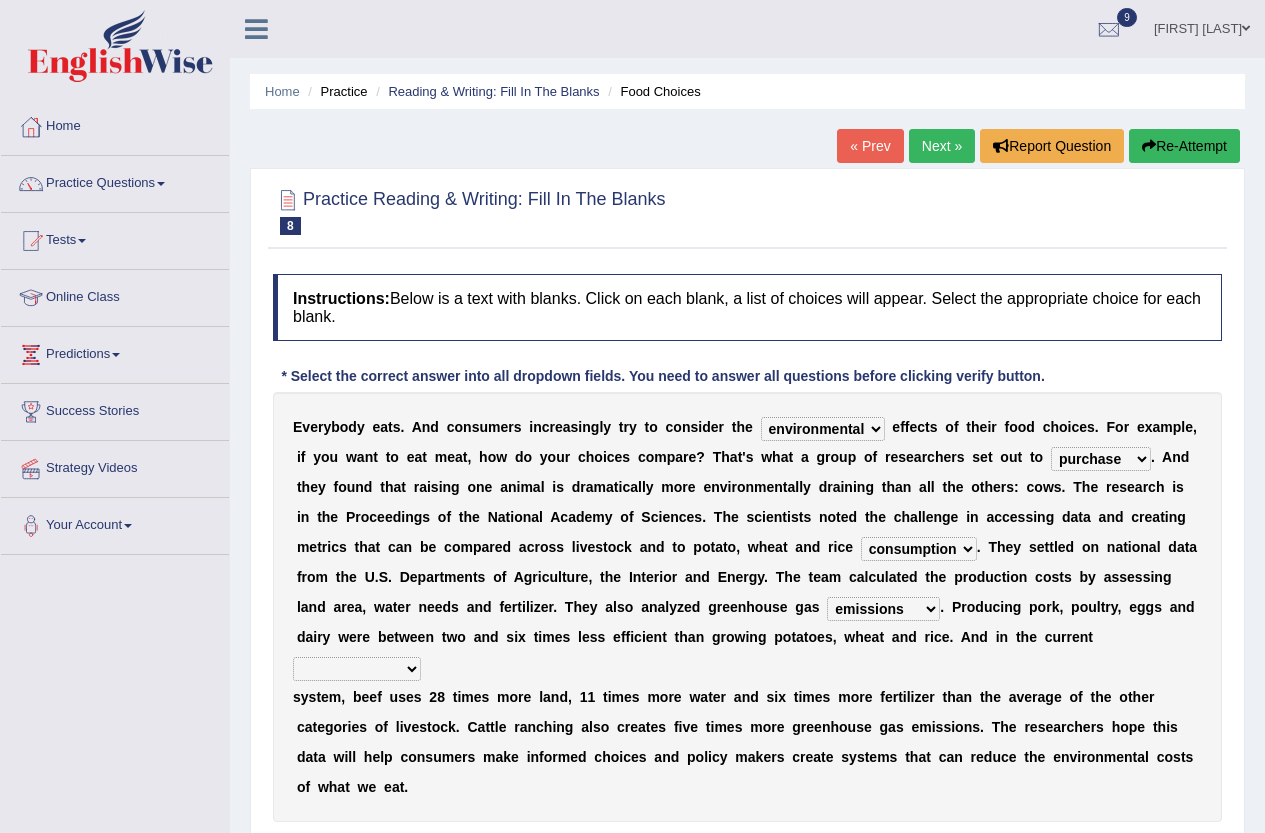 click on "agricultural impalpable ungrammatical terminal" at bounding box center (357, 669) 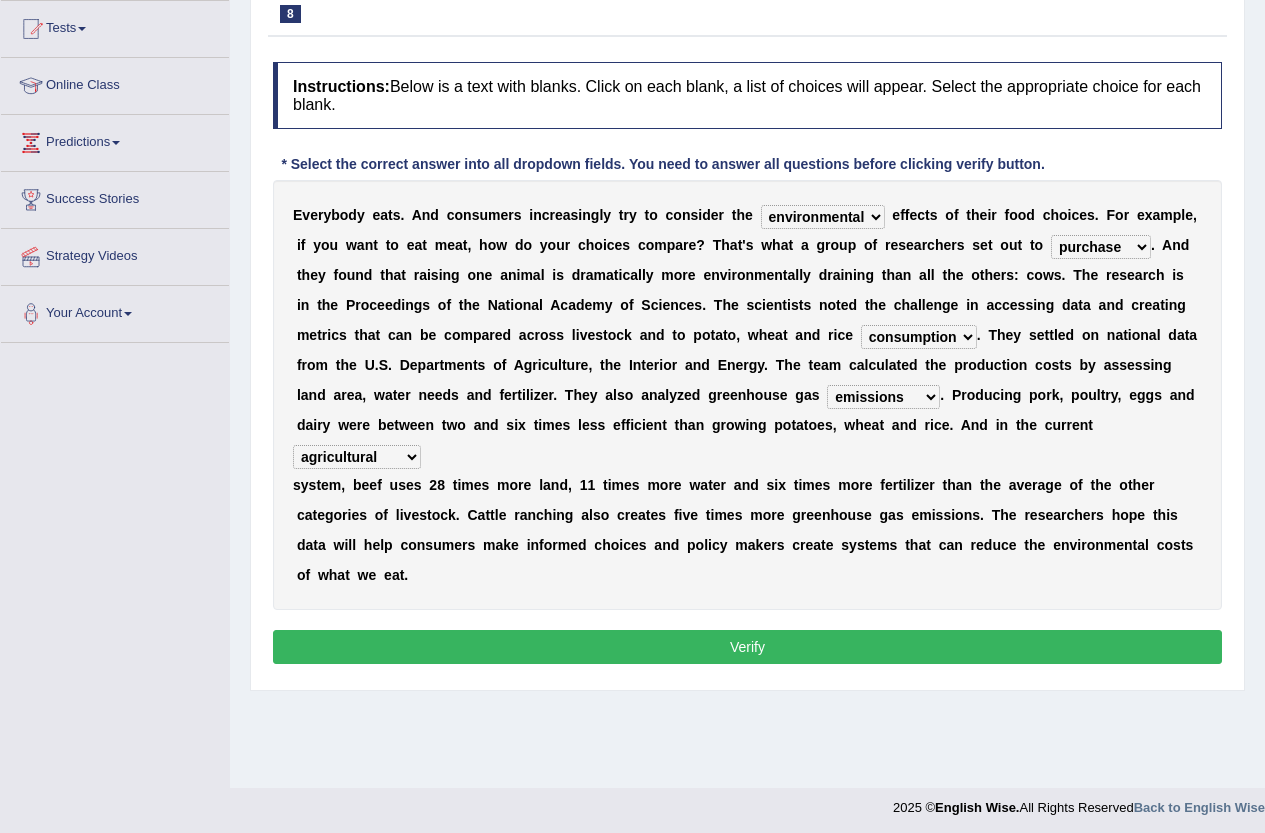 scroll, scrollTop: 217, scrollLeft: 0, axis: vertical 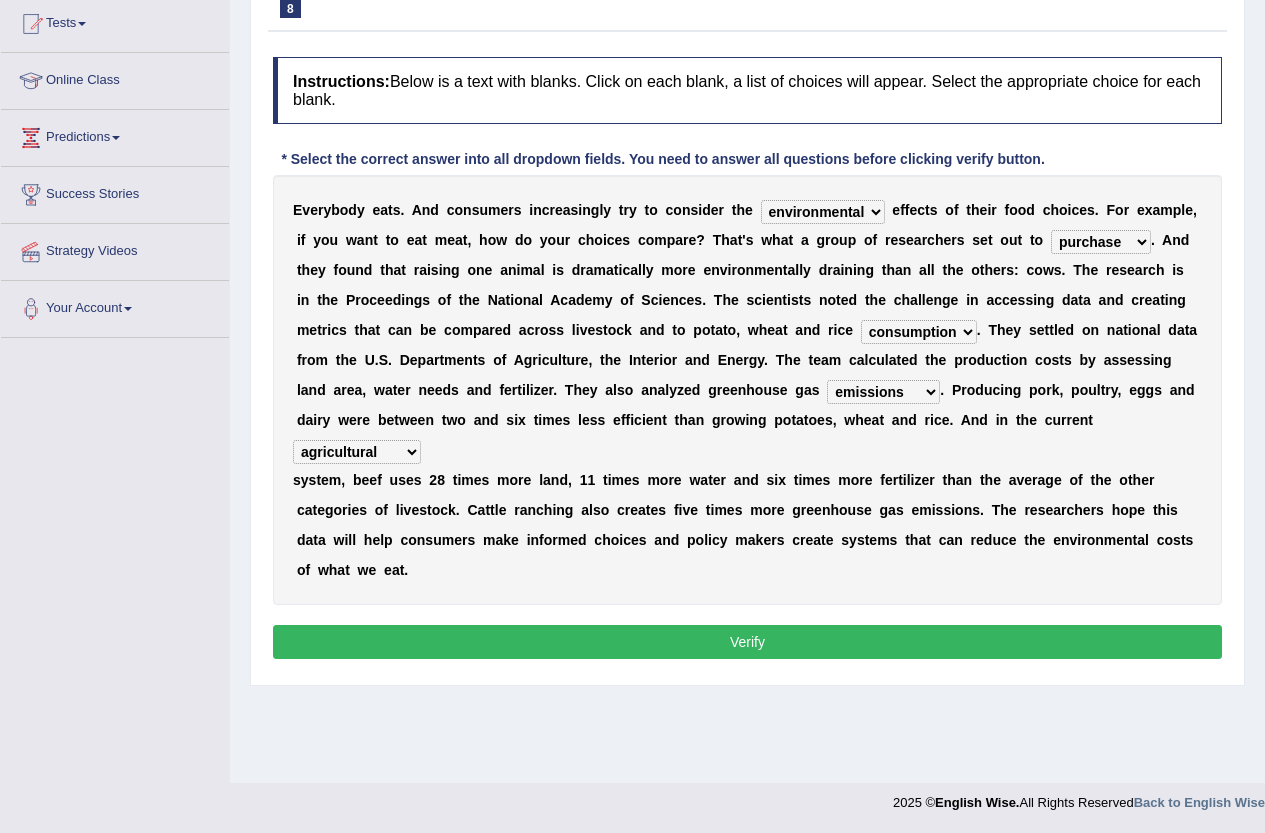 click on "Verify" at bounding box center [747, 642] 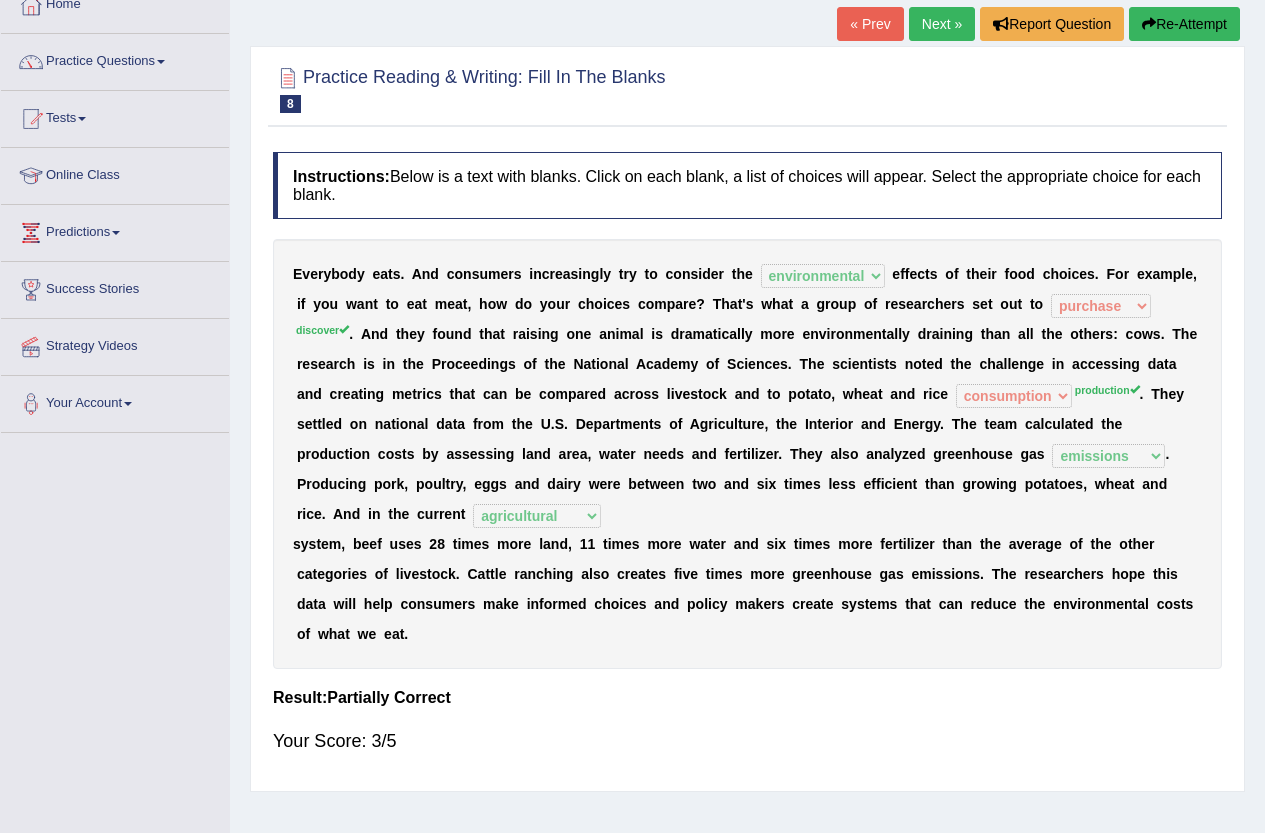 scroll, scrollTop: 0, scrollLeft: 0, axis: both 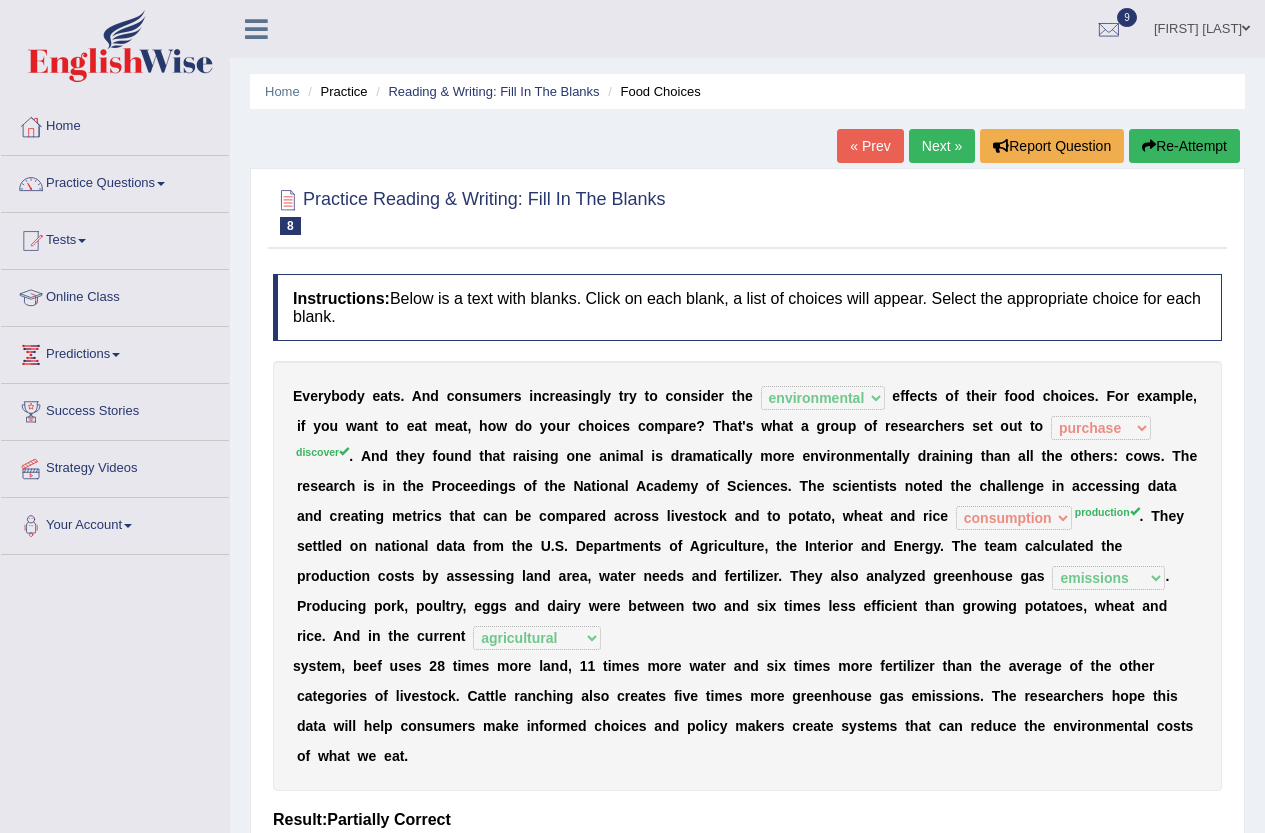 click on "Re-Attempt" at bounding box center [1184, 146] 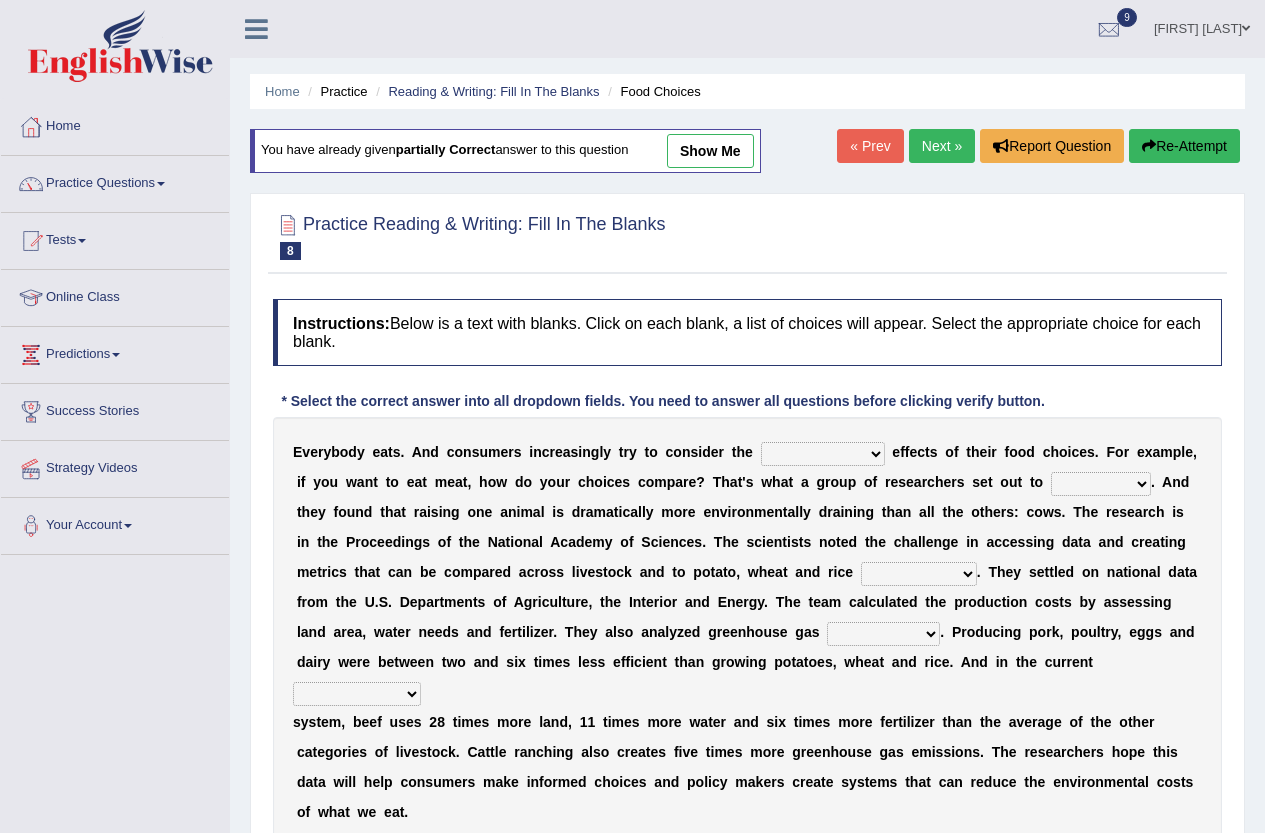 scroll, scrollTop: 0, scrollLeft: 0, axis: both 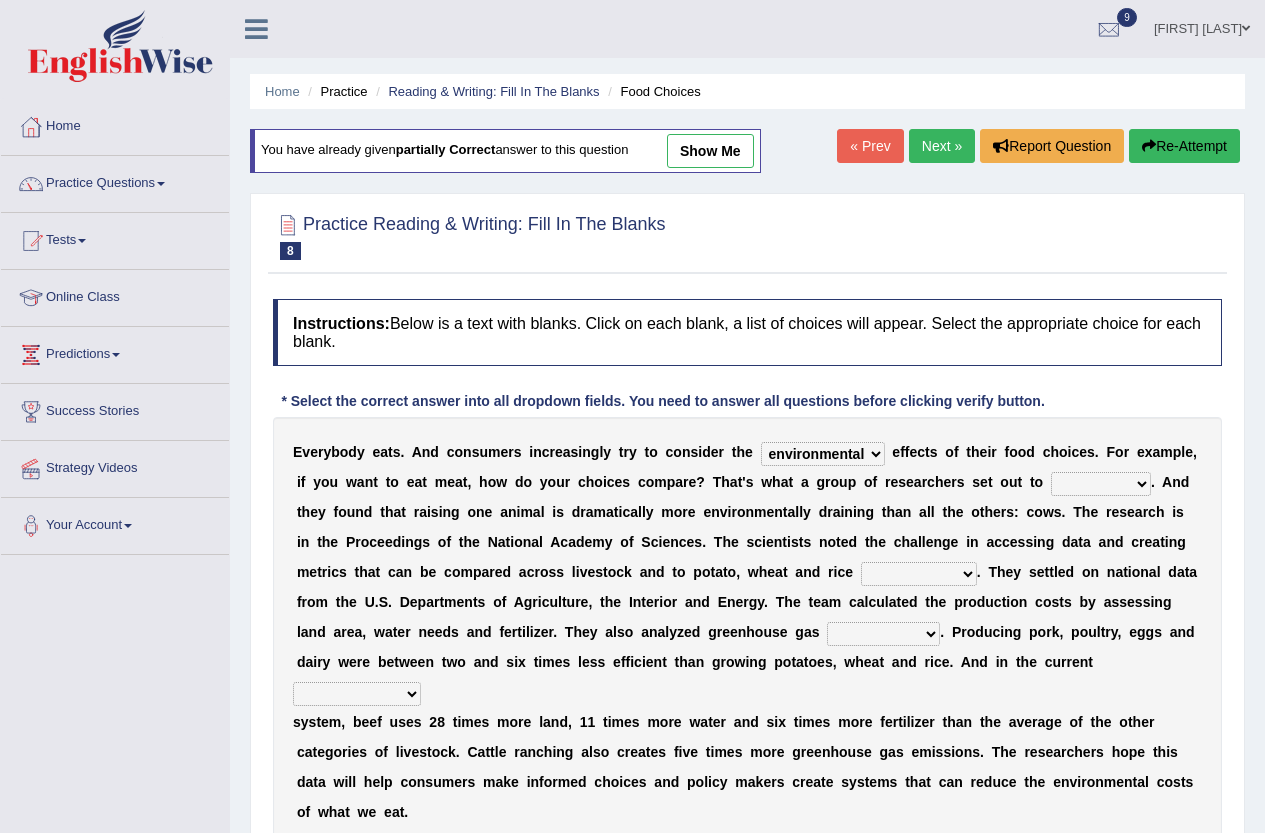 click on "spiritual economic environmental material" at bounding box center (823, 454) 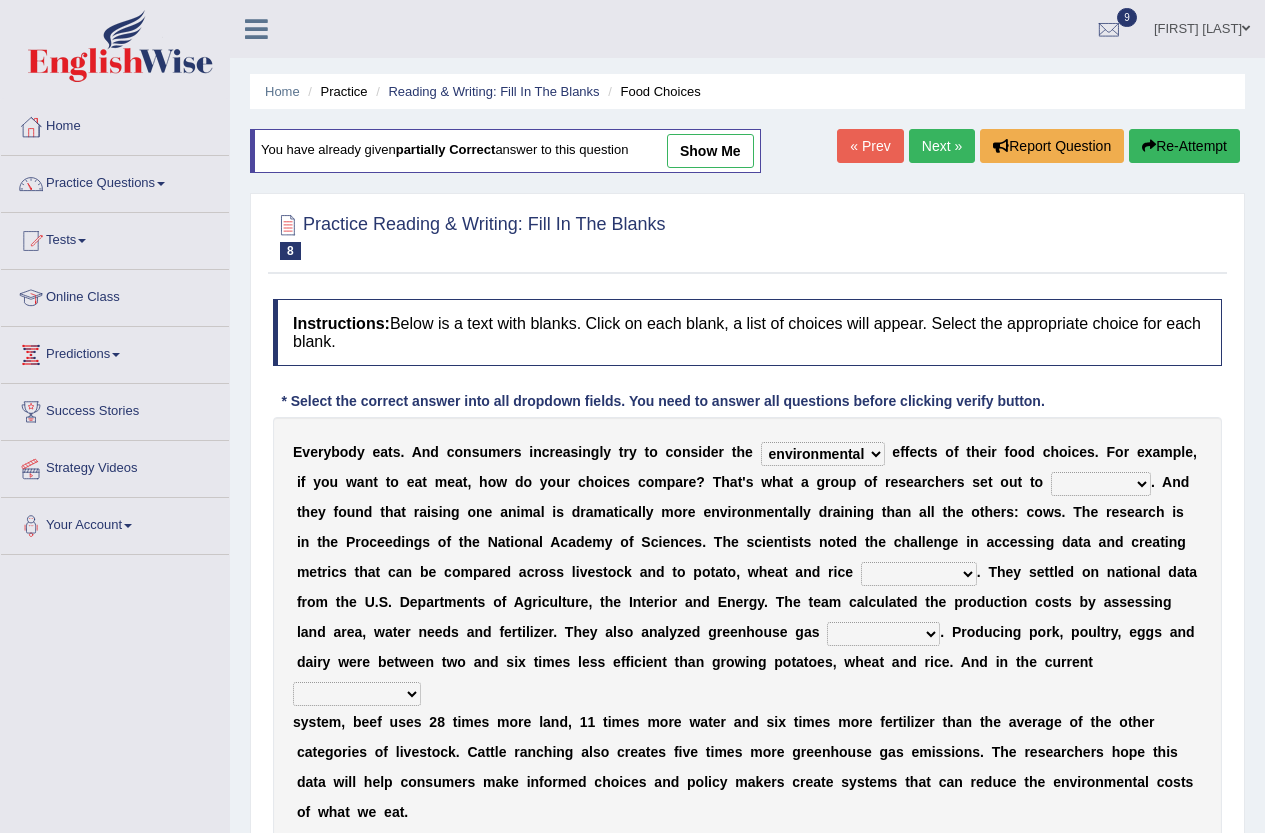 select on "discover" 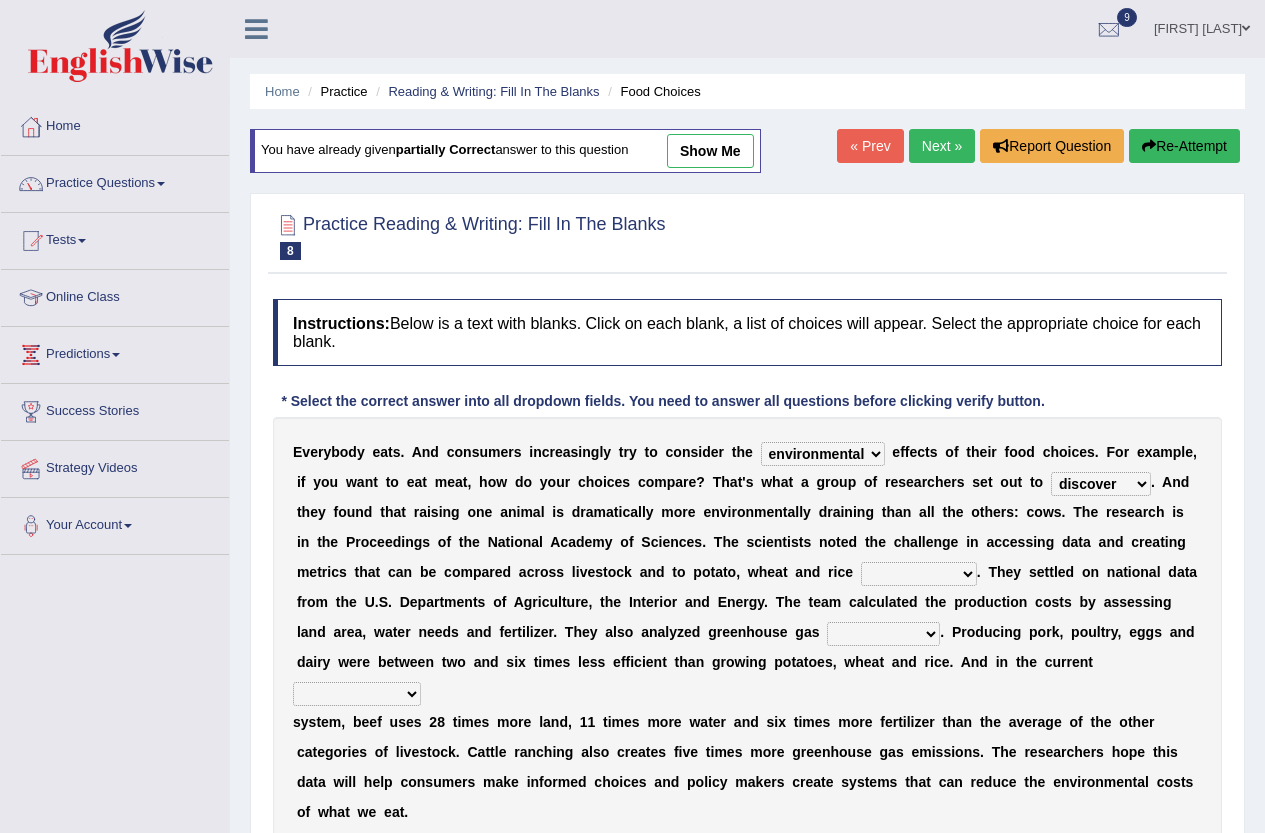 click on "exemplify squander discover purchase" at bounding box center [1101, 484] 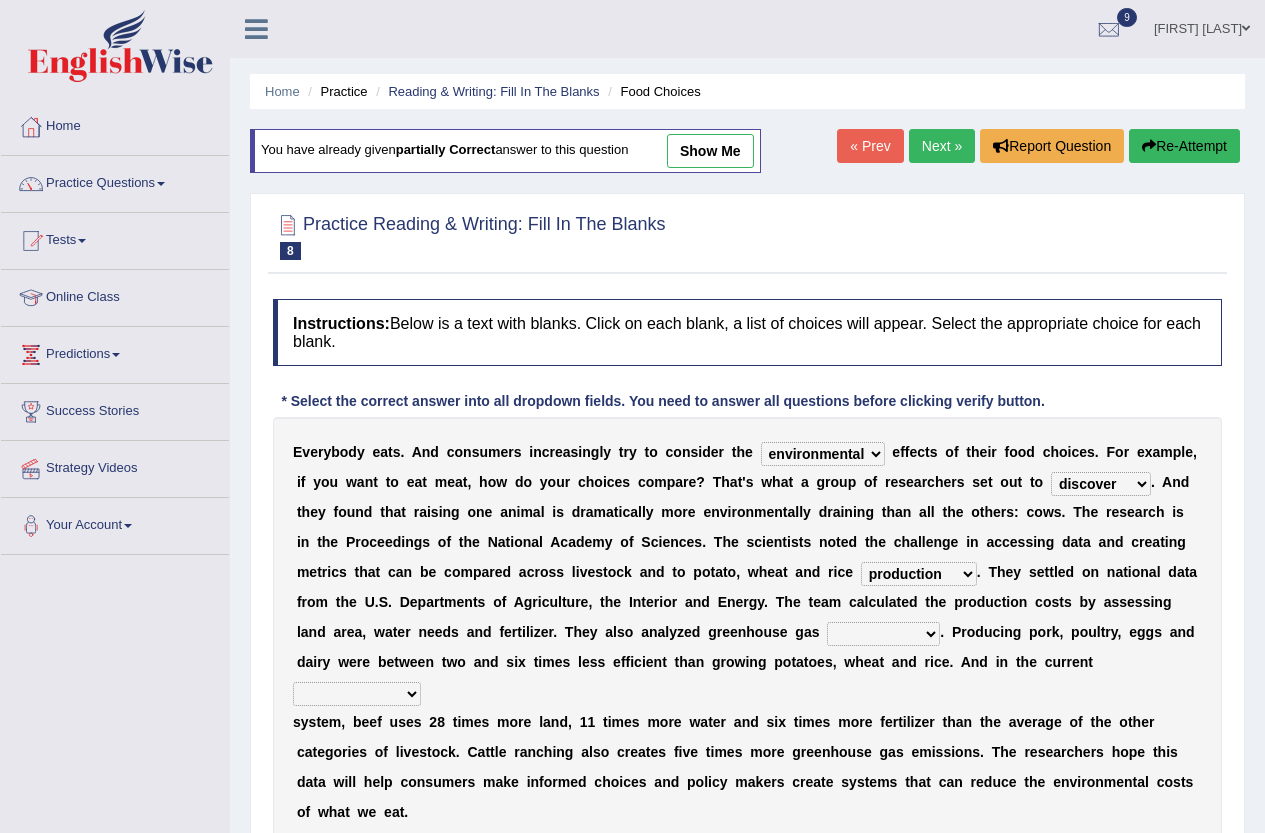 click on "production corruption consumption inventory" at bounding box center (919, 574) 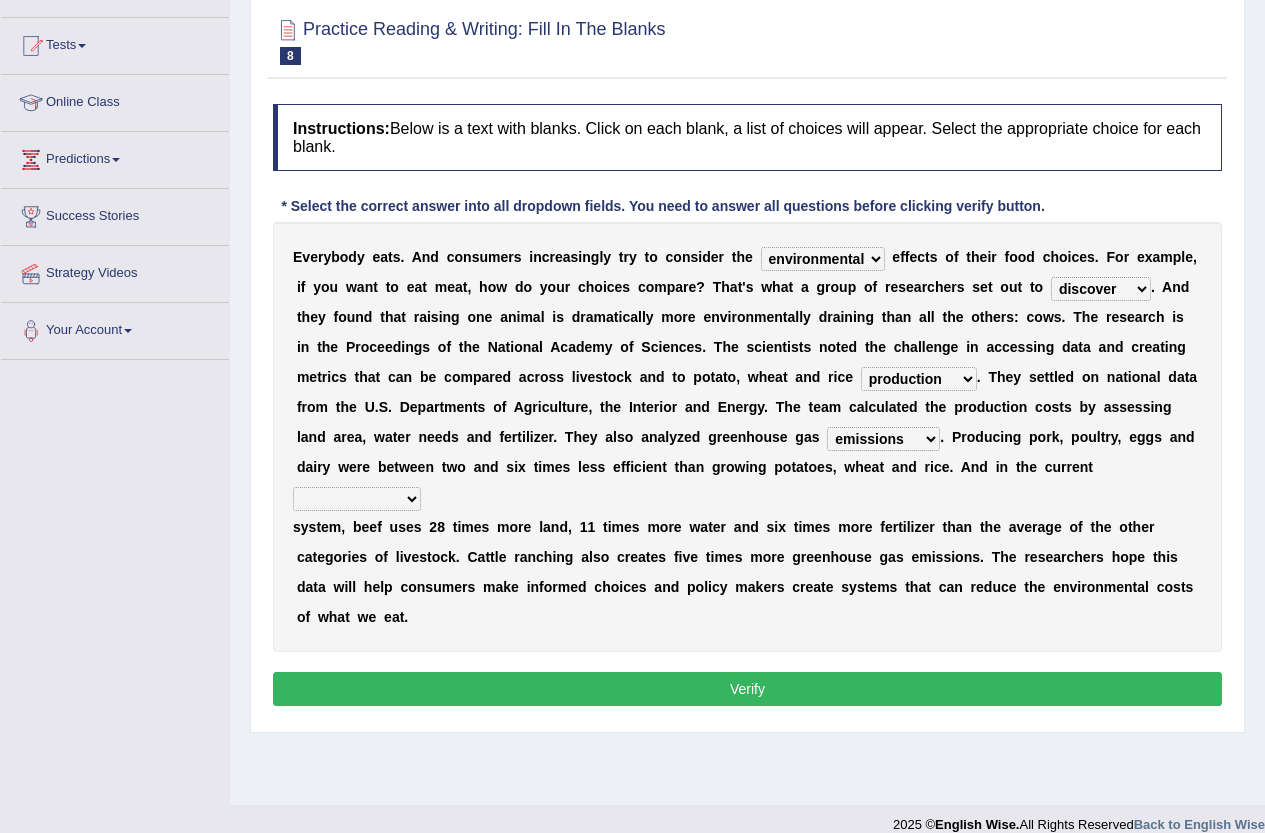 scroll, scrollTop: 200, scrollLeft: 0, axis: vertical 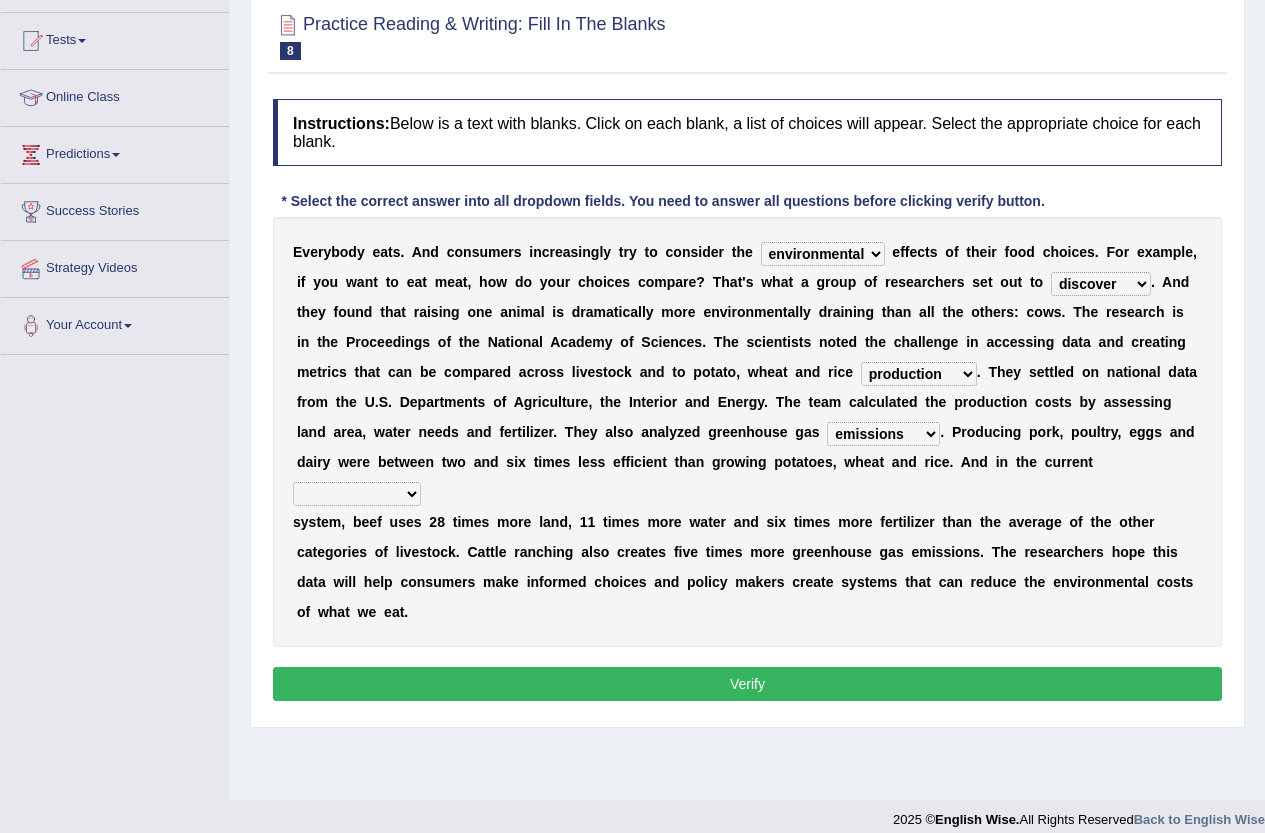click on "agricultural impalpable ungrammatical terminal" at bounding box center [357, 494] 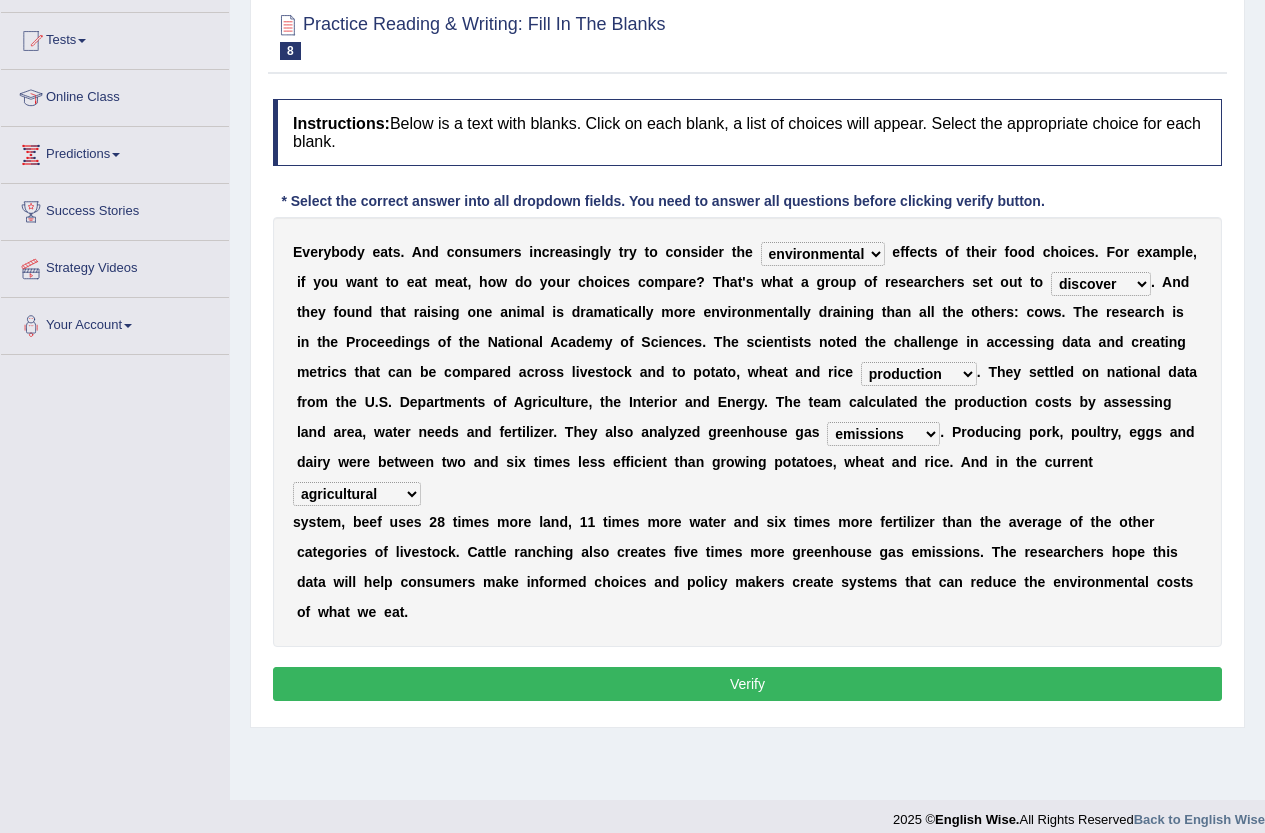 click on "agricultural impalpable ungrammatical terminal" at bounding box center [357, 494] 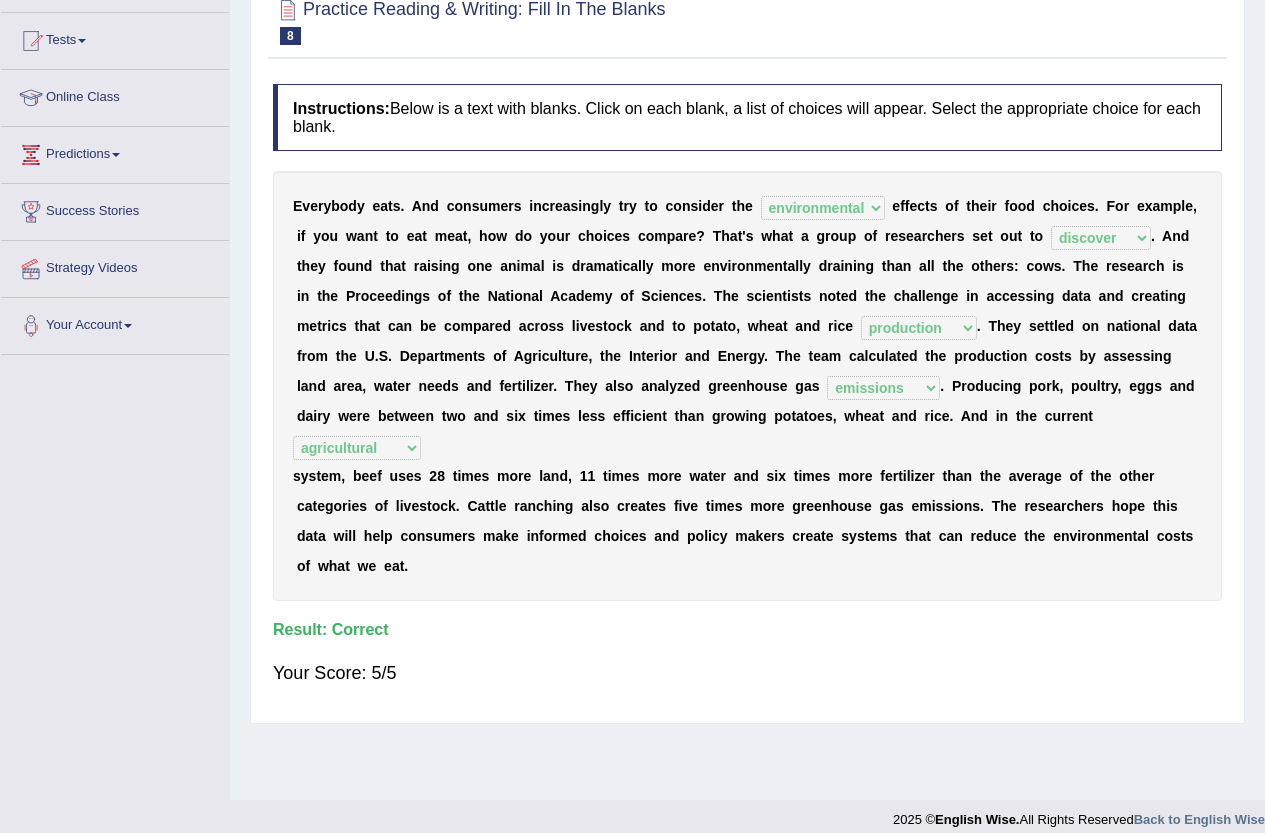 scroll, scrollTop: 0, scrollLeft: 0, axis: both 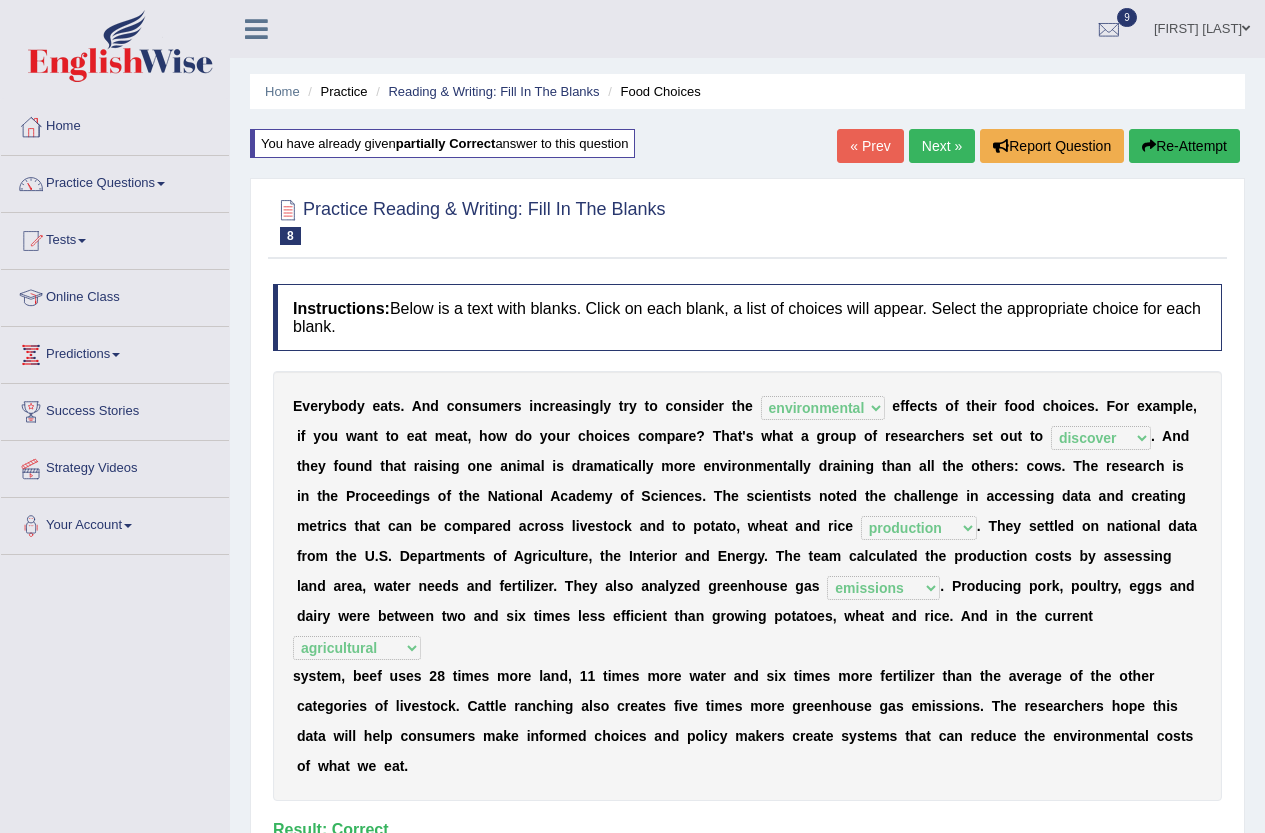 click on "Next »" at bounding box center (942, 146) 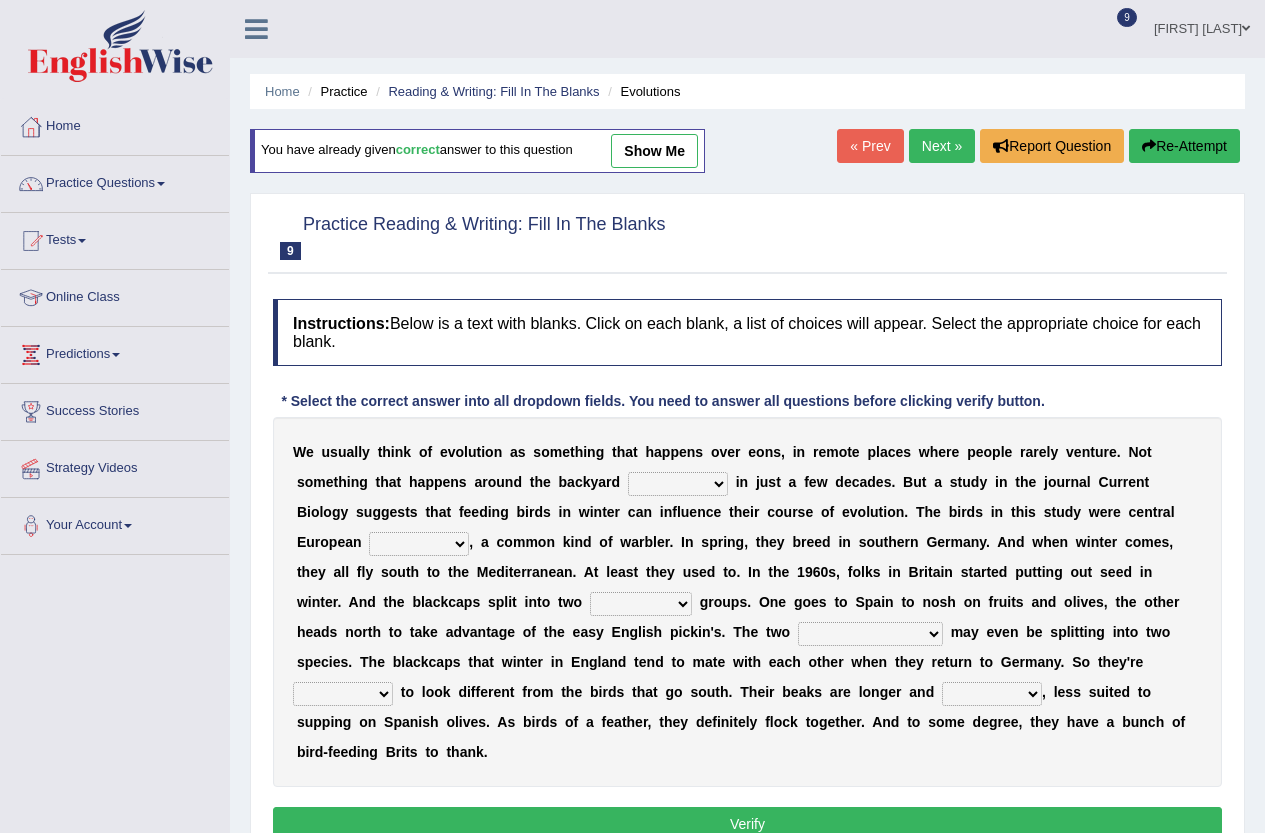 scroll, scrollTop: 0, scrollLeft: 0, axis: both 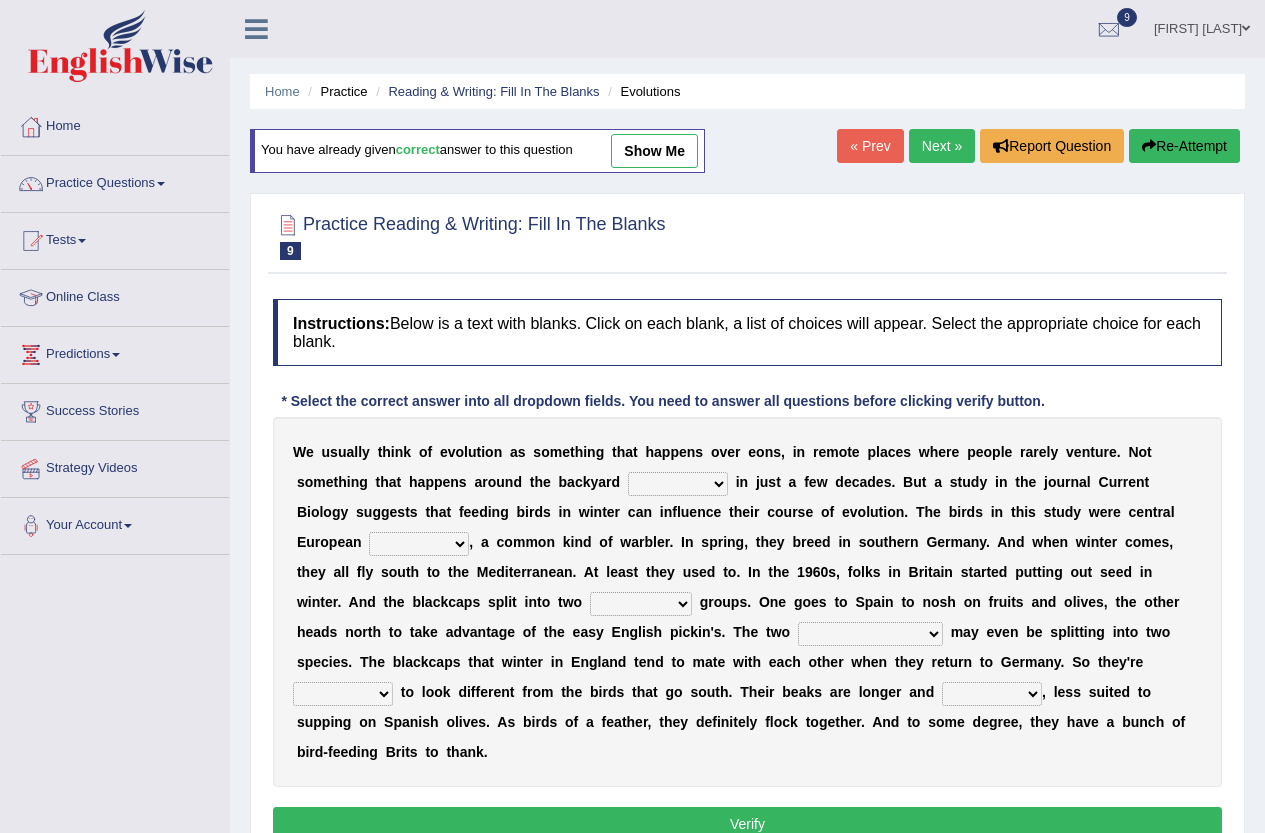 click on "beaver believer birdfeeder phonier" at bounding box center [678, 484] 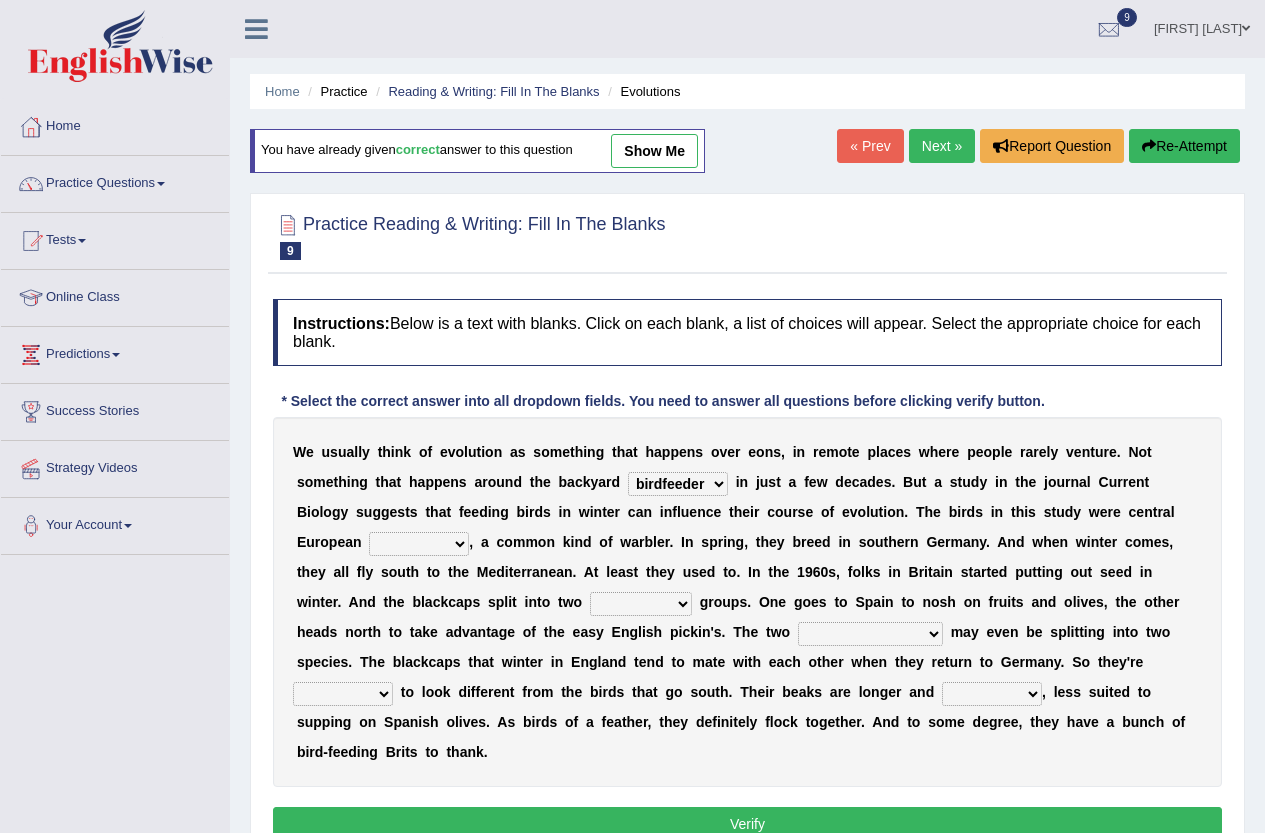 click on "beaver believer birdfeeder phonier" at bounding box center (678, 484) 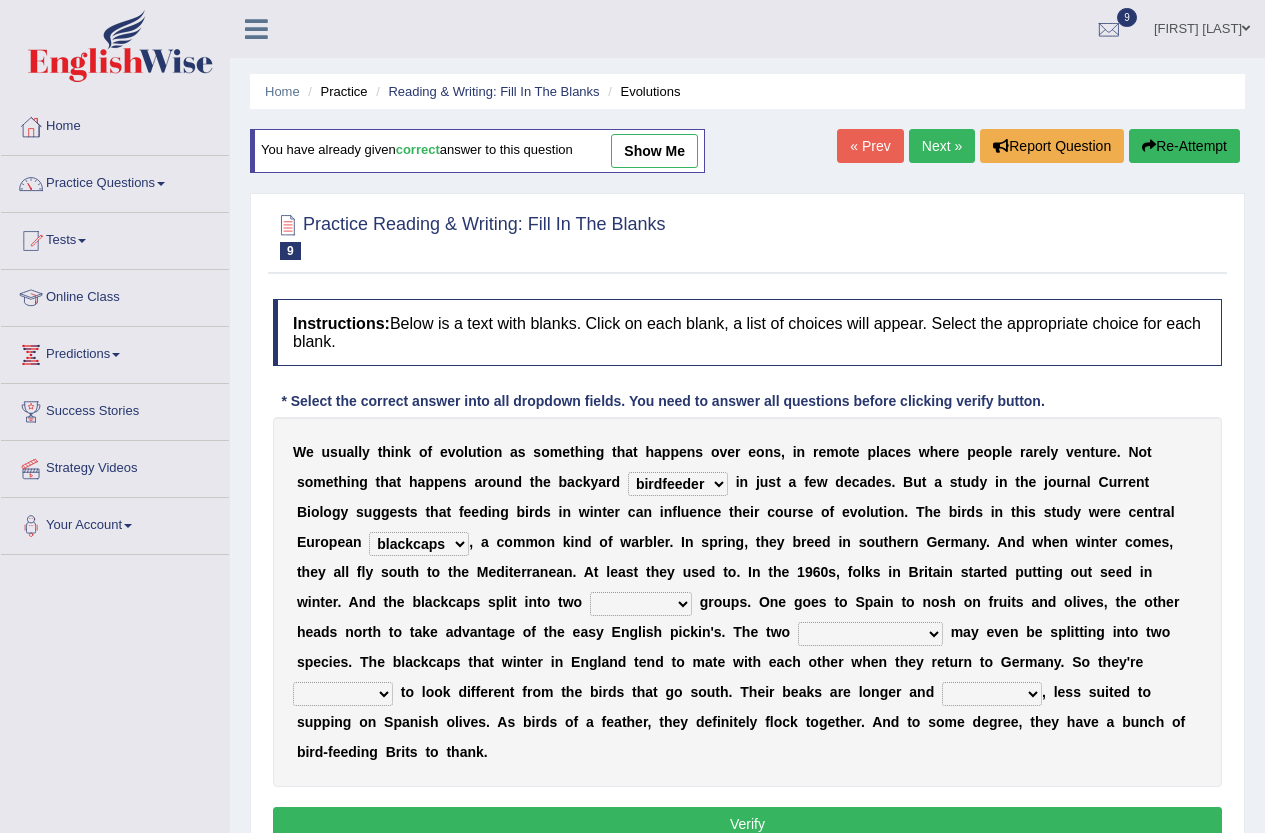 click on "distinct bit disconnect split" at bounding box center [641, 604] 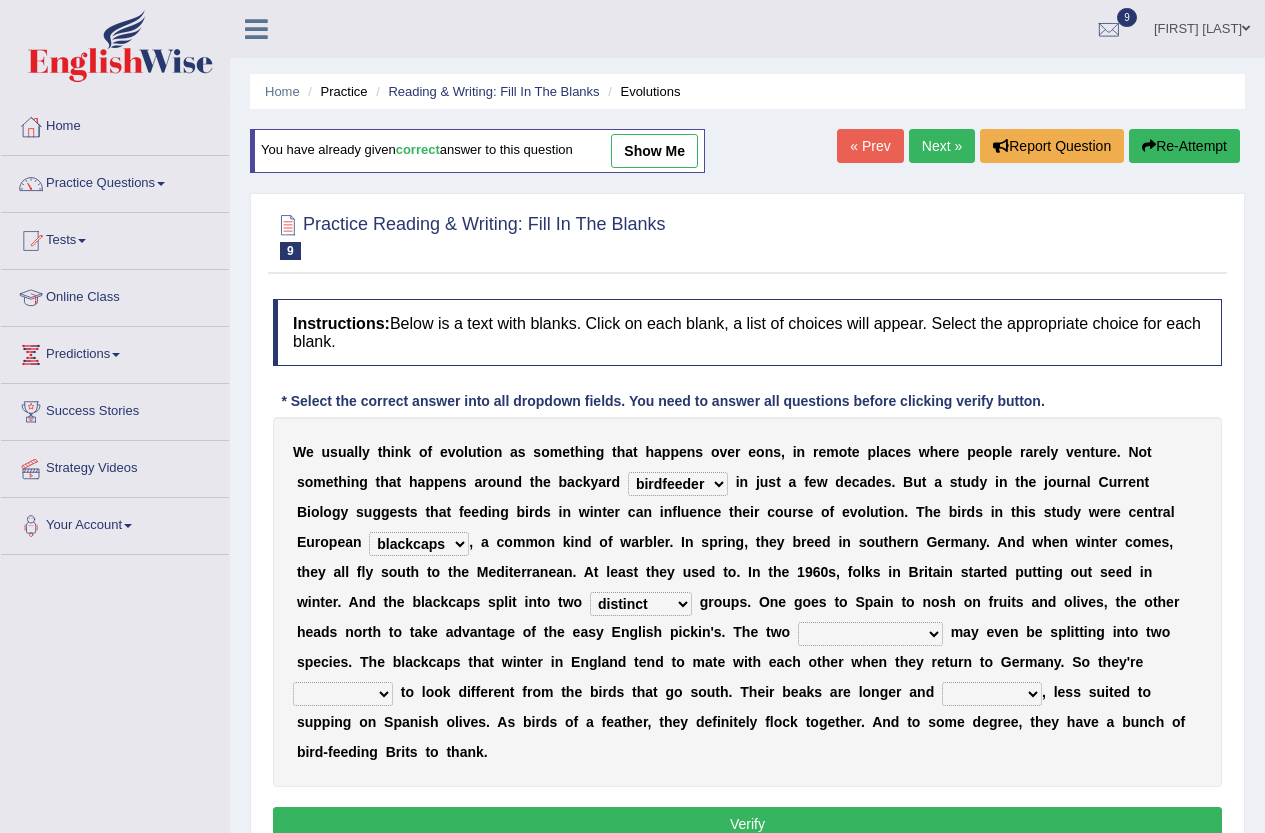 drag, startPoint x: 659, startPoint y: 615, endPoint x: 656, endPoint y: 646, distance: 31.144823 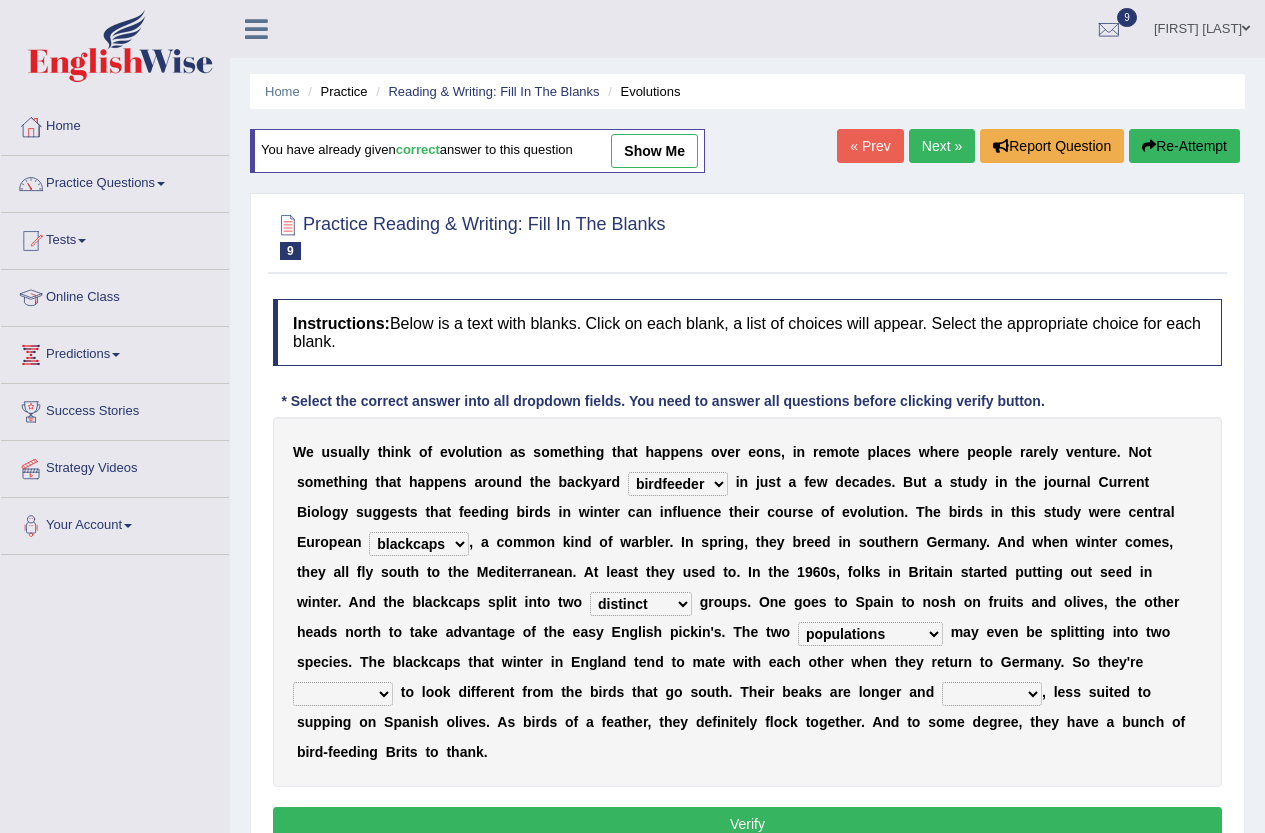 click on "freshwater spillover scheduler narrower" at bounding box center [992, 694] 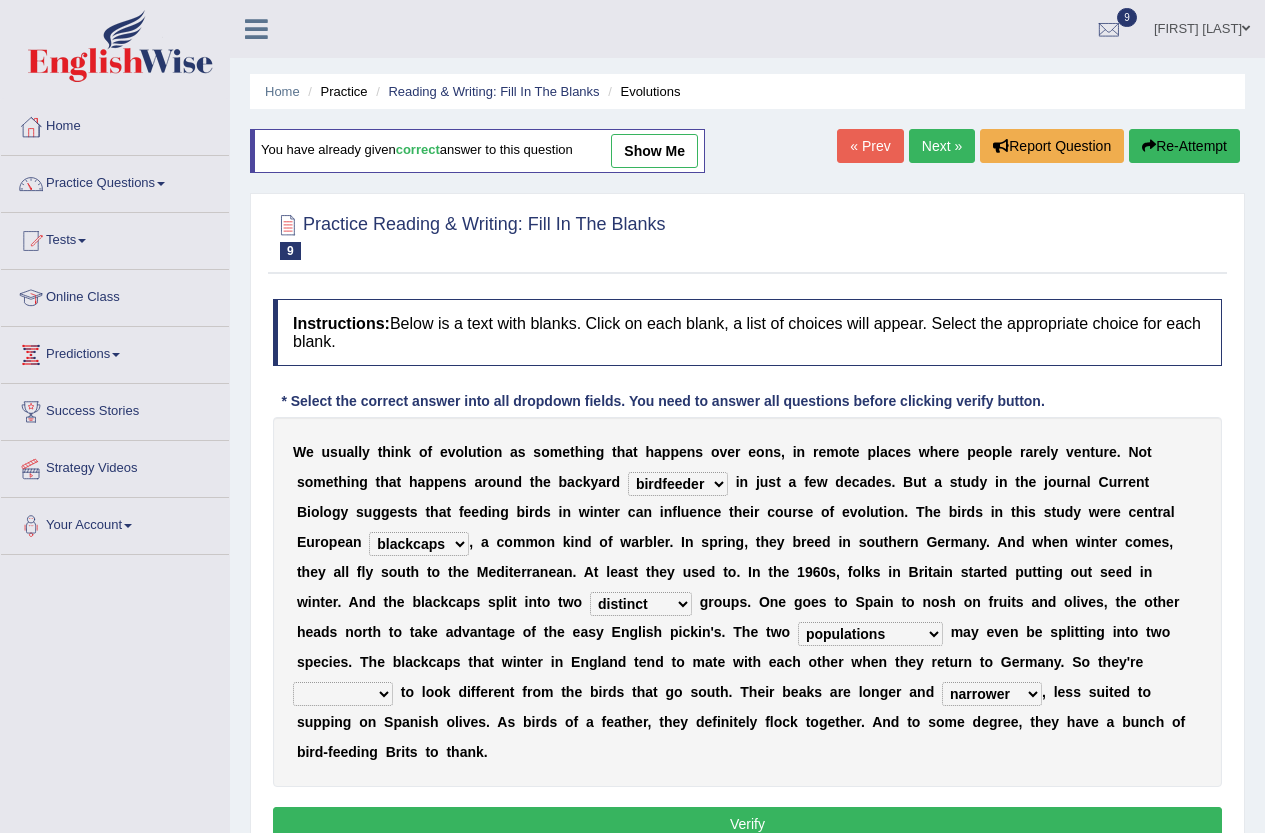 click on "starting blotting wanting padding" at bounding box center [343, 694] 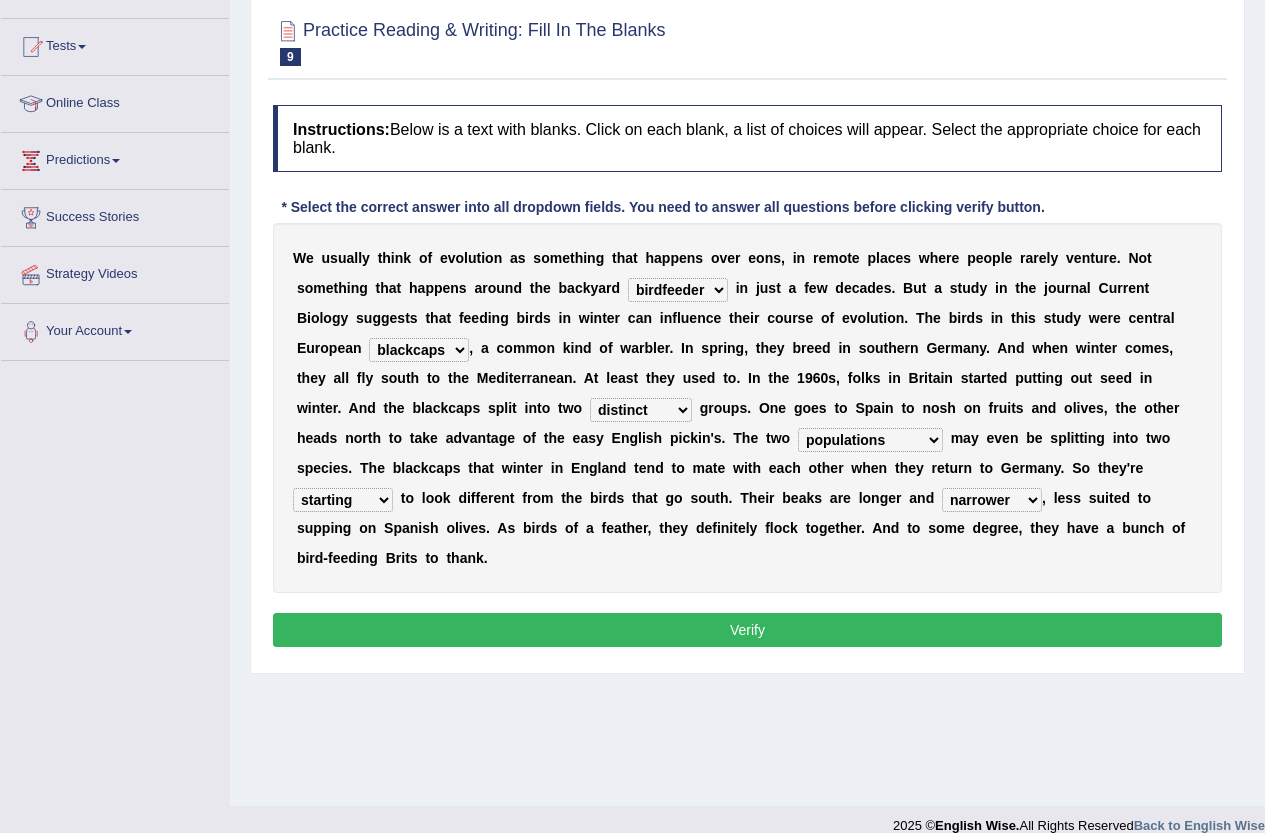 scroll, scrollTop: 200, scrollLeft: 0, axis: vertical 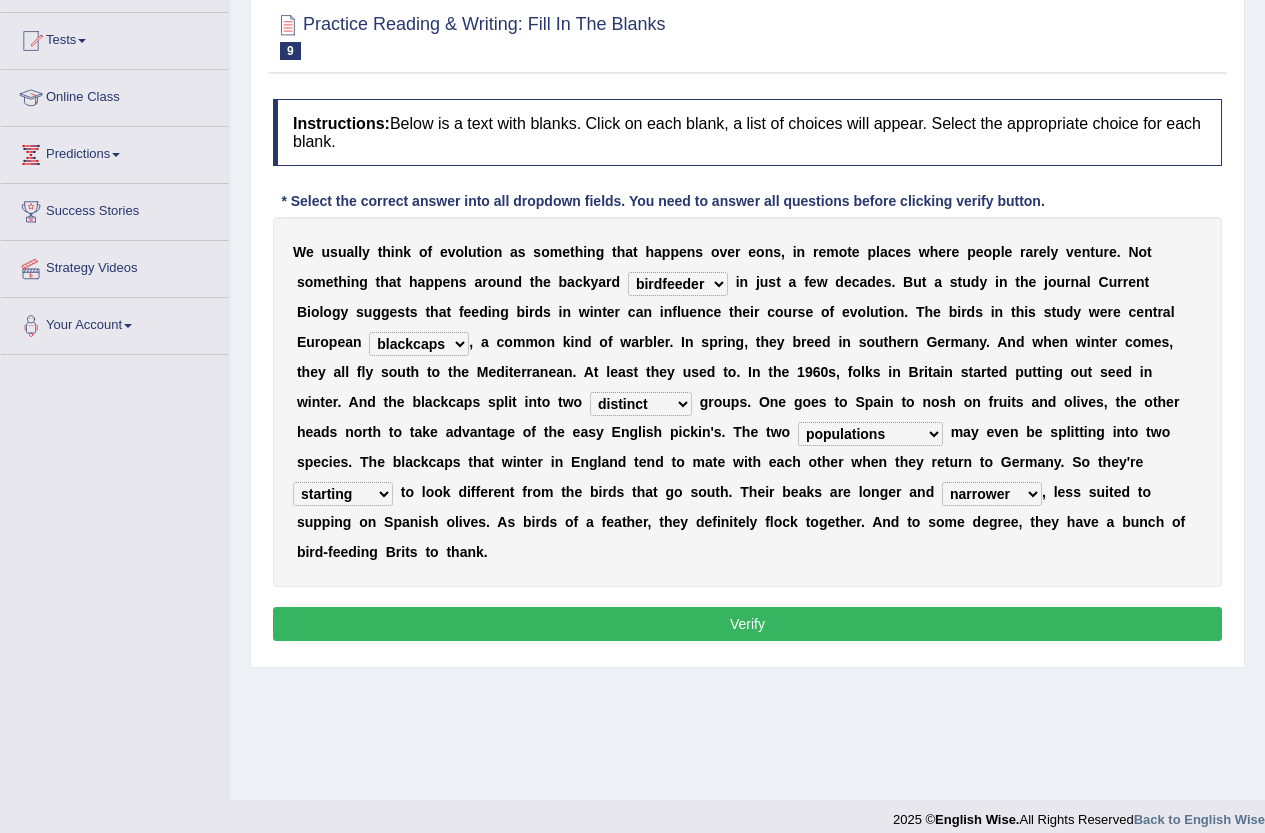click on "Verify" at bounding box center [747, 624] 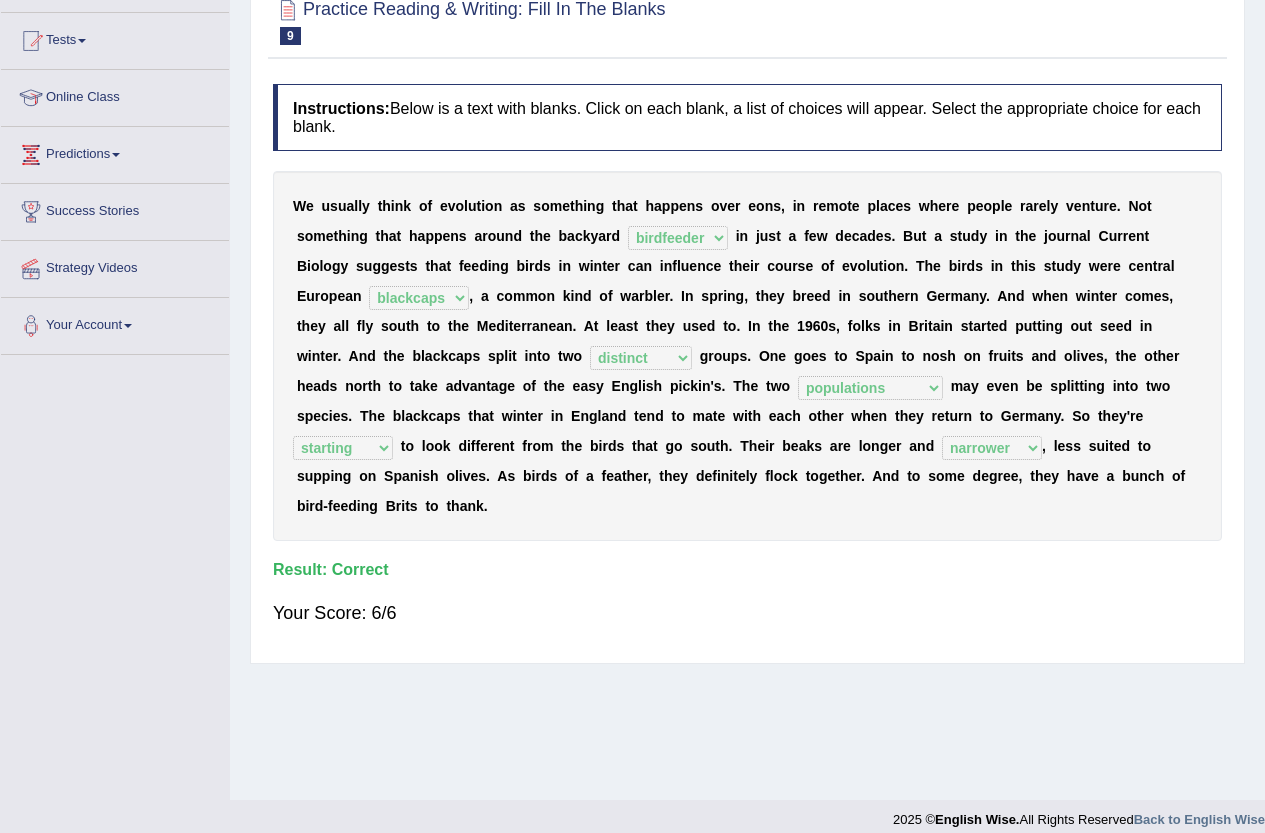 scroll, scrollTop: 0, scrollLeft: 0, axis: both 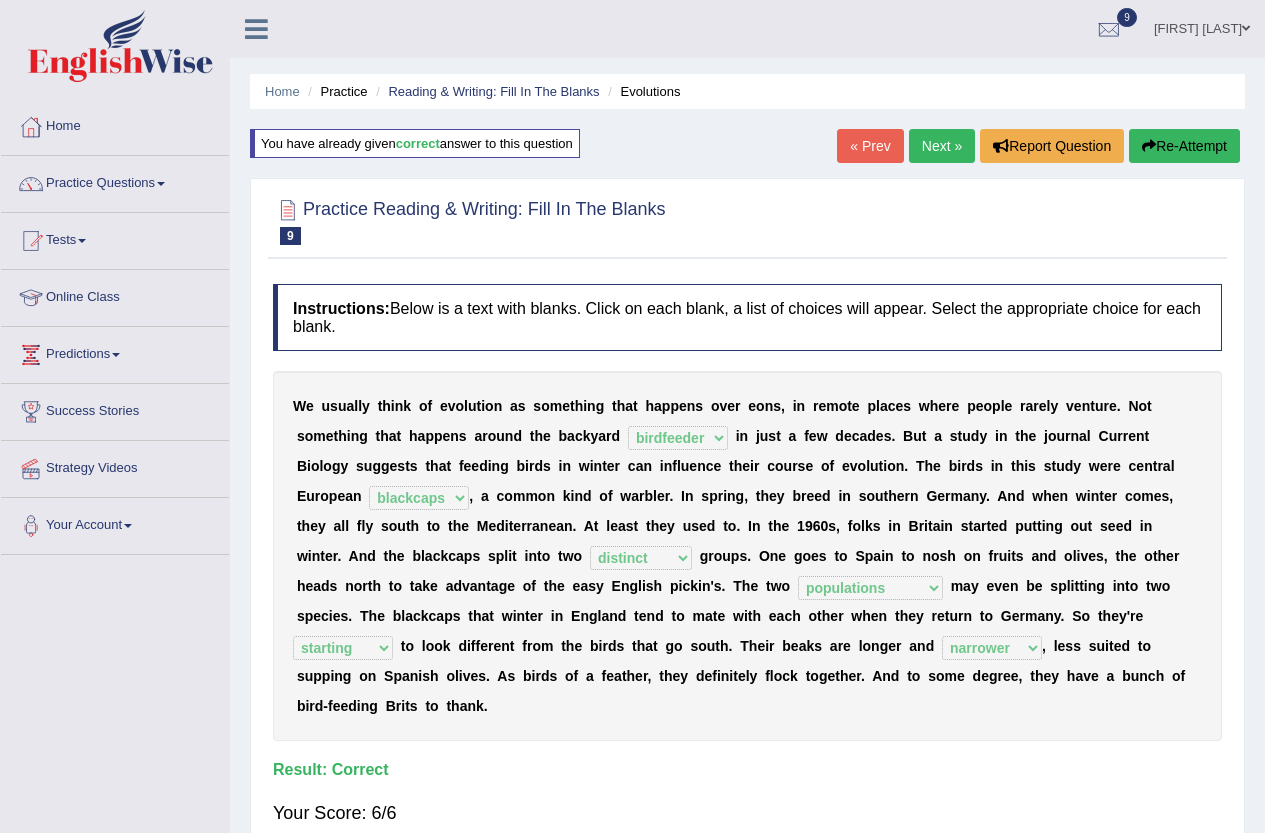 click on "« Prev" at bounding box center [870, 146] 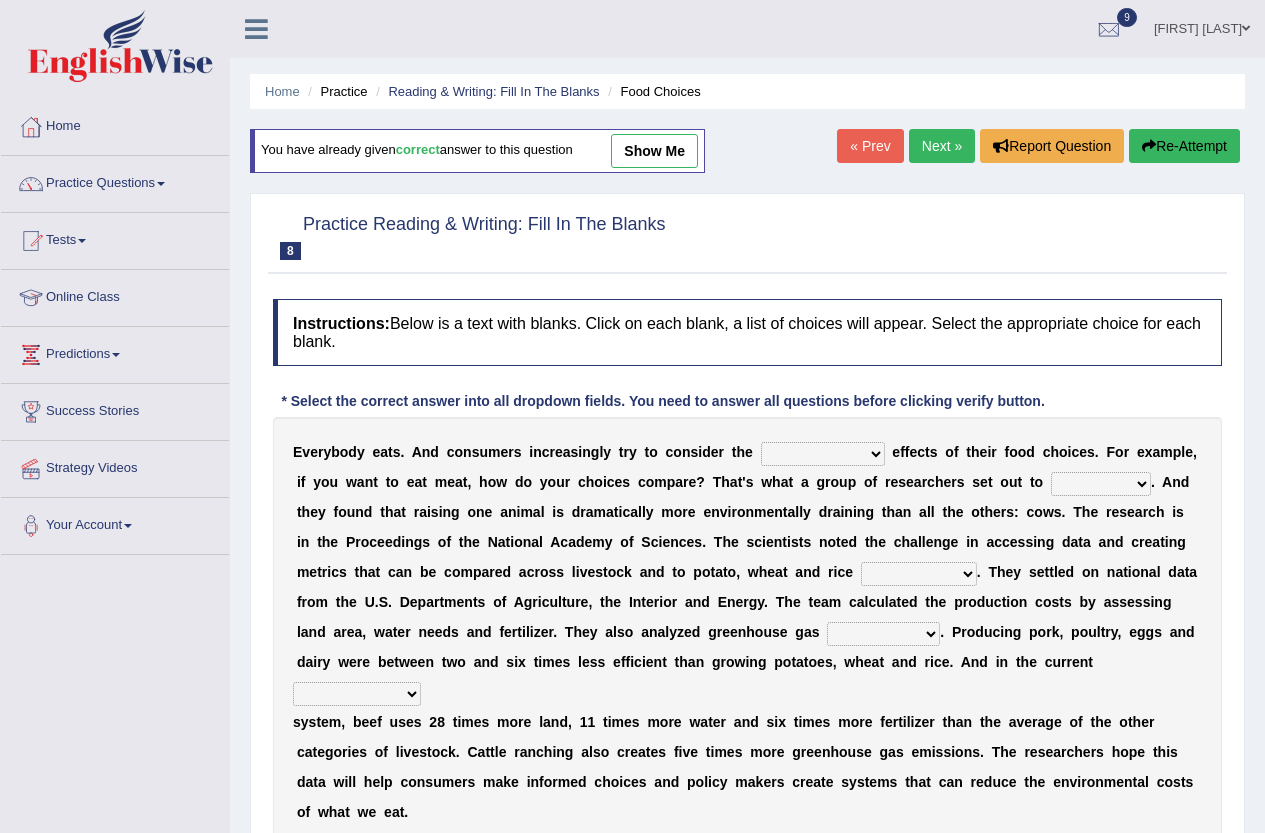 scroll, scrollTop: 0, scrollLeft: 0, axis: both 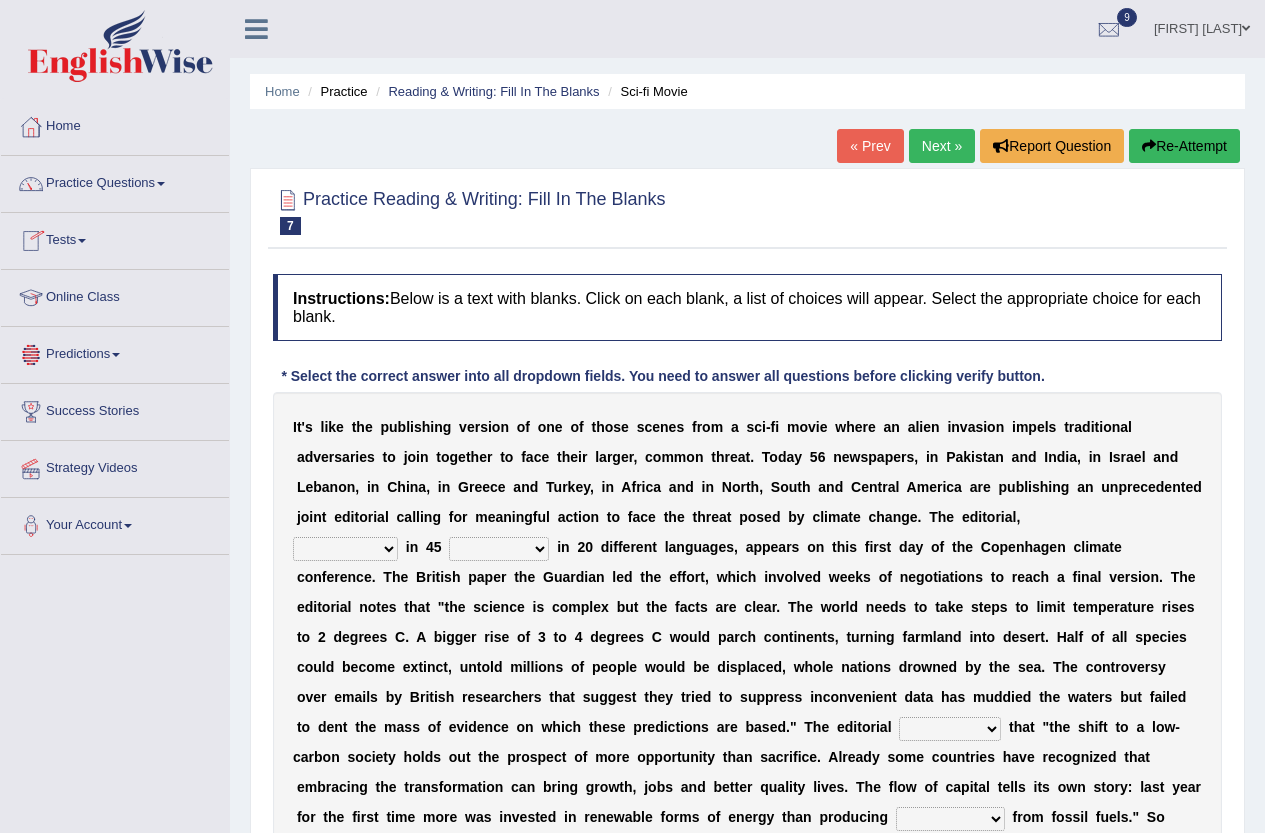 click on "published publicized burnished transmitted" at bounding box center [345, 549] 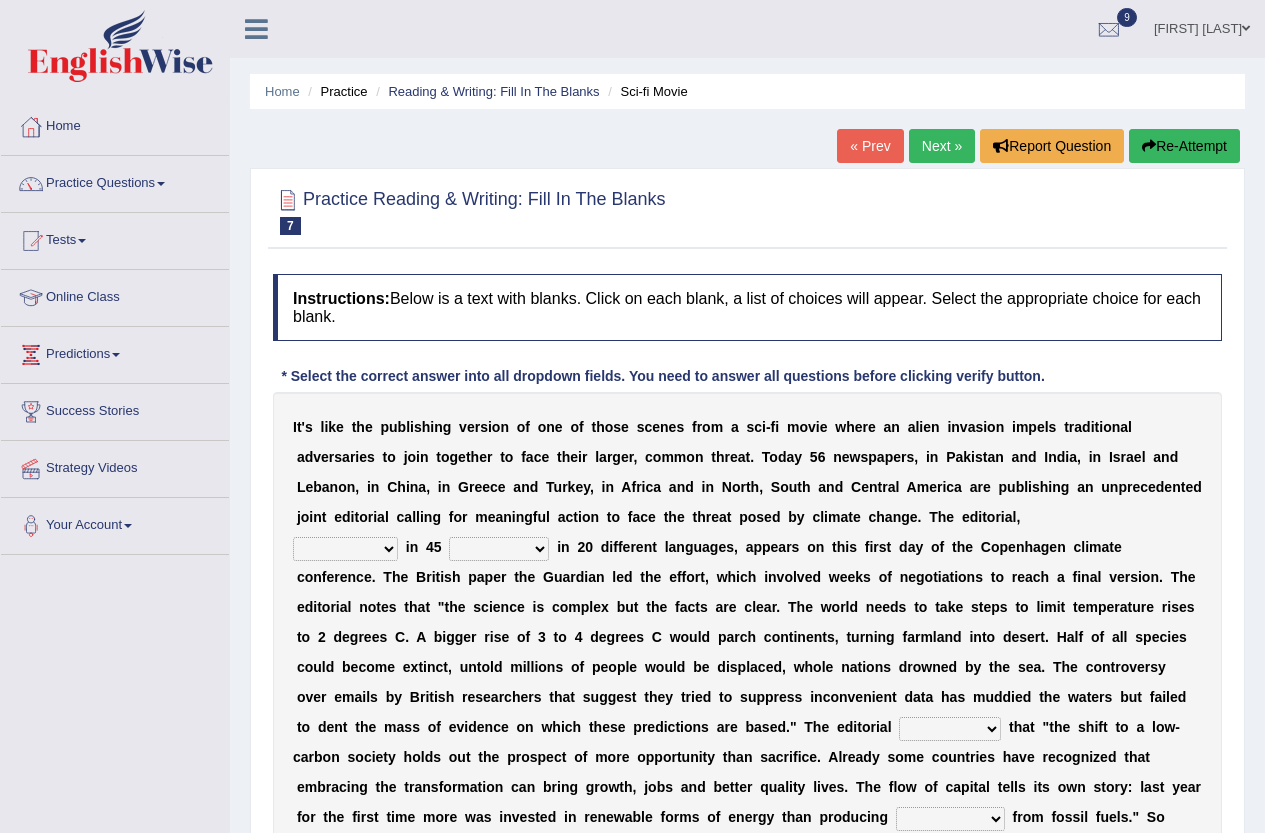 select on "transmitted" 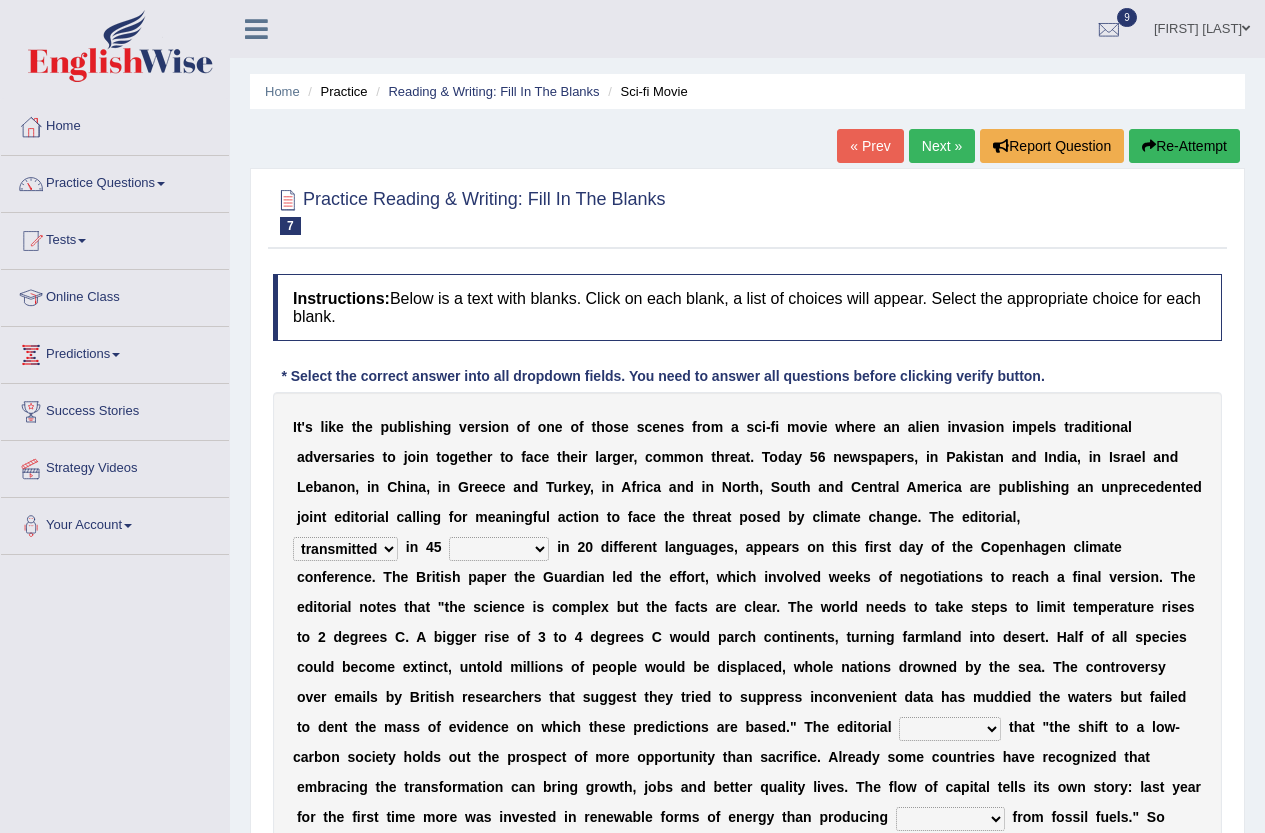 click on "clans countries continents terraces" at bounding box center [499, 549] 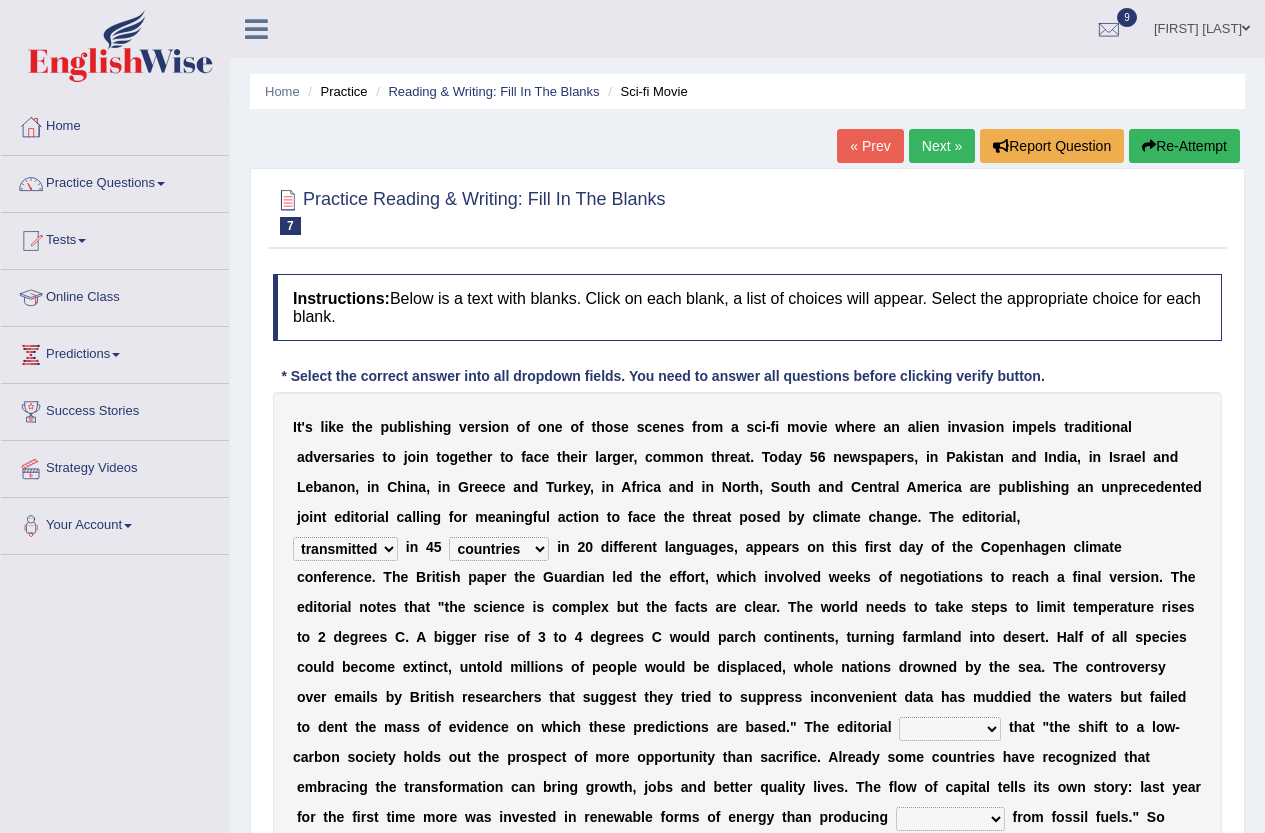 click on "clans countries continents terraces" at bounding box center (499, 549) 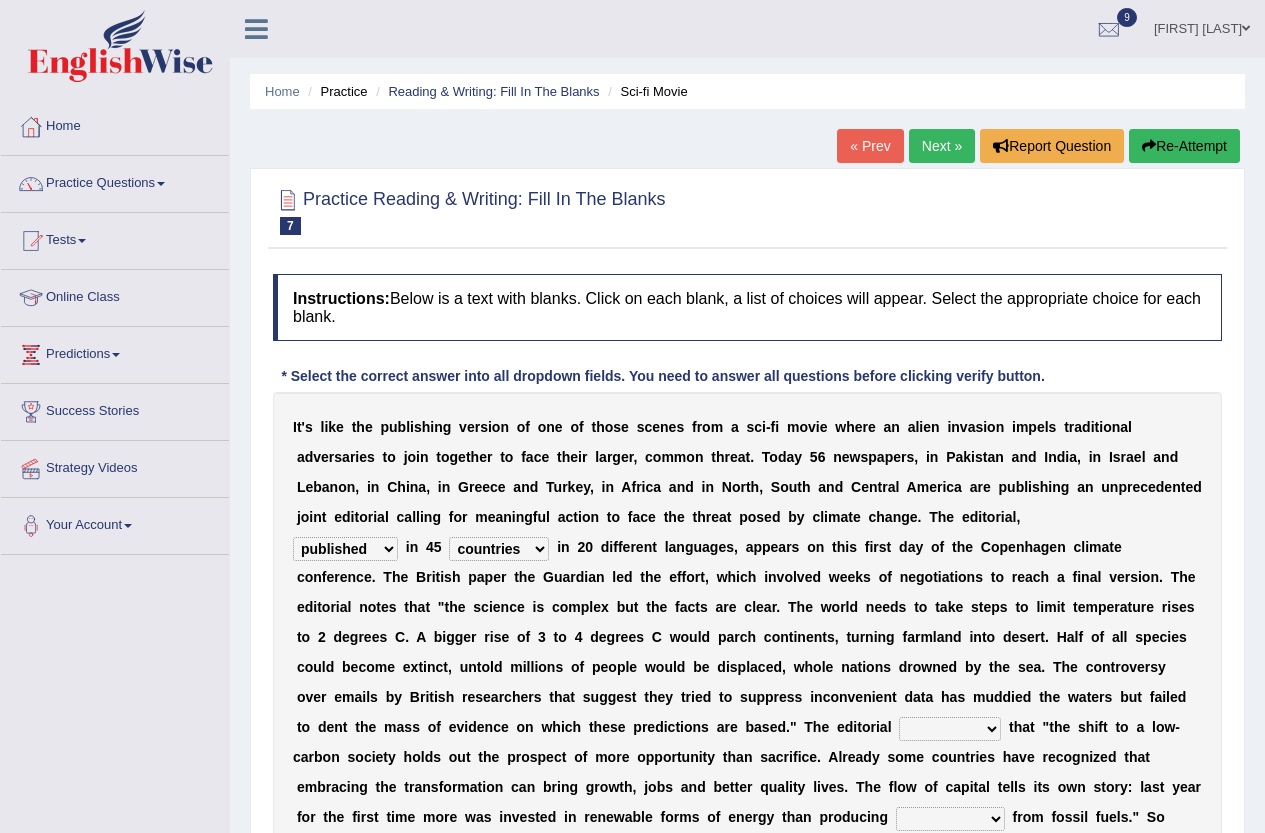 click on "published publicized burnished transmitted" at bounding box center (345, 549) 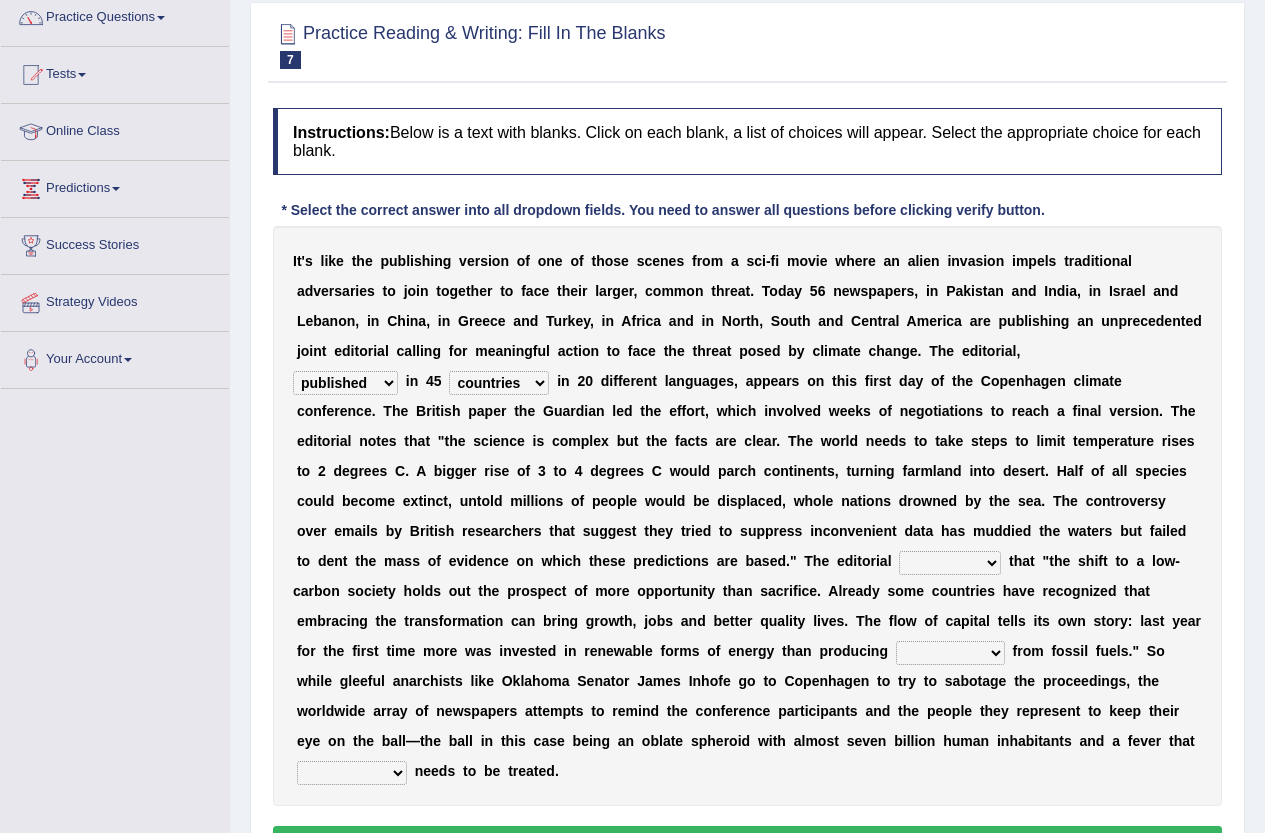scroll, scrollTop: 200, scrollLeft: 0, axis: vertical 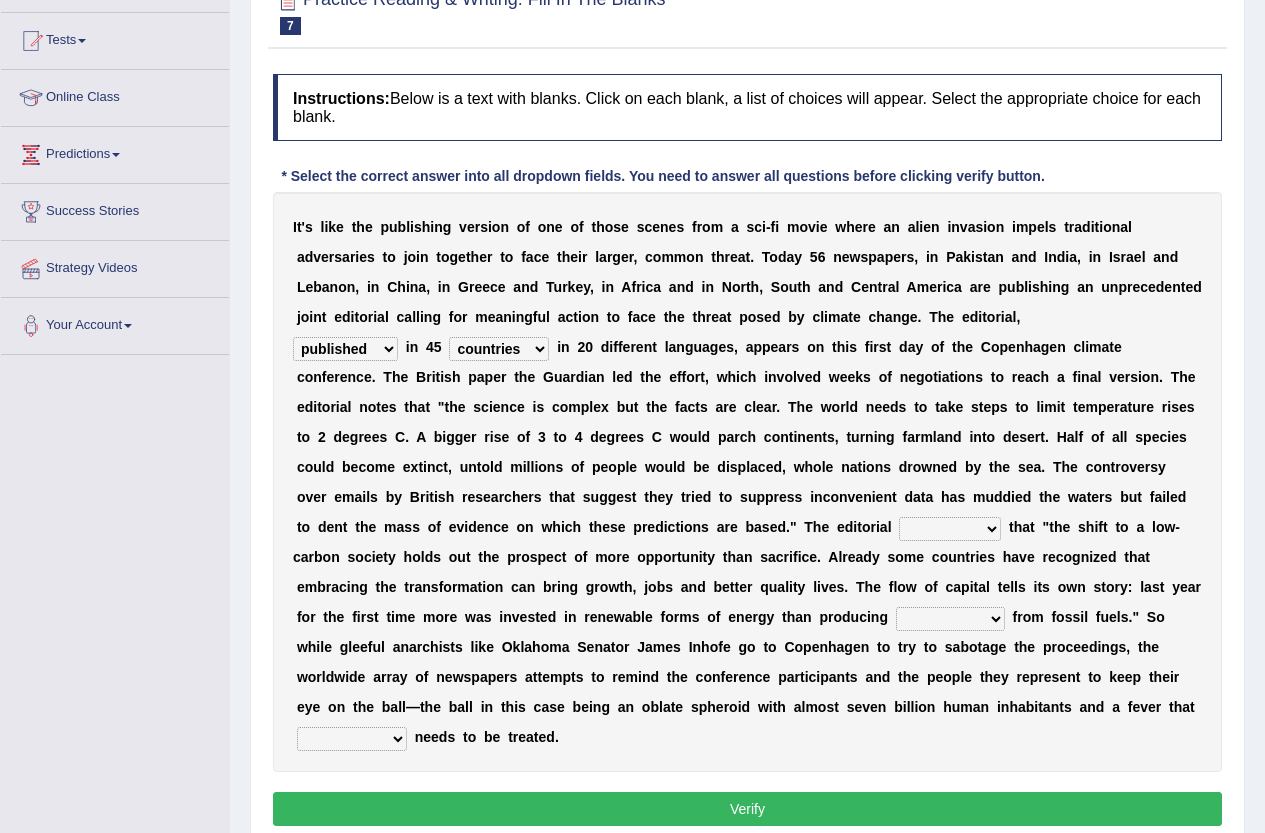 click on "modified protested recognized declined" at bounding box center [950, 529] 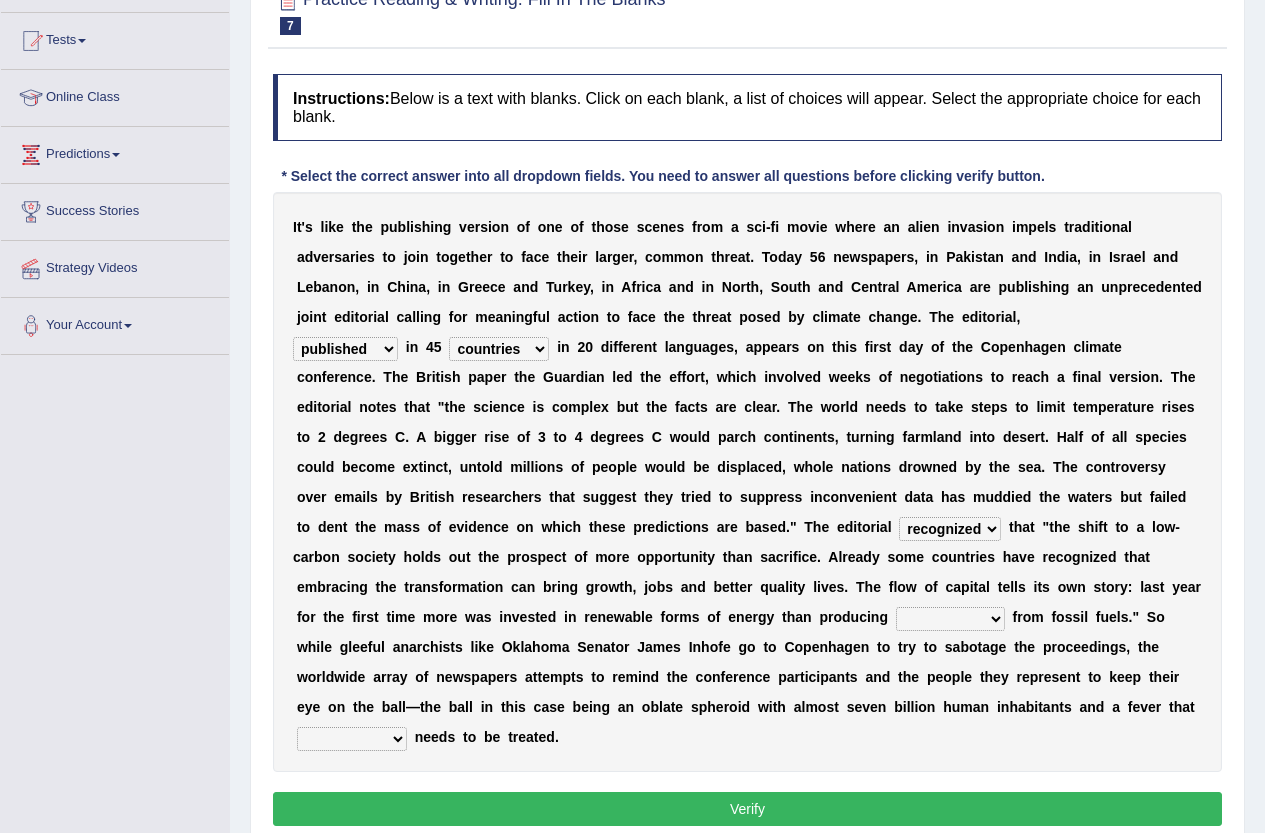 click on "electricity indivisibility negativity significance" at bounding box center (950, 619) 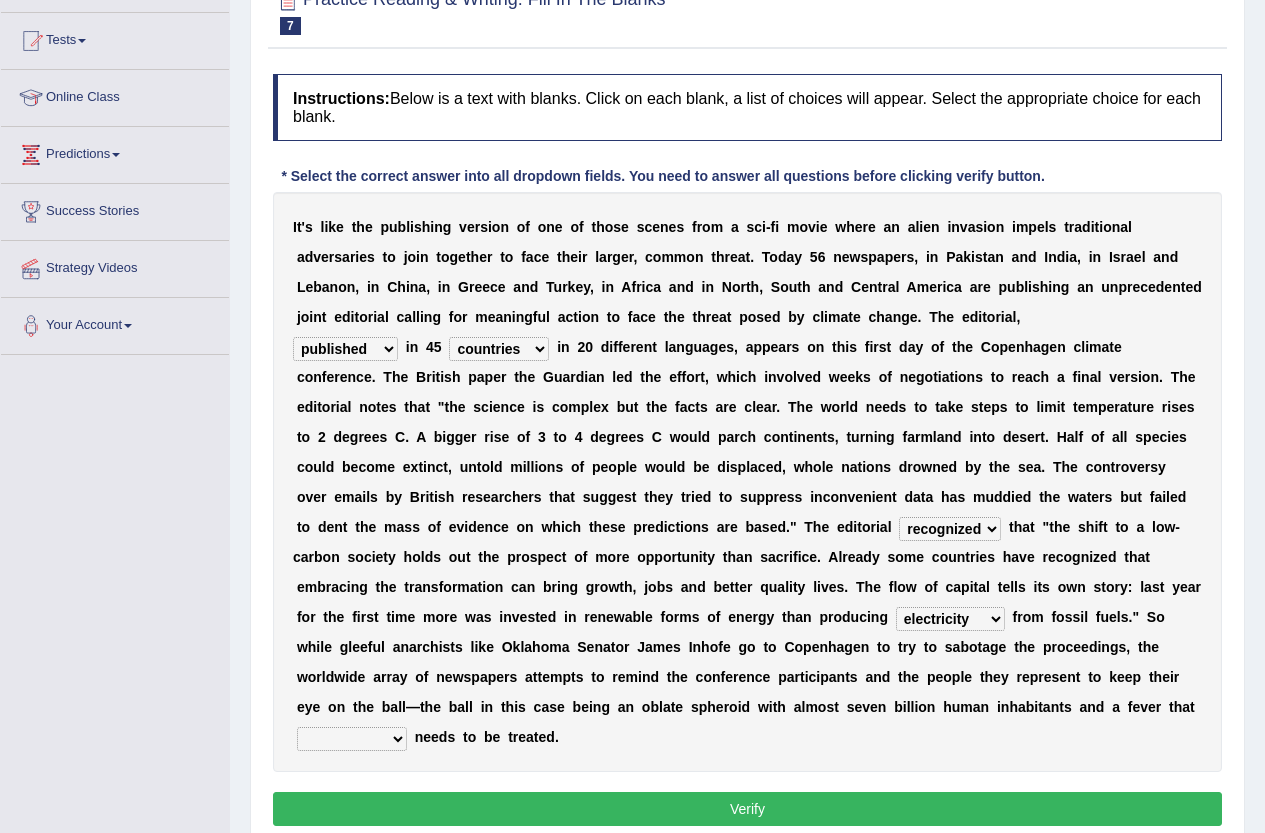 click on "electricity indivisibility negativity significance" at bounding box center [950, 619] 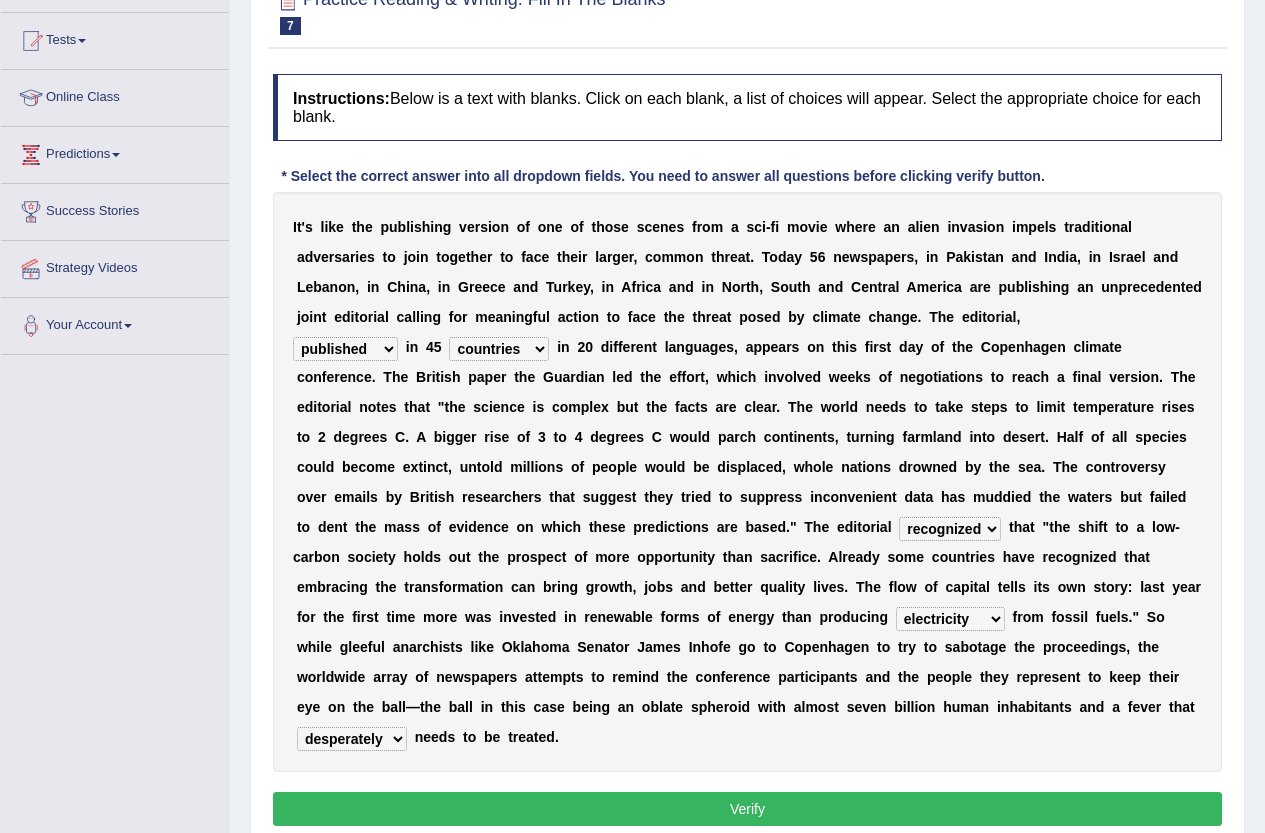 click on "Verify" at bounding box center (747, 809) 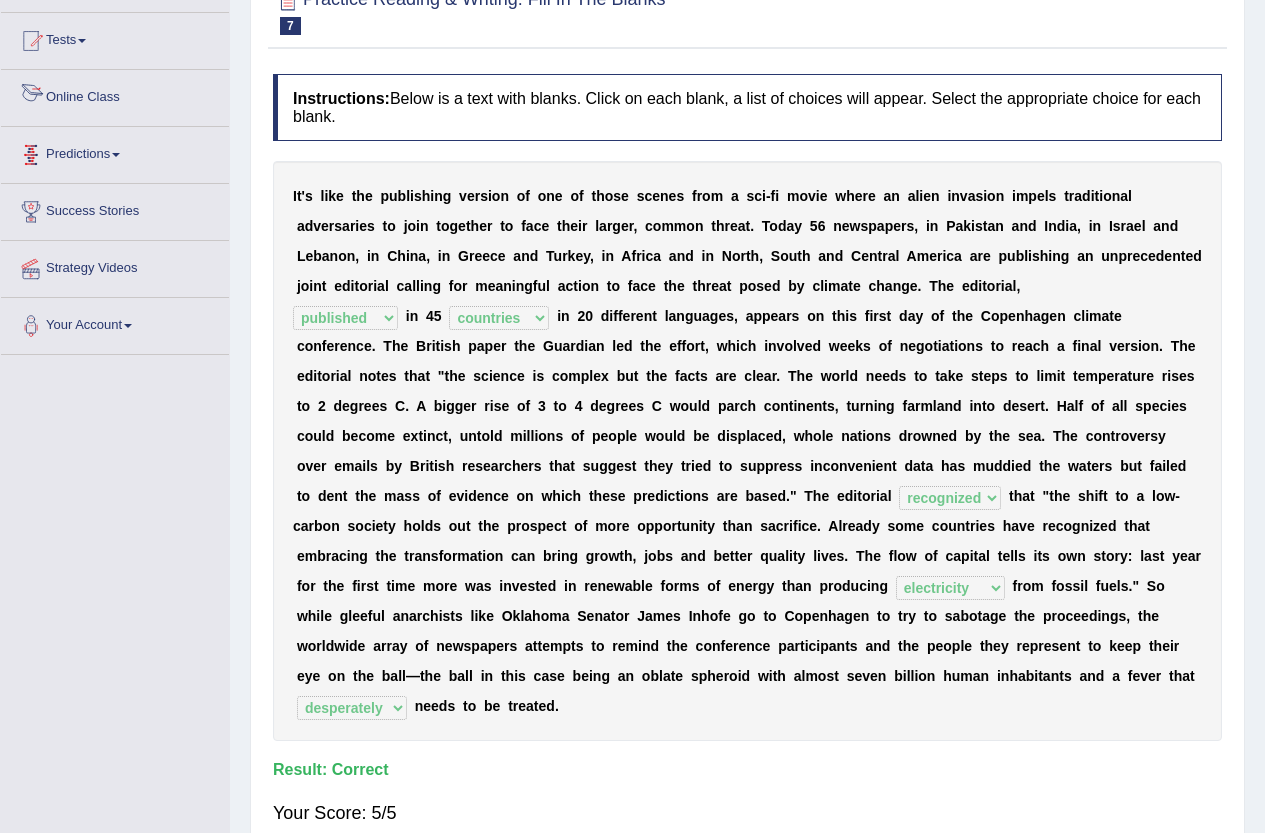 scroll, scrollTop: 0, scrollLeft: 0, axis: both 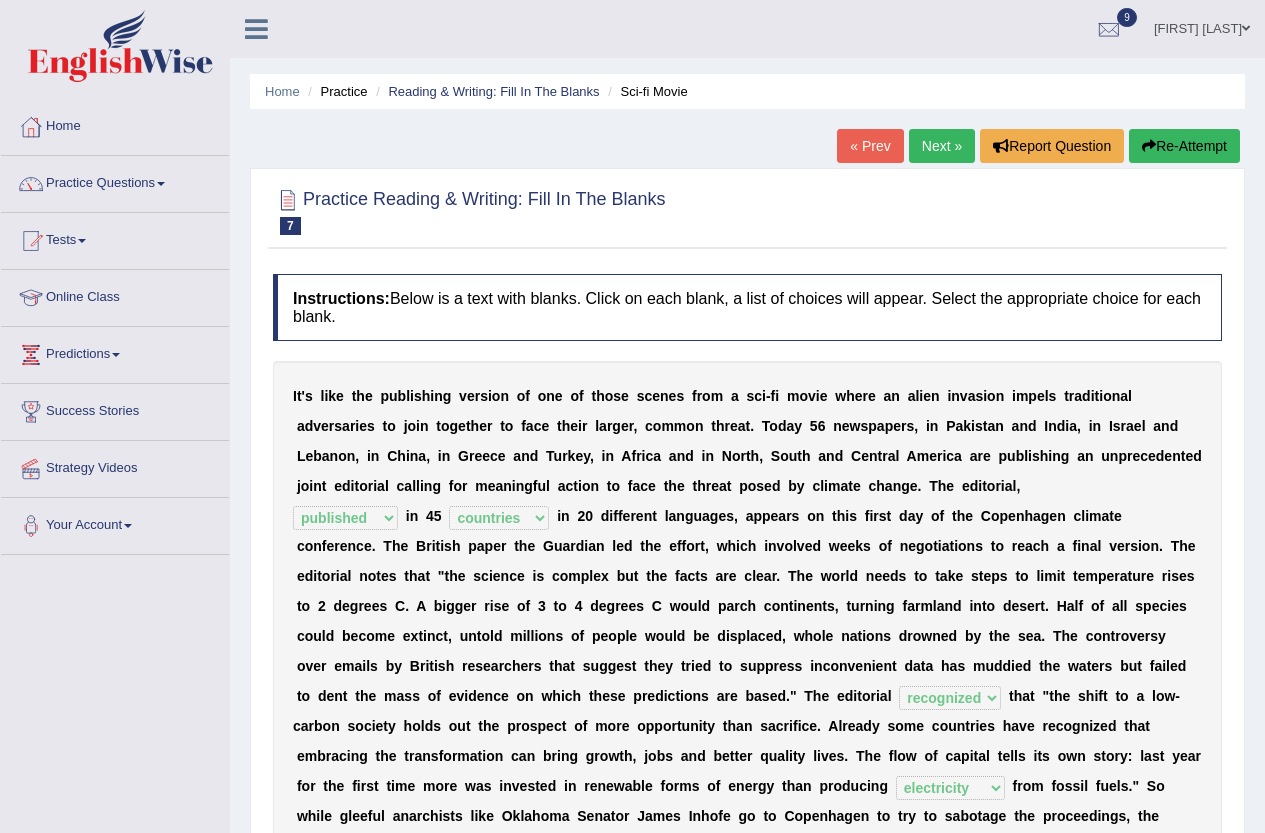 click on "Home" at bounding box center [115, 124] 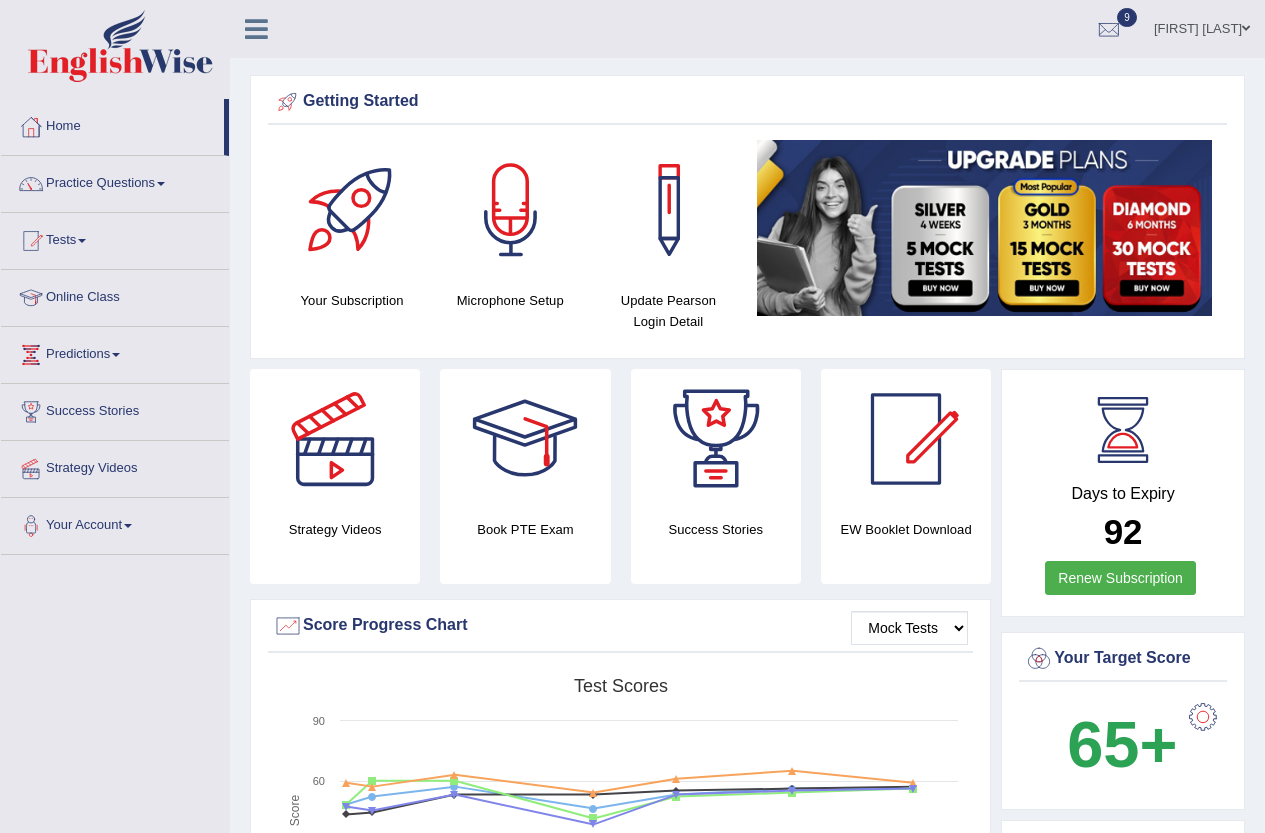 scroll, scrollTop: 300, scrollLeft: 0, axis: vertical 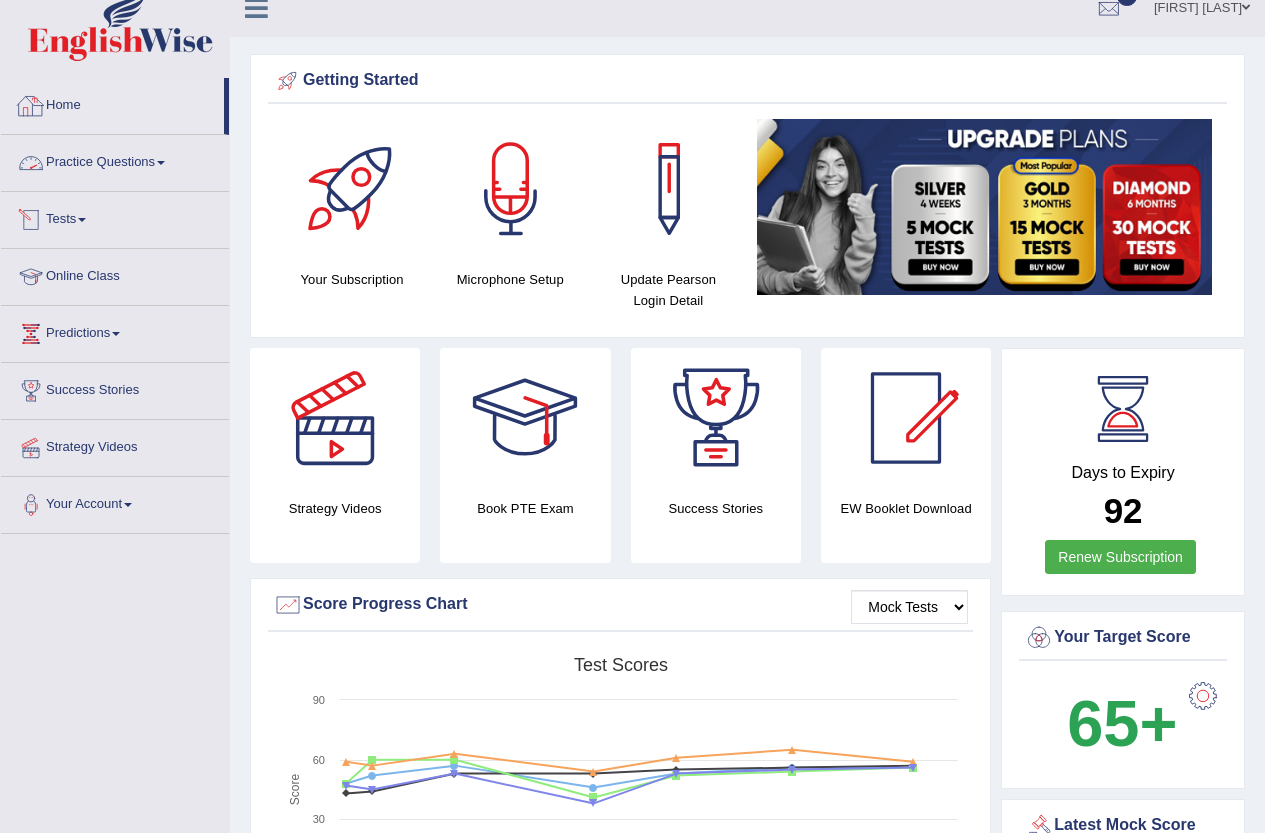 click on "Home" at bounding box center (112, 103) 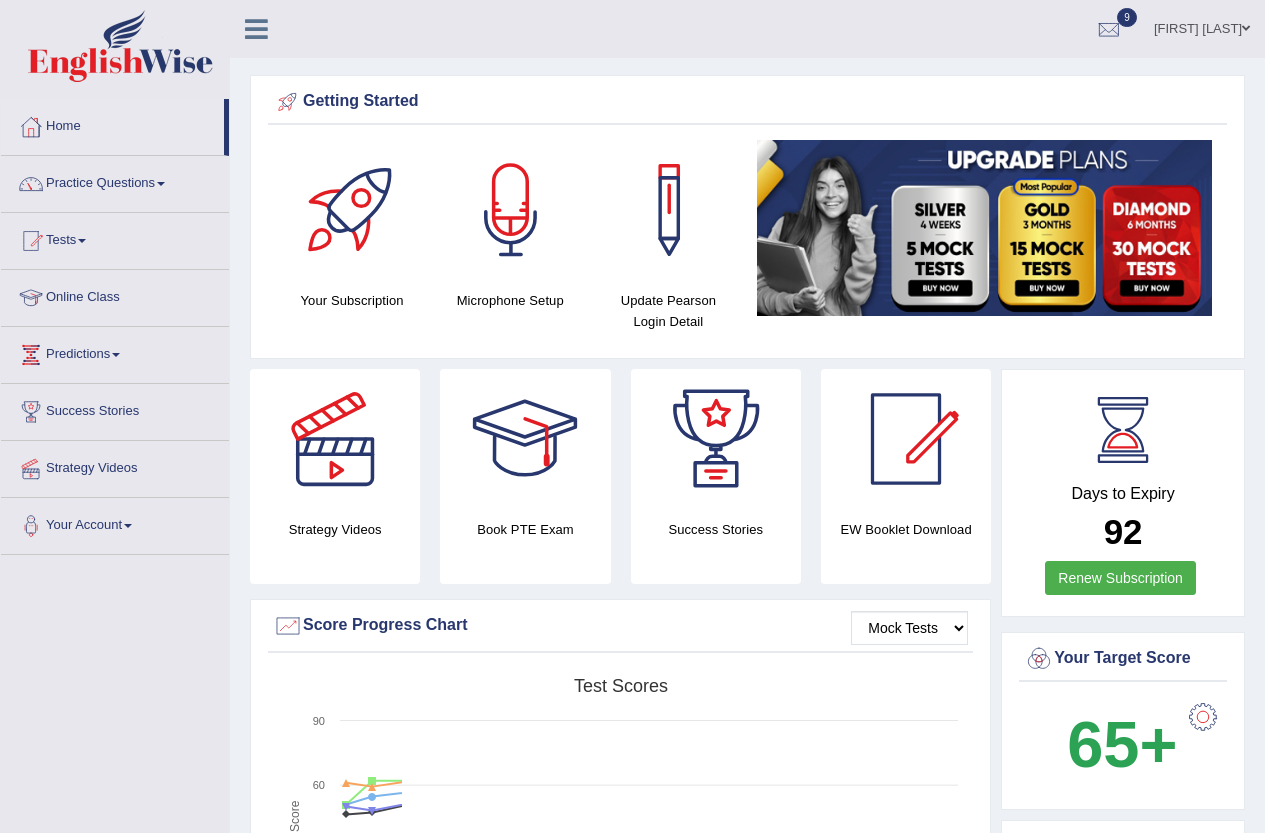 scroll, scrollTop: 0, scrollLeft: 0, axis: both 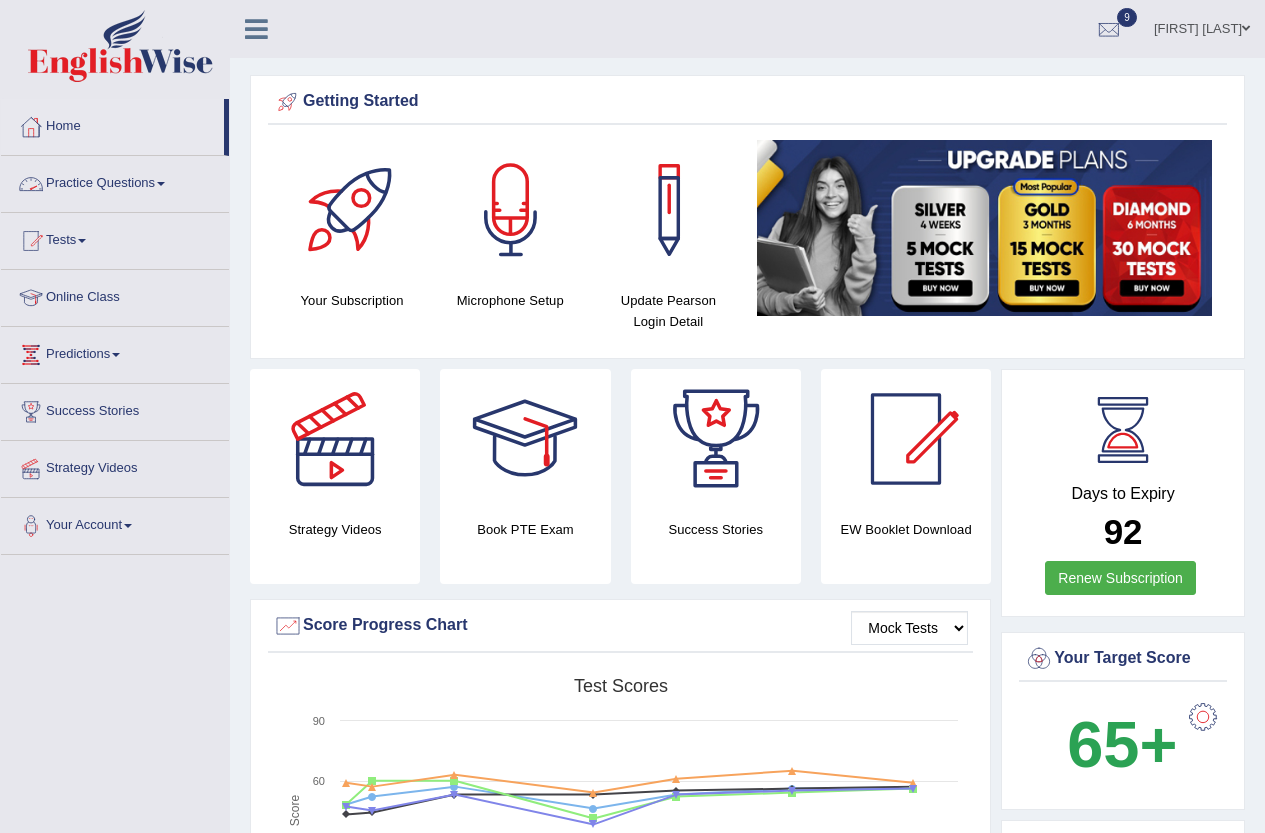 click on "Practice Questions" at bounding box center (115, 181) 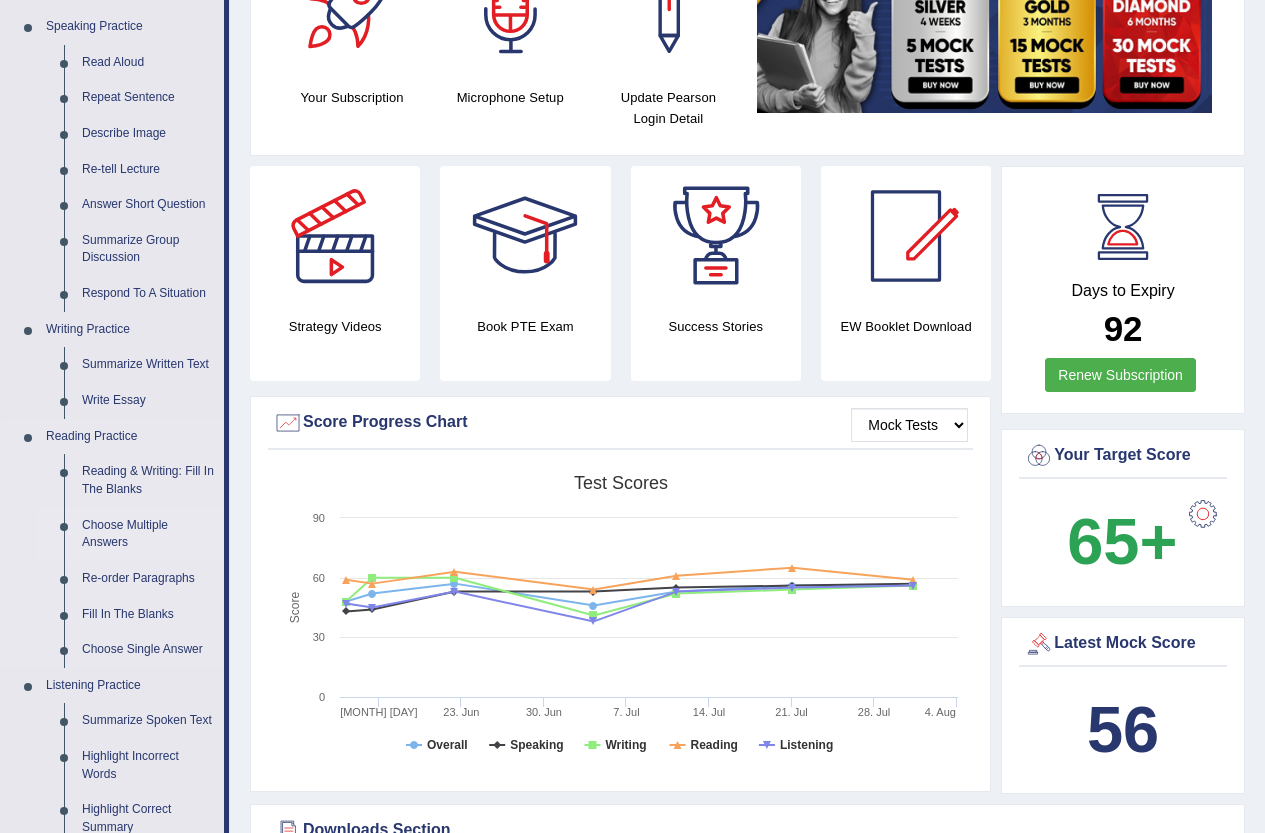 scroll, scrollTop: 200, scrollLeft: 0, axis: vertical 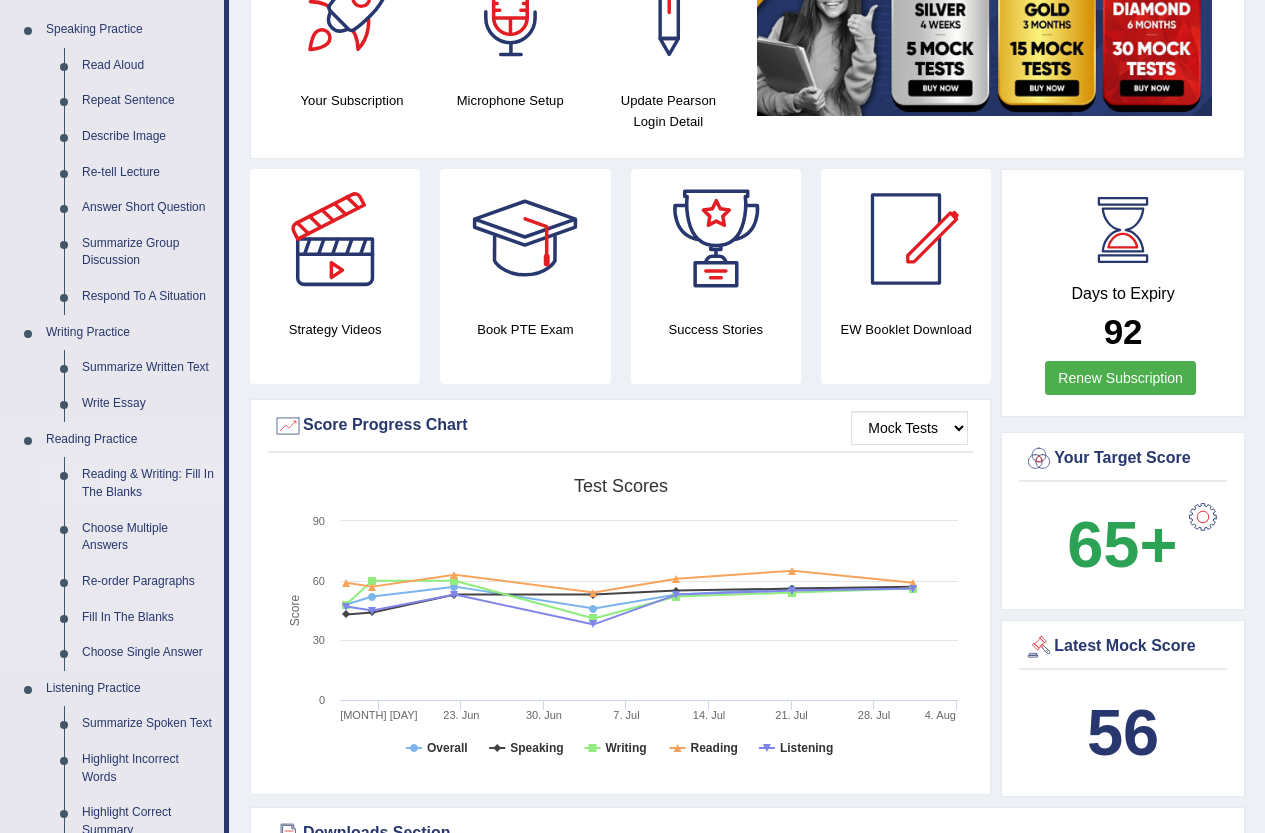 click on "Reading & Writing: Fill In The Blanks" at bounding box center [148, 483] 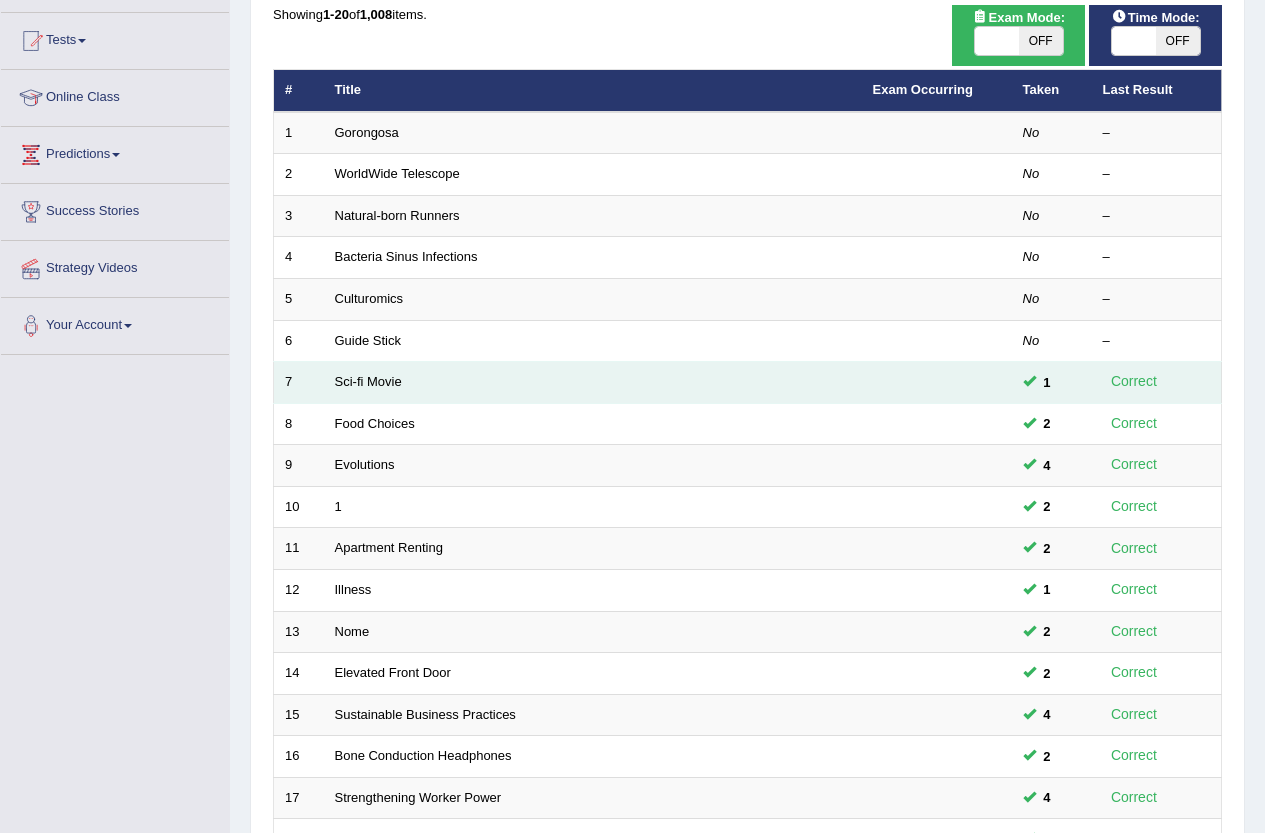 scroll, scrollTop: 200, scrollLeft: 0, axis: vertical 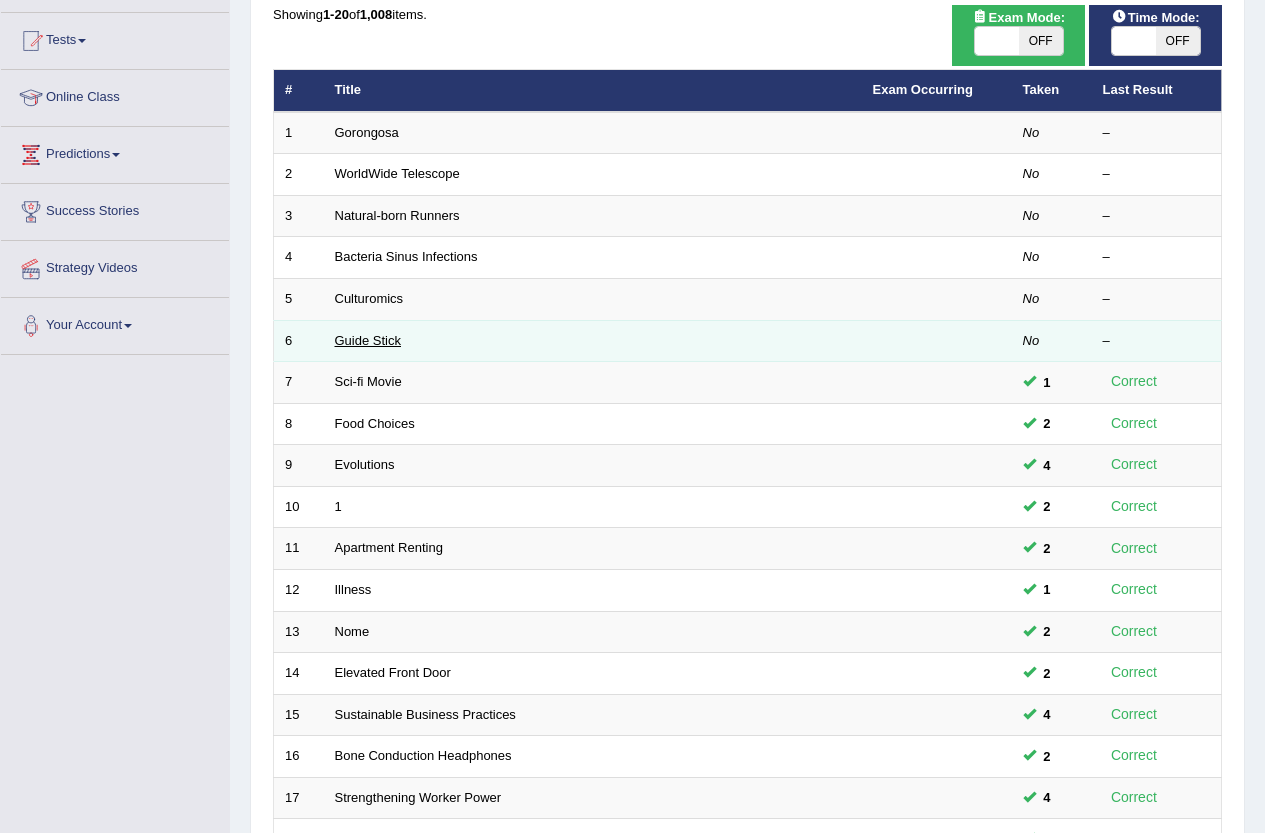click on "Guide Stick" at bounding box center (368, 340) 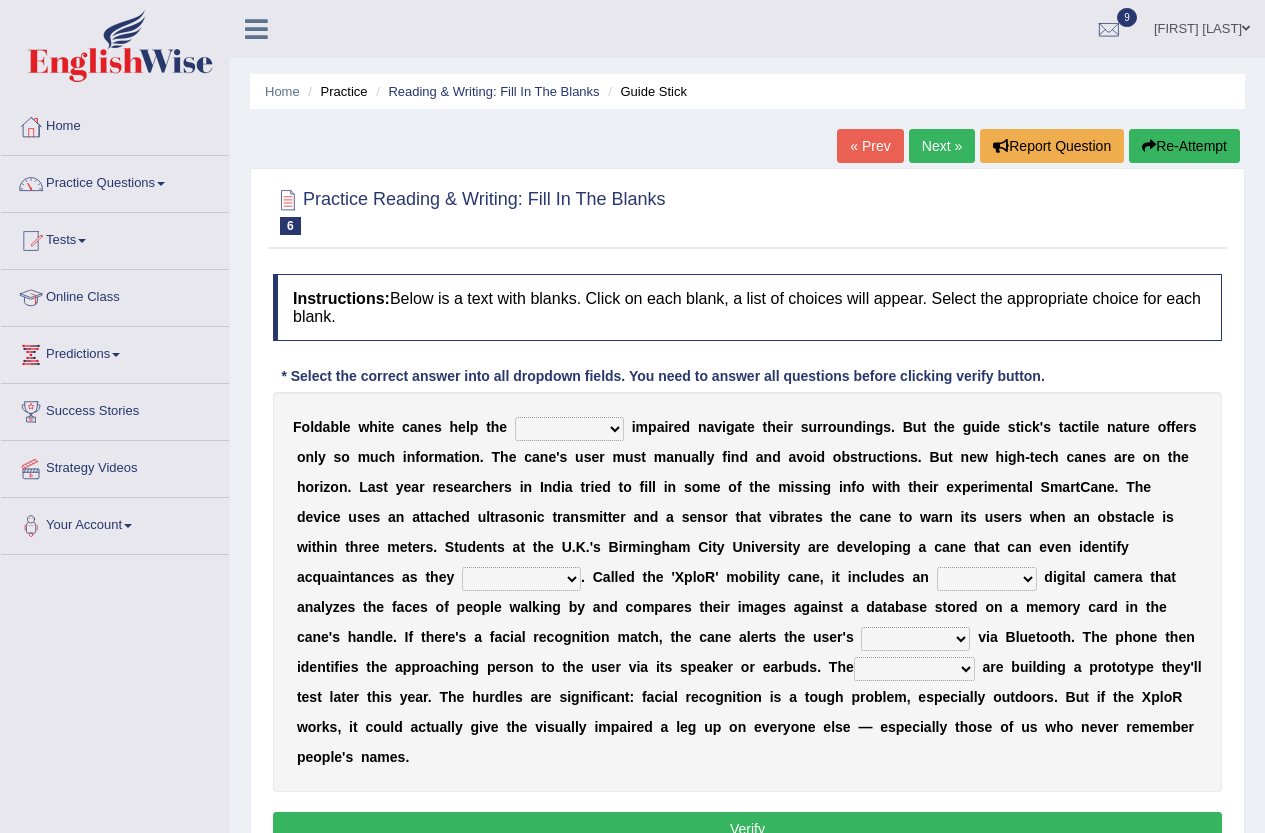 scroll, scrollTop: 0, scrollLeft: 0, axis: both 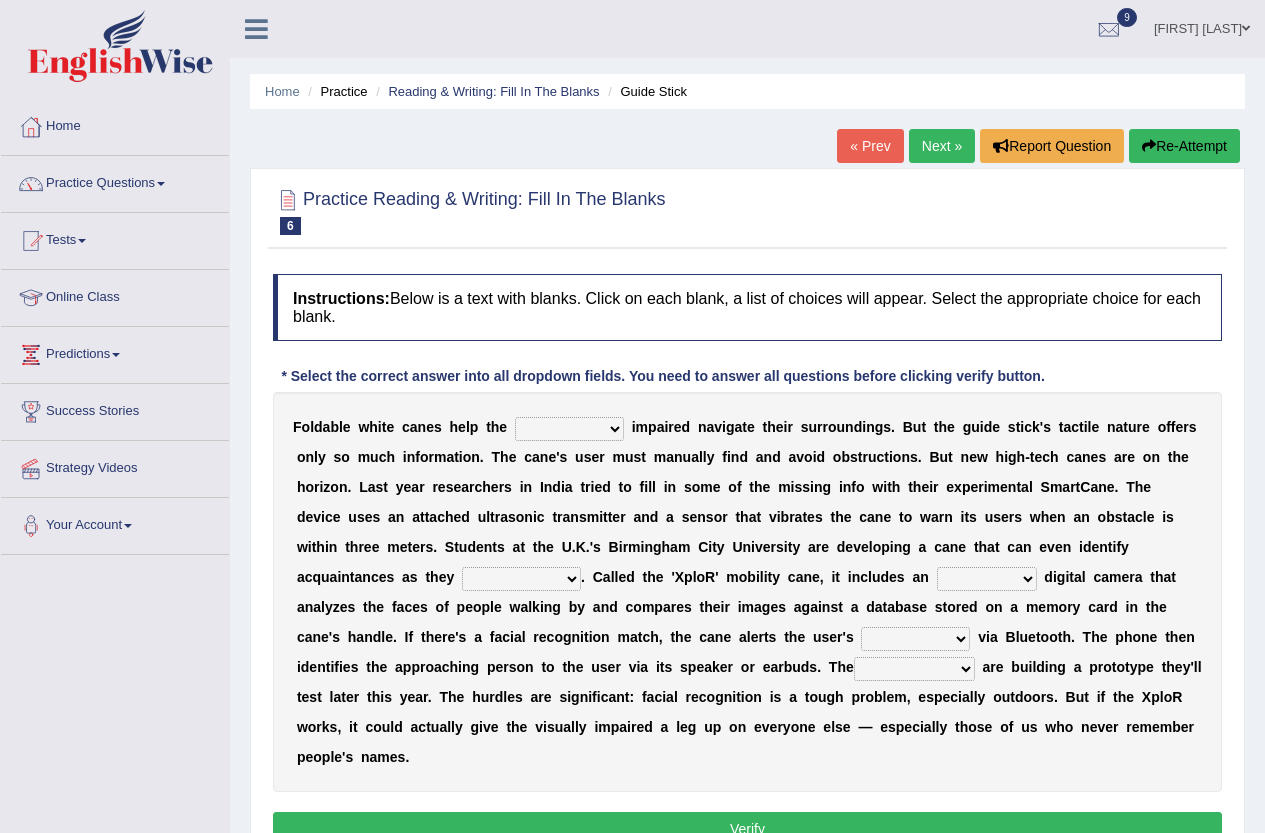 click on "felicity insensitivity visually malleability" at bounding box center (569, 429) 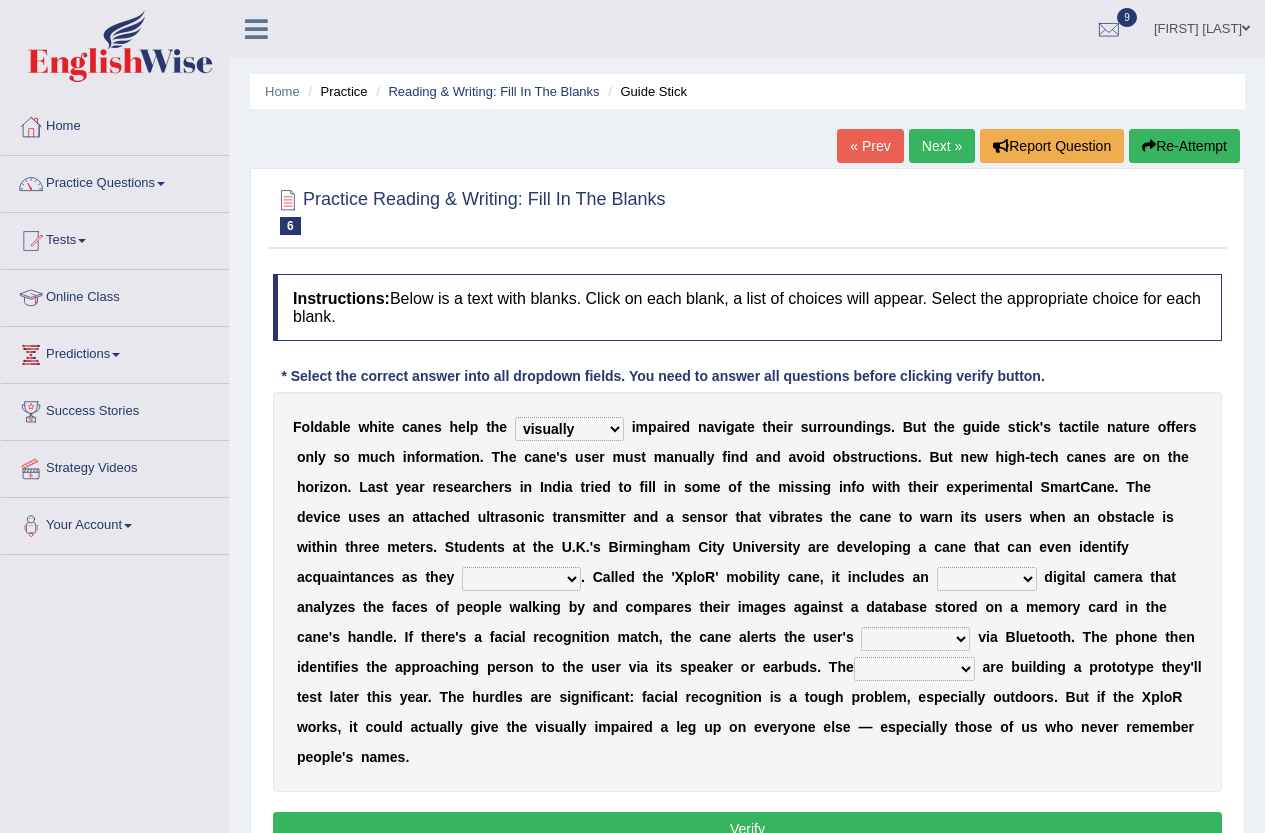 click on "felicity insensitivity visually malleability" at bounding box center [569, 429] 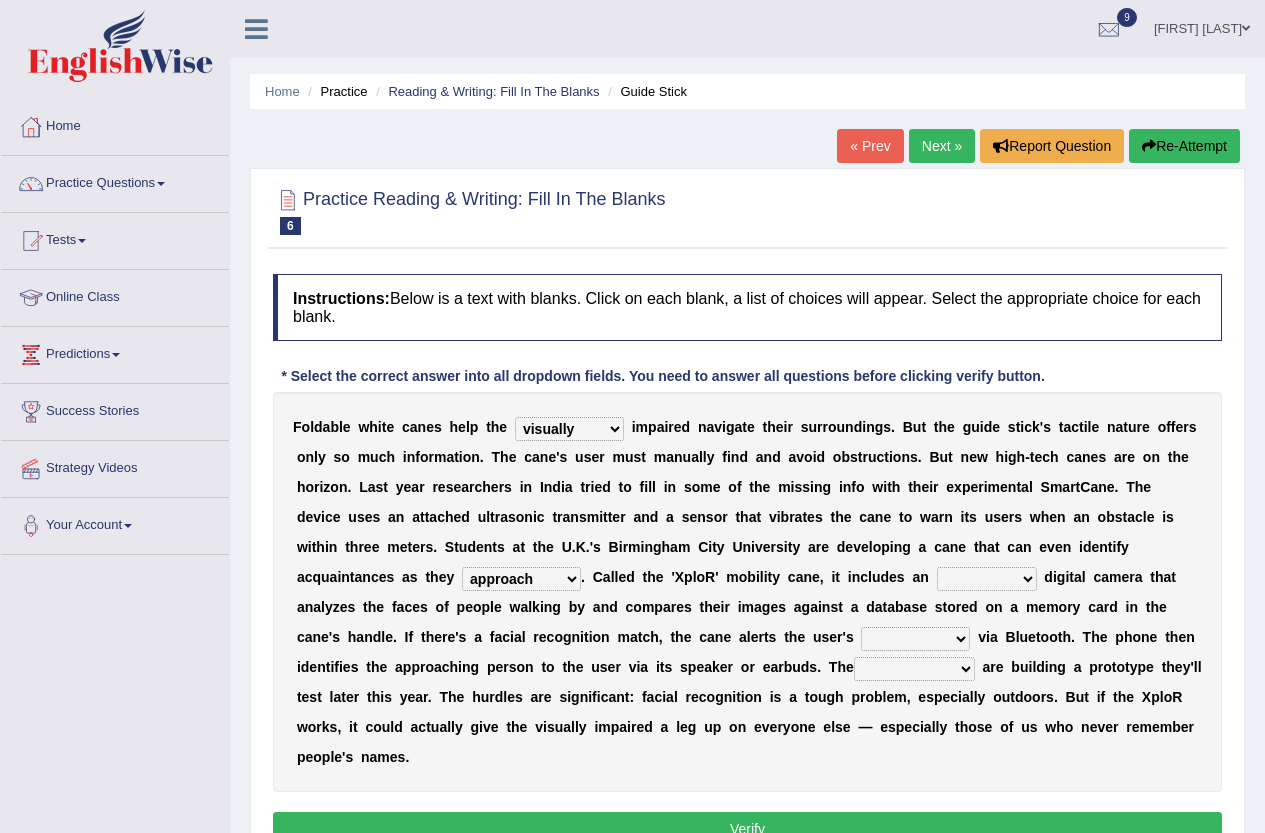 click on "untested embedded deadest skinhead" at bounding box center (987, 579) 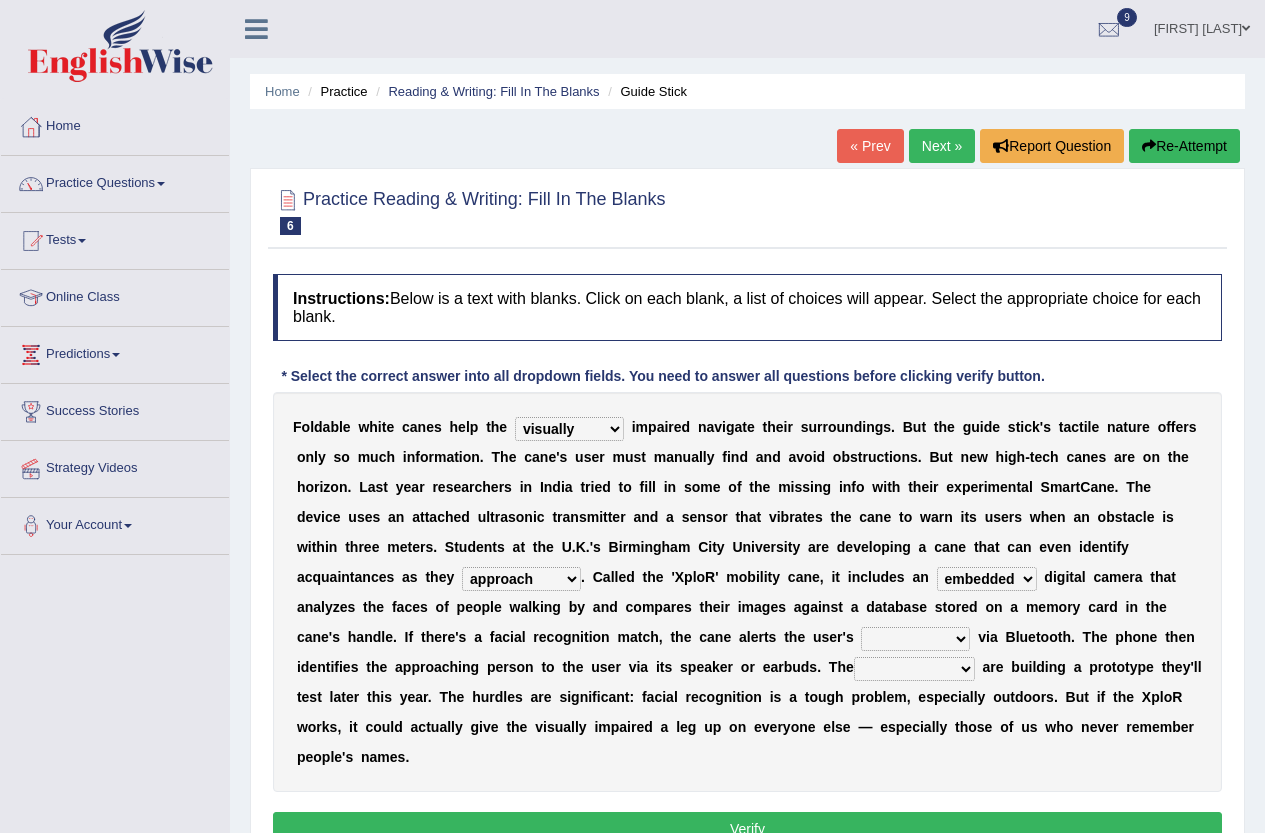 click on "untested embedded deadest skinhead" at bounding box center (987, 579) 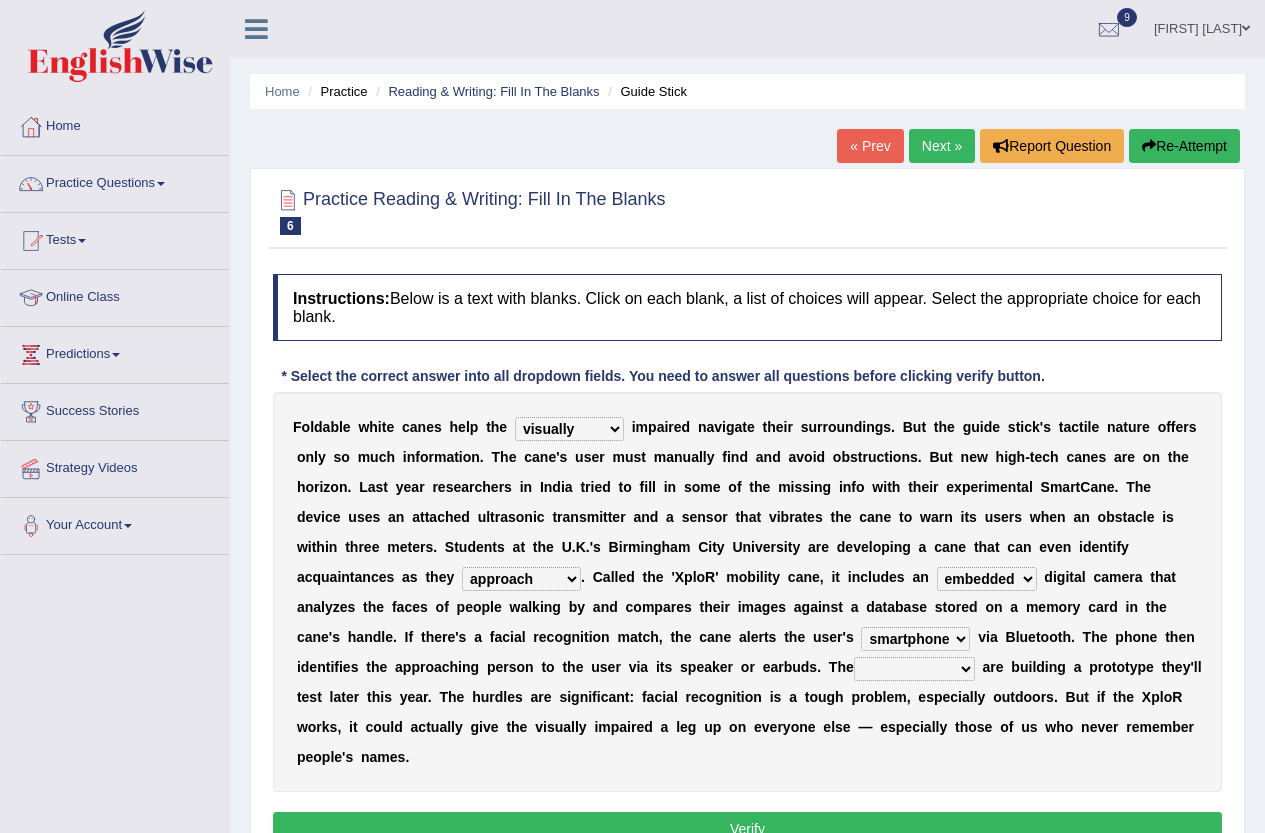 click on "waterborne alone smartphone postpone" at bounding box center (915, 639) 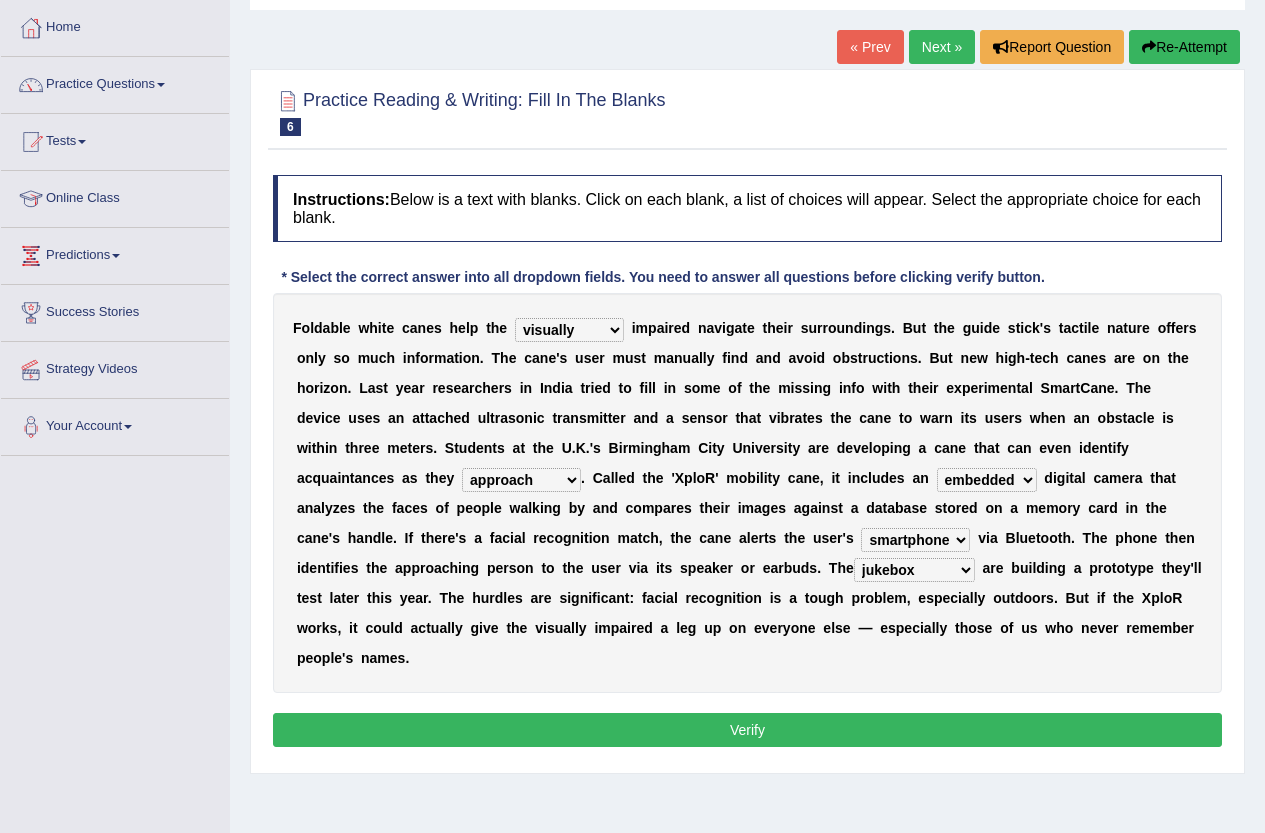 scroll, scrollTop: 100, scrollLeft: 0, axis: vertical 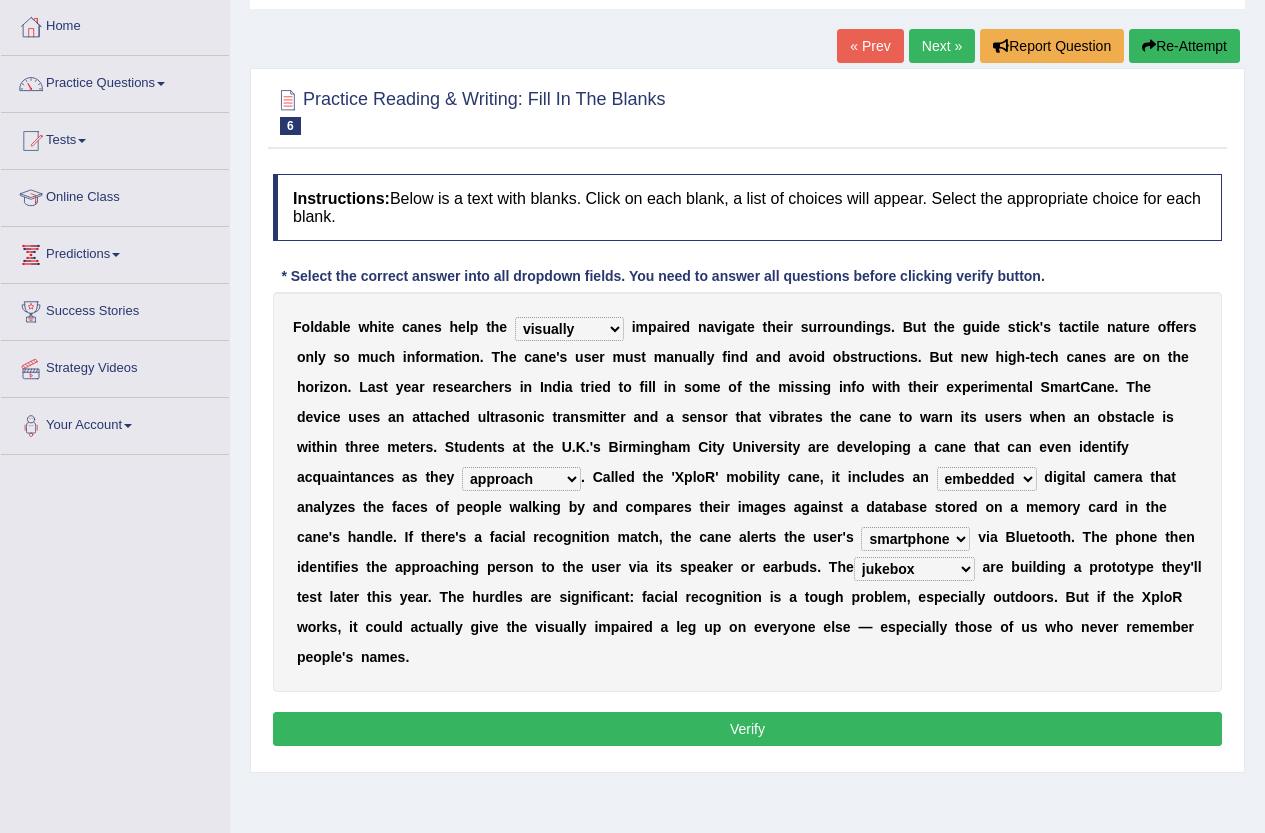 click on "Verify" at bounding box center [747, 729] 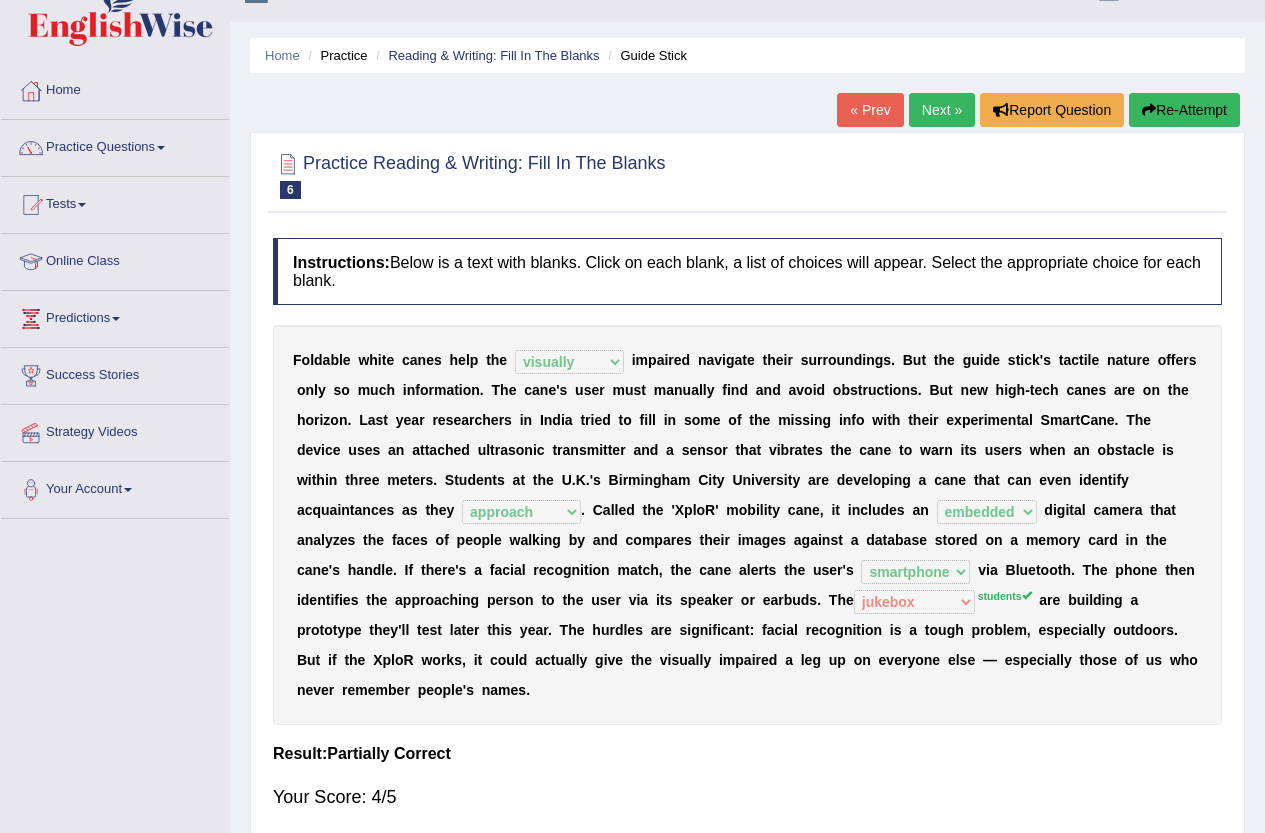 scroll, scrollTop: 0, scrollLeft: 0, axis: both 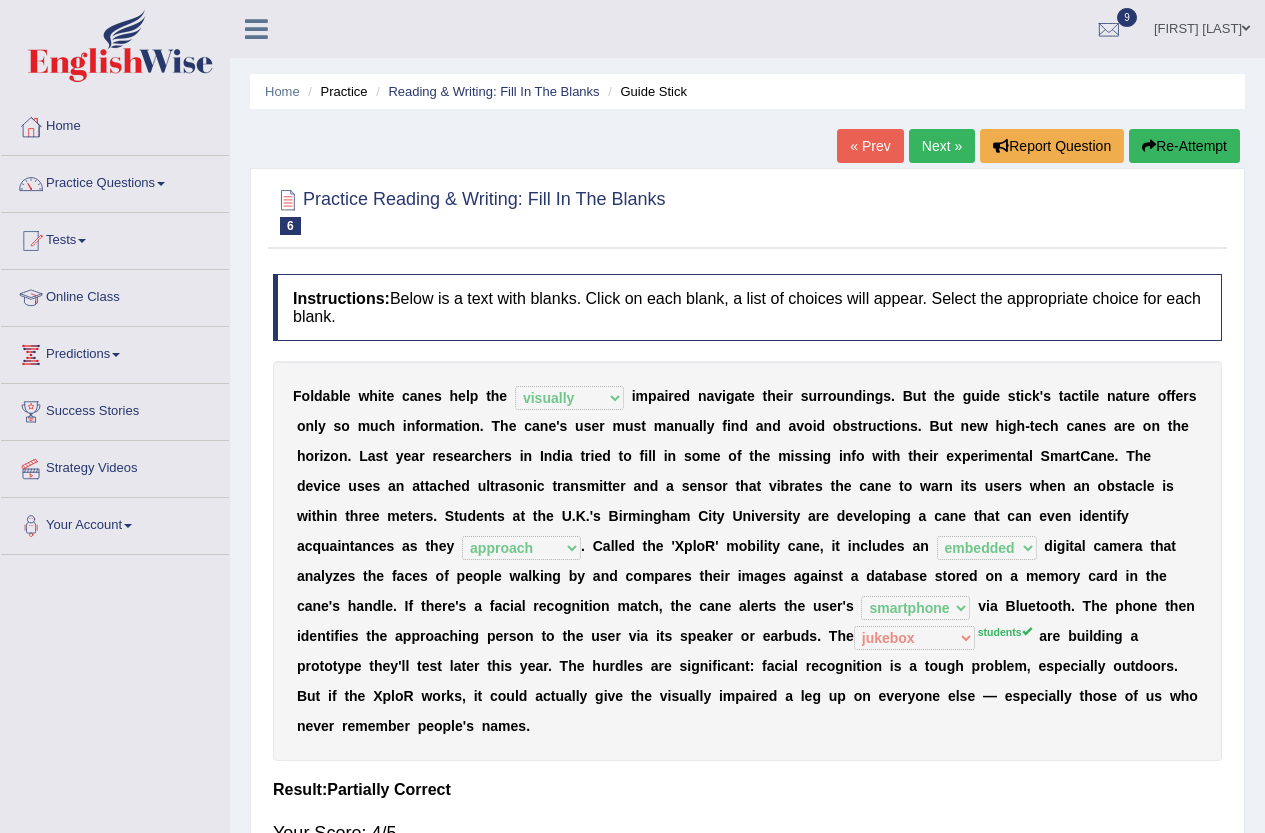 drag, startPoint x: 1227, startPoint y: 132, endPoint x: 1214, endPoint y: 136, distance: 13.601471 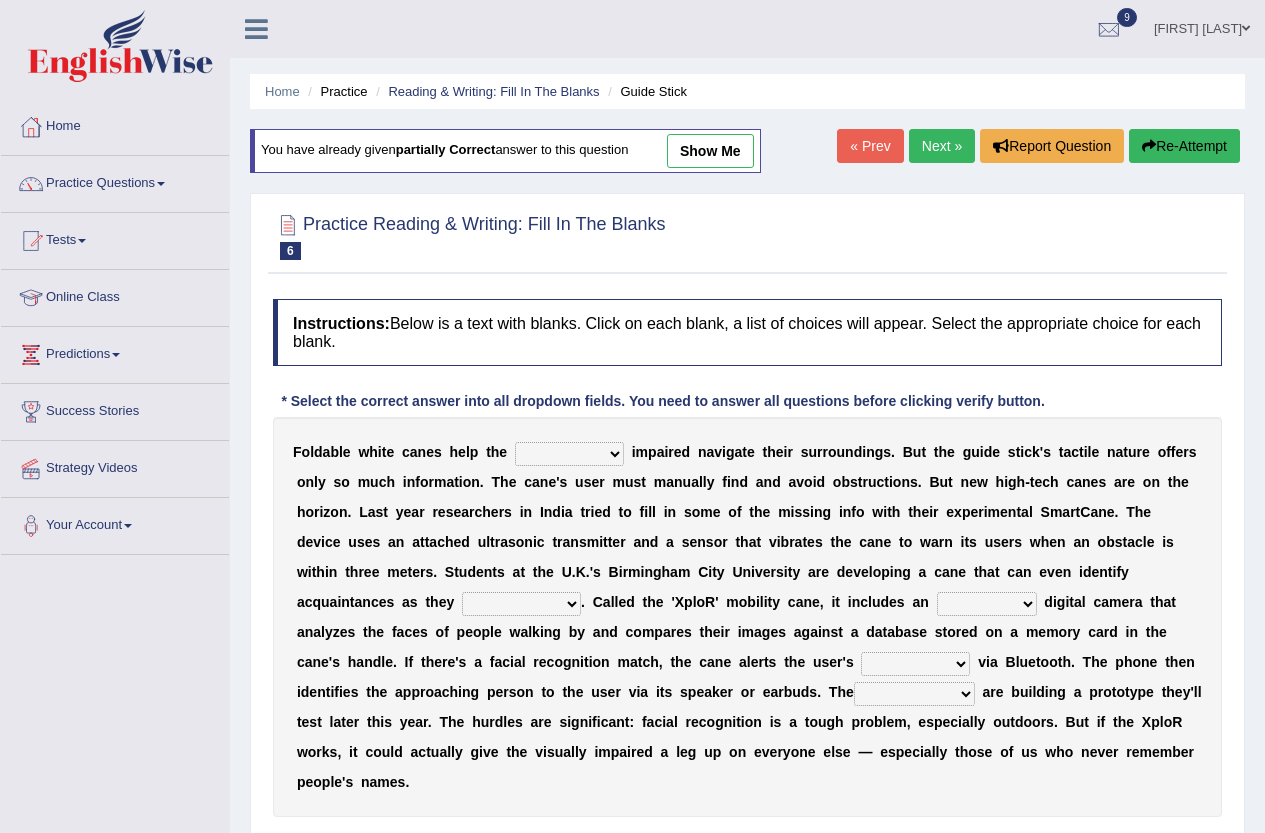 click on "felicity insensitivity visually malleability" at bounding box center (569, 454) 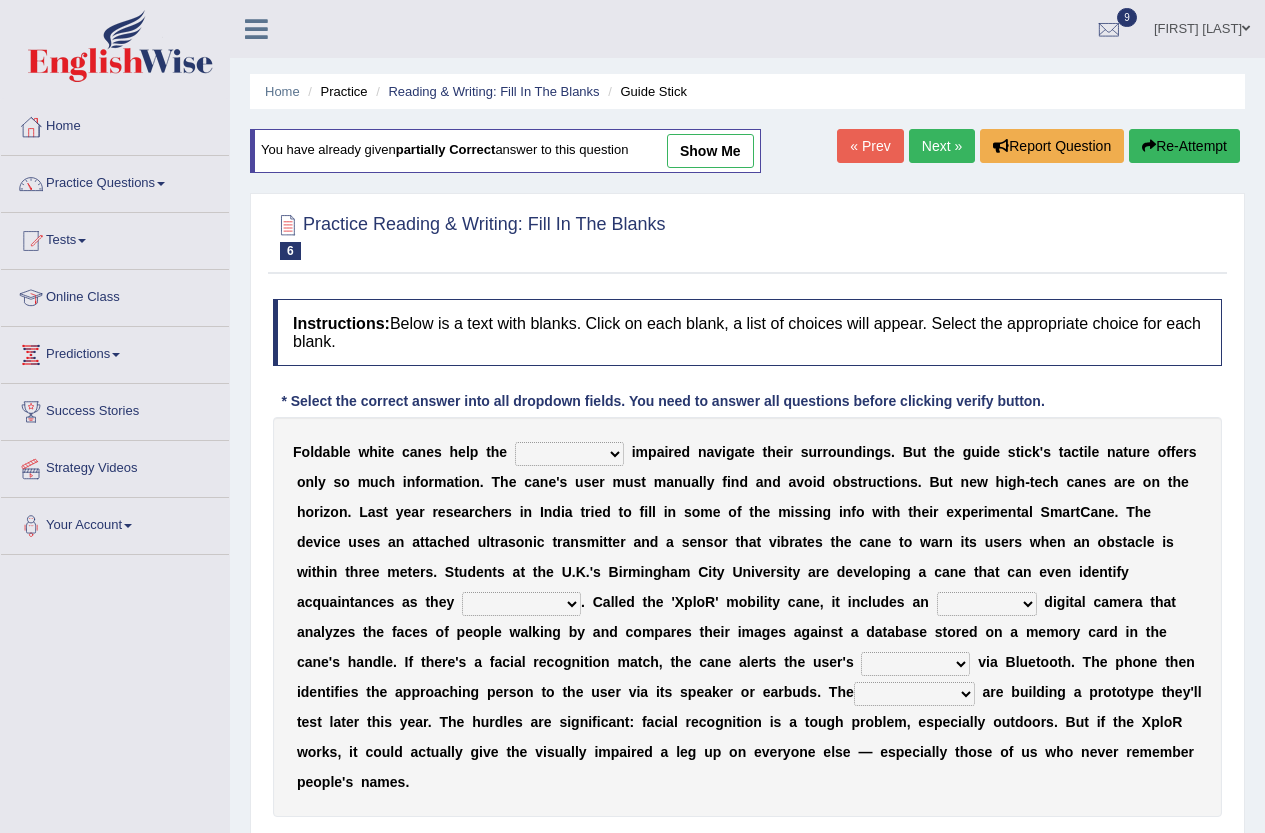 select on "visually" 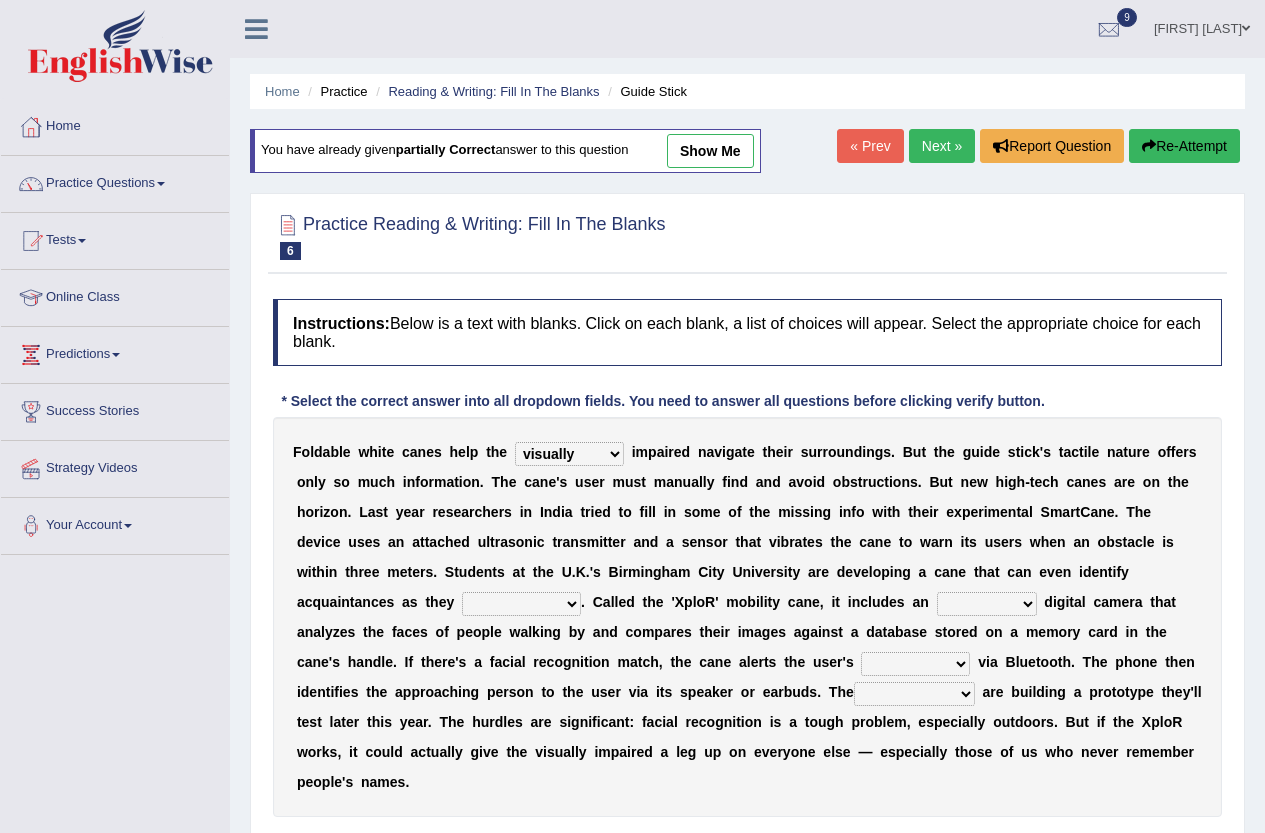 click on "likelihood throat northernmost approach" at bounding box center [521, 604] 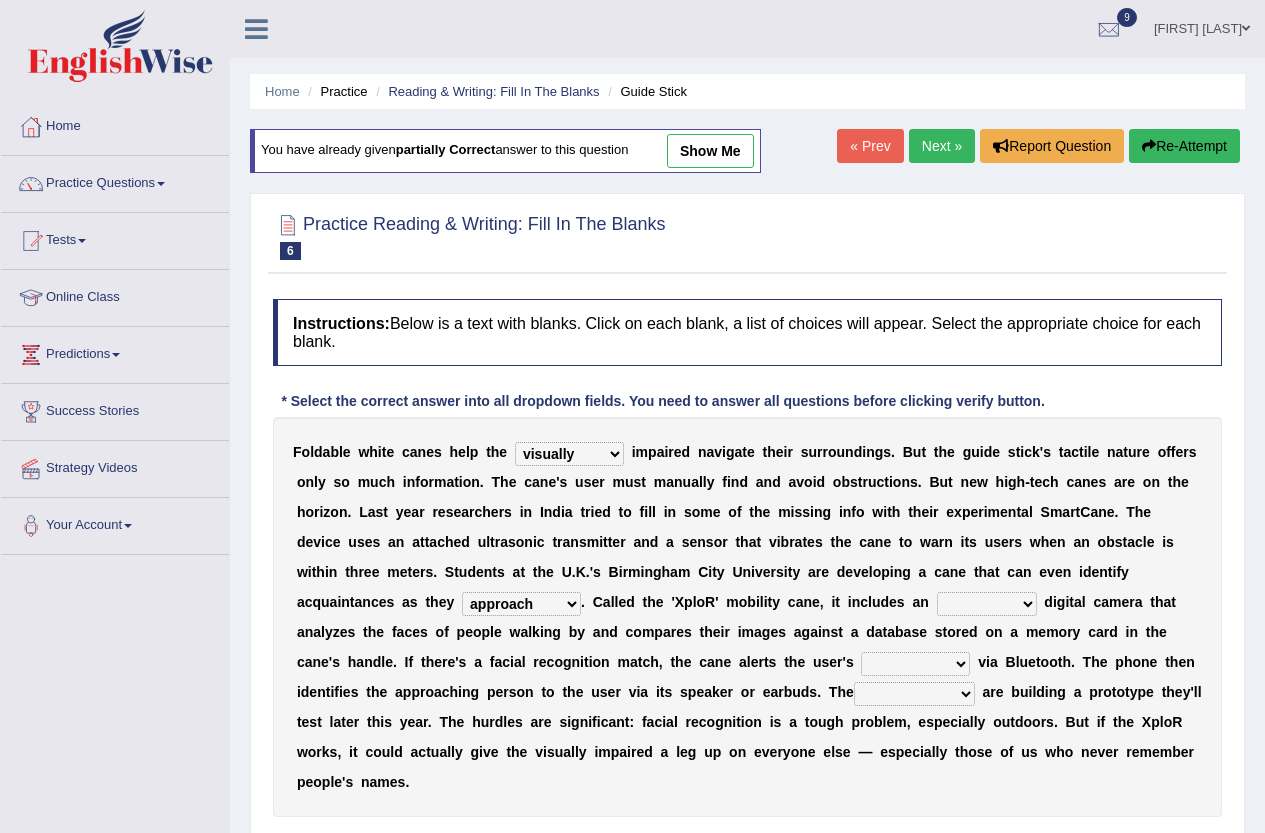click on "likelihood throat northernmost approach" at bounding box center [521, 604] 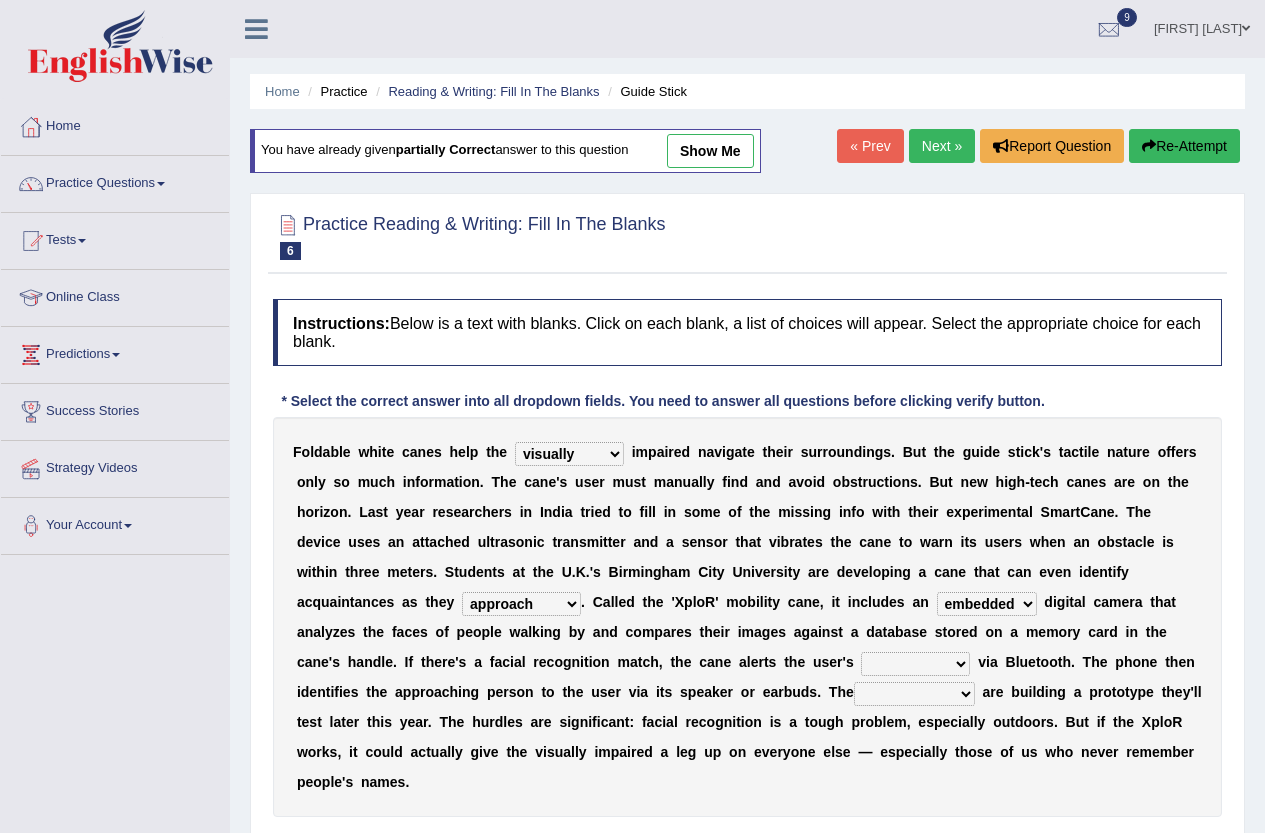 click on "untested embedded deadest skinhead" at bounding box center [987, 604] 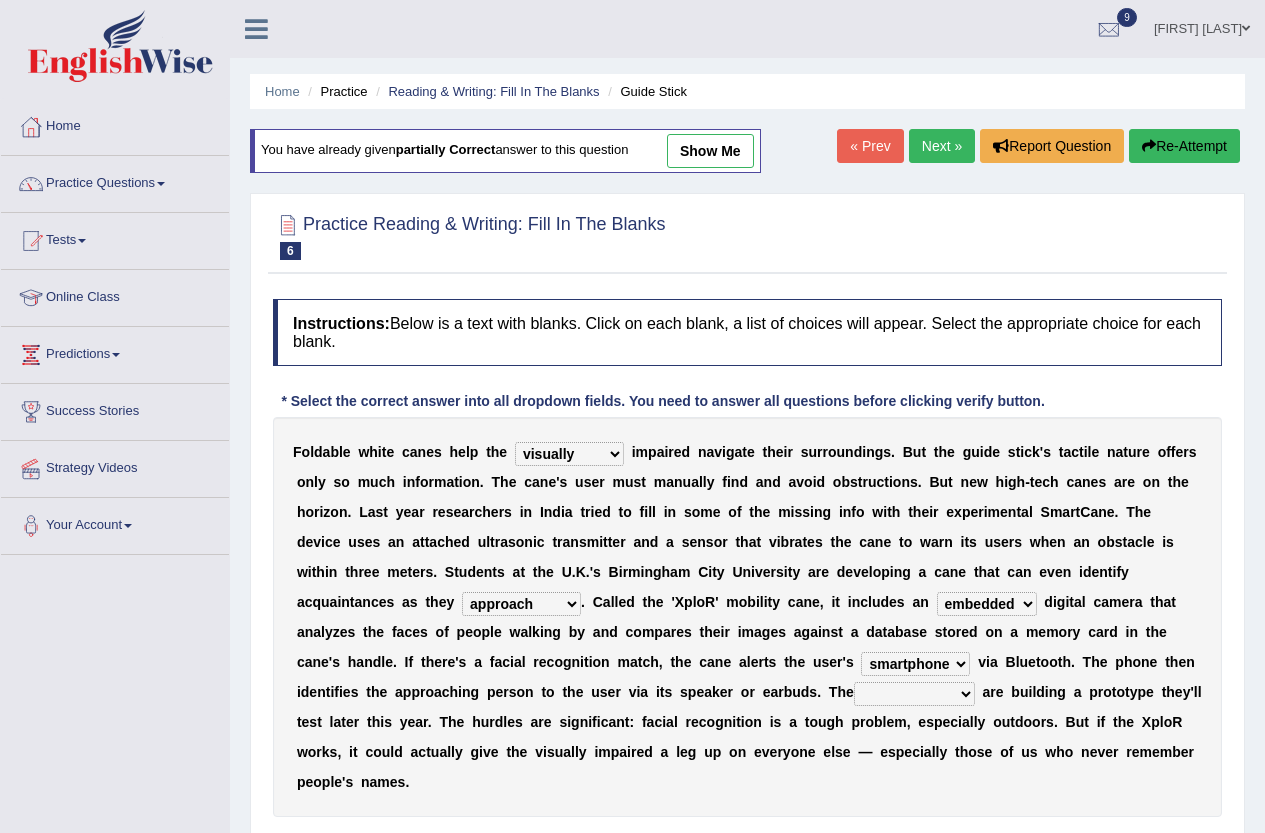click on "jurisprudence bootless students jukebox" at bounding box center (914, 694) 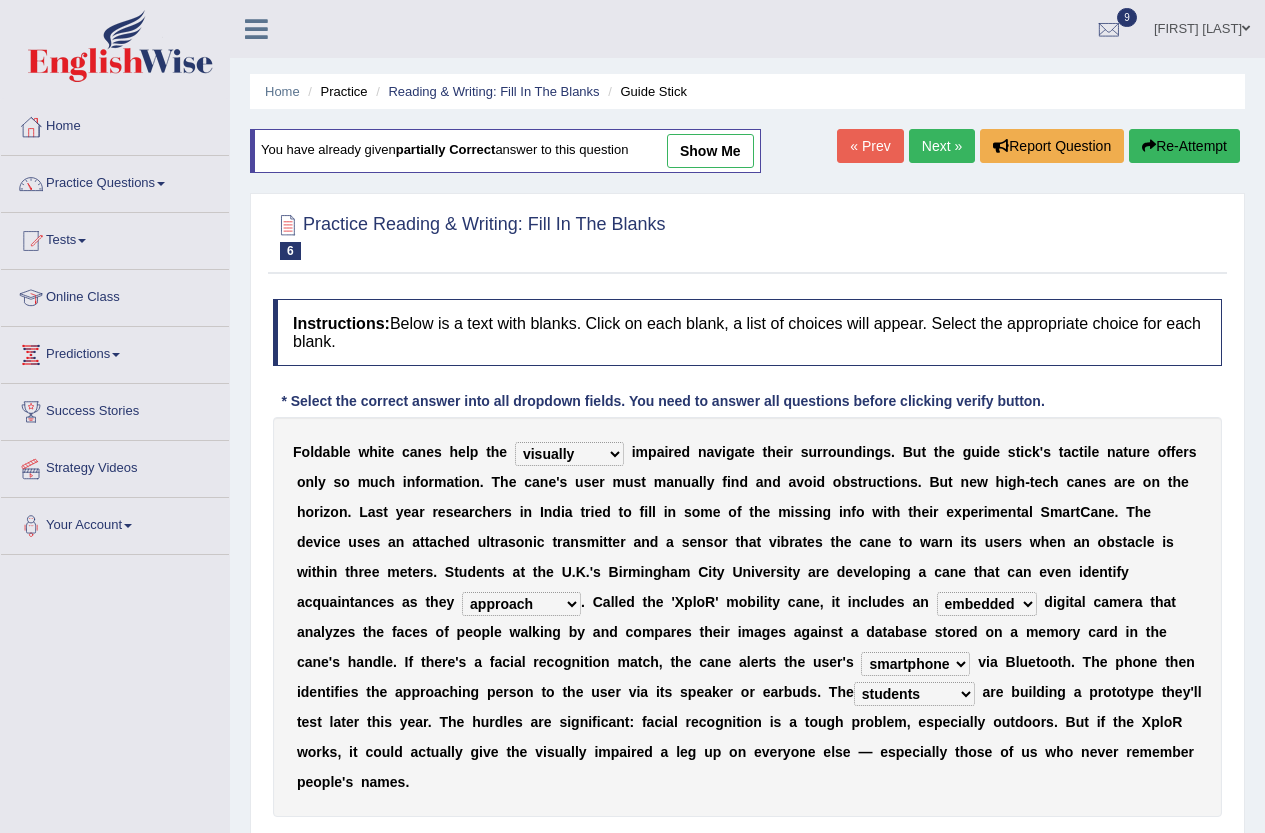 click on "likelihood throat northernmost approach" at bounding box center [521, 604] 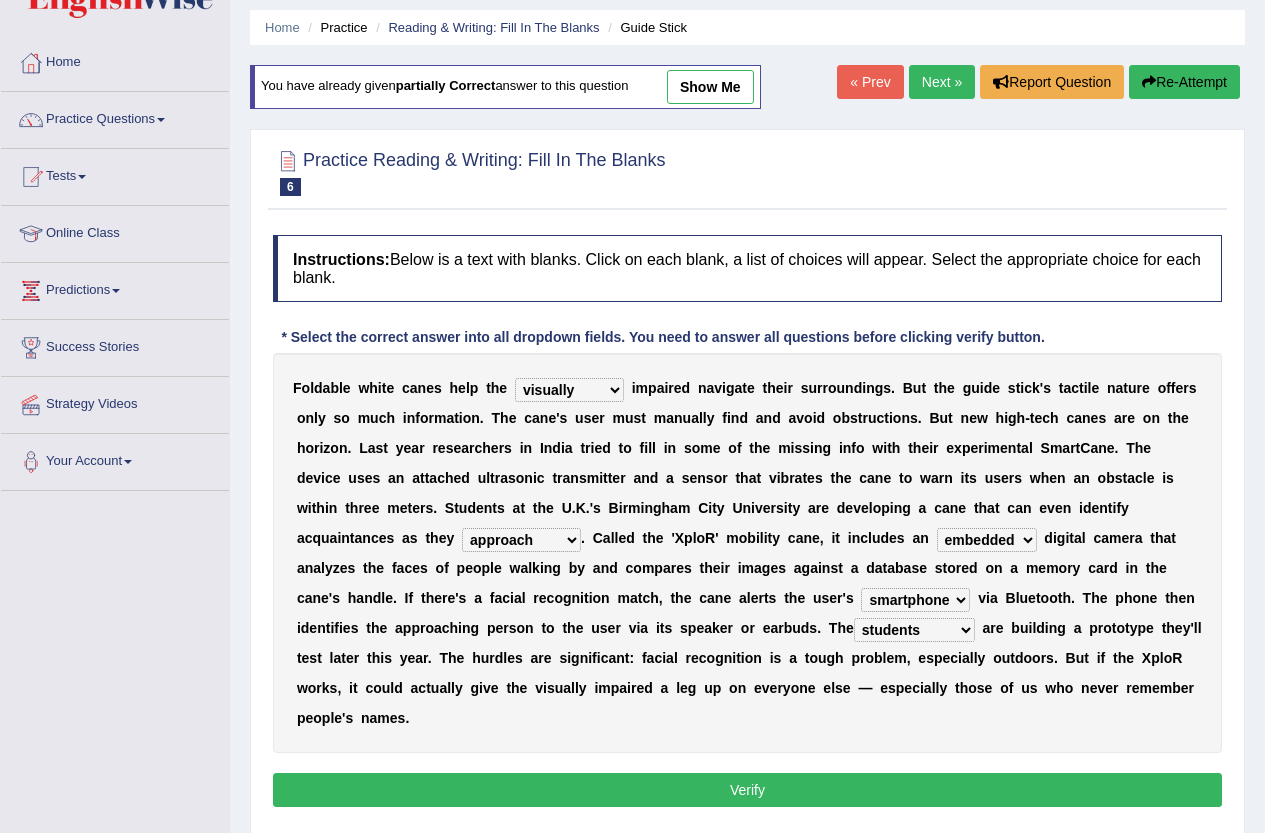scroll, scrollTop: 100, scrollLeft: 0, axis: vertical 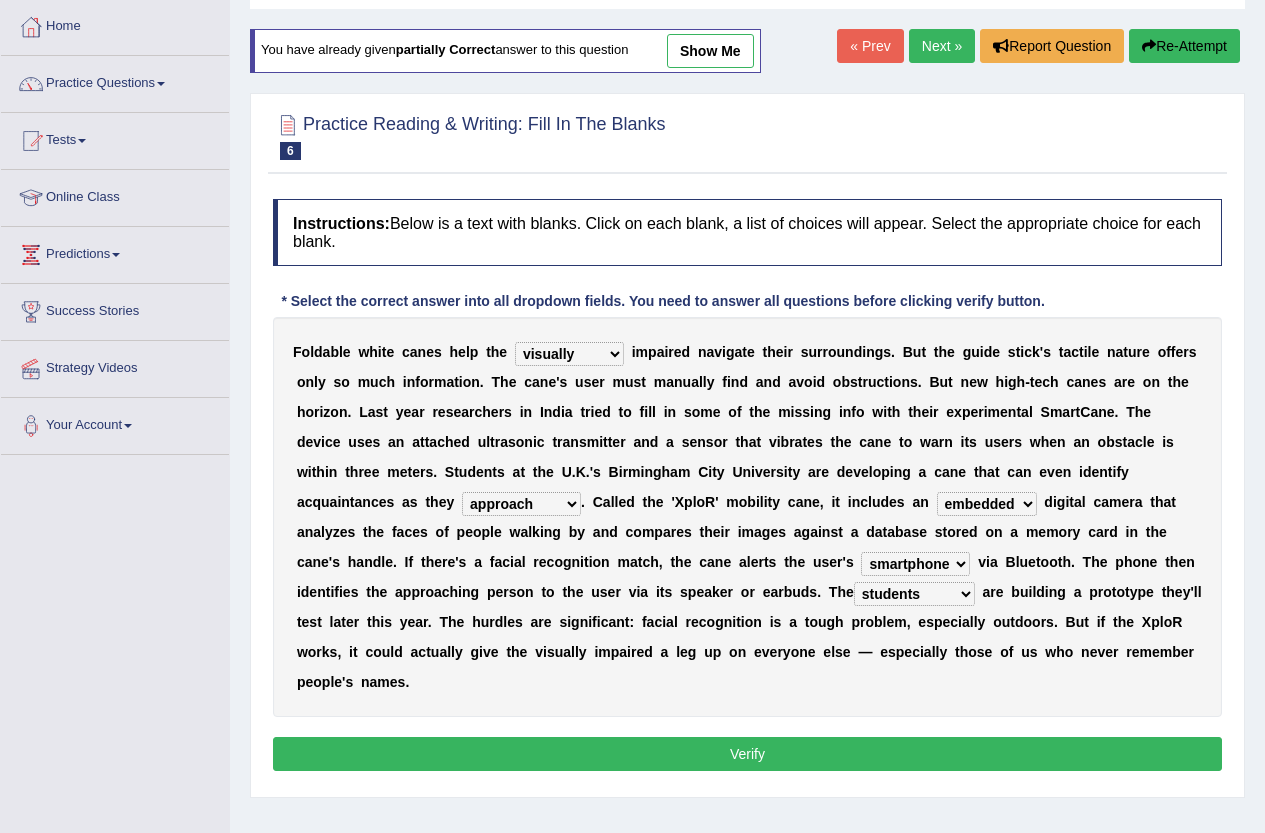 click on "Verify" at bounding box center (747, 754) 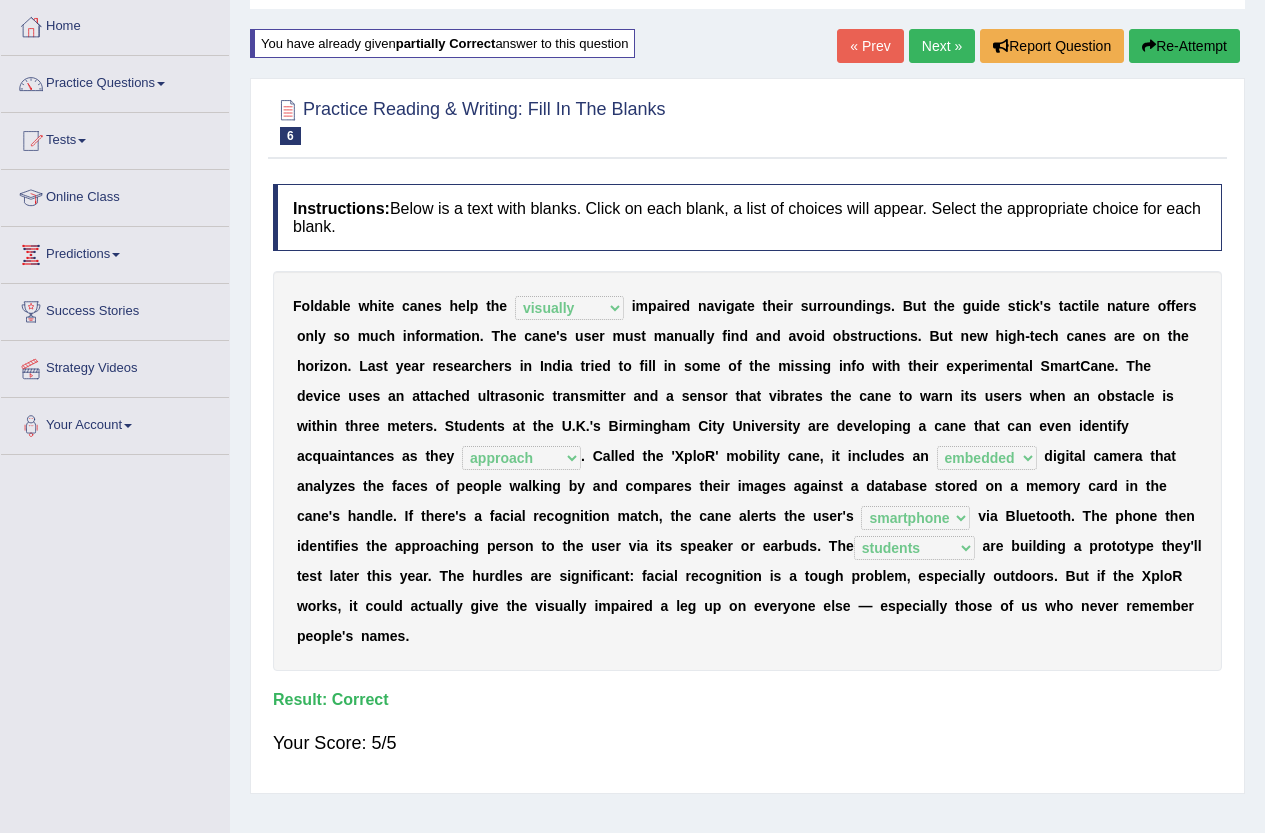 click on "« Prev" at bounding box center [870, 46] 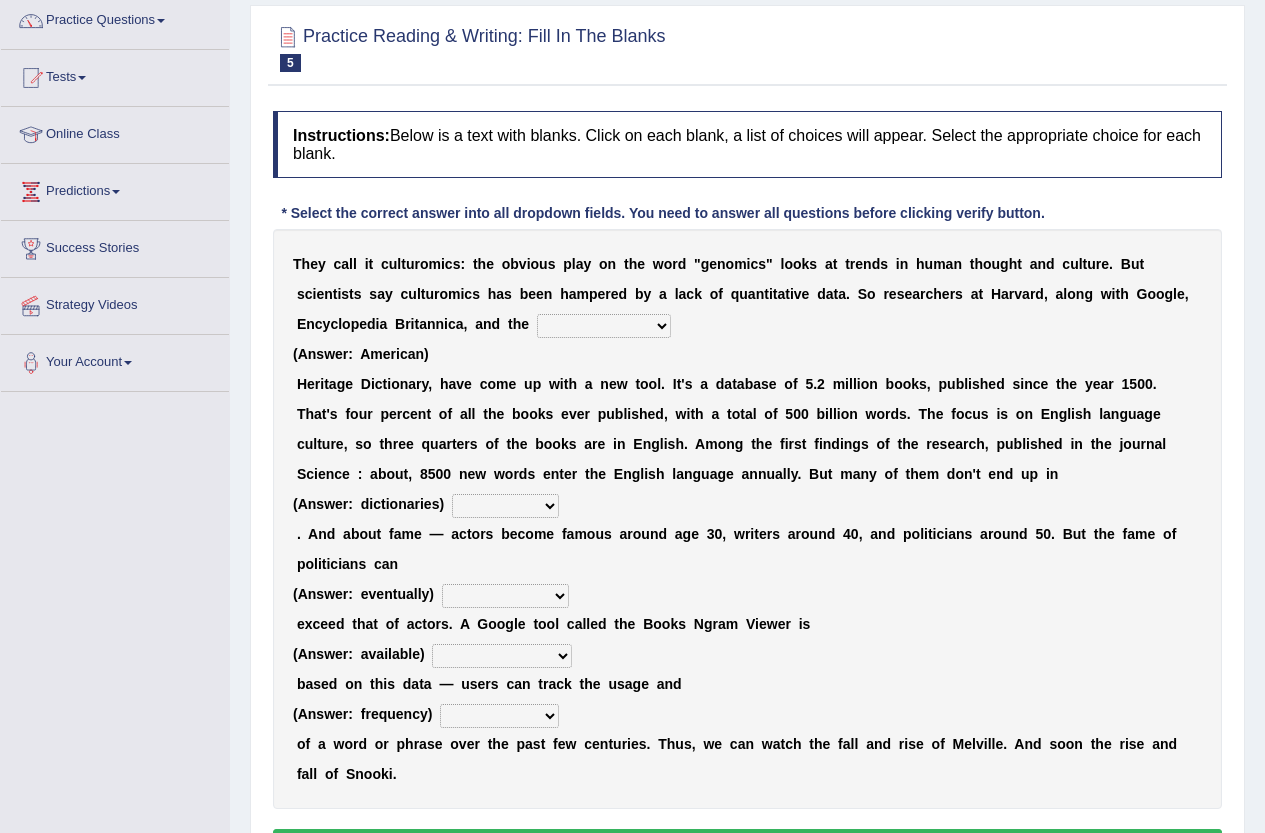 scroll, scrollTop: 200, scrollLeft: 0, axis: vertical 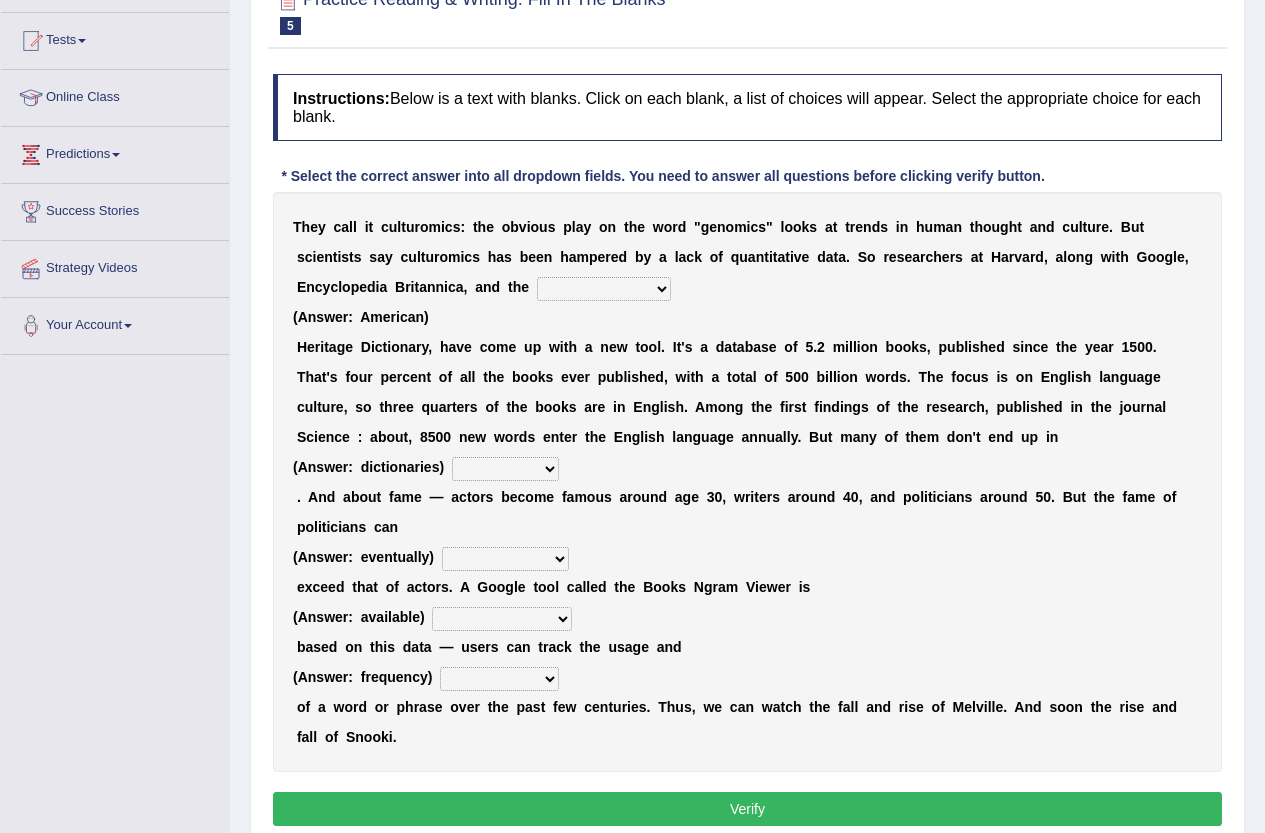 click on "Mettlesome Silicon Acetaminophen American" at bounding box center (604, 289) 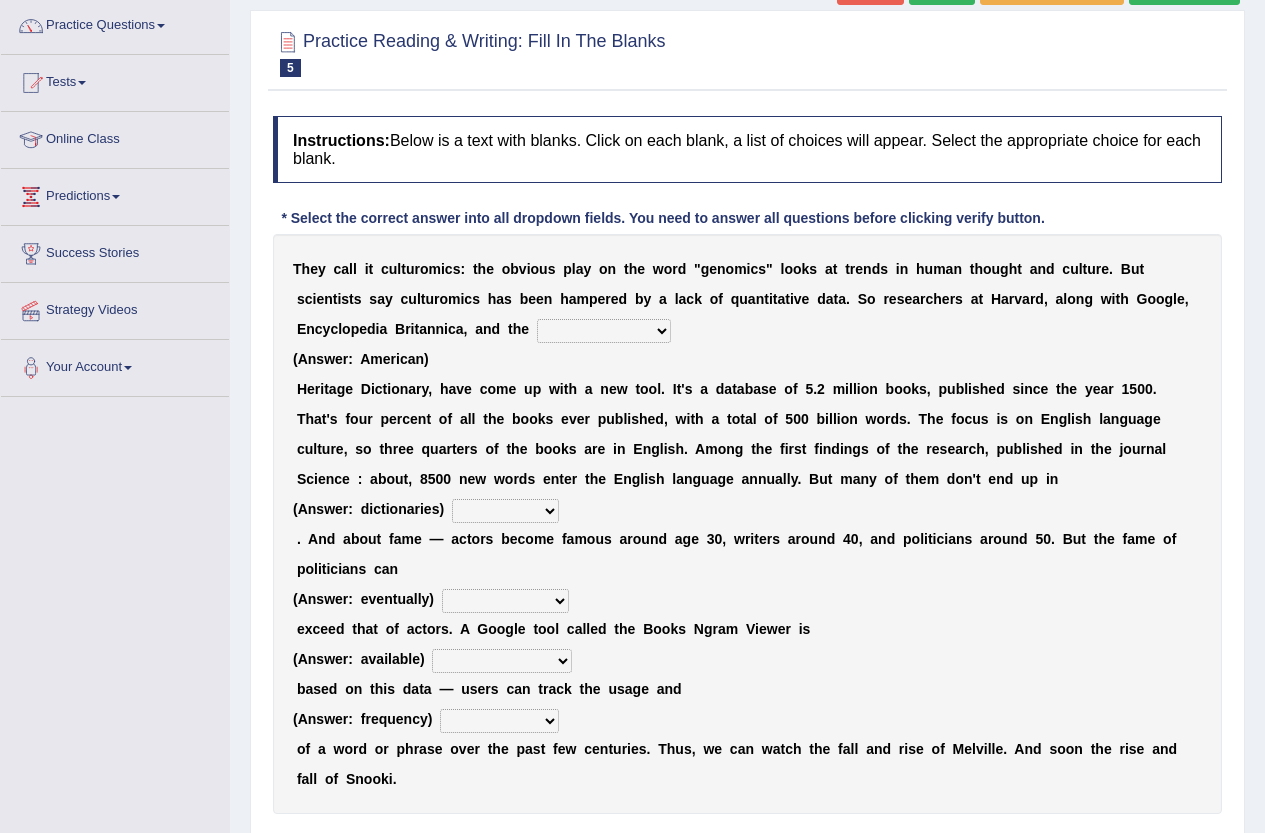 scroll, scrollTop: 0, scrollLeft: 0, axis: both 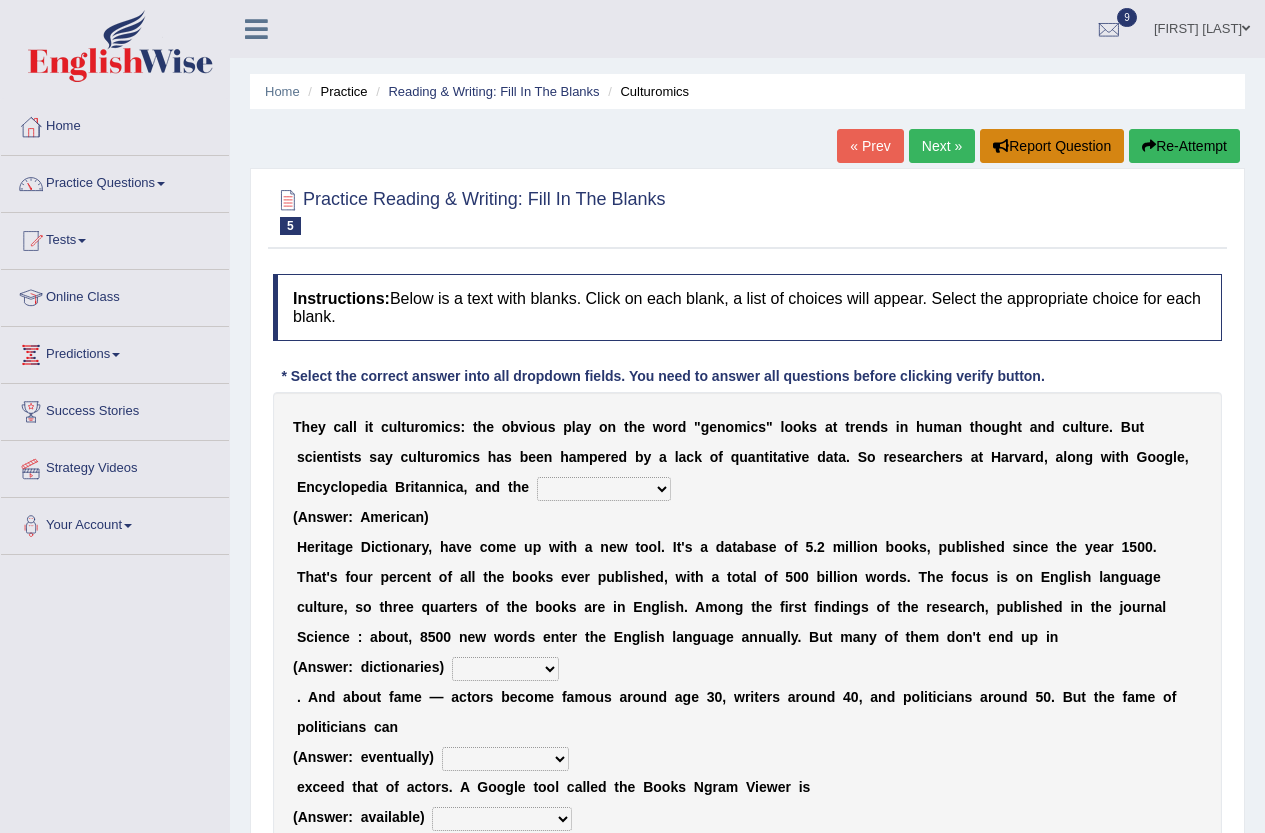 click on "Report Question" at bounding box center [1052, 146] 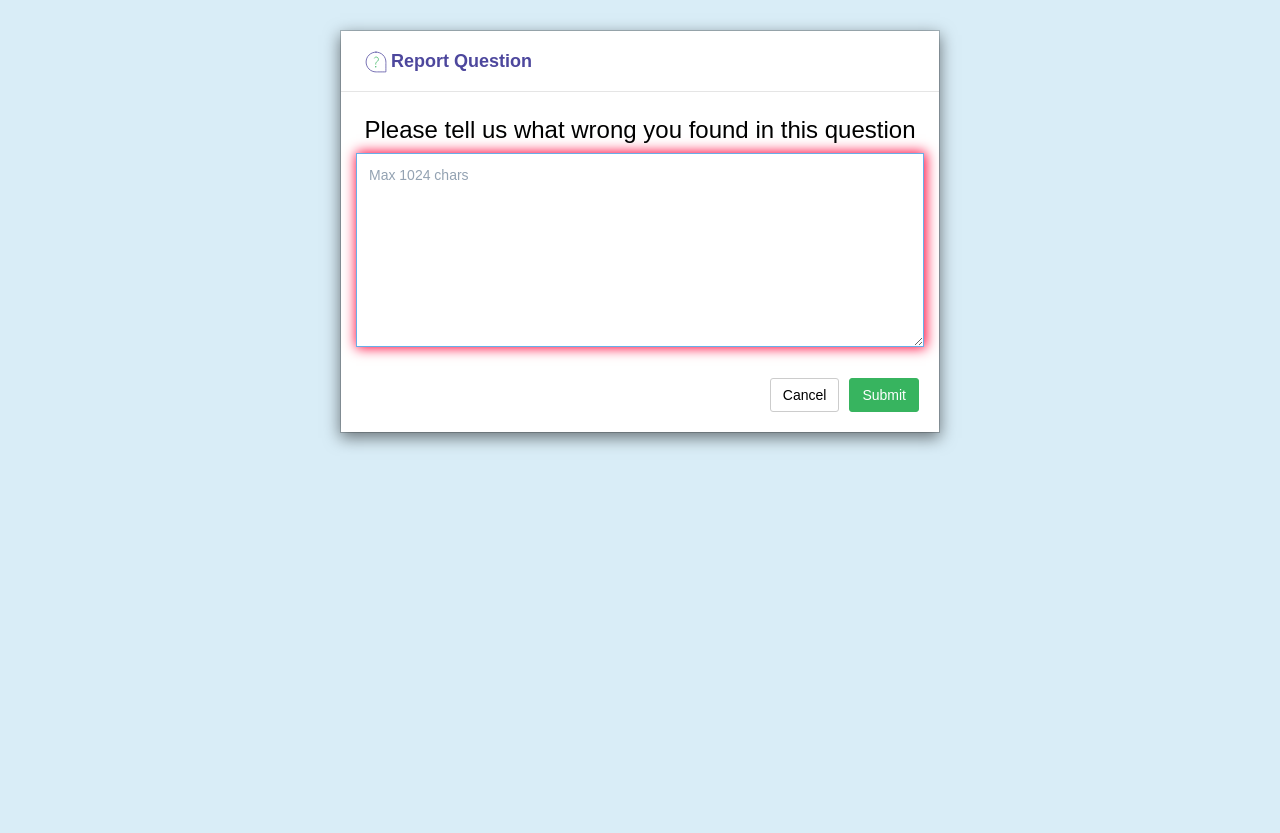 click at bounding box center [633, 250] 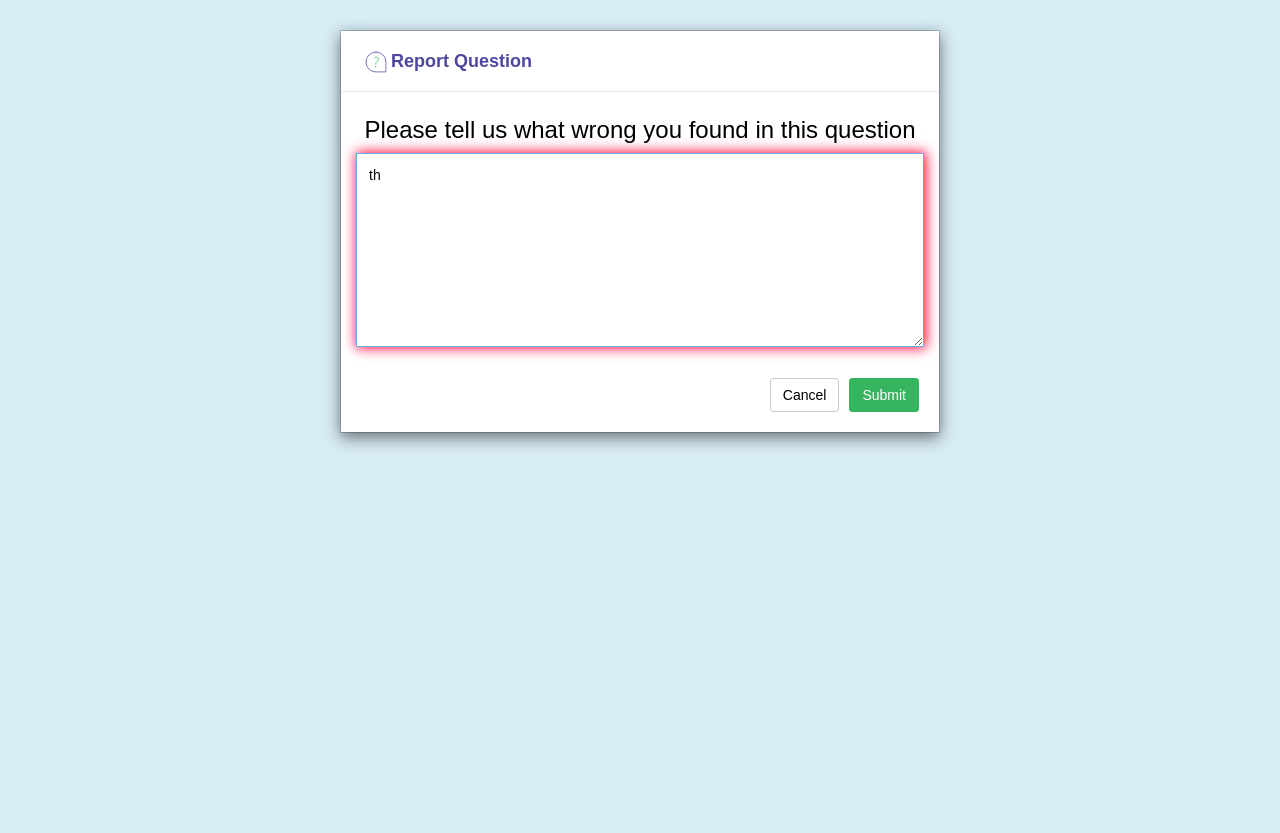 type on "t" 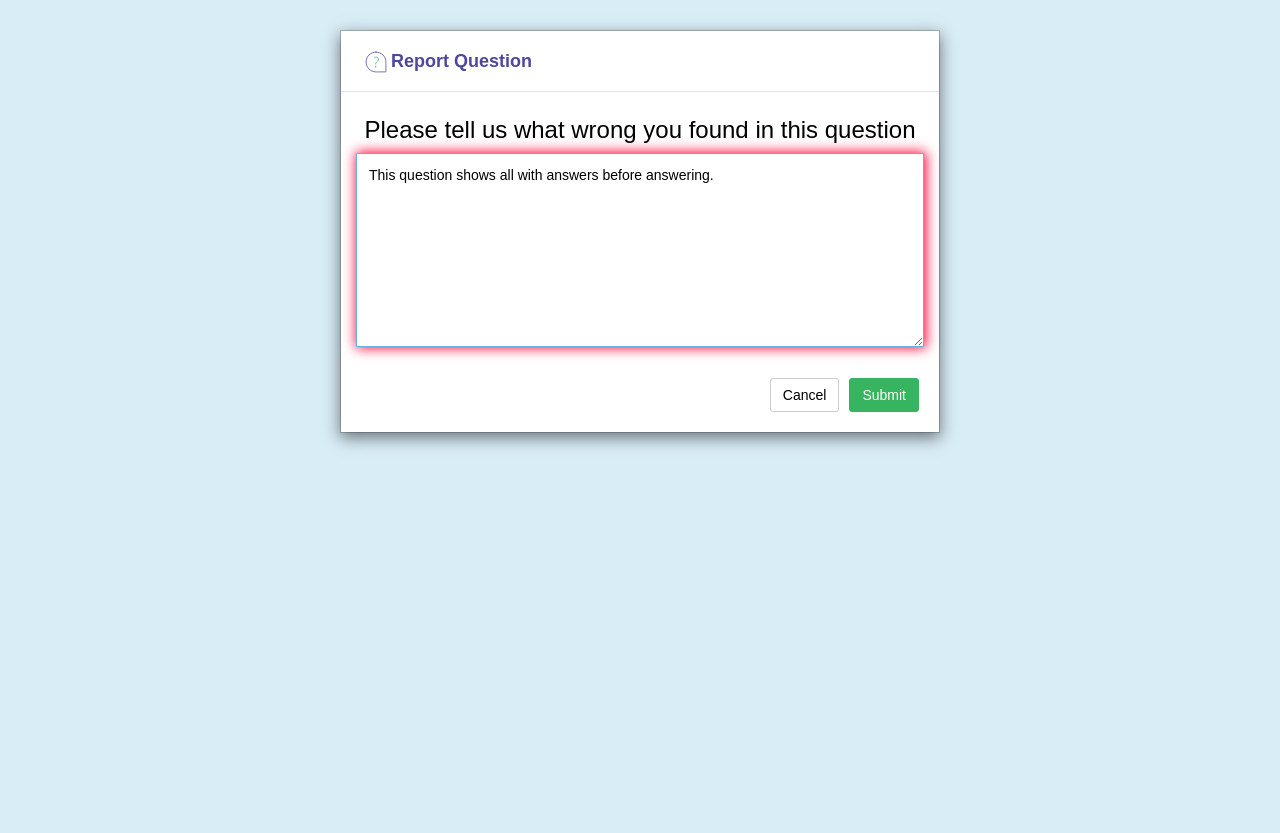 type on "This question shows all with answers before answering." 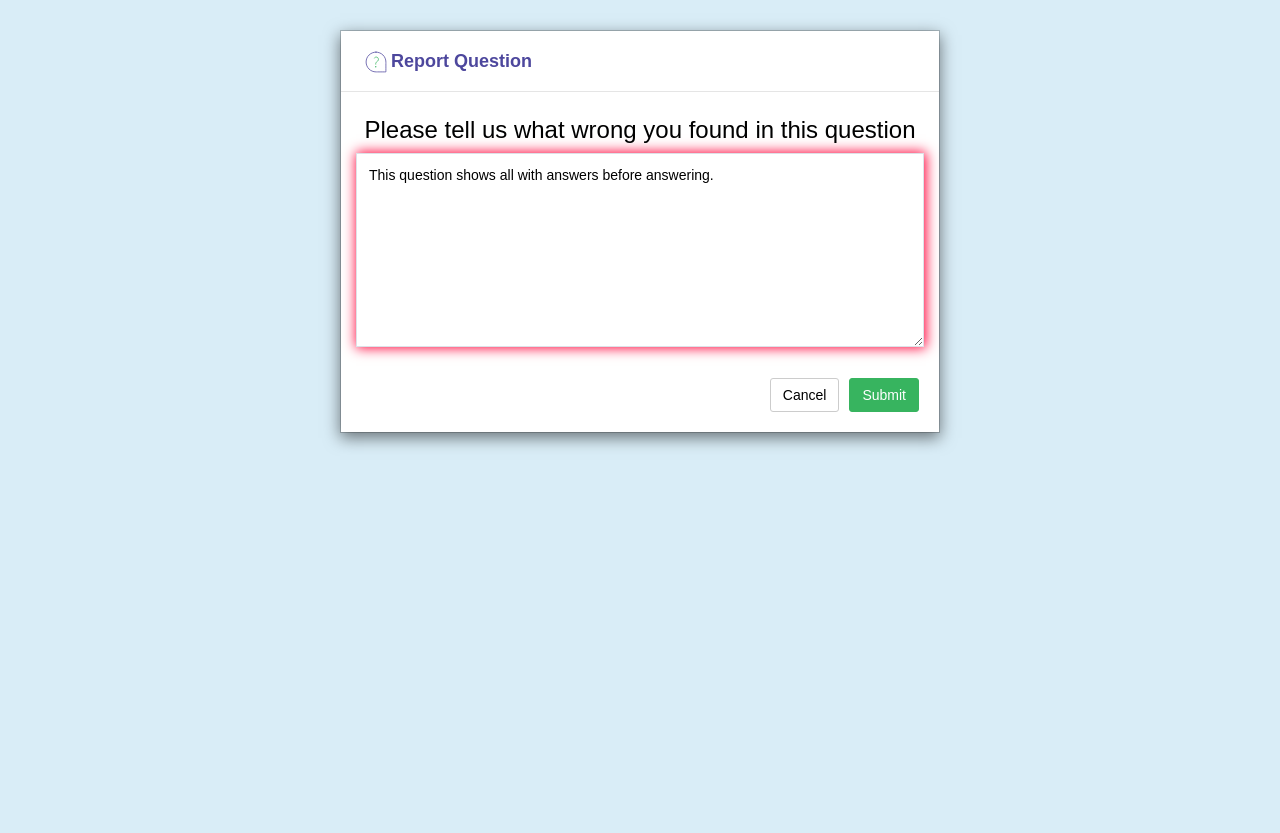 click on "Submit" at bounding box center [884, 395] 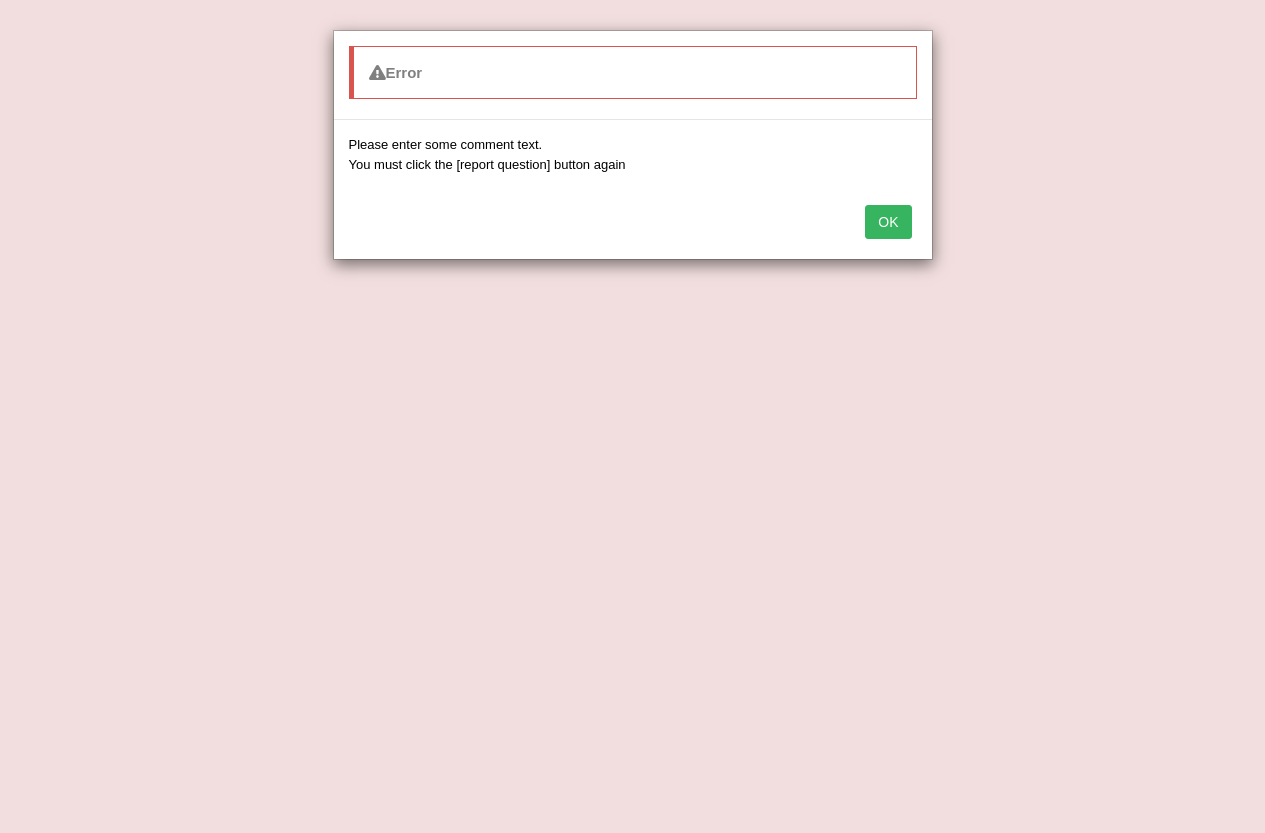 click on "OK" at bounding box center (888, 222) 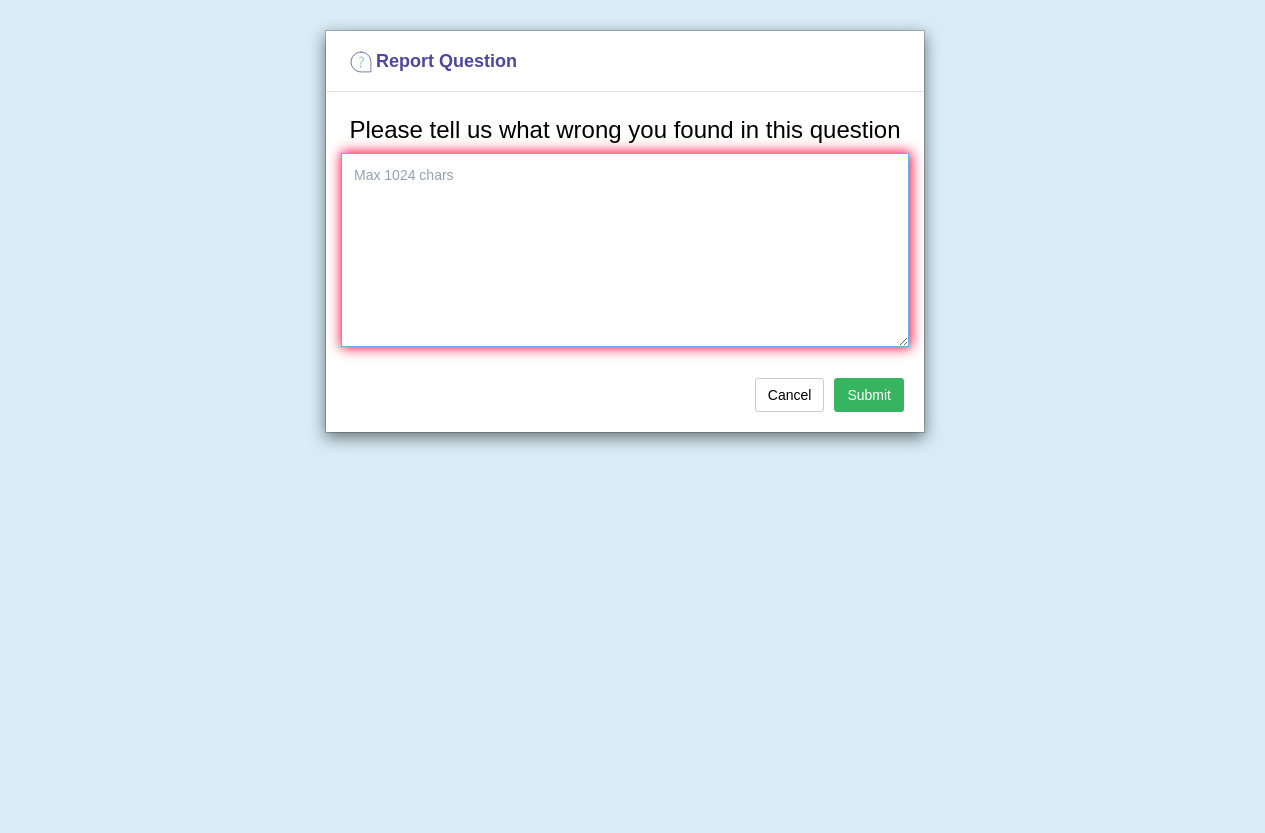 click at bounding box center (625, 250) 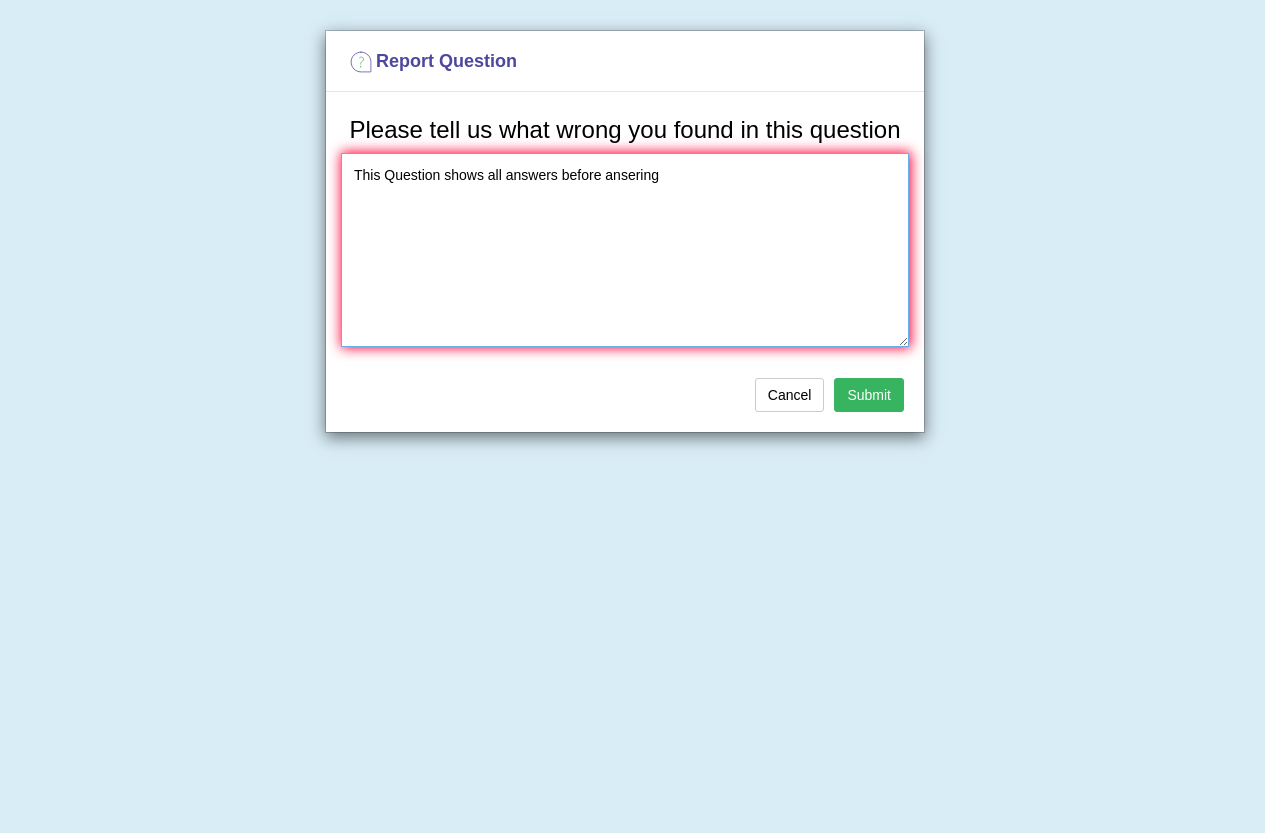 click on "This Question shows all answers before ansering" at bounding box center (625, 250) 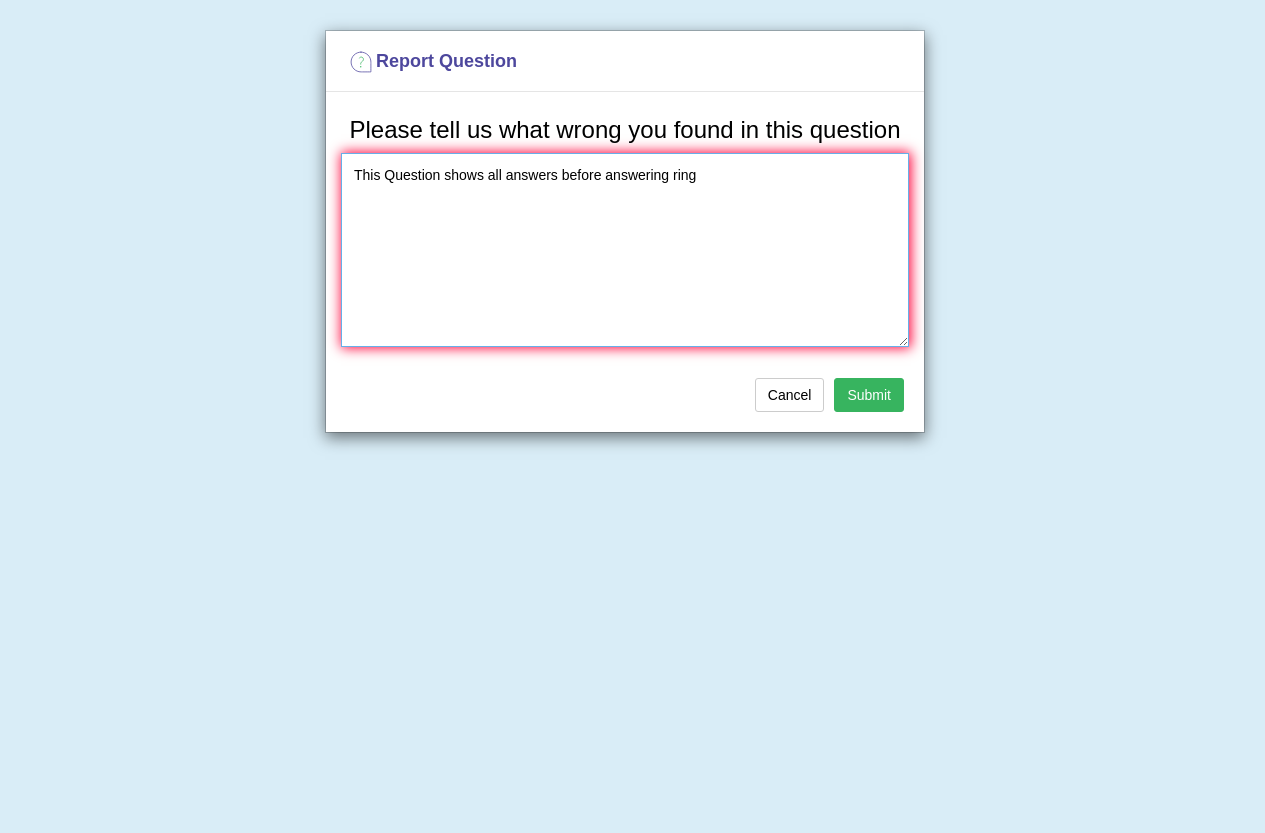 drag, startPoint x: 675, startPoint y: 175, endPoint x: 717, endPoint y: 173, distance: 42.047592 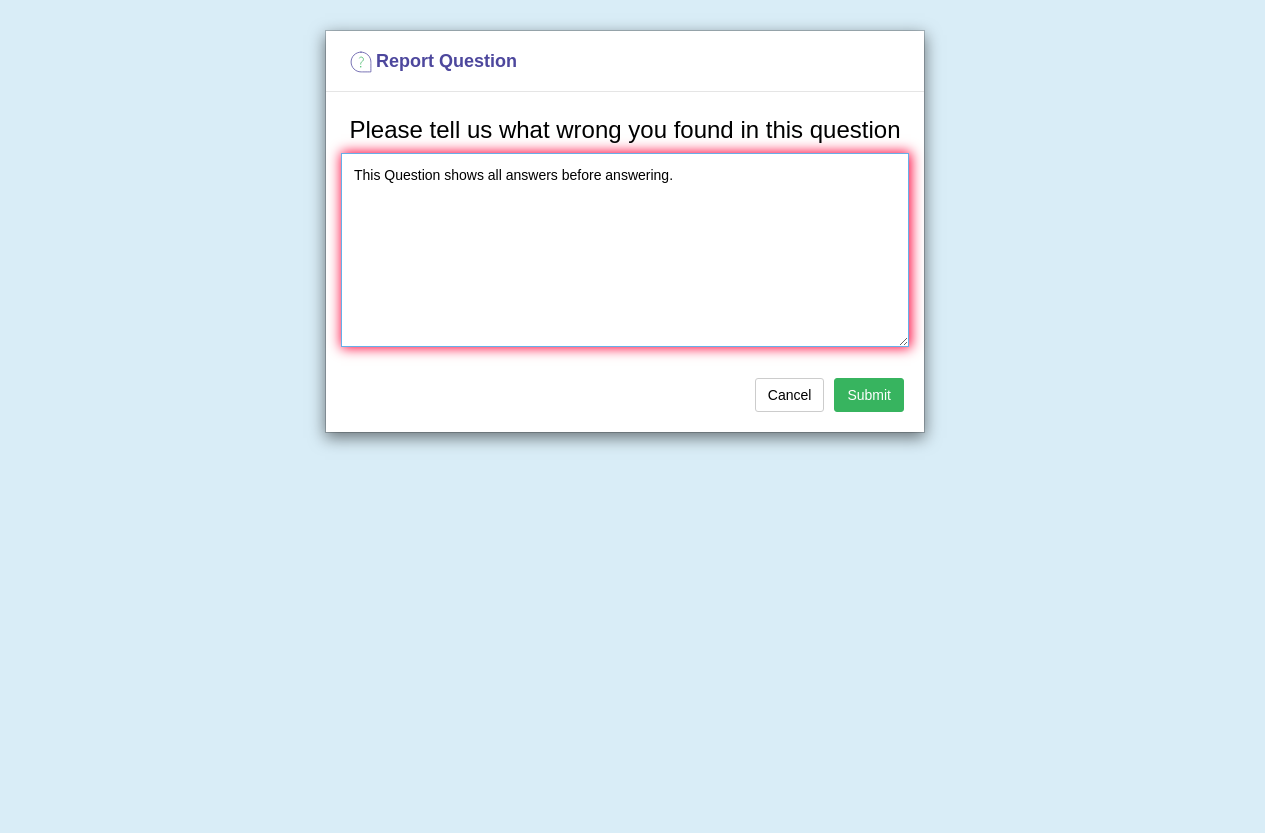 click on "This Question shows all answers before answering." at bounding box center [625, 250] 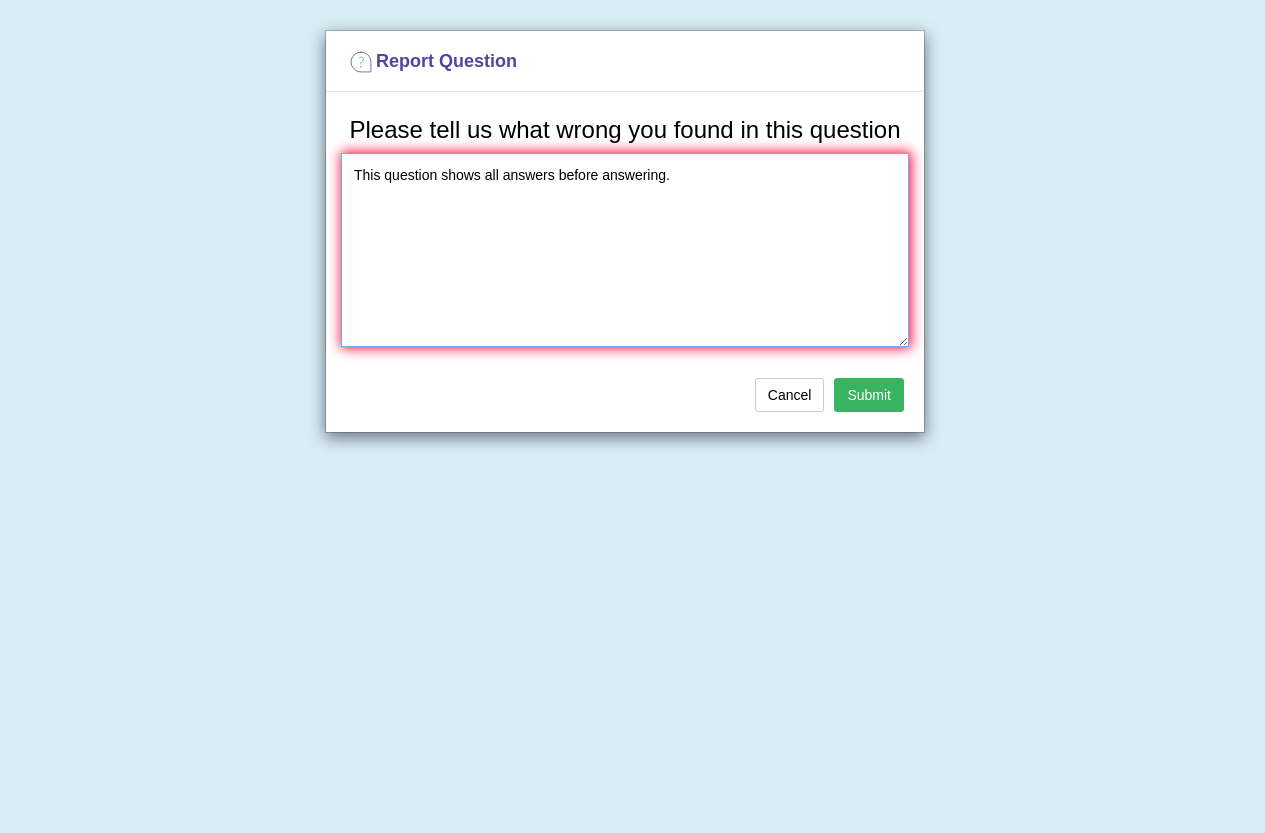type on "This question shows all answers before answering." 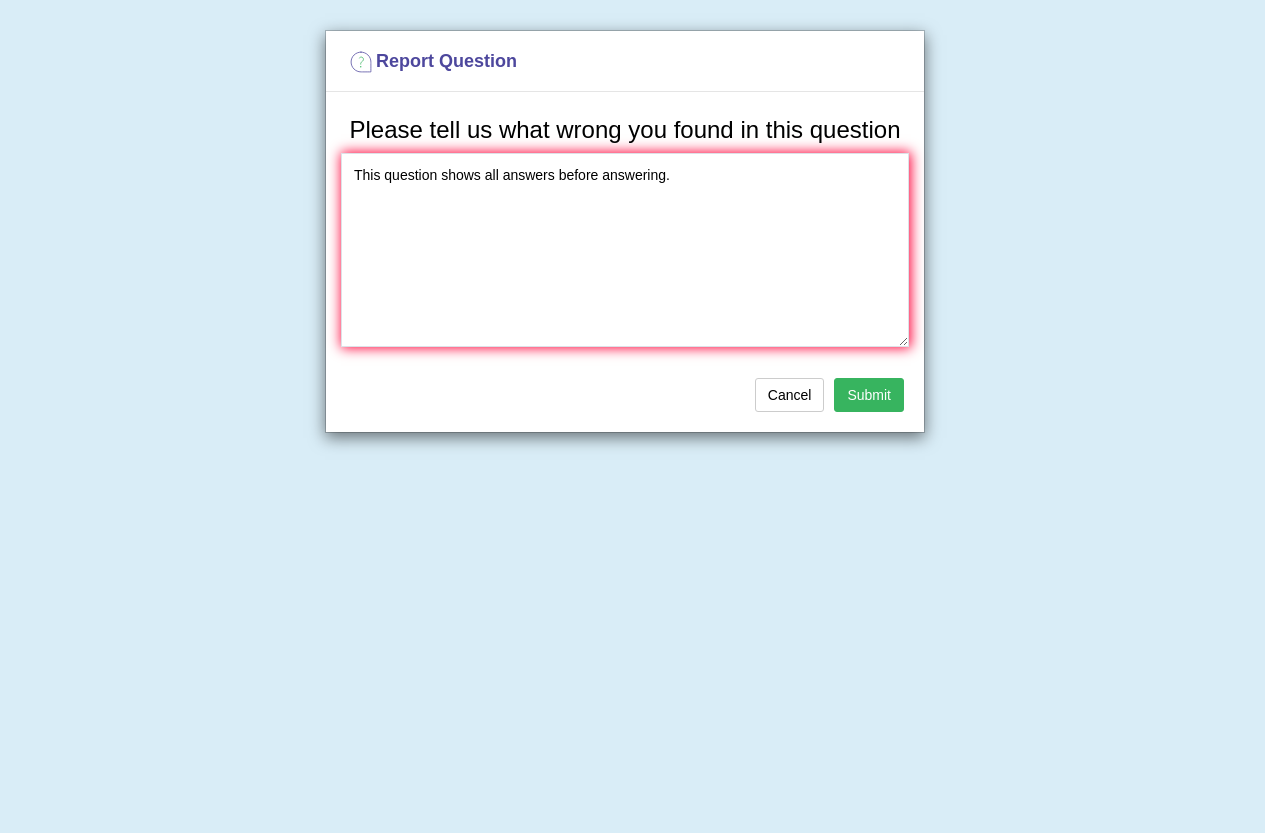 click on "Submit" at bounding box center (869, 395) 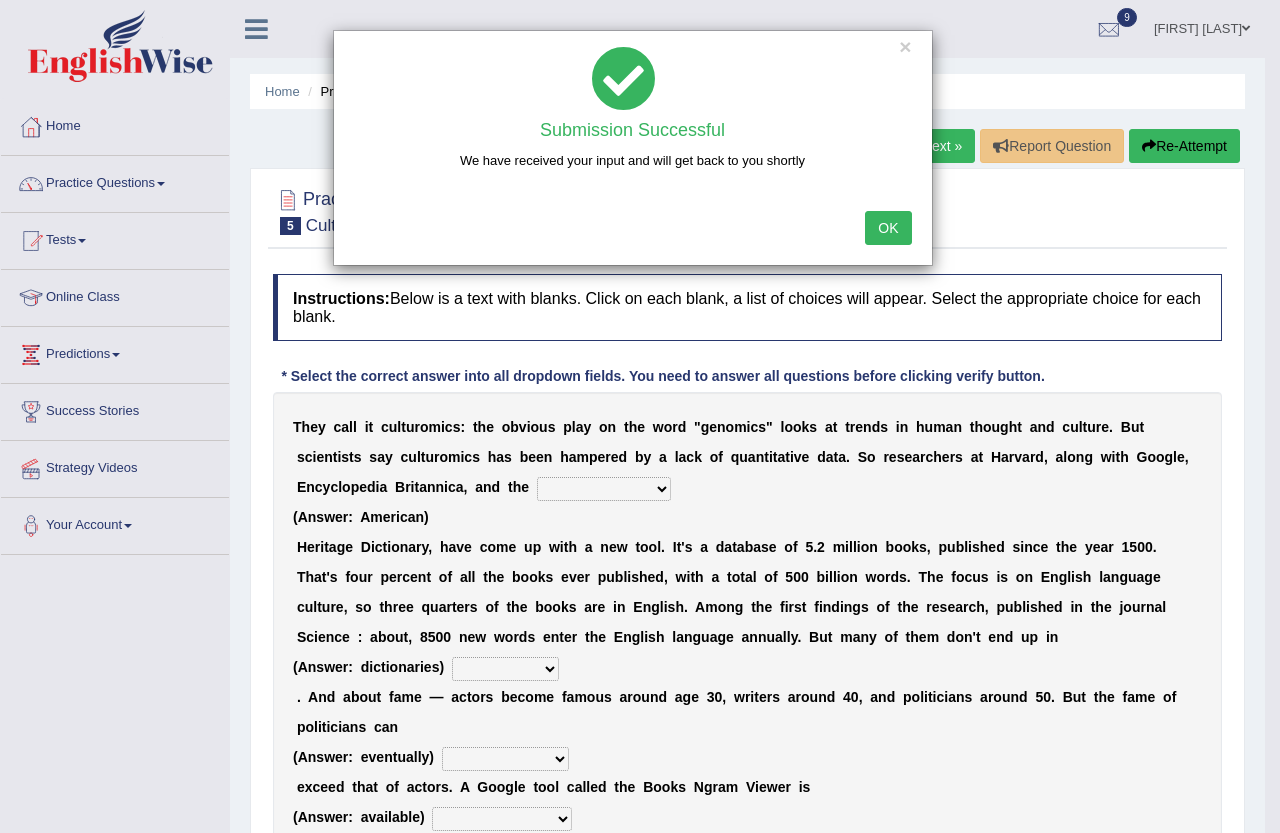 click on "OK" at bounding box center (888, 228) 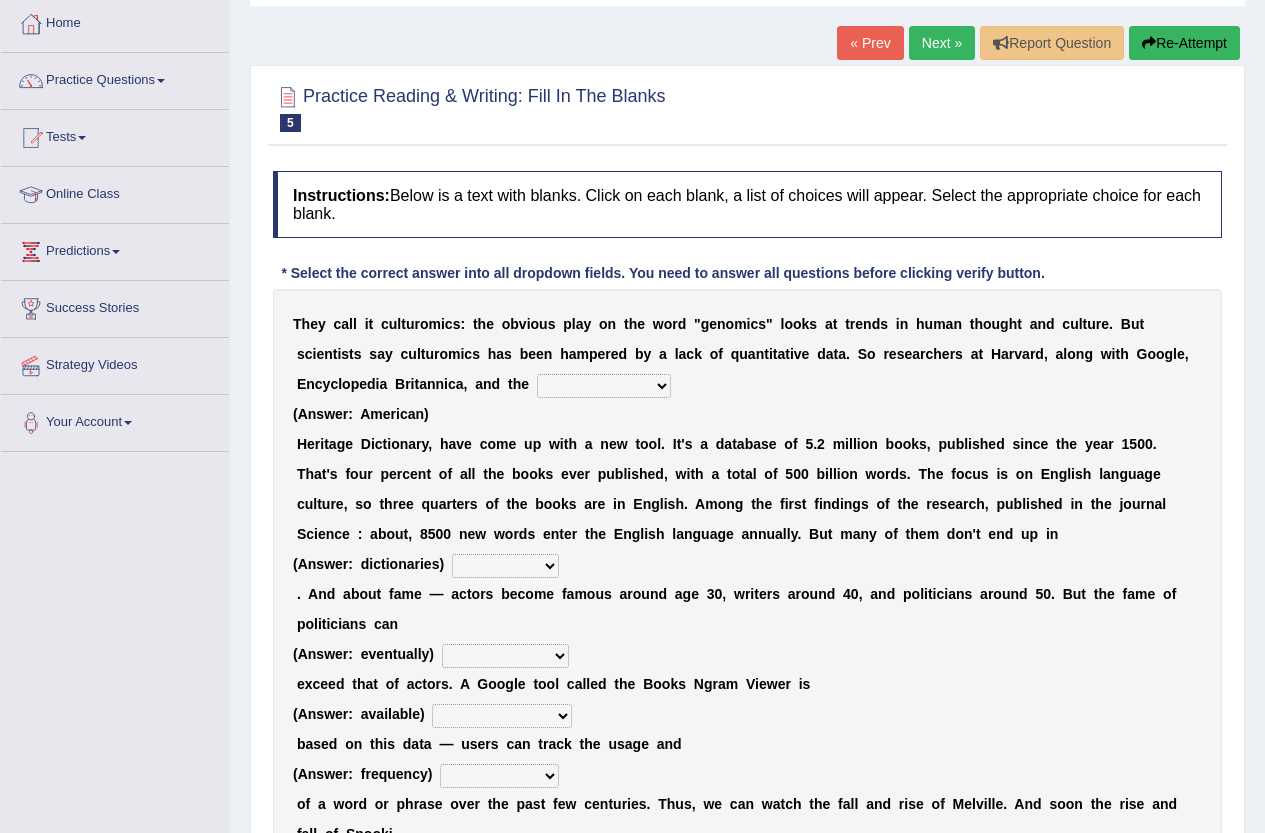 scroll, scrollTop: 0, scrollLeft: 0, axis: both 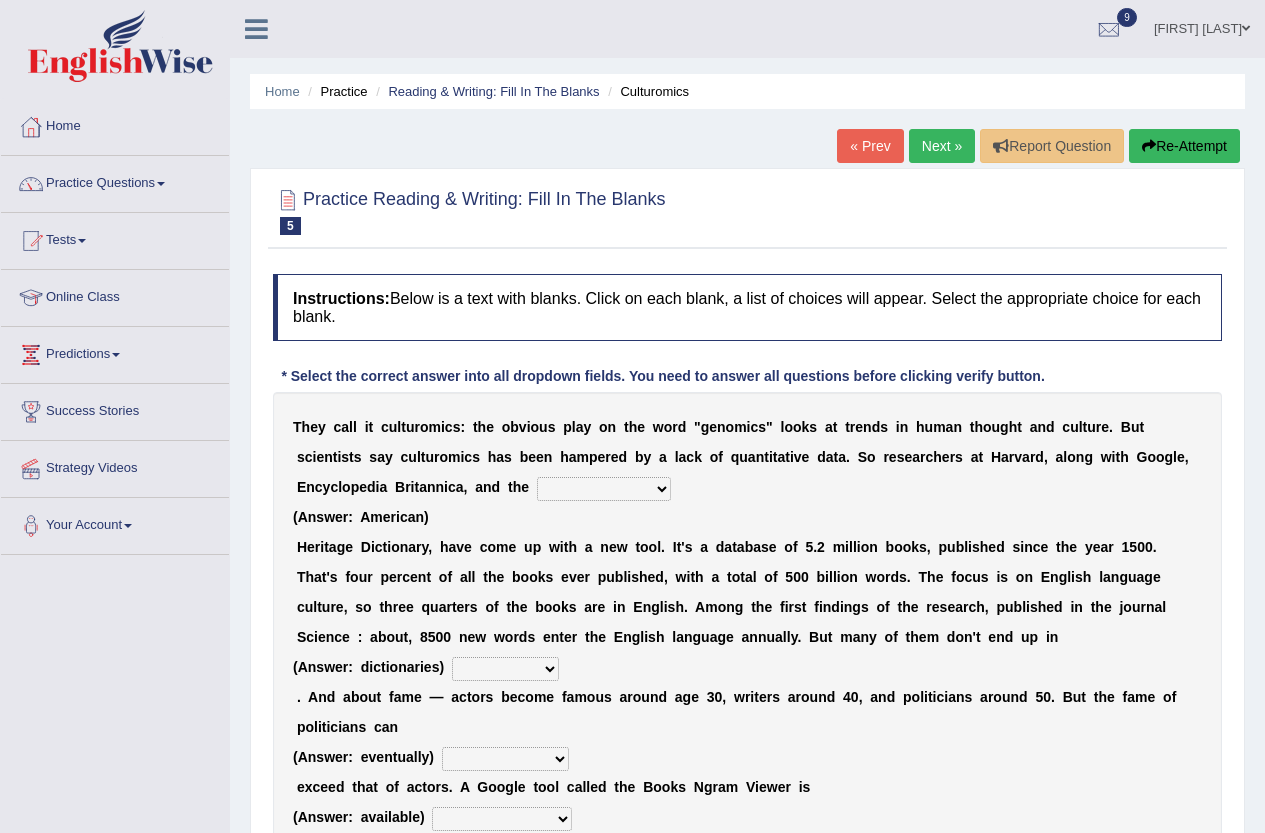 click on "« Prev" at bounding box center (870, 146) 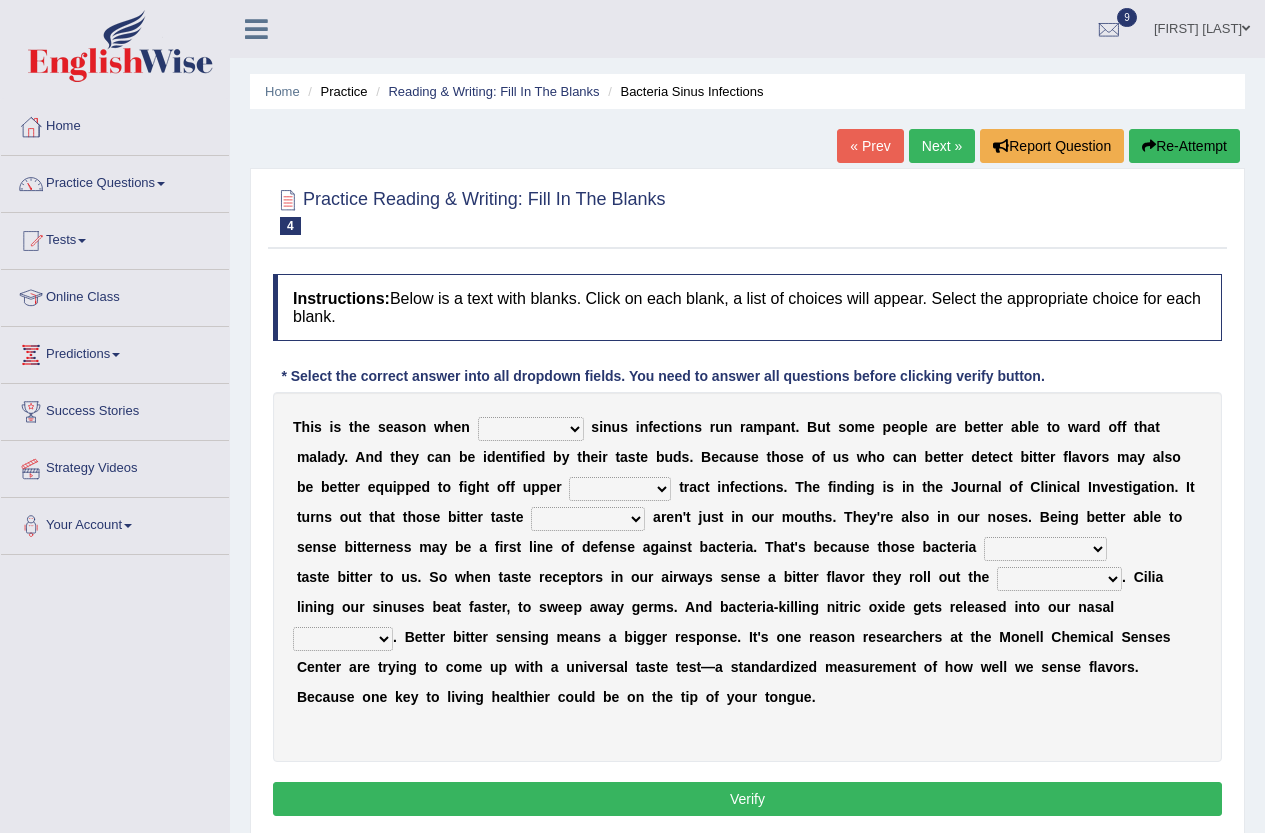 scroll, scrollTop: 0, scrollLeft: 0, axis: both 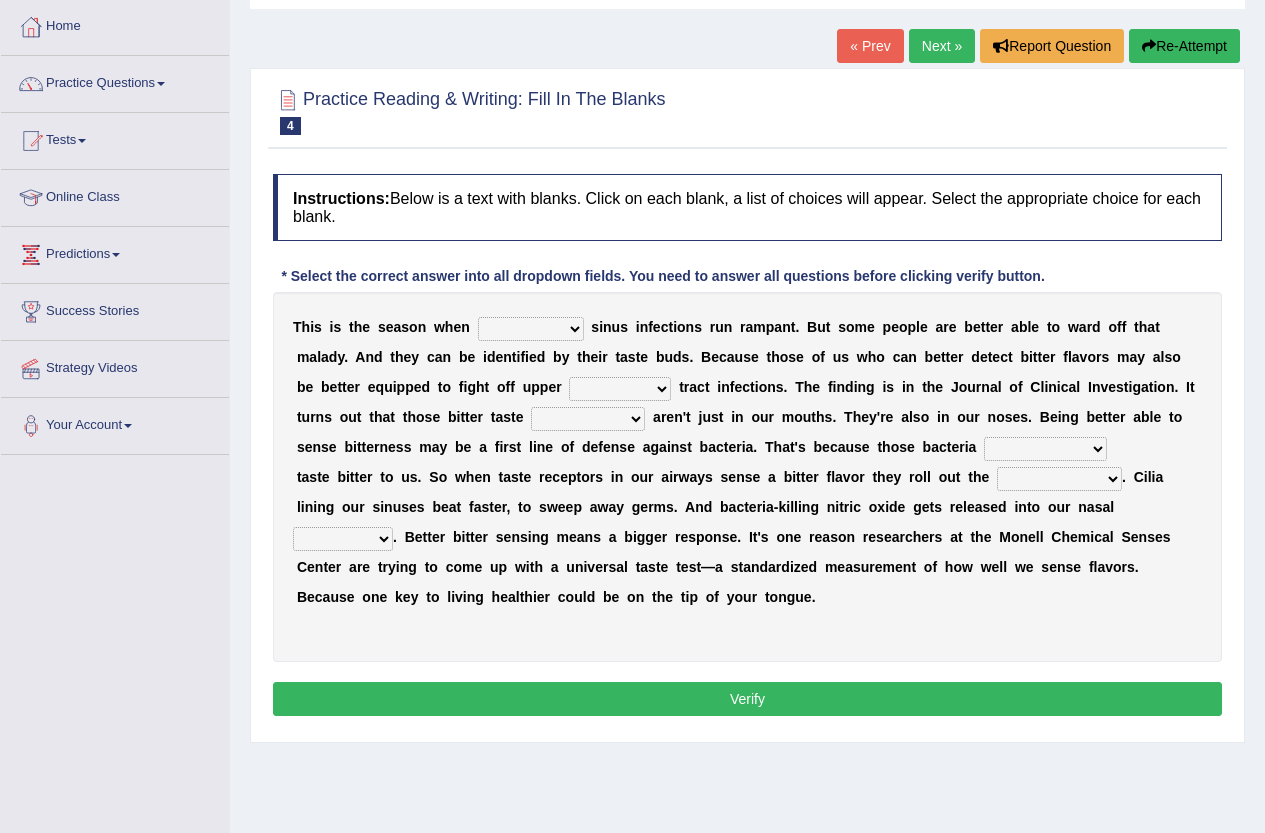 click on "conventicle atheist bacterial prissier" at bounding box center (531, 329) 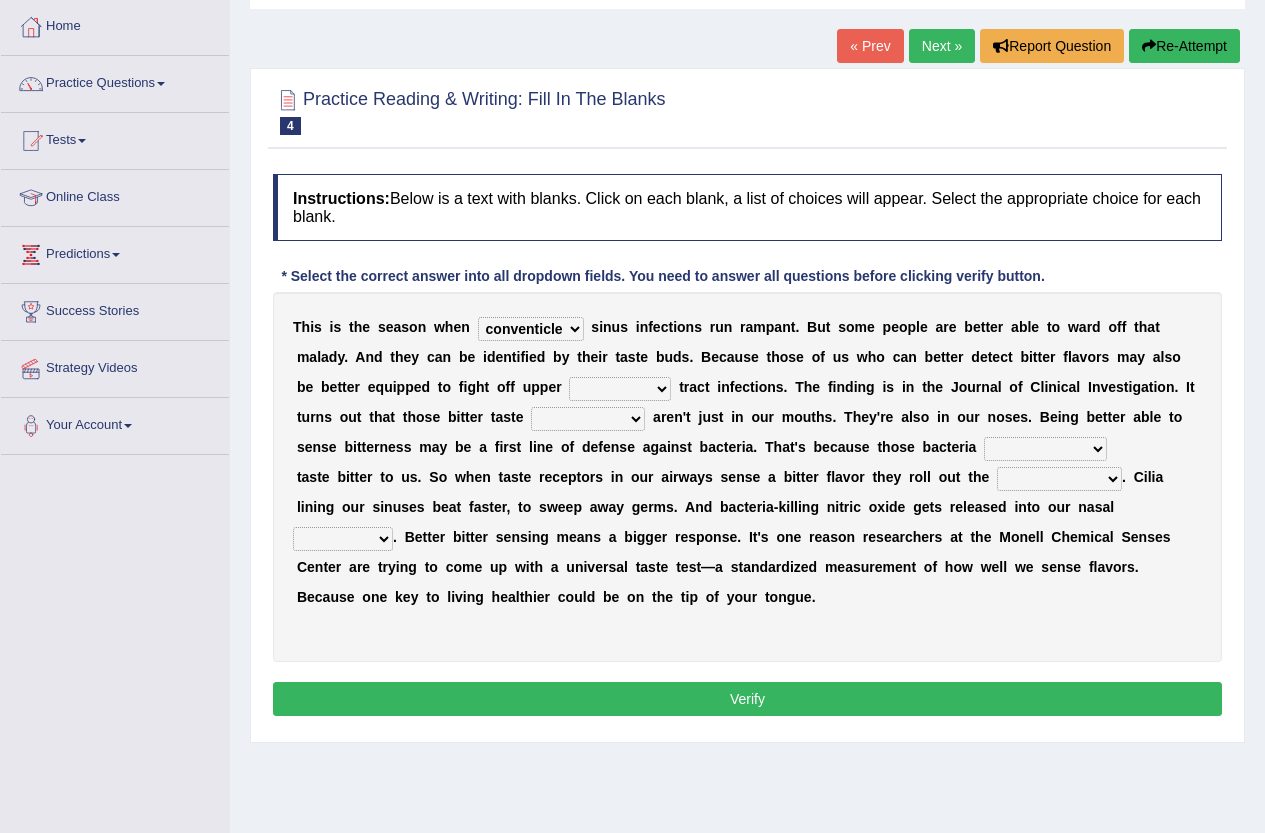 click on "conventicle atheist bacterial prissier" at bounding box center (531, 329) 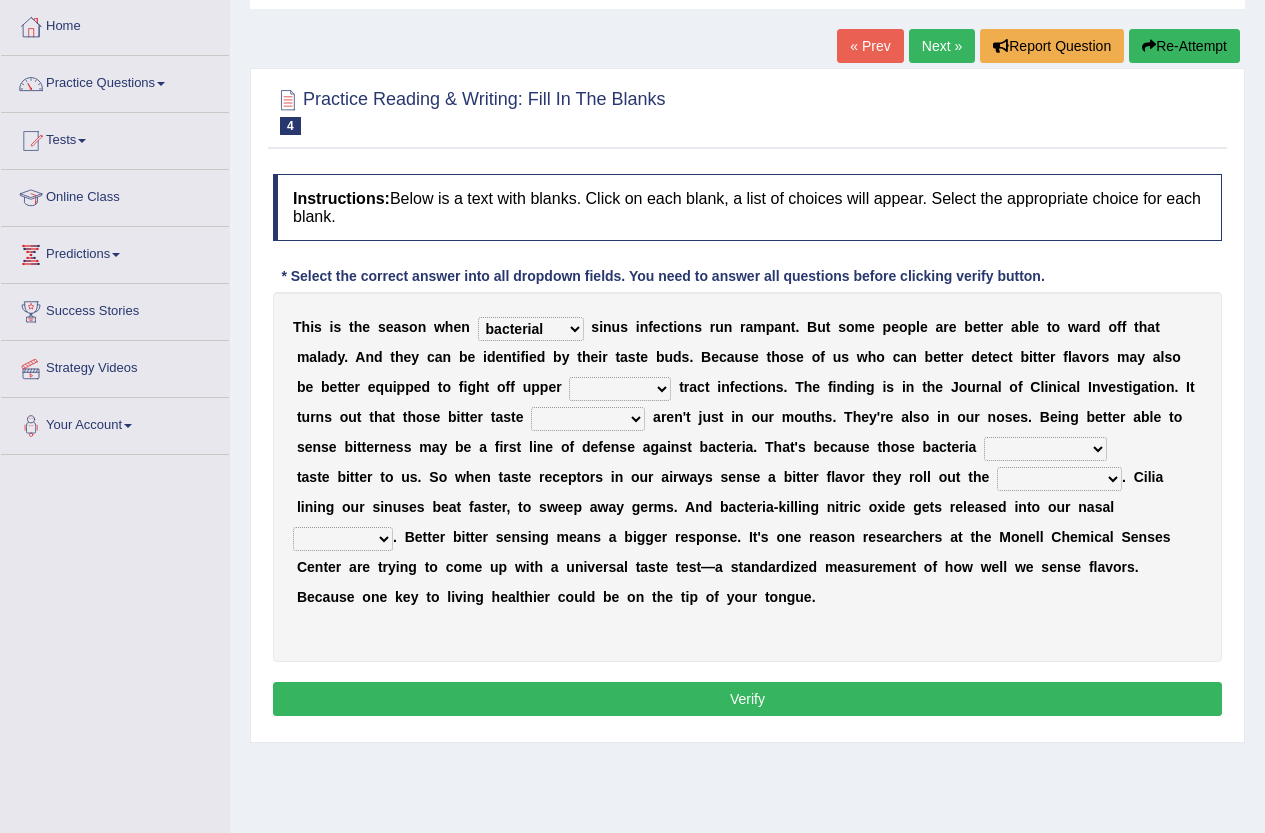 click on "conventicle atheist bacterial prissier" at bounding box center (531, 329) 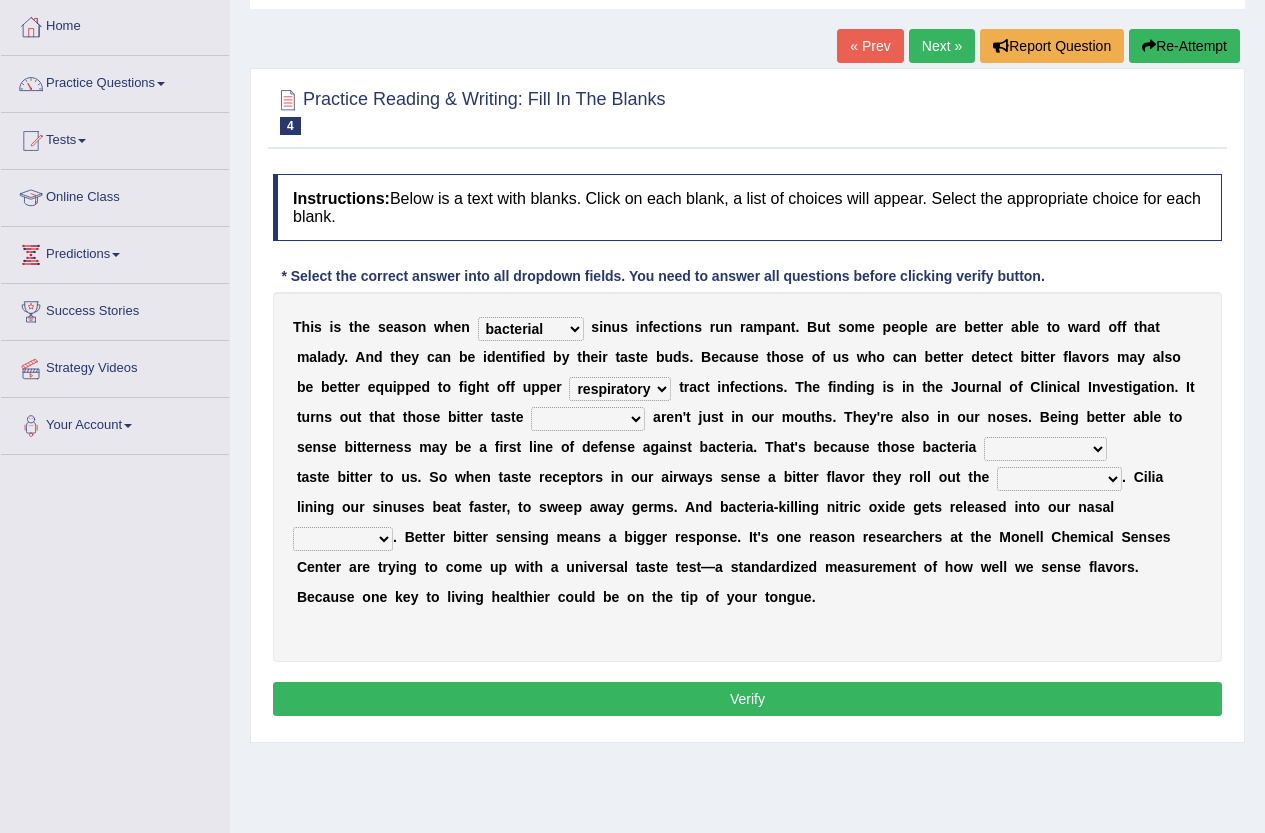 click on "depressions dinners submissions receptors" at bounding box center [588, 419] 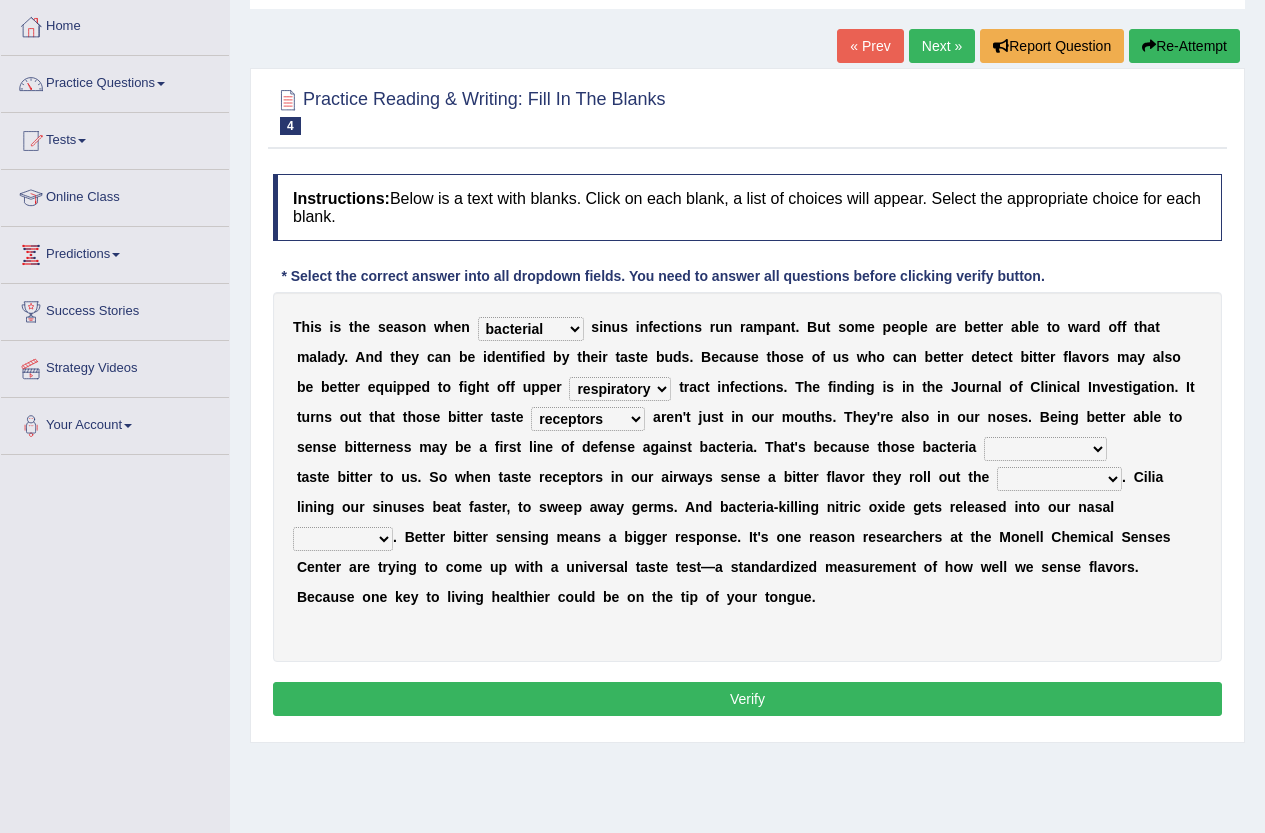 click on "purposelessly actually diagonally providently" at bounding box center (1045, 449) 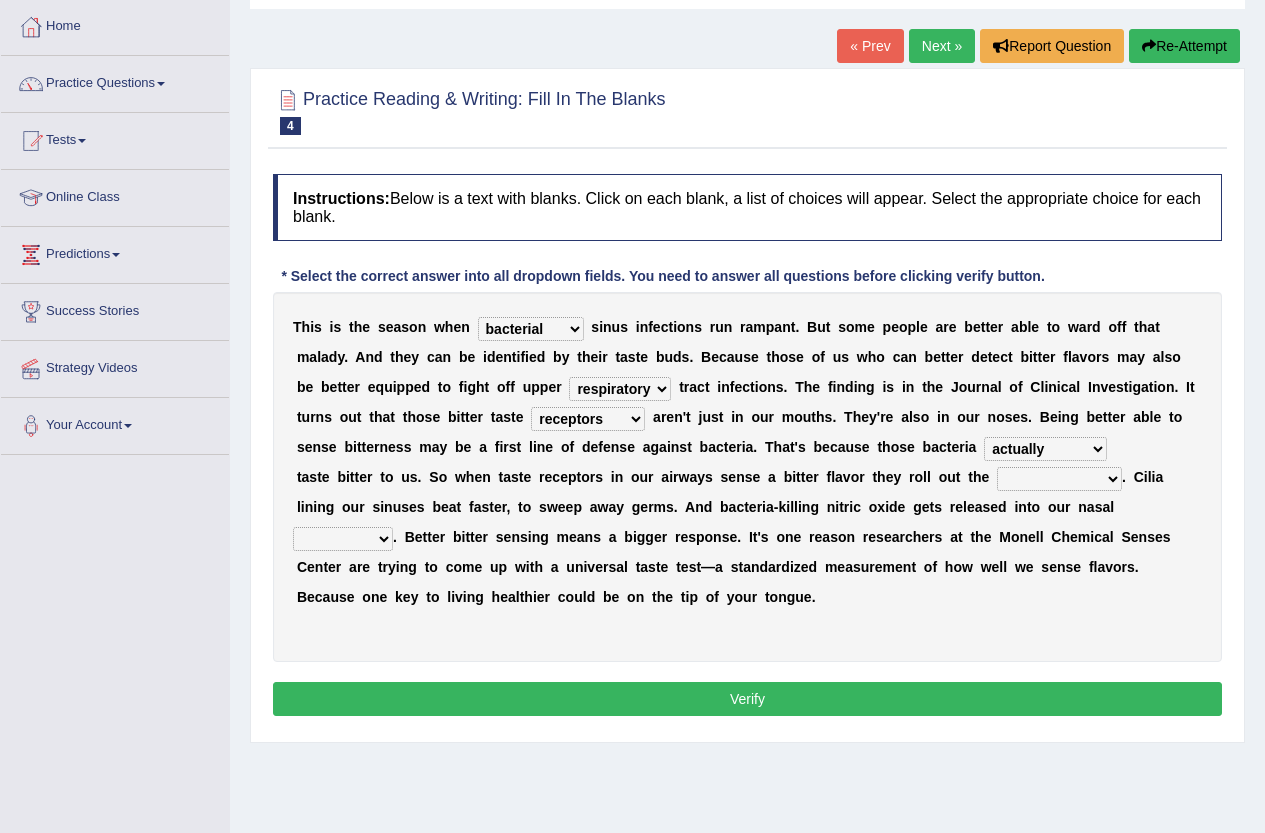 click on "defenses contradictions chestnuts pelvis" at bounding box center (1059, 479) 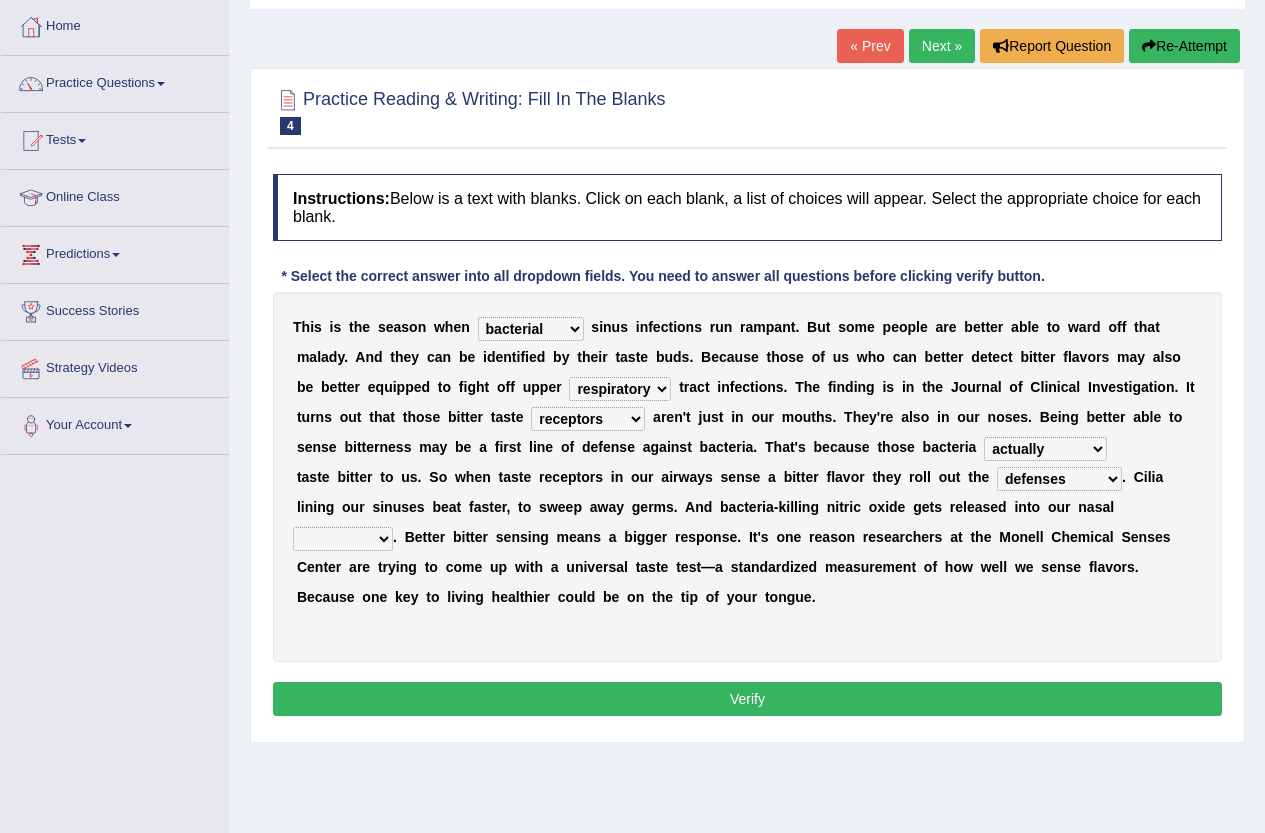 click on "causalities localities infirmities cavities" at bounding box center [343, 539] 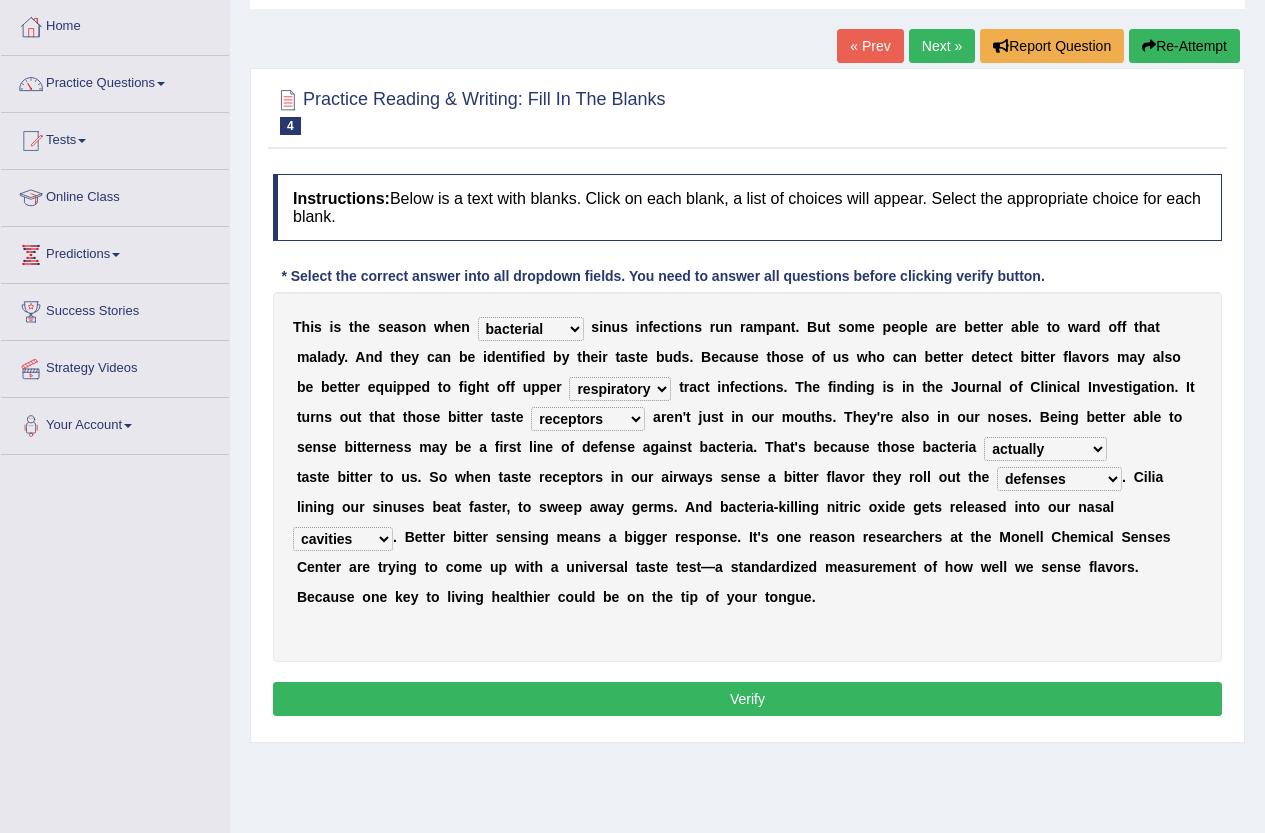 click on "causalities localities infirmities cavities" at bounding box center (343, 539) 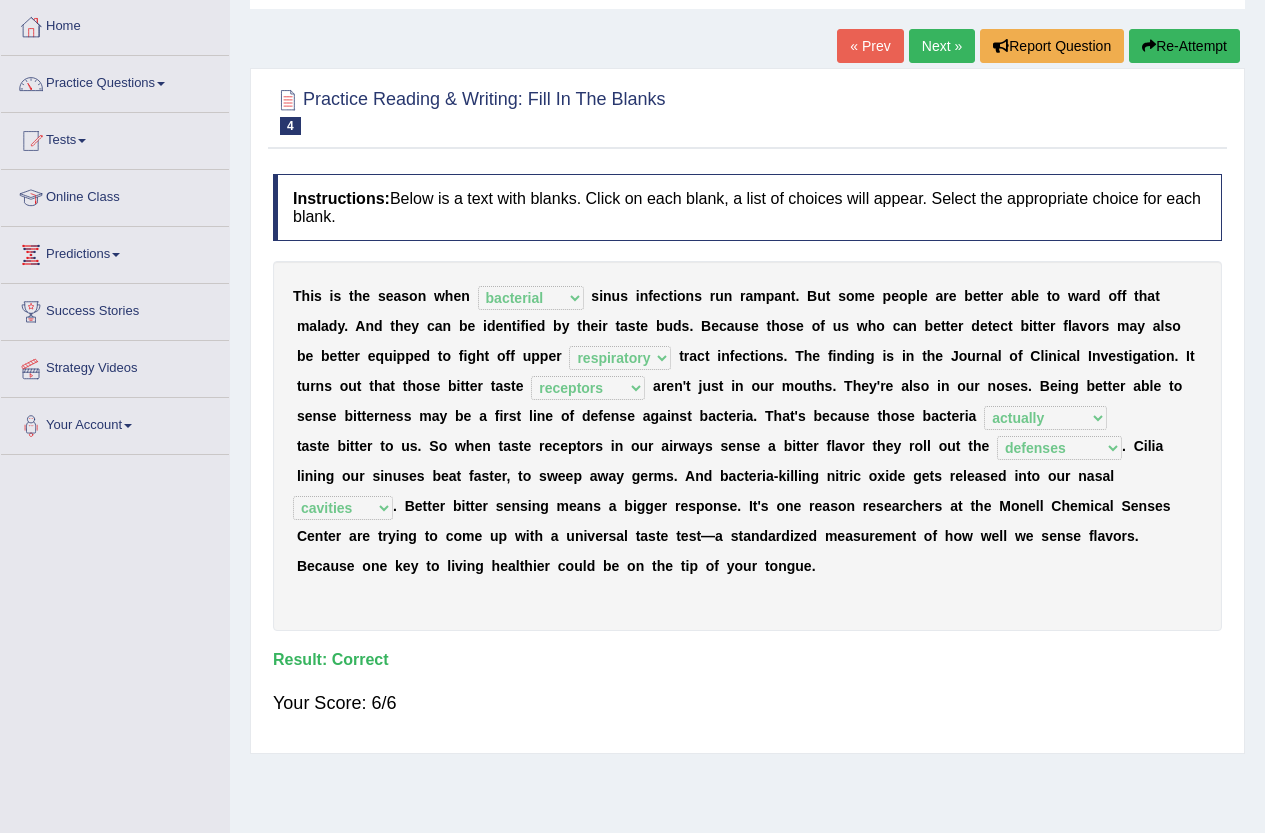 click on "« Prev" at bounding box center (870, 46) 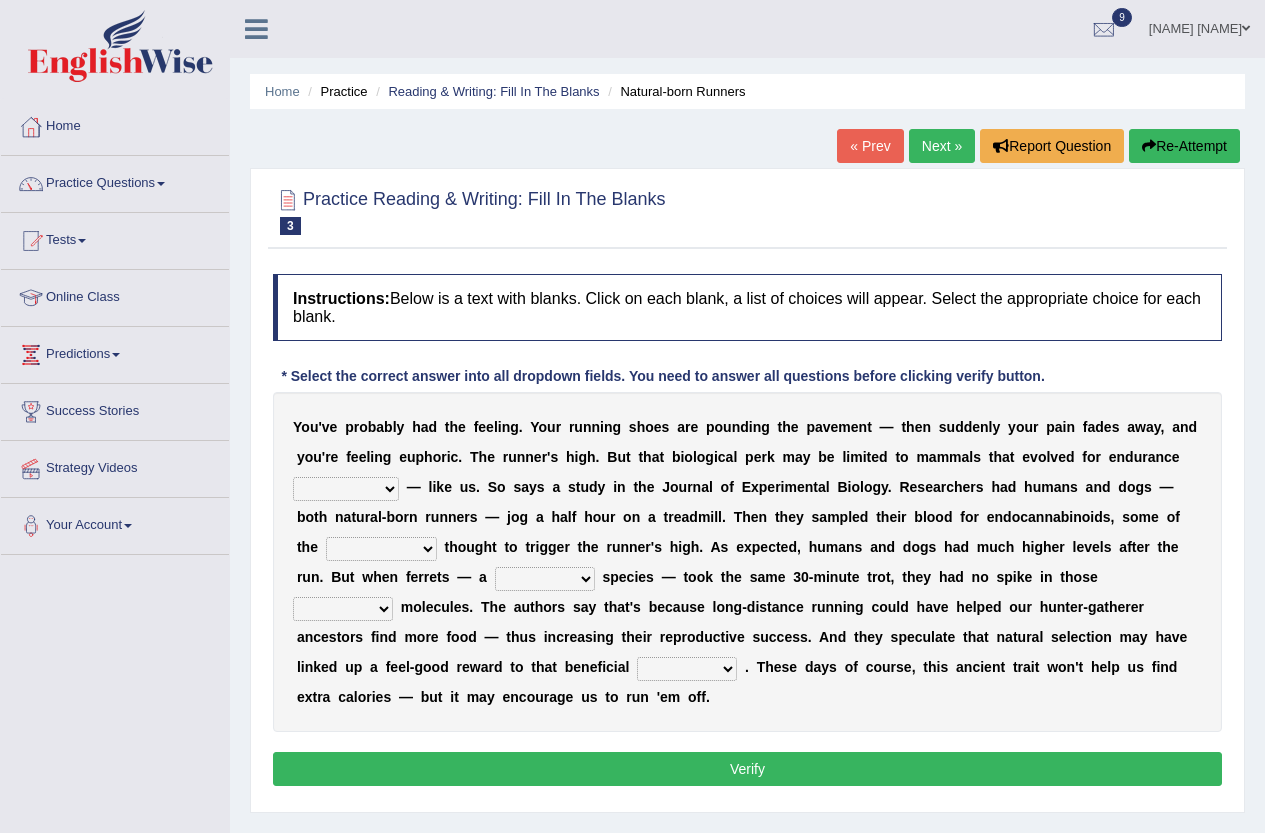 scroll, scrollTop: 0, scrollLeft: 0, axis: both 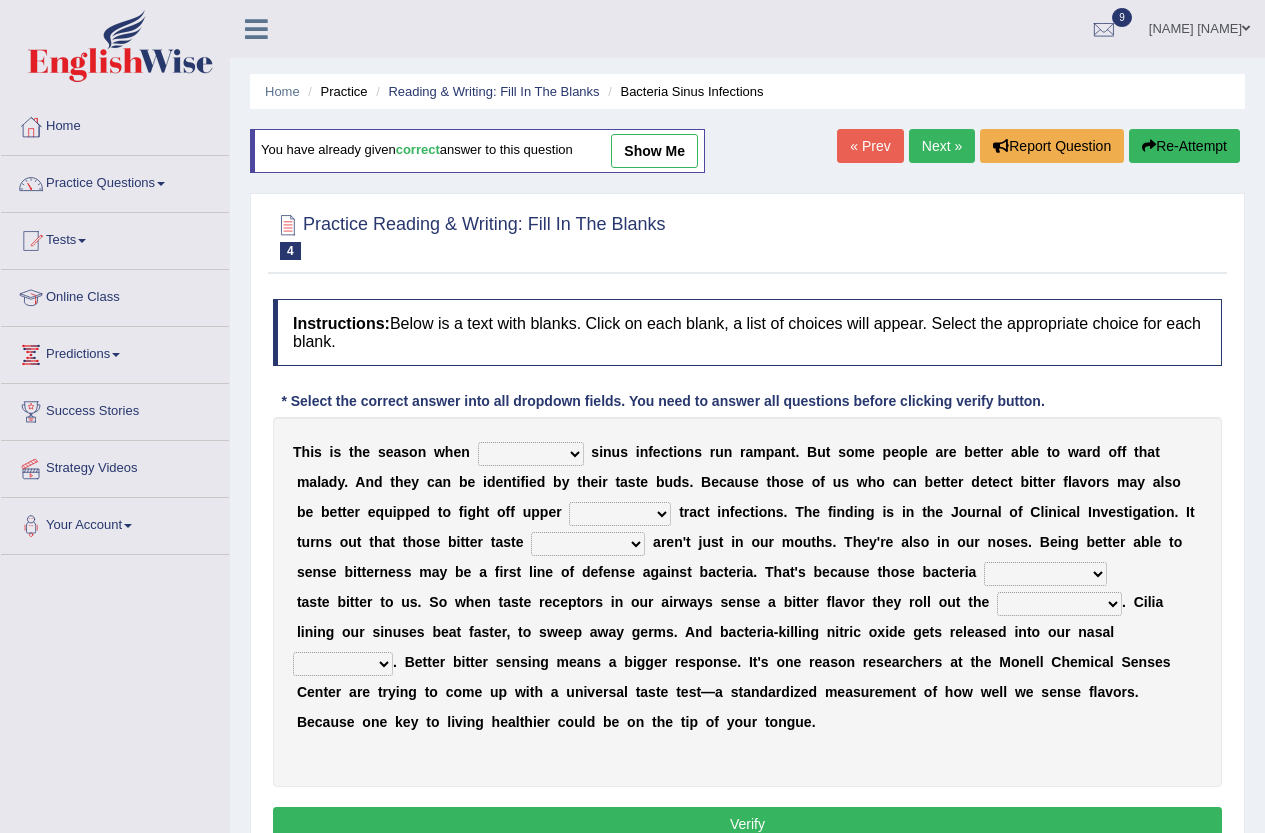 click on "conventicle atheist bacterial prissier" at bounding box center [531, 454] 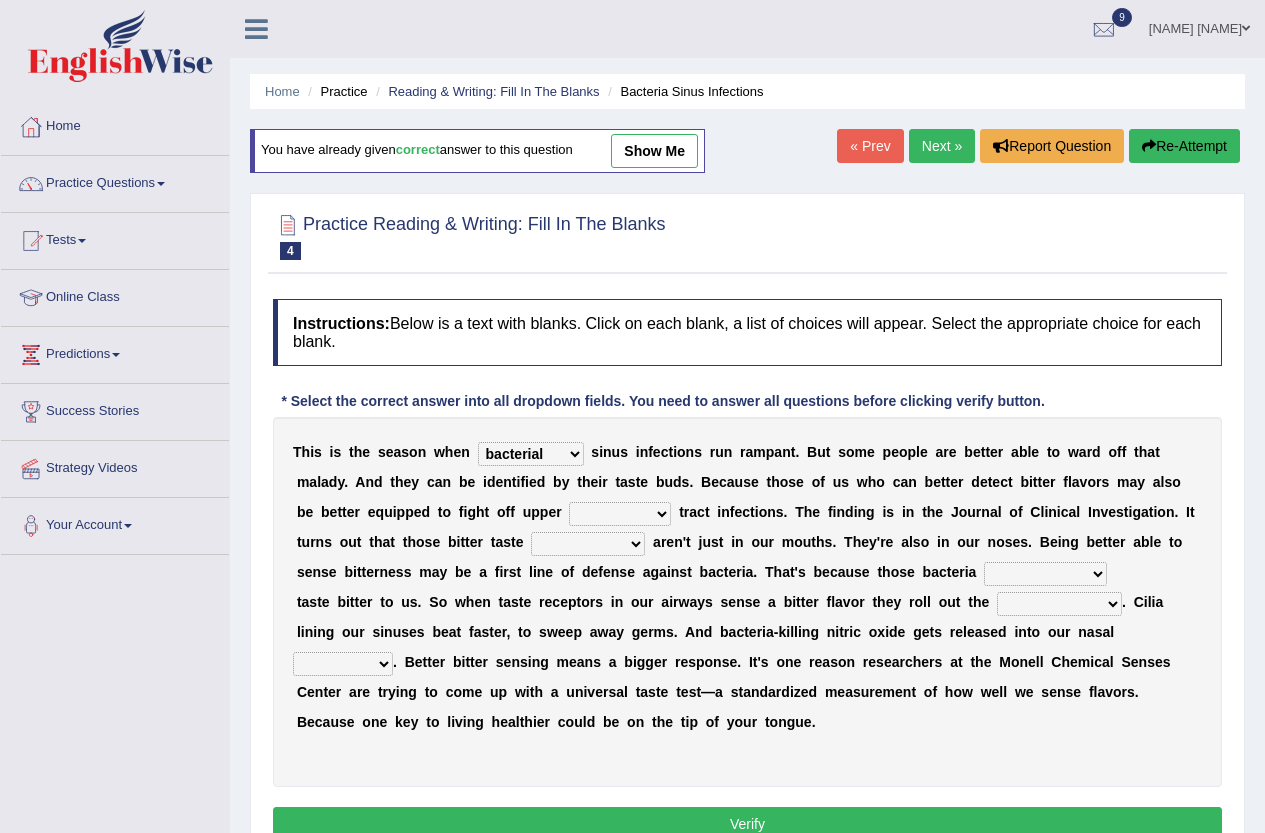 click on "faulty respiratory togae gawky" at bounding box center (620, 514) 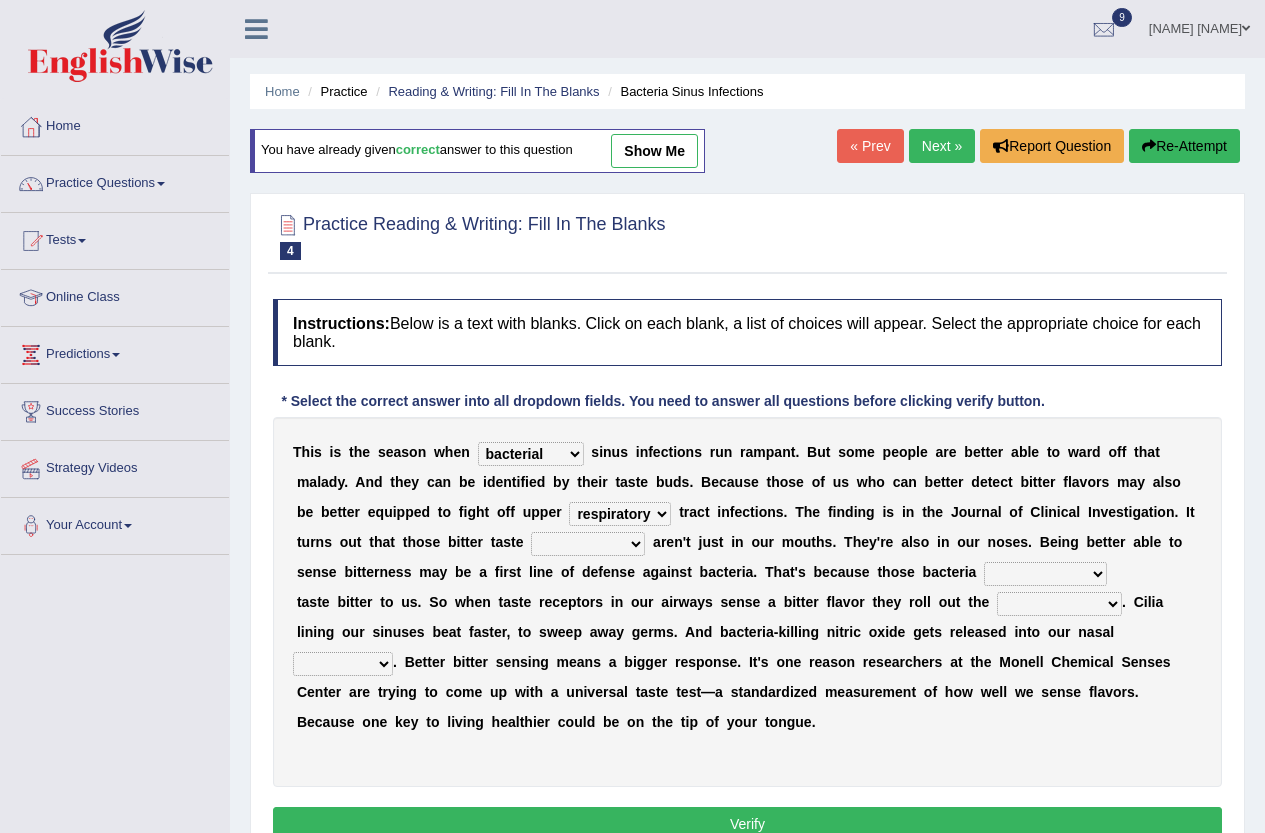 click on "faulty respiratory togae gawky" at bounding box center (620, 514) 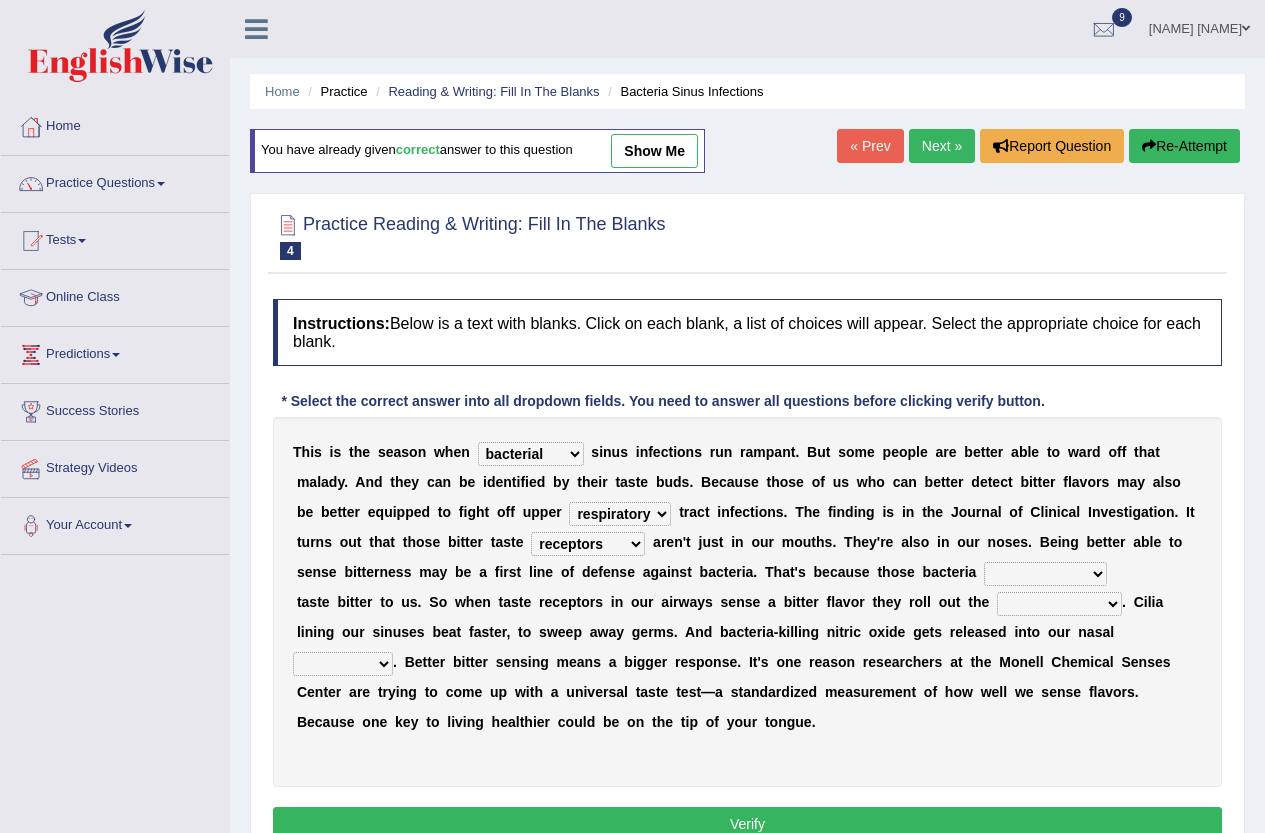 click on "purposelessly actually diagonally providently" at bounding box center [1045, 574] 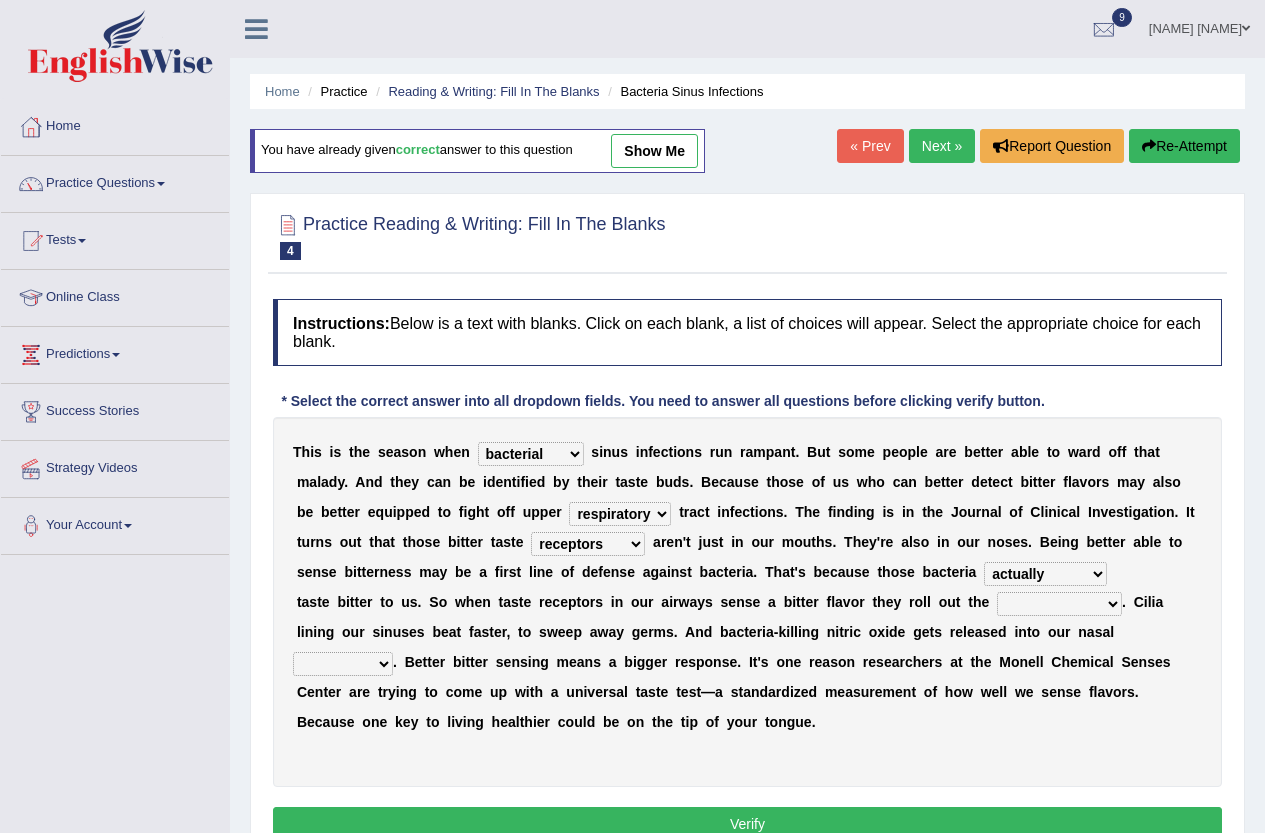 click on "depressions dinners submissions receptors" at bounding box center (588, 544) 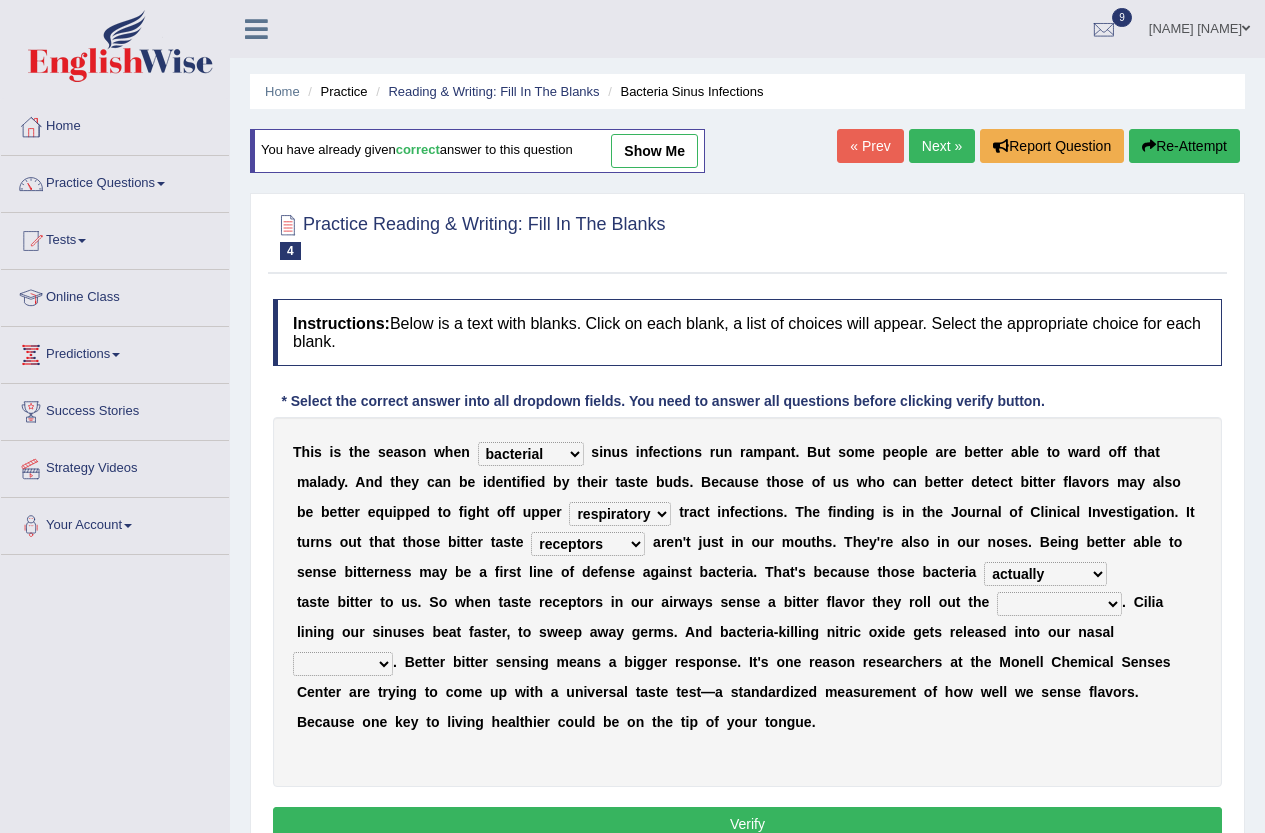 click on "T h i s    i s    t h e    s e a s o n    w h e n    conventicle atheist bacterial prissier    s i n u s    i n f e c t i o n s    r u n    r a m p a n t .    B u t    s o m e    p e o p l e    a r e    b e t t e r    a b l e    t o    w a r d    o f f    t h a t    m a l a d y .    A n d    t h e y    c a n    b e    i d e n t i f i e d    b y    t h e i r    t a s t e    b u d s .    B e c a u s e    t h o s e    o f    u s    w h o    c a n    b e t t e r    d e t e c t    b i t t e r    f l a v o r s    m a y    a l s o    b e    b e t t e r    e q u i p p e d    t o    f i g h t    o f f    u p p e r    faulty respiratory togae gawky    t r a c t    i n f e c t i o n s .    T h e    f i n d i n g    i s    i n    t h e    J o u r n a l    o f    C l i n i c a l    I n v e s t i g a t i o n .    I t    t u r n s    o u t    t h a t    t h o s e    b i t t e r    t a s t e    depressions dinners submissions receptors    a r e n ' t    j" at bounding box center [747, 602] 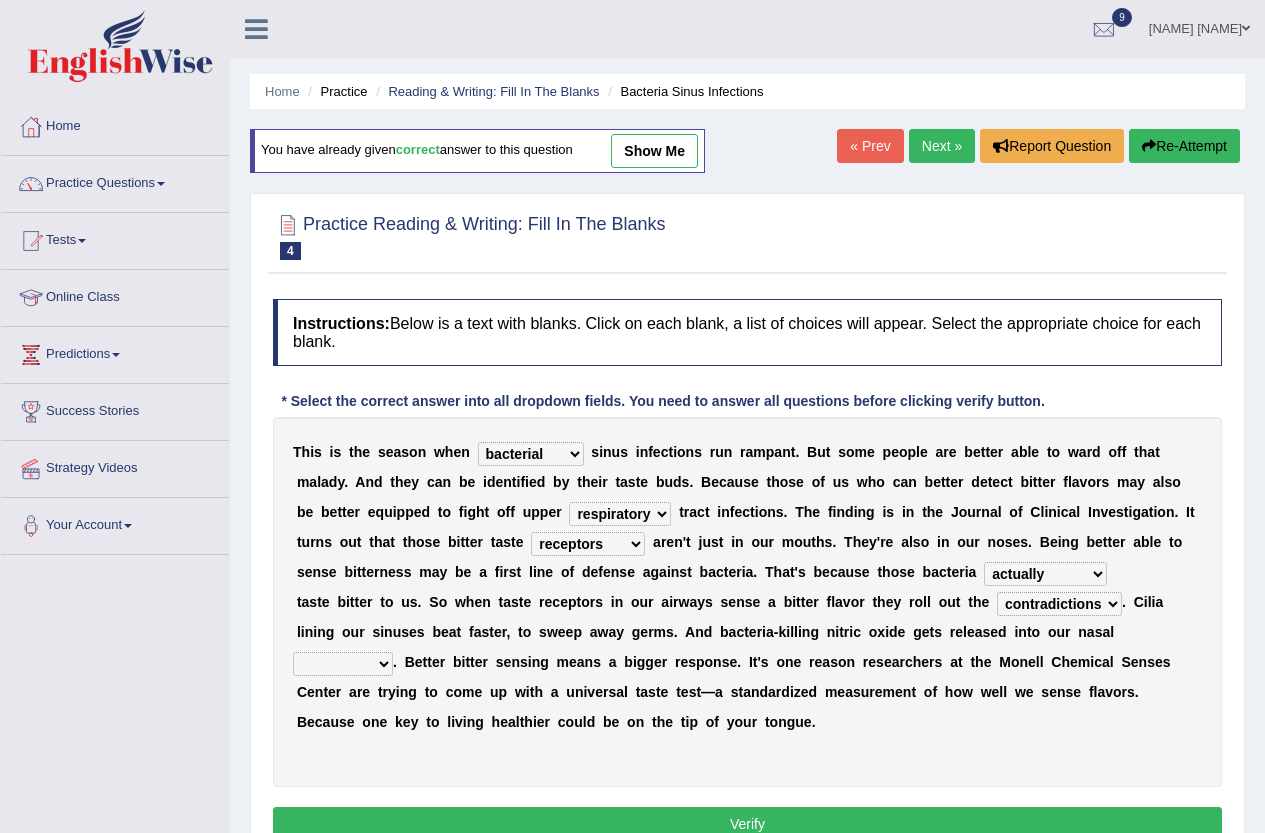 click on "defenses contradictions chestnuts pelvis" at bounding box center (1059, 604) 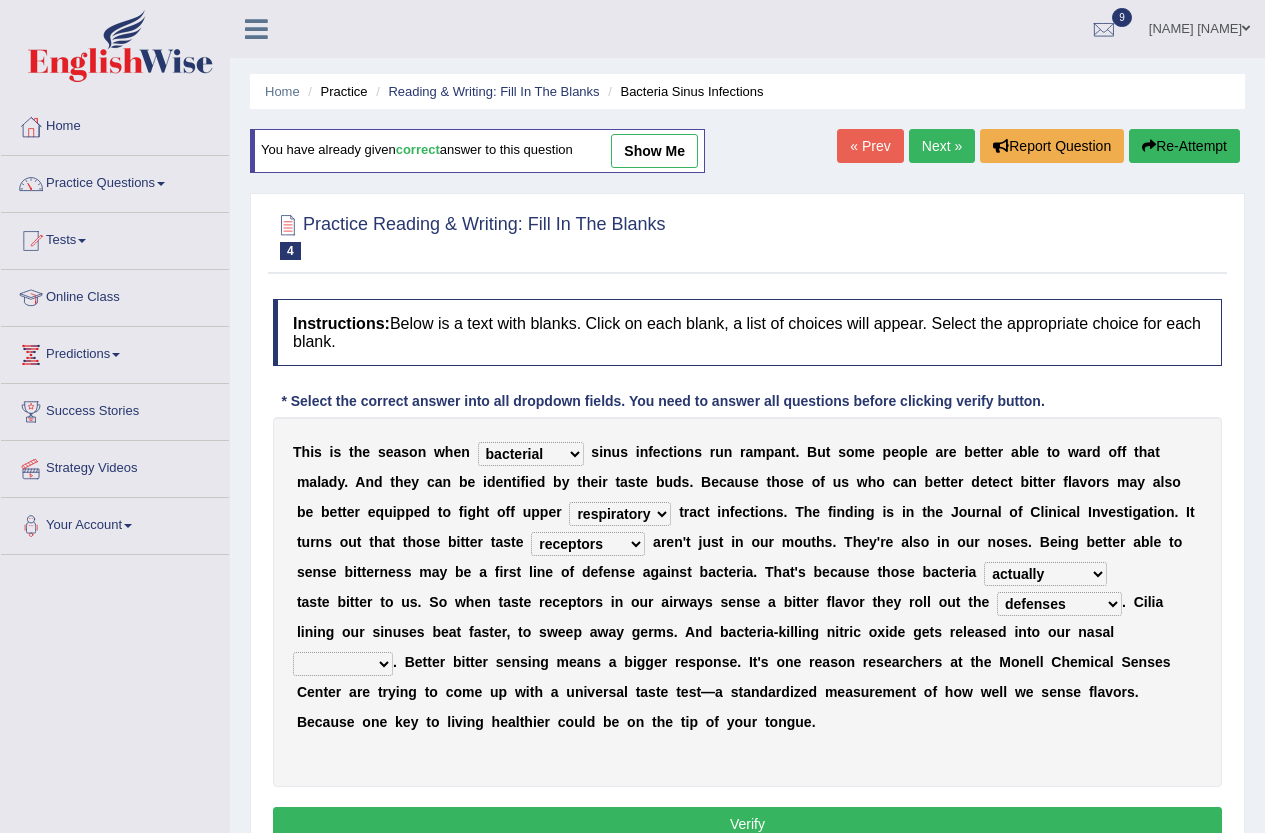 drag, startPoint x: 356, startPoint y: 655, endPoint x: 364, endPoint y: 646, distance: 12.0415945 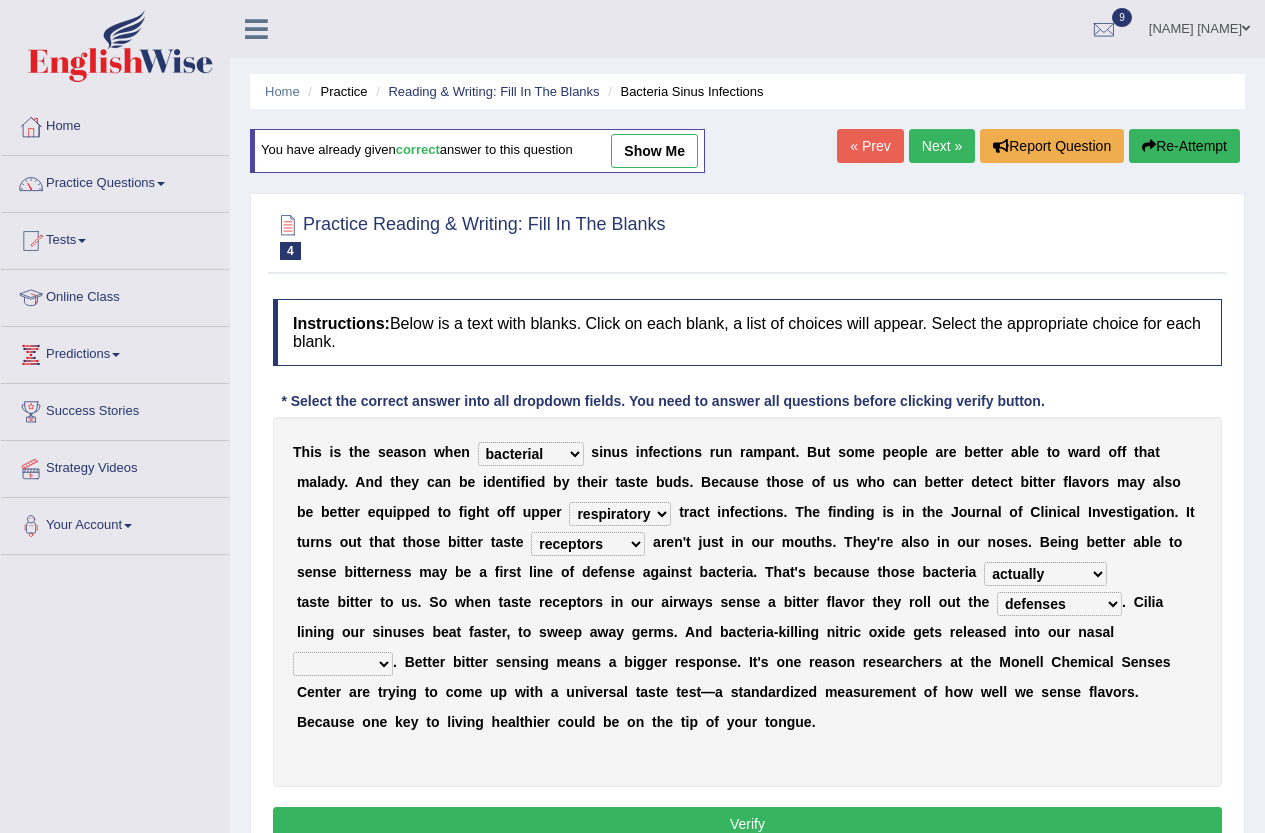 select on "cavities" 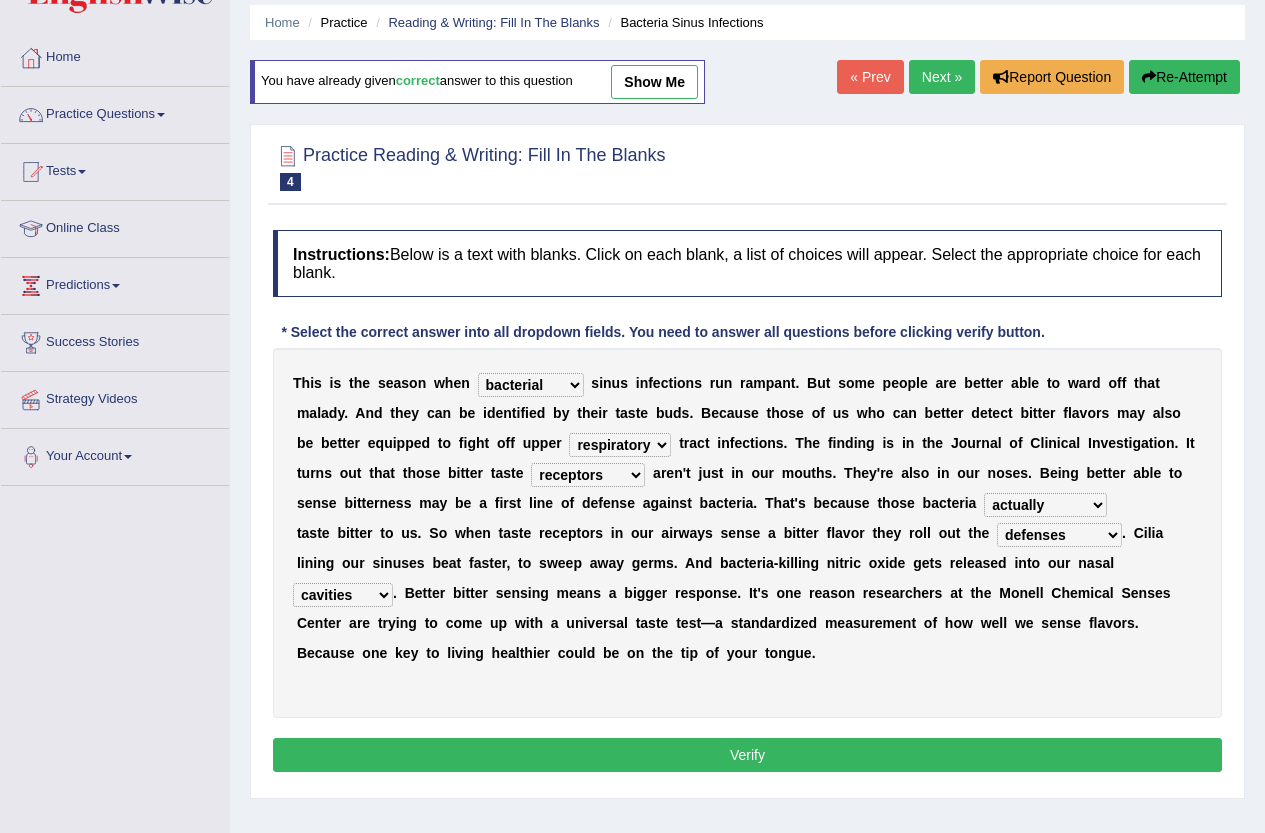 scroll, scrollTop: 100, scrollLeft: 0, axis: vertical 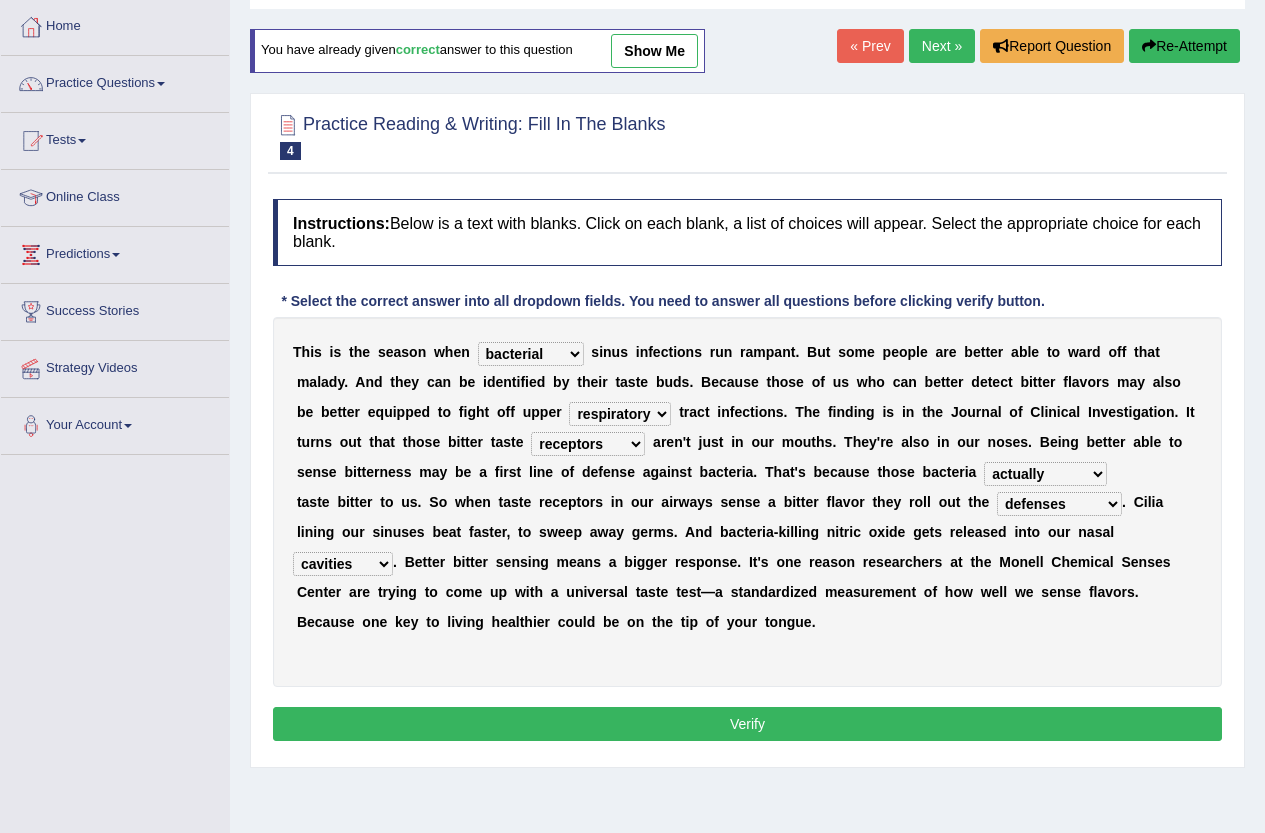 click on "Verify" at bounding box center (747, 724) 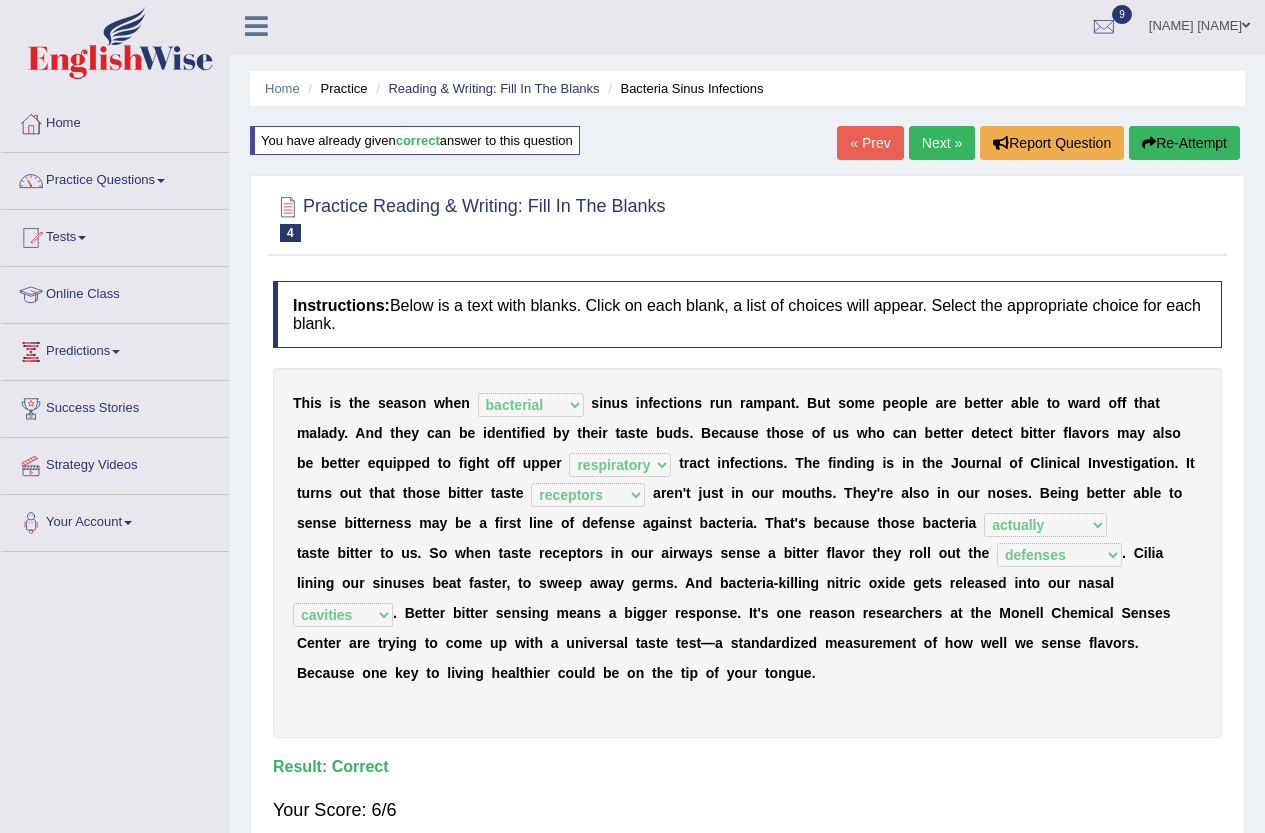 scroll, scrollTop: 0, scrollLeft: 0, axis: both 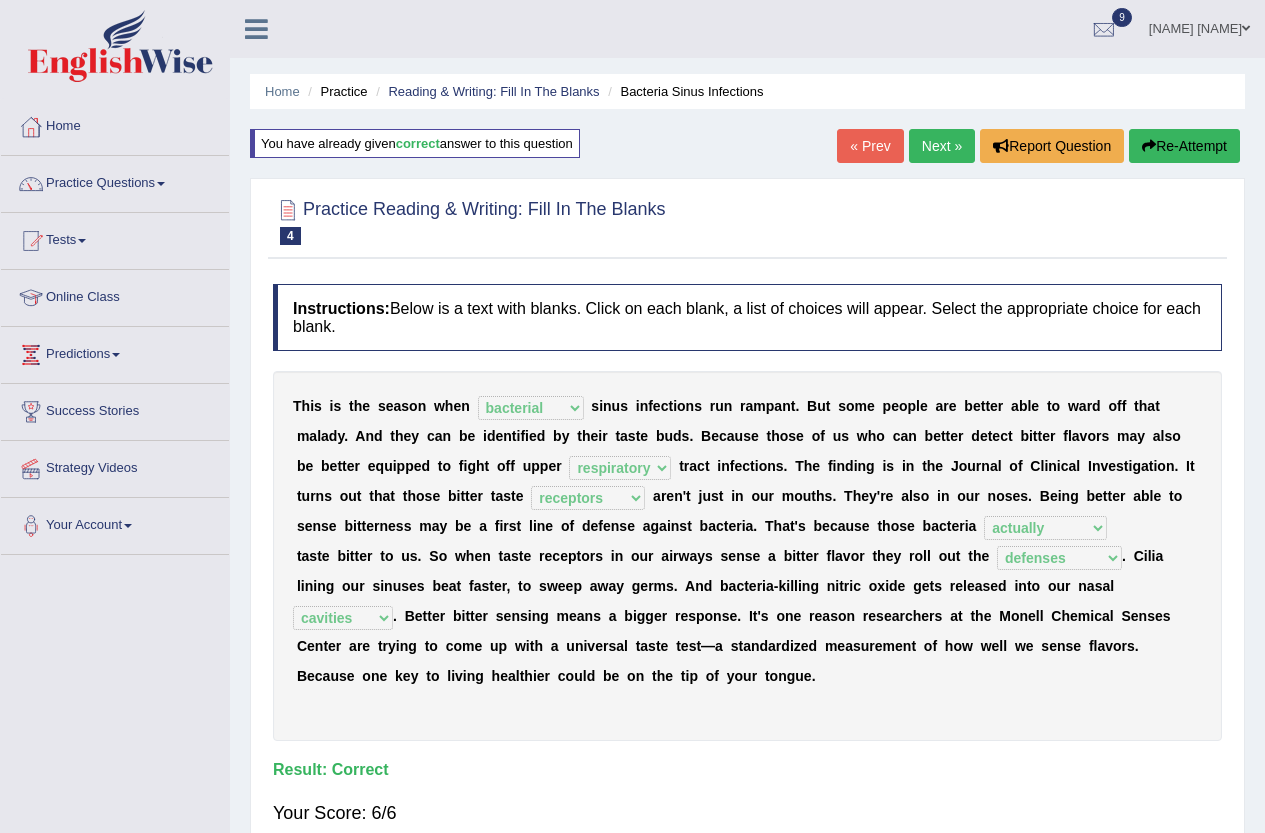 click on "« Prev" at bounding box center [870, 146] 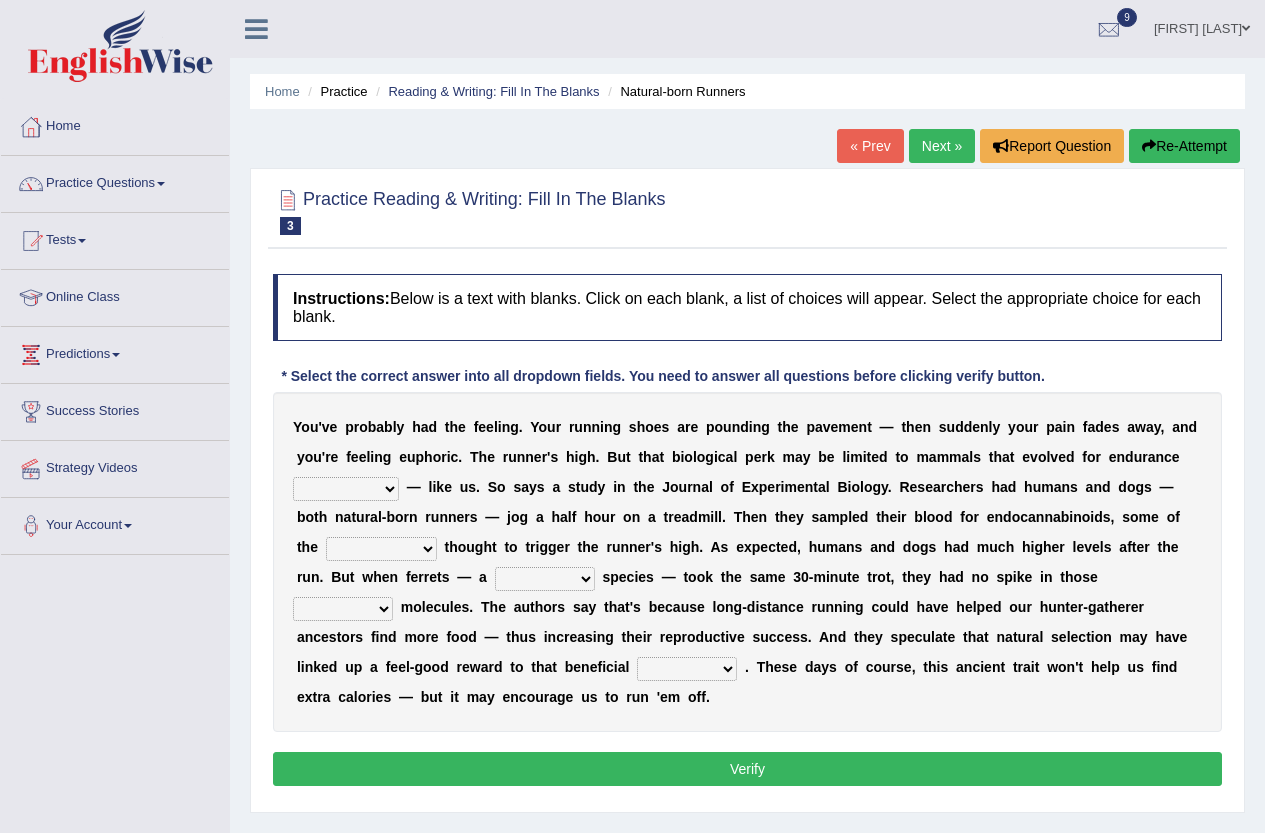 scroll, scrollTop: 0, scrollLeft: 0, axis: both 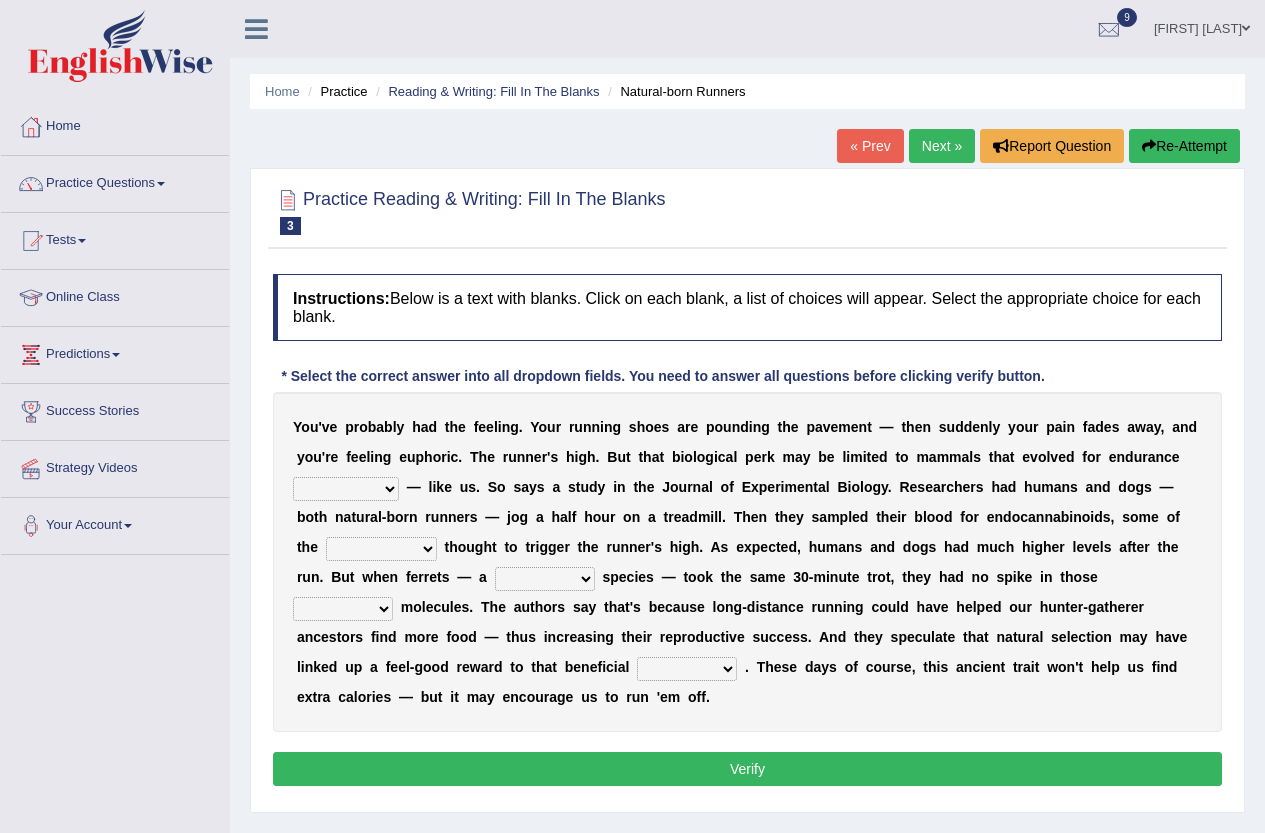 click on "dykes personalize classifies exercise" at bounding box center [346, 489] 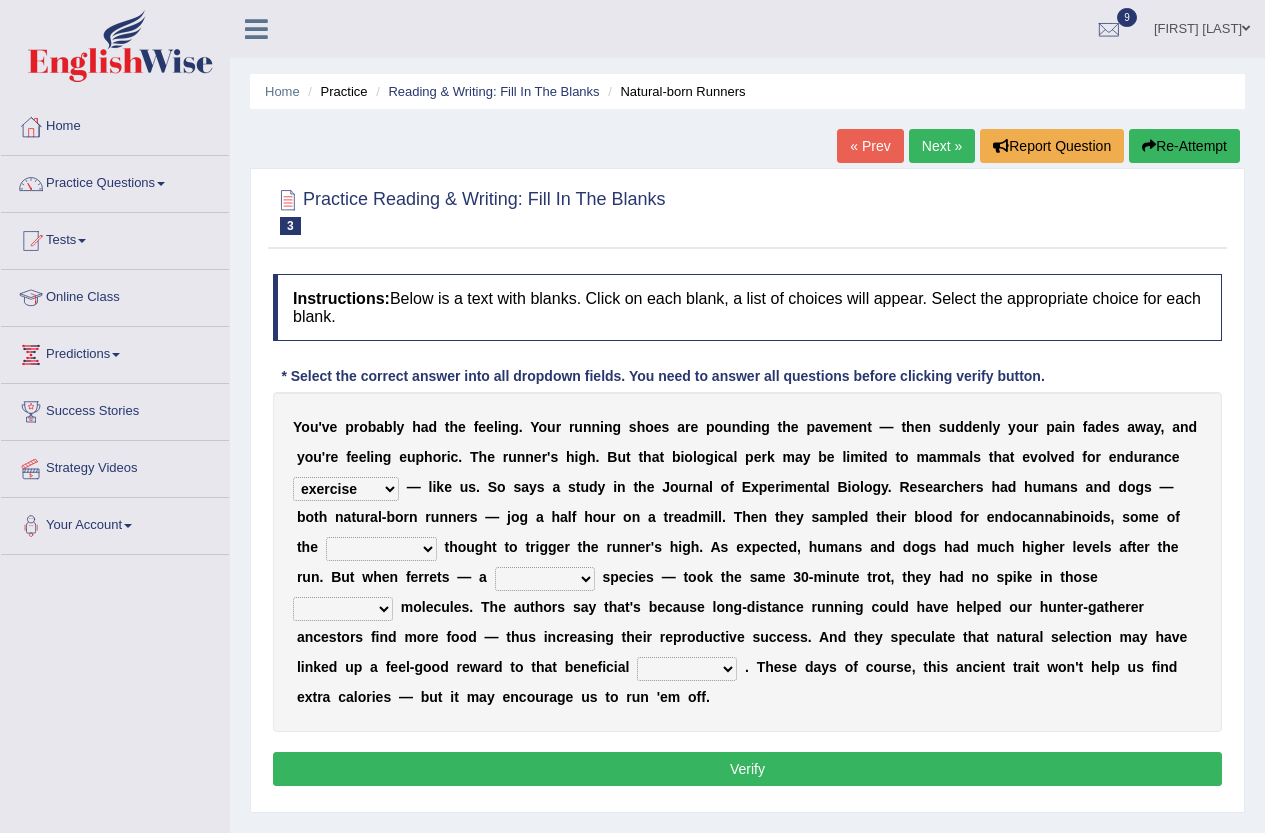 click on "dykes personalize classifies exercise" at bounding box center [346, 489] 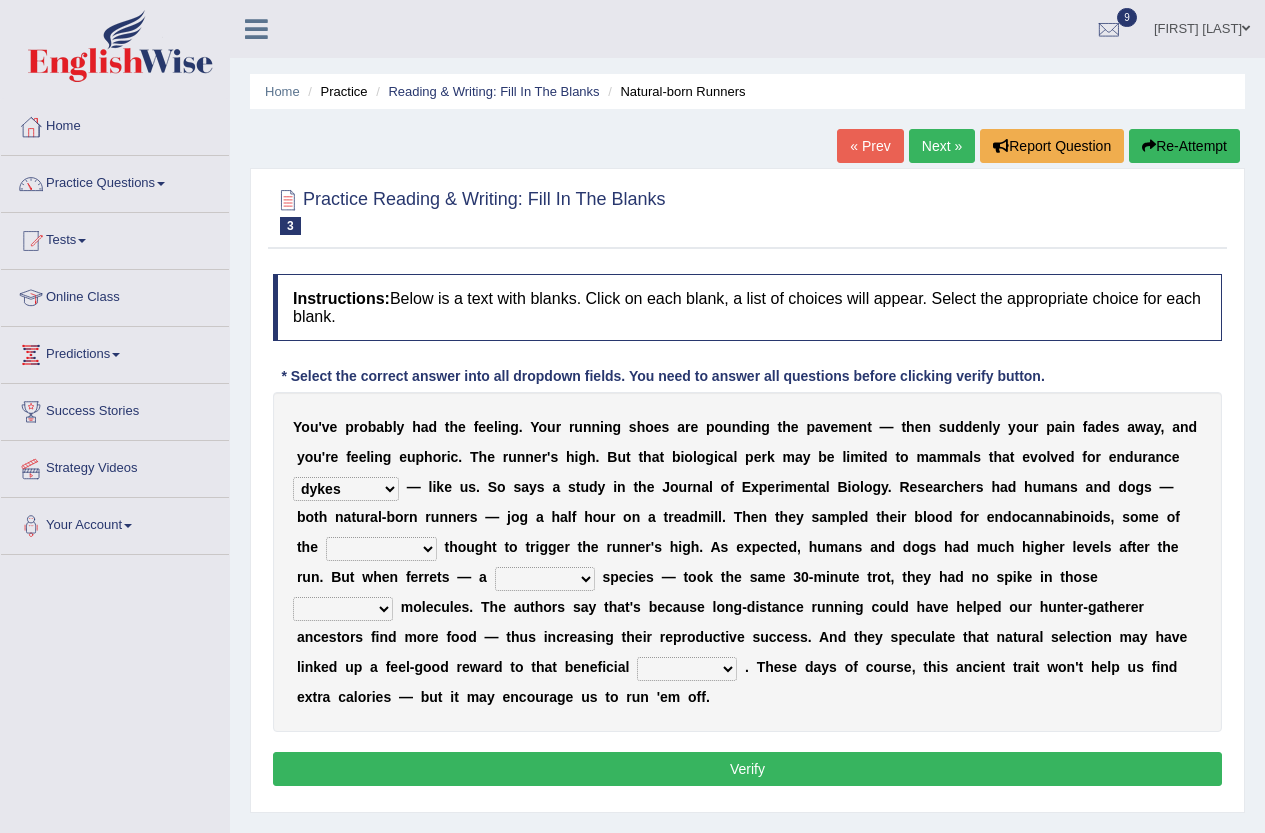 click on "dykes personalize classifies exercise" at bounding box center [346, 489] 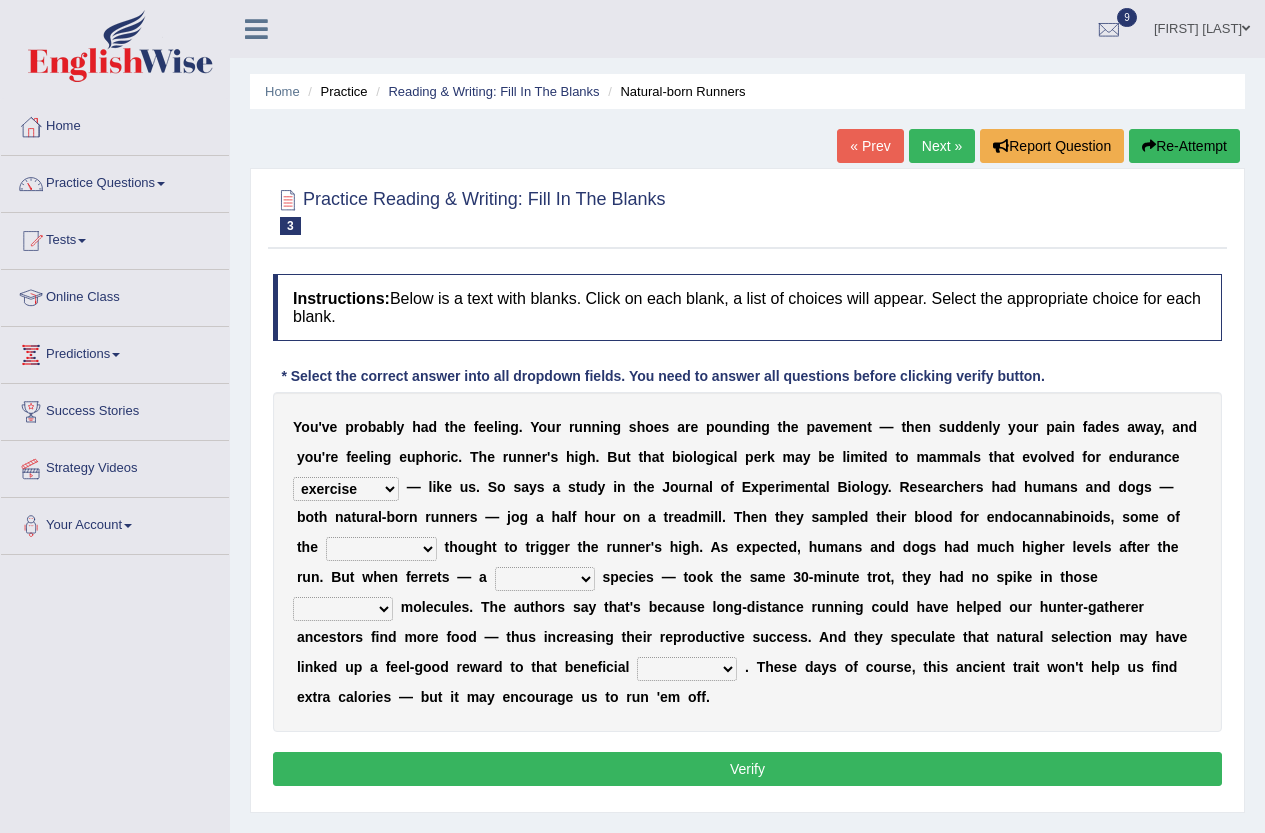 click on "almshouse turnarounds compounds foxhounds" at bounding box center [381, 549] 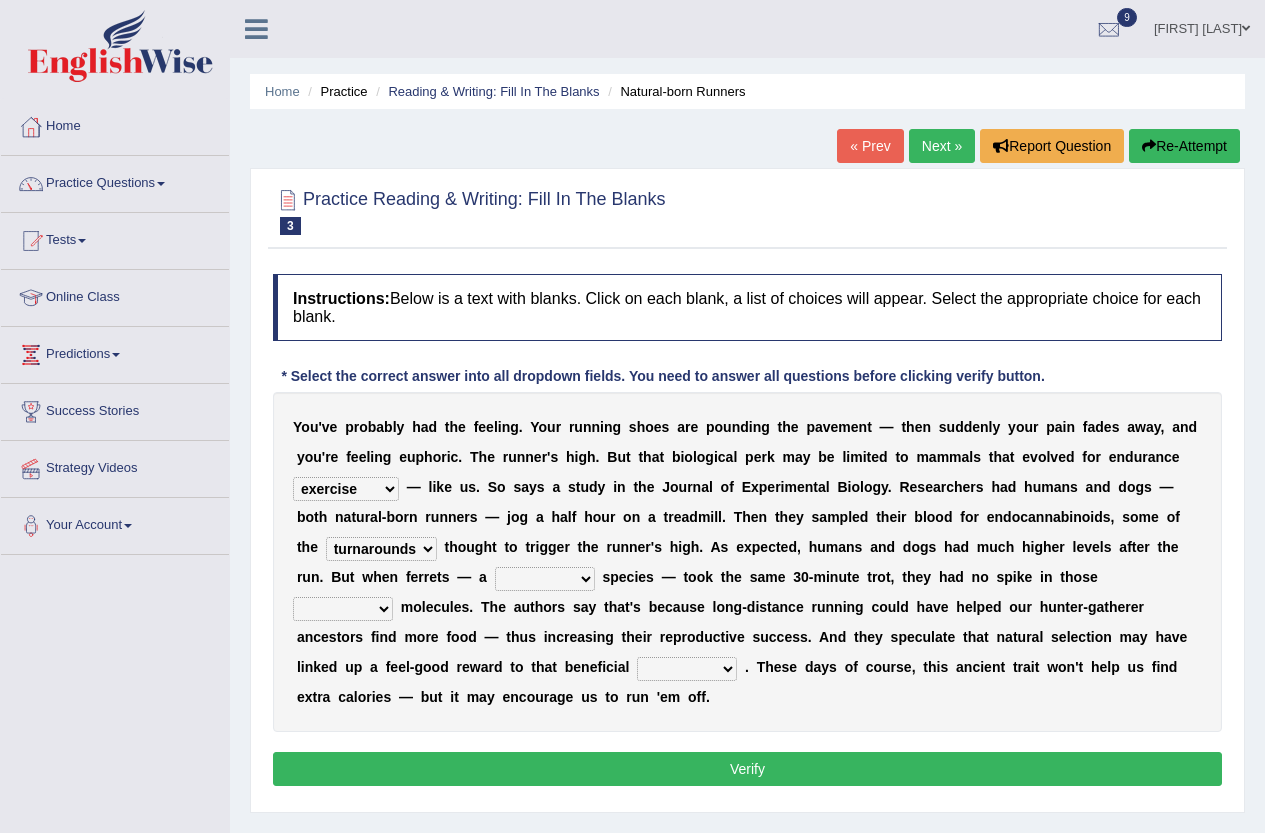 click on "excellency merely faerie sedentary" at bounding box center (545, 579) 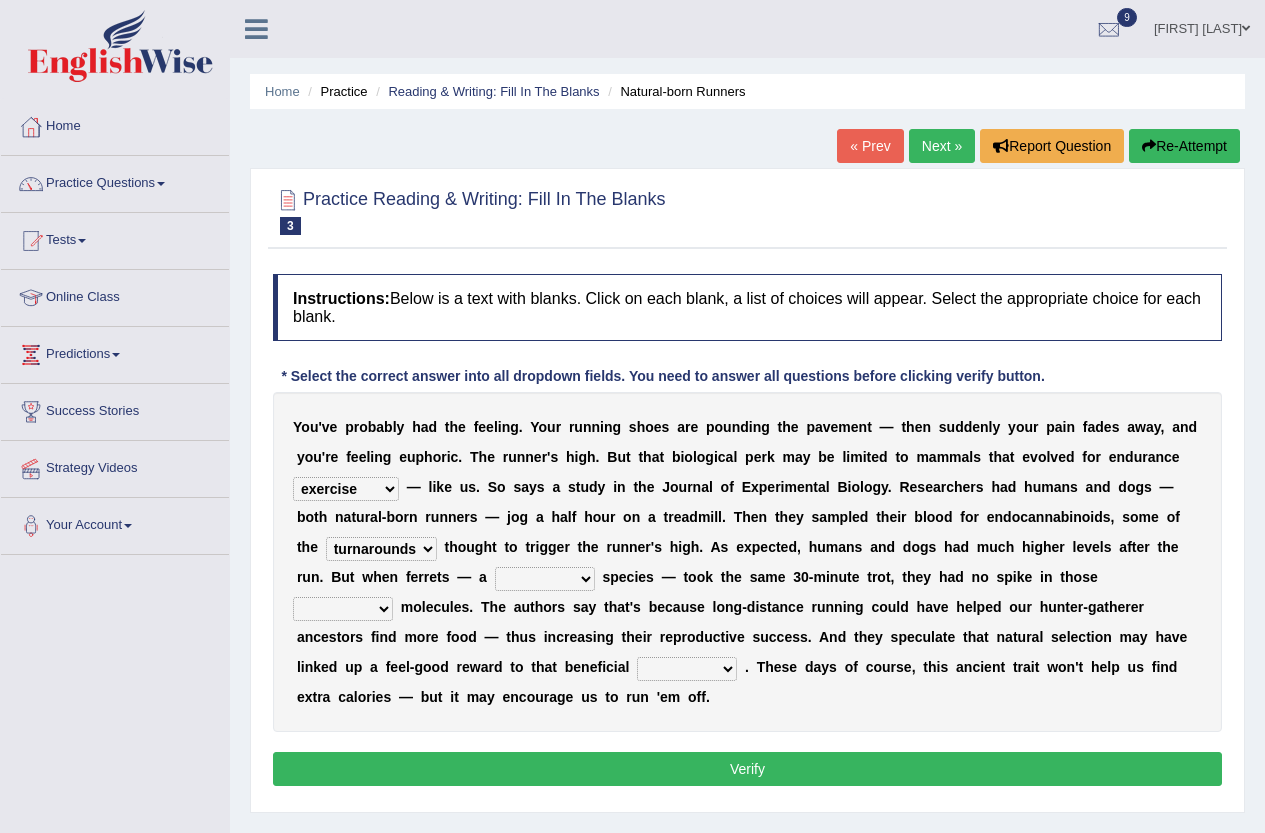 select on "sedentary" 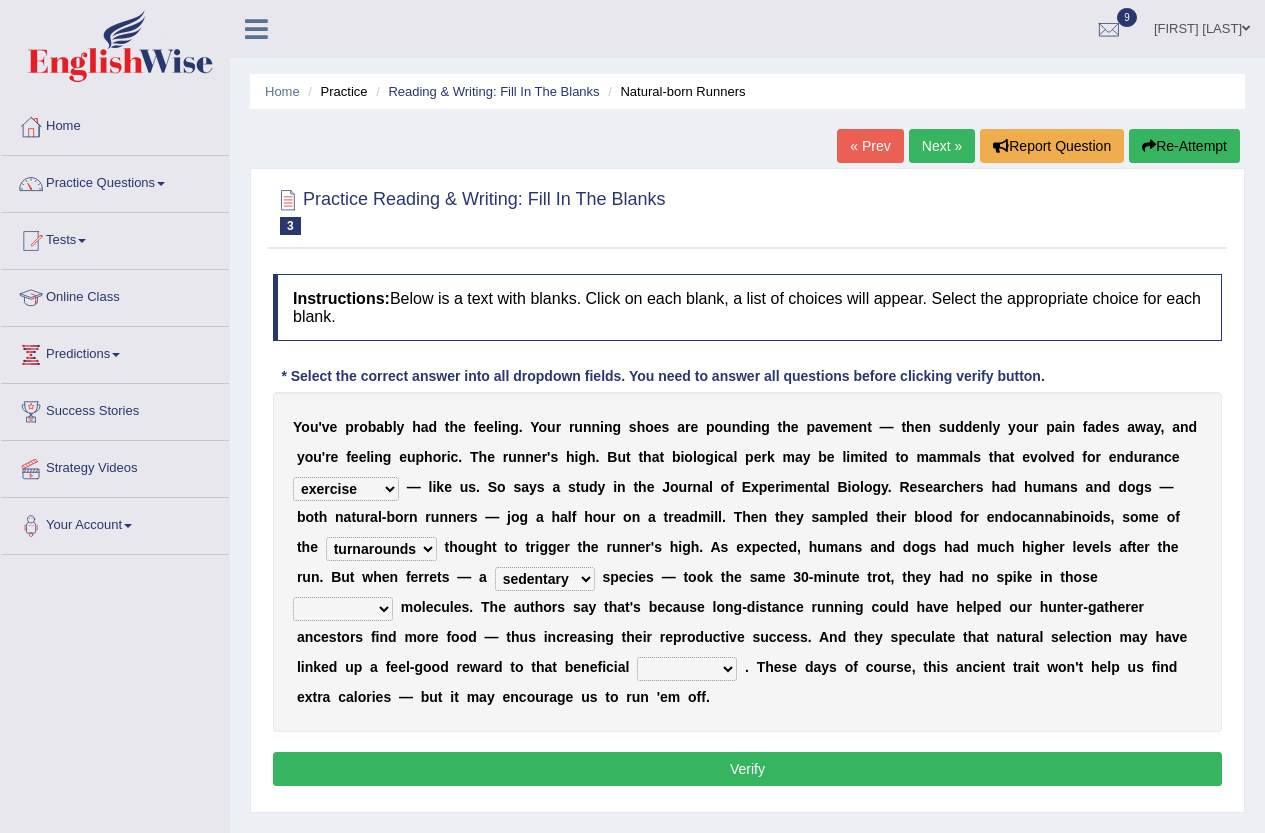 click on "groaned feel-good inchoate loaned" at bounding box center (343, 609) 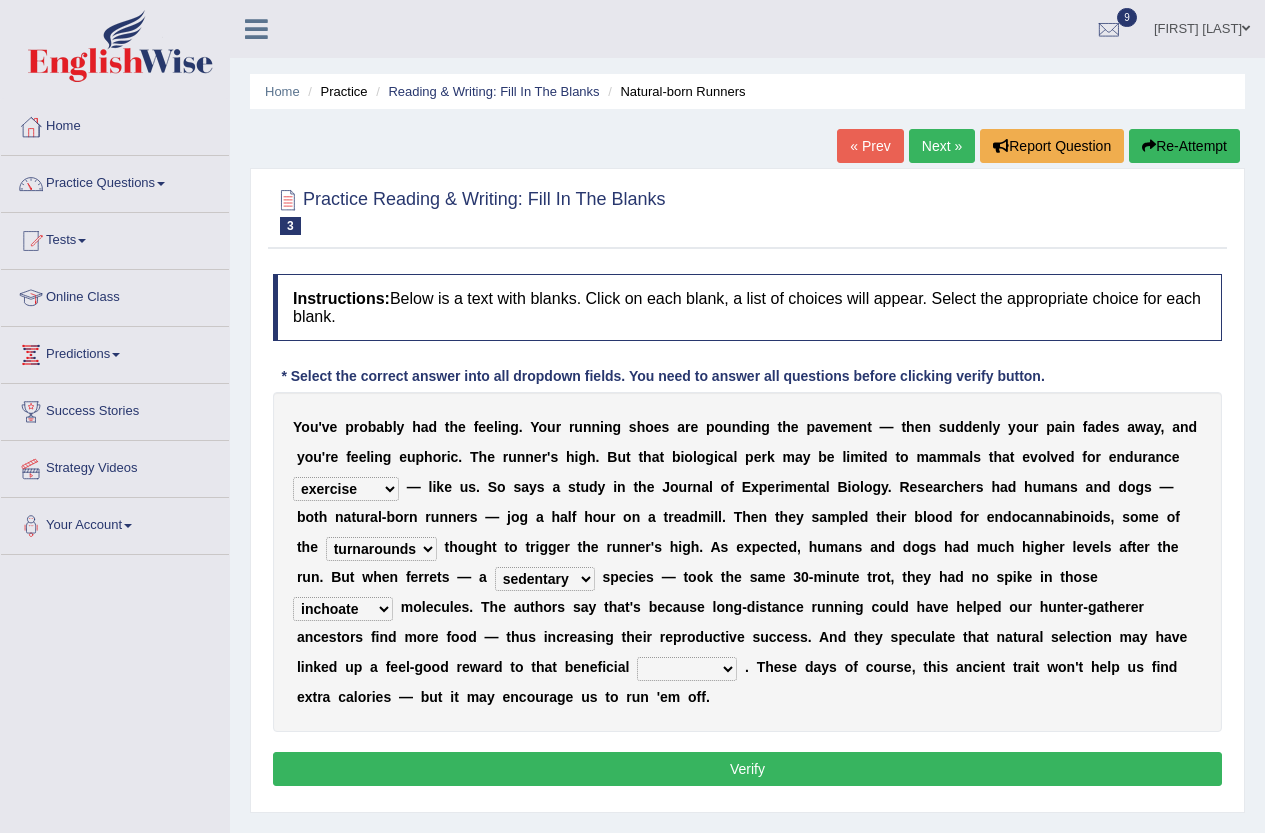 click on "groaned feel-good inchoate loaned" at bounding box center (343, 609) 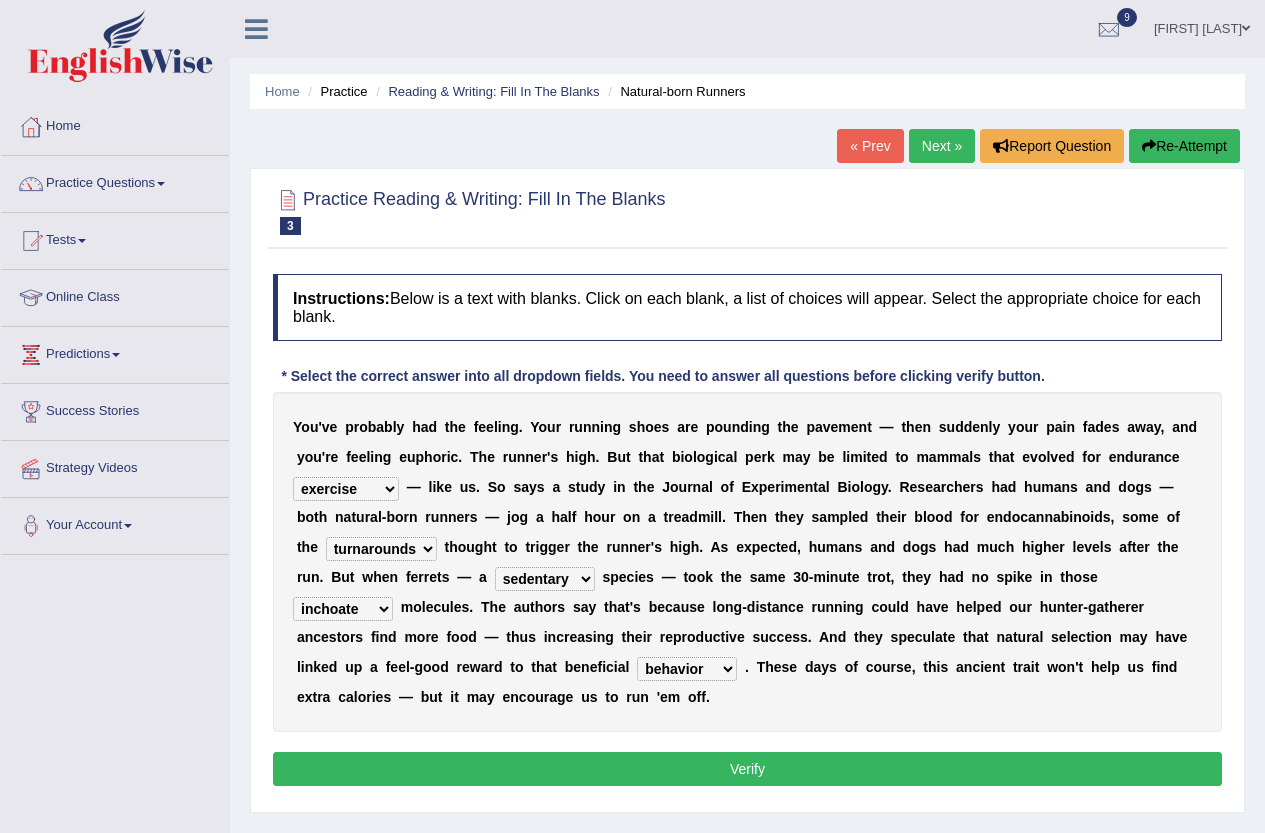 click on "wager exchanger behavior regulator" at bounding box center (687, 669) 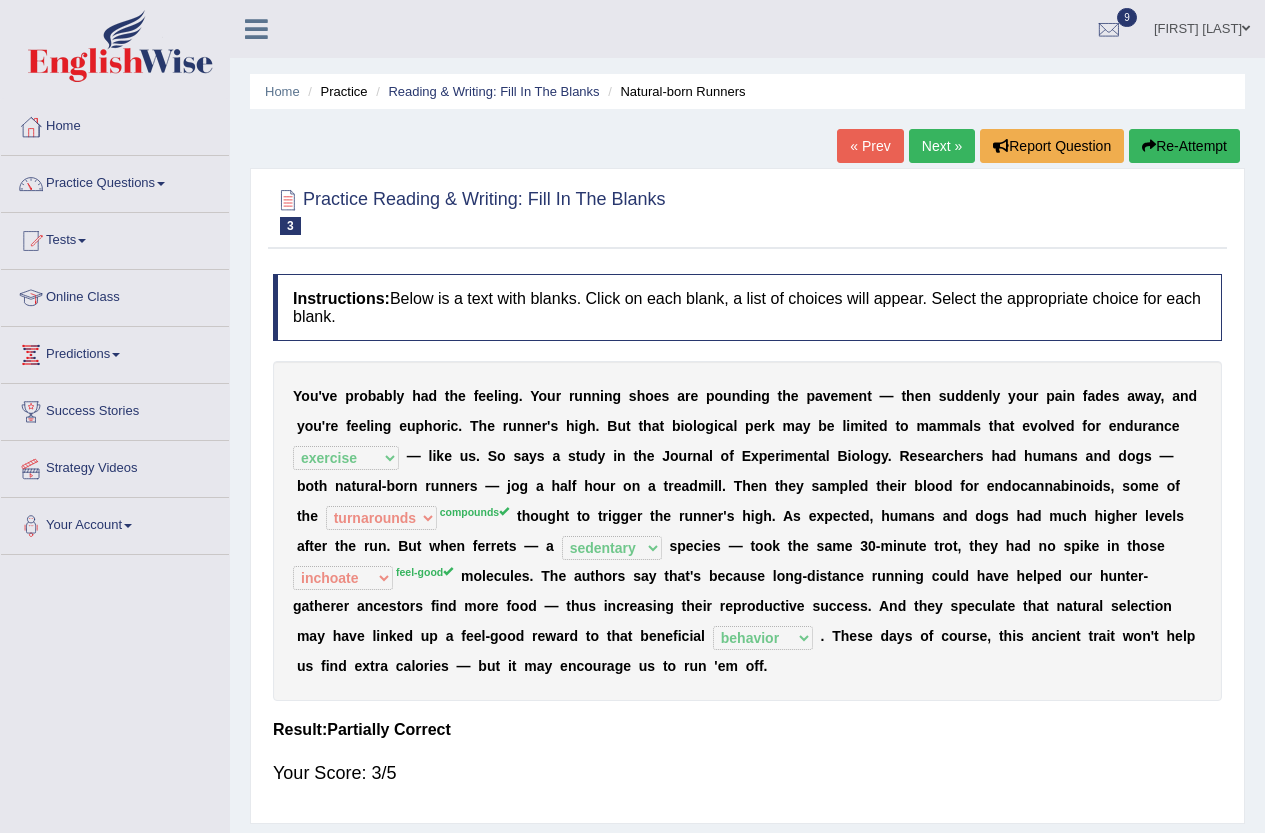 click on "Re-Attempt" at bounding box center (1184, 146) 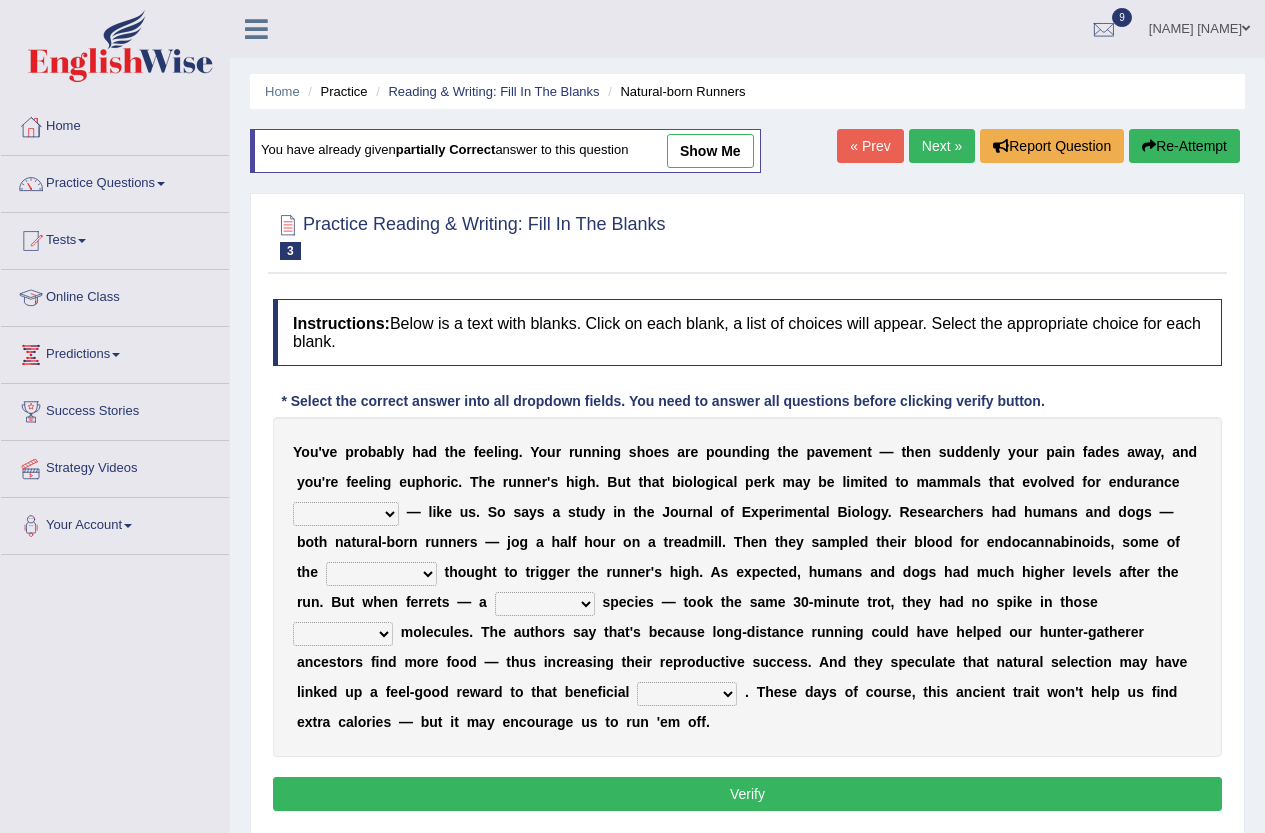 scroll, scrollTop: 0, scrollLeft: 0, axis: both 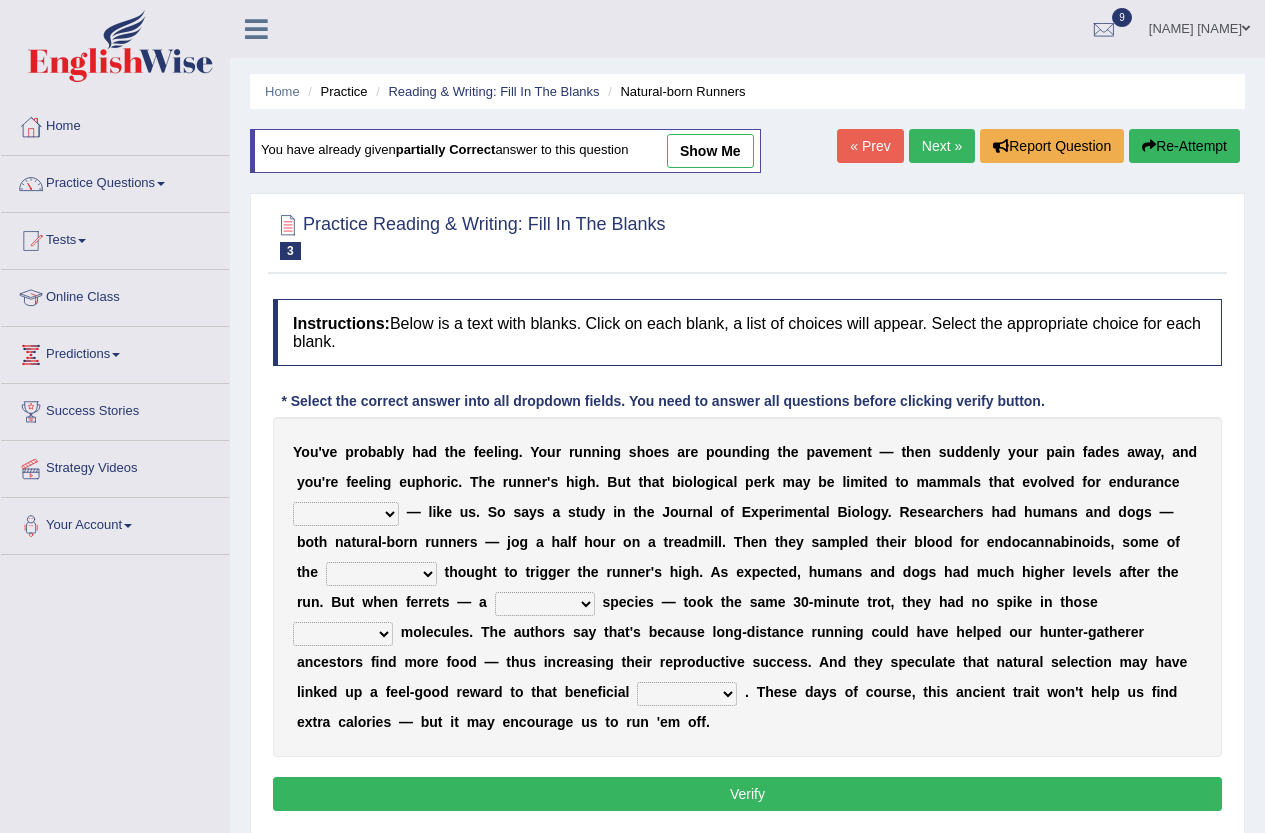 select on "exercise" 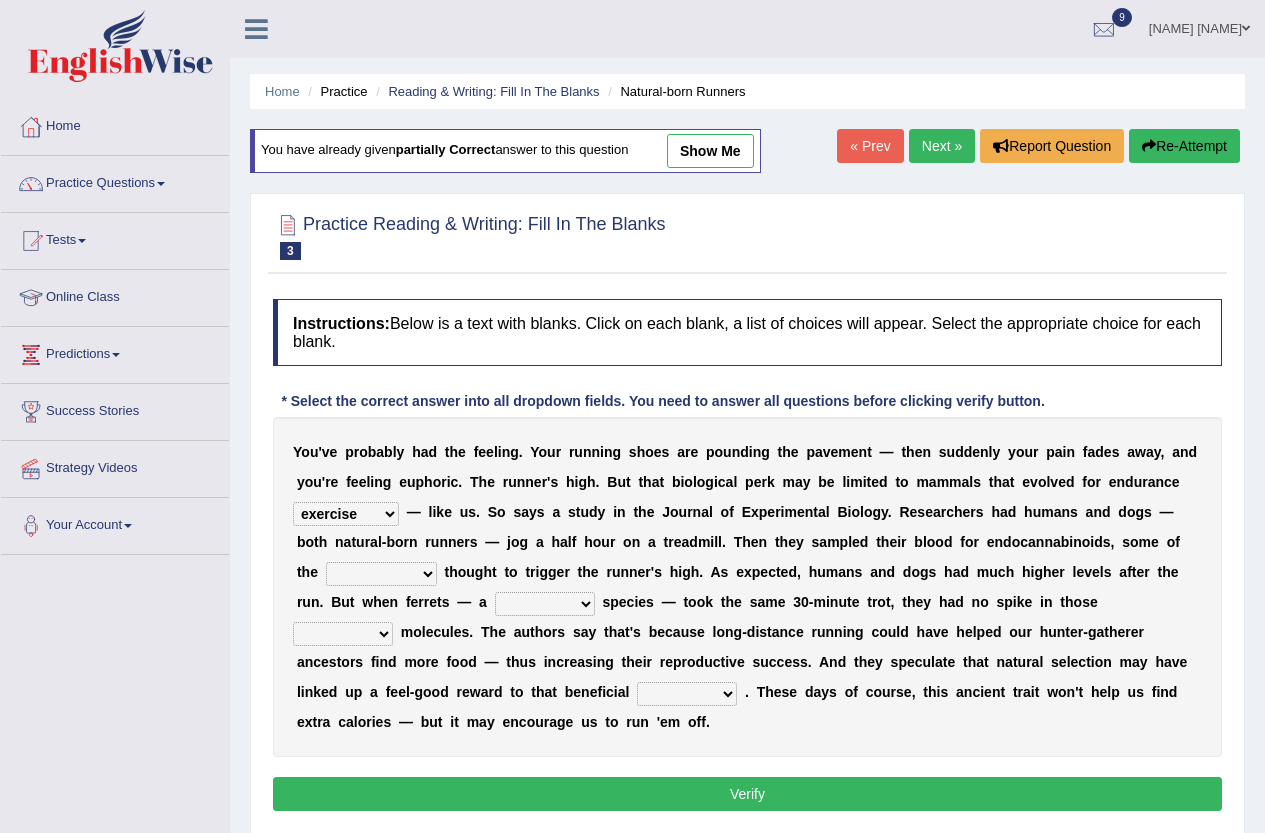 click on "dykes personalize classifies exercise" at bounding box center (346, 514) 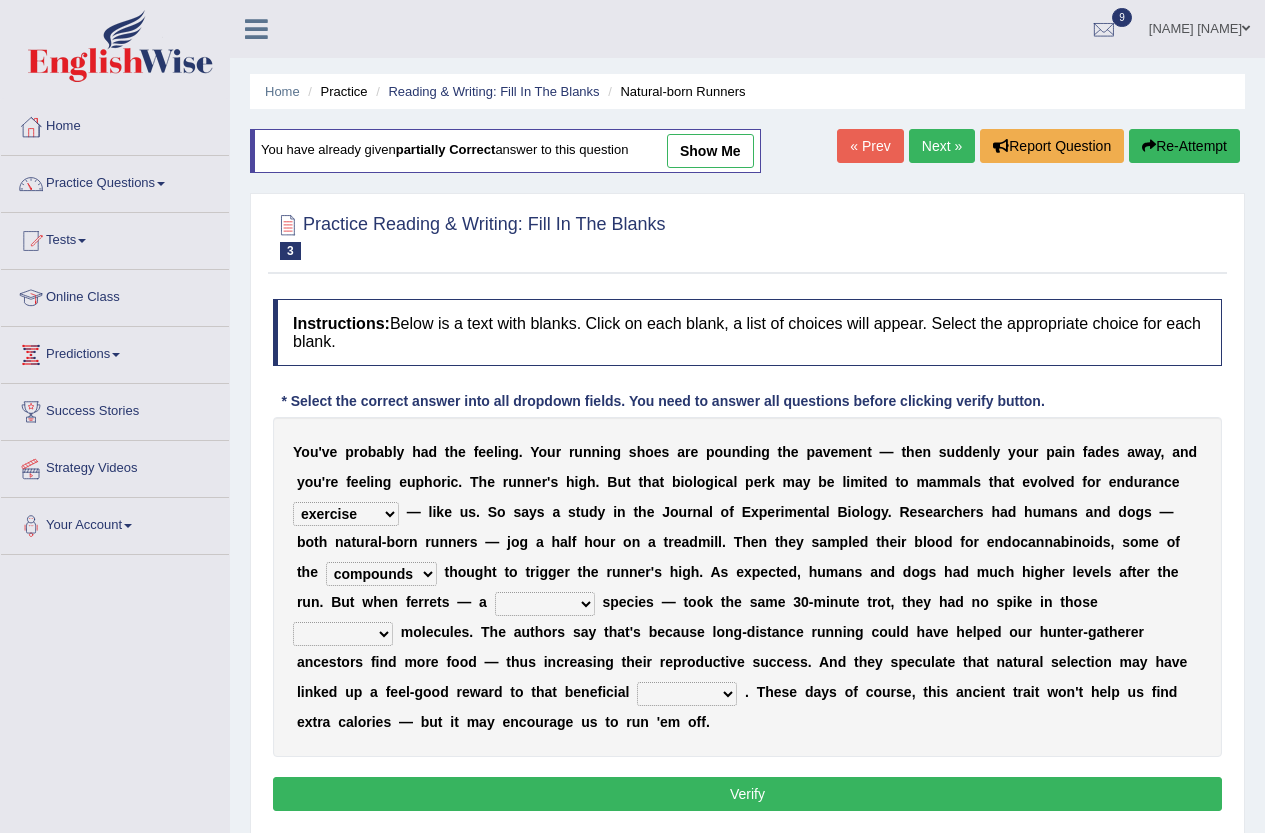 click on "almshouse turnarounds compounds foxhounds" at bounding box center (381, 574) 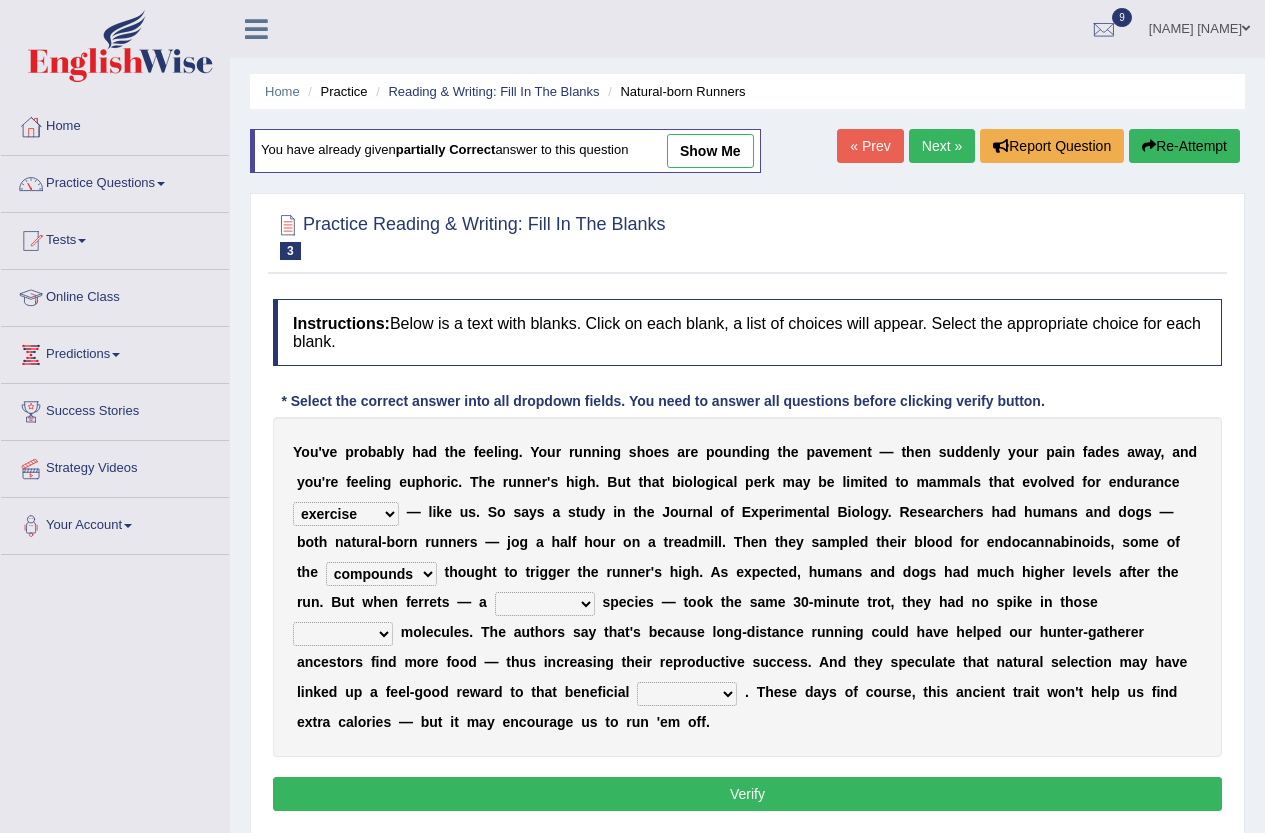 click on "excellency merely faerie sedentary" at bounding box center [545, 604] 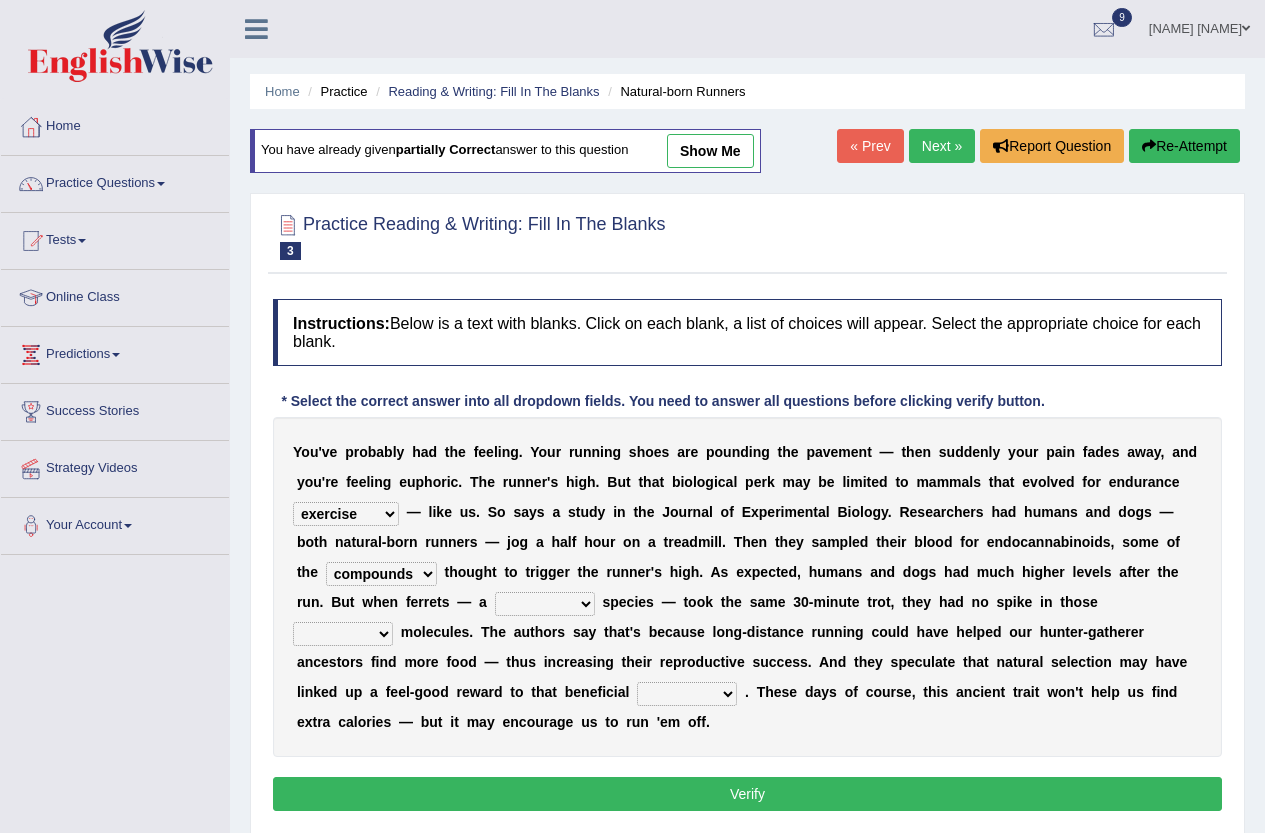 select on "sedentary" 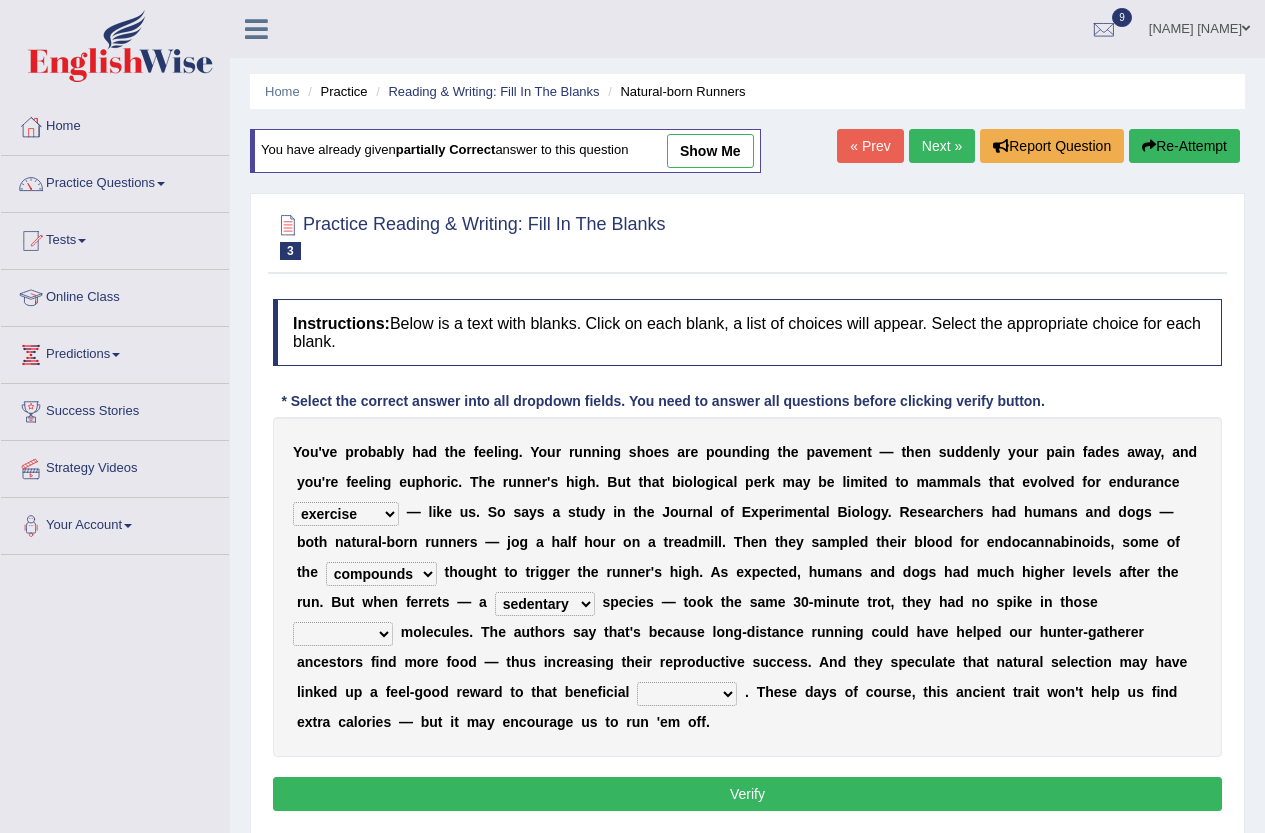click on "groaned feel-good inchoate loaned" at bounding box center [343, 634] 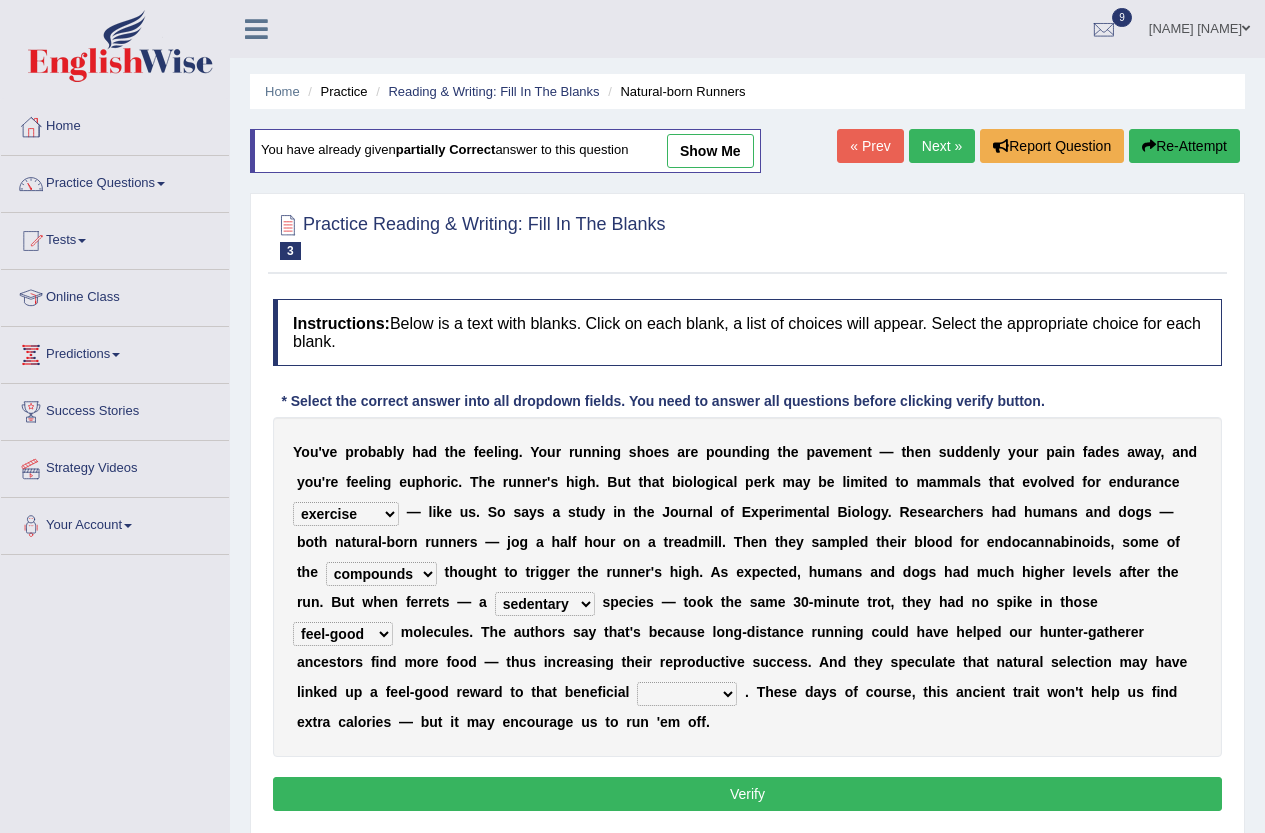 click on "wager exchanger behavior regulator" at bounding box center [687, 694] 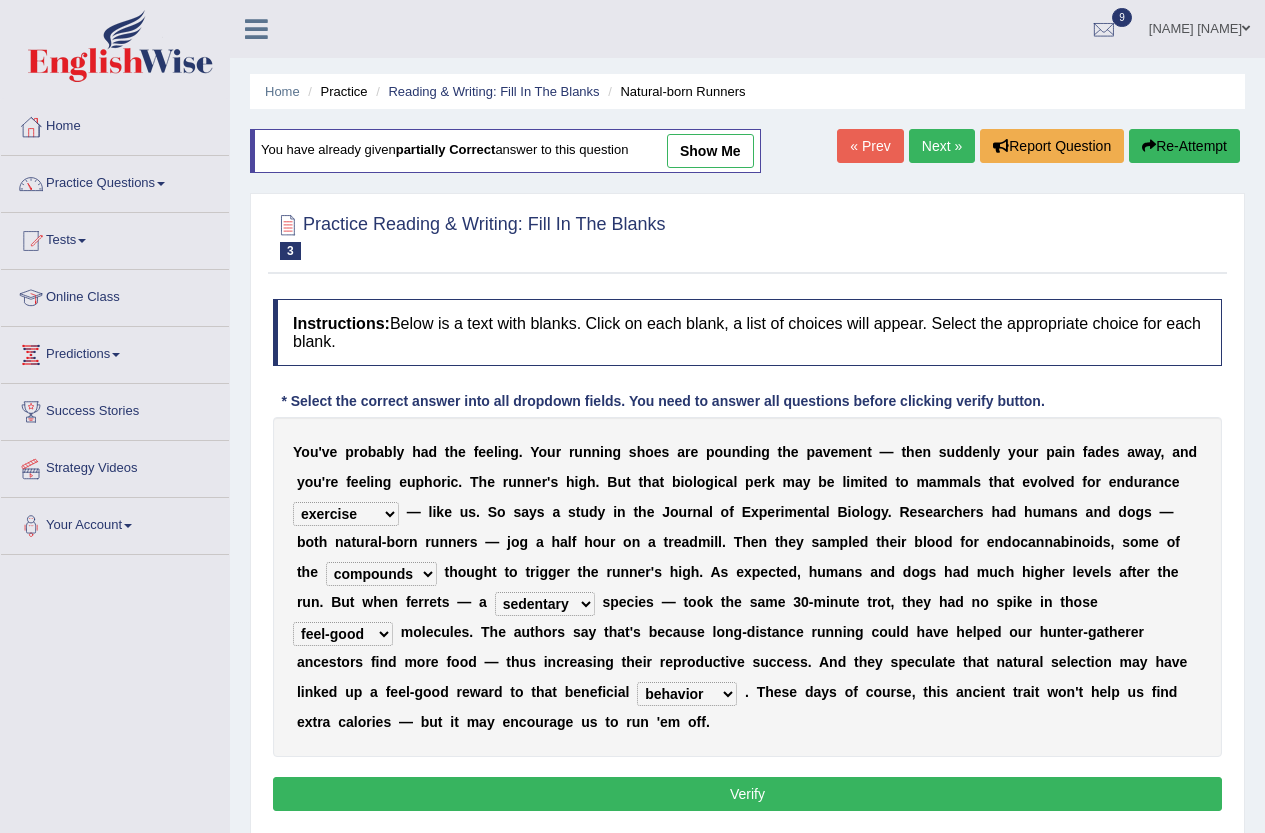 click on "Verify" at bounding box center [747, 794] 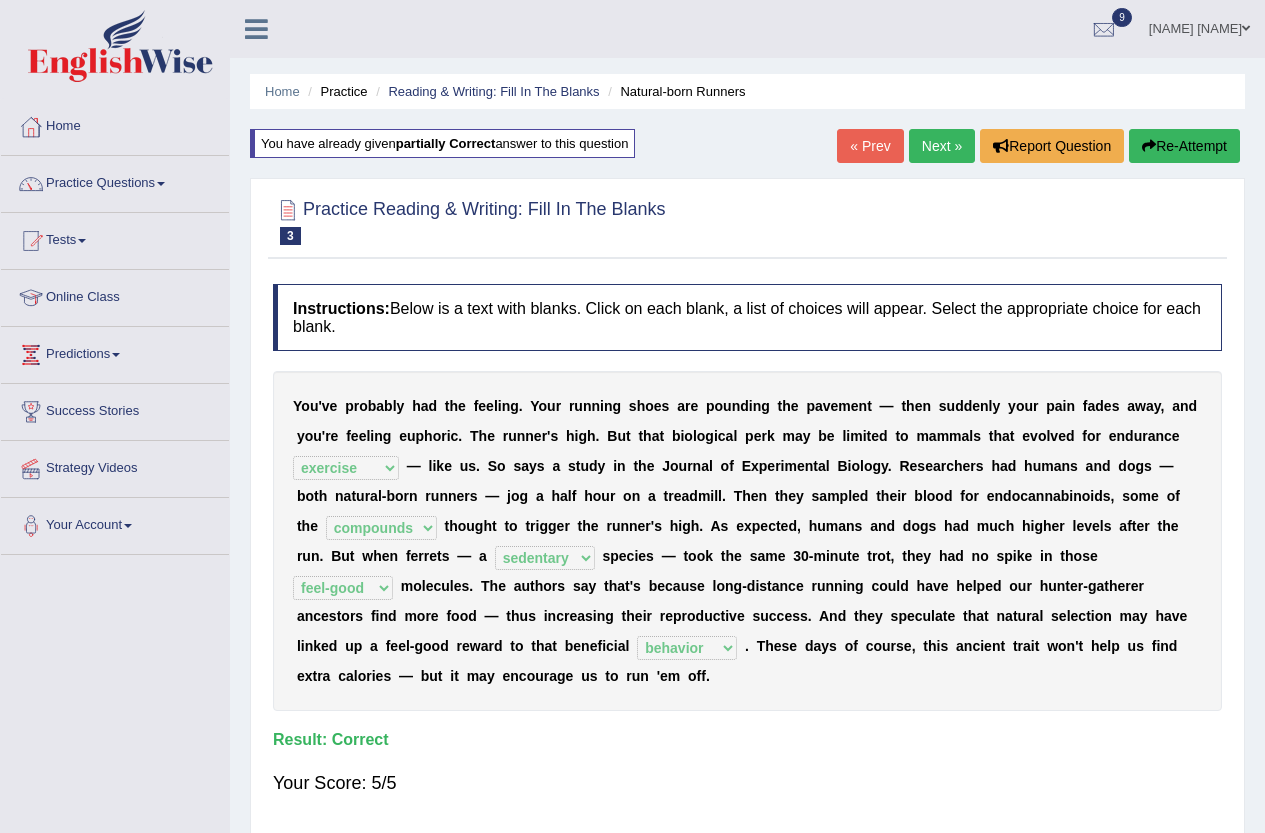 click on "« Prev" at bounding box center [870, 146] 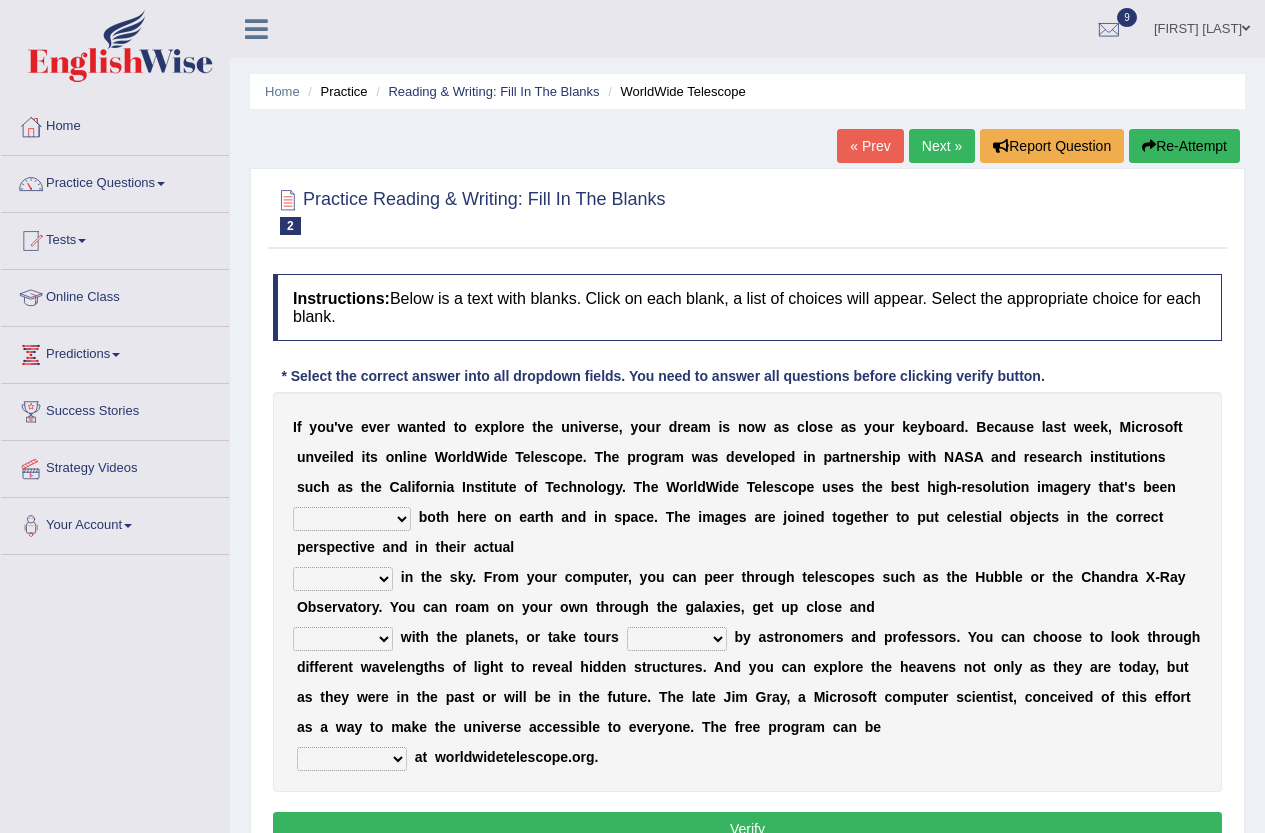 scroll, scrollTop: 0, scrollLeft: 0, axis: both 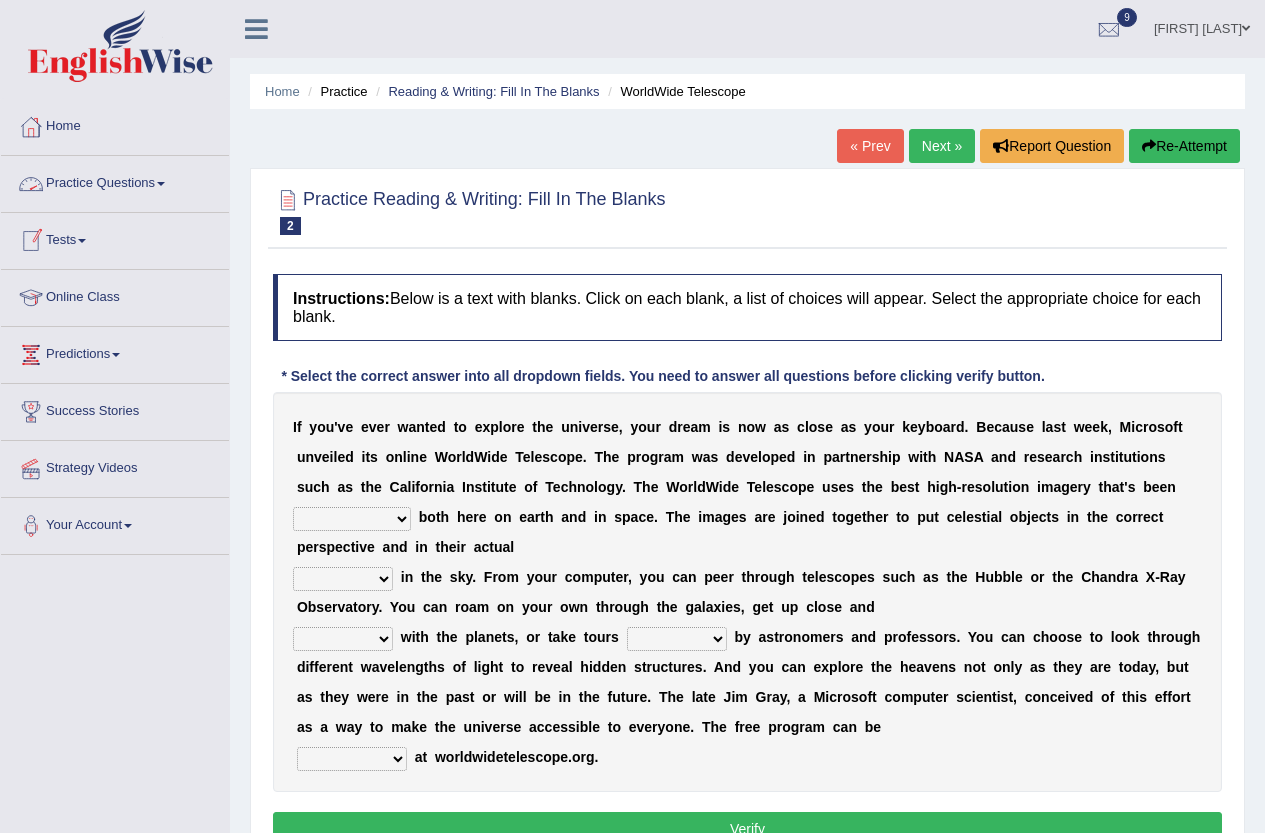 click on "Practice Questions" at bounding box center [115, 181] 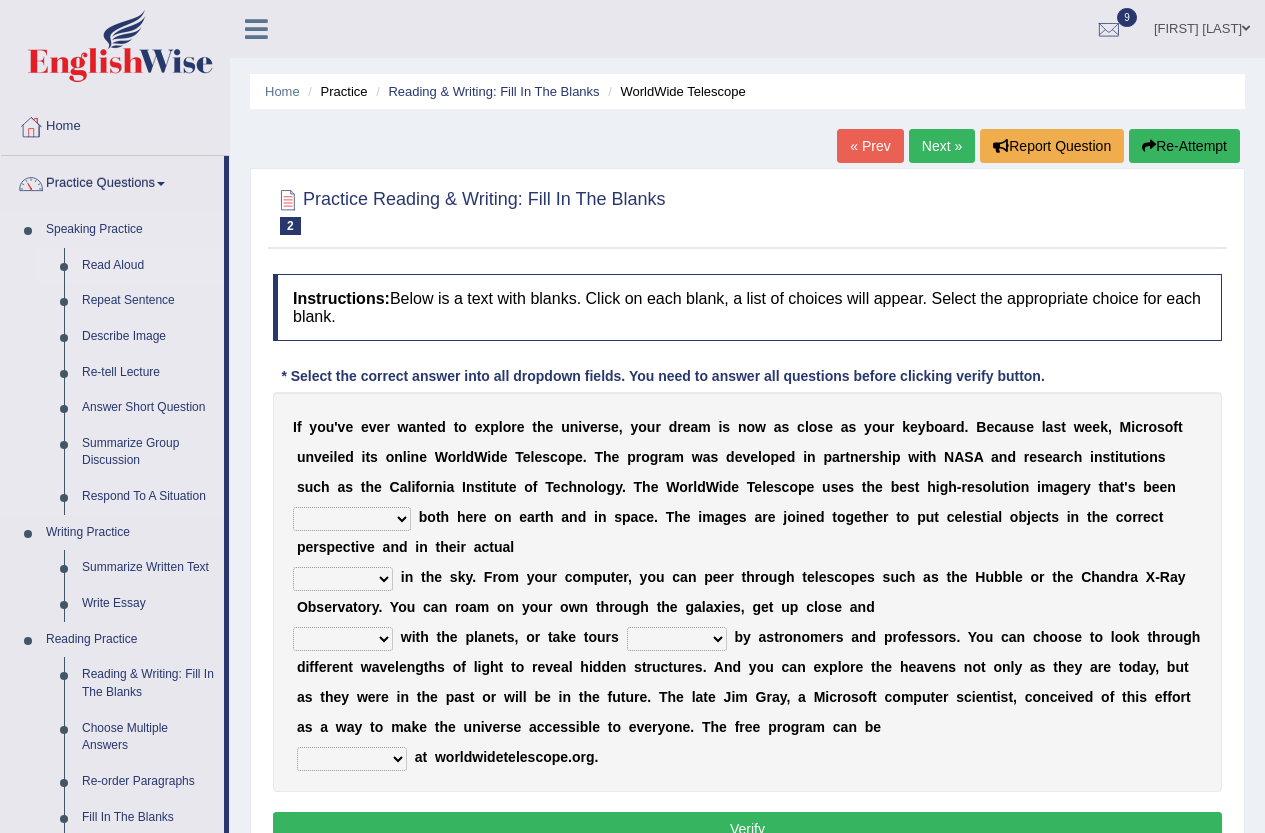 click on "Read Aloud" at bounding box center (148, 266) 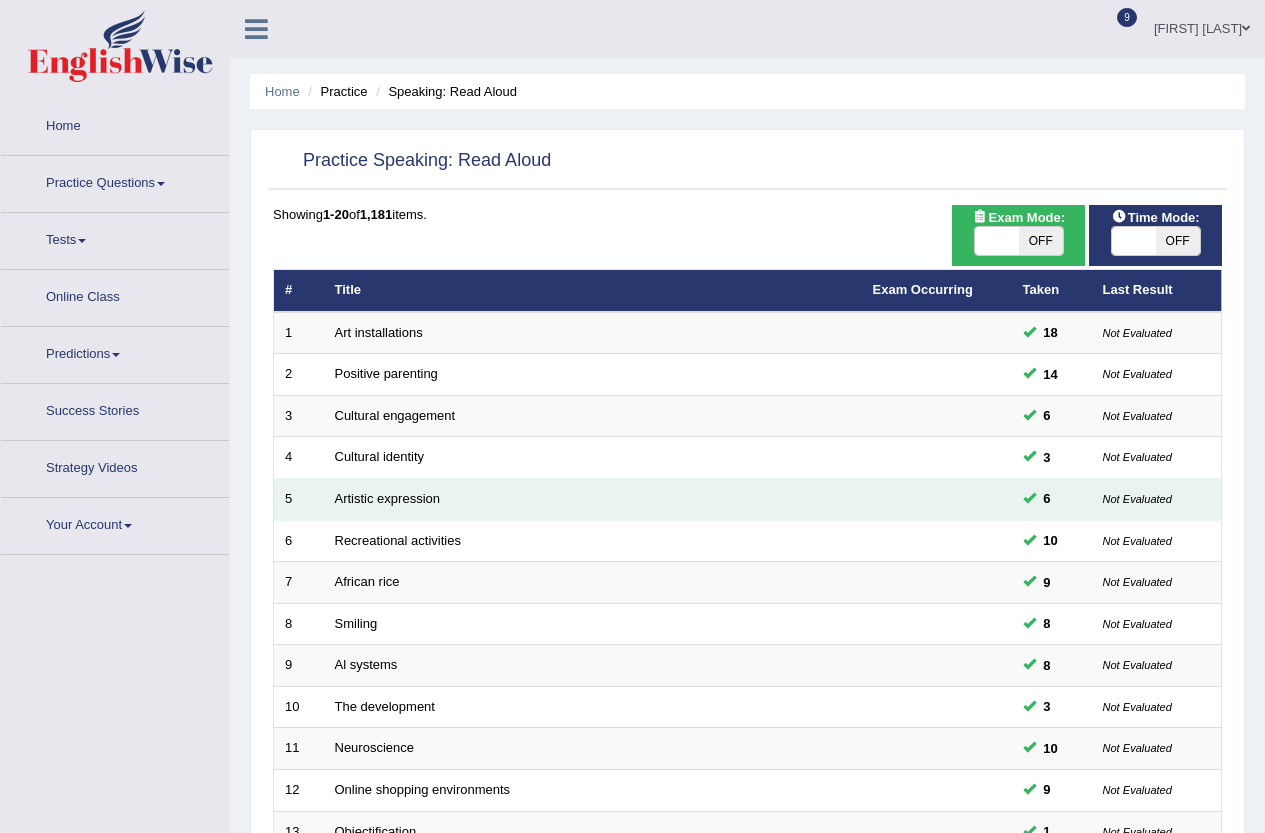 scroll, scrollTop: 0, scrollLeft: 0, axis: both 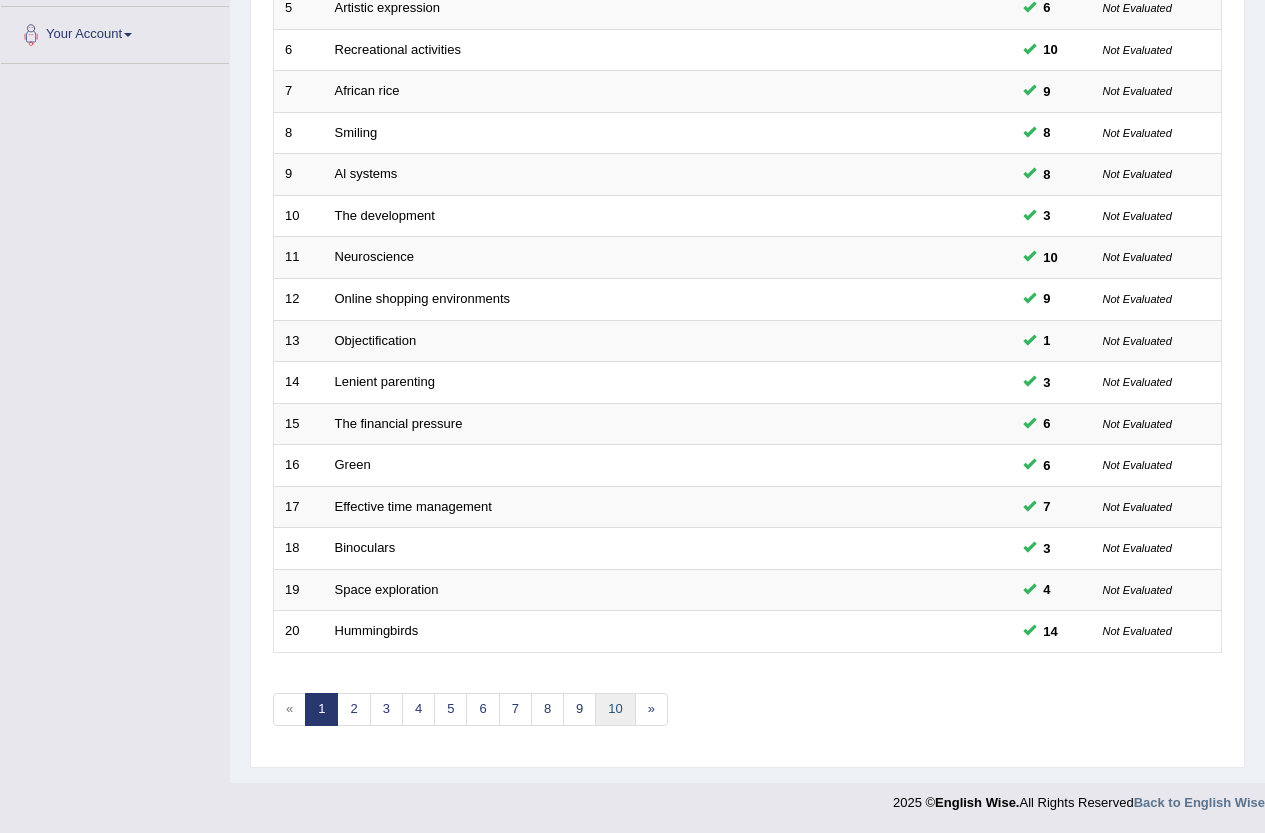 click on "10" at bounding box center [615, 709] 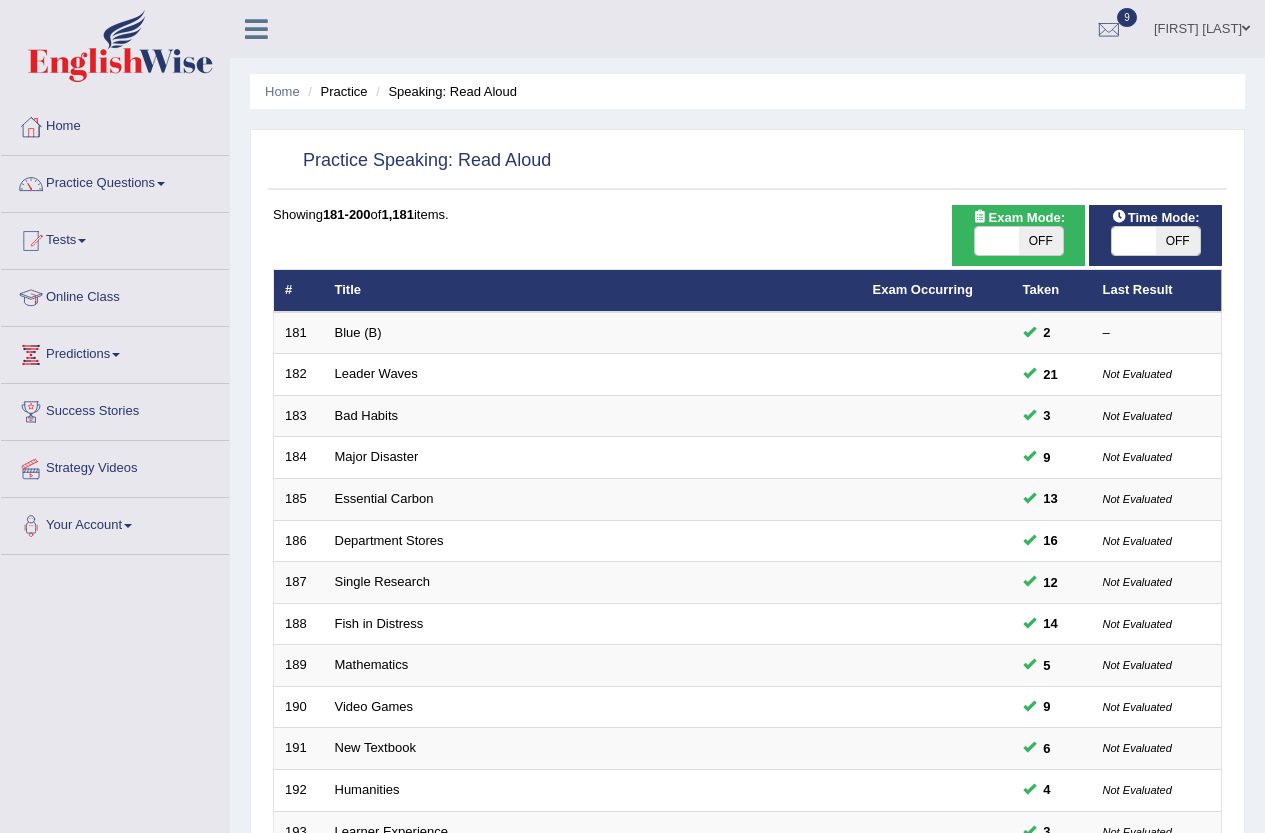 scroll, scrollTop: 0, scrollLeft: 0, axis: both 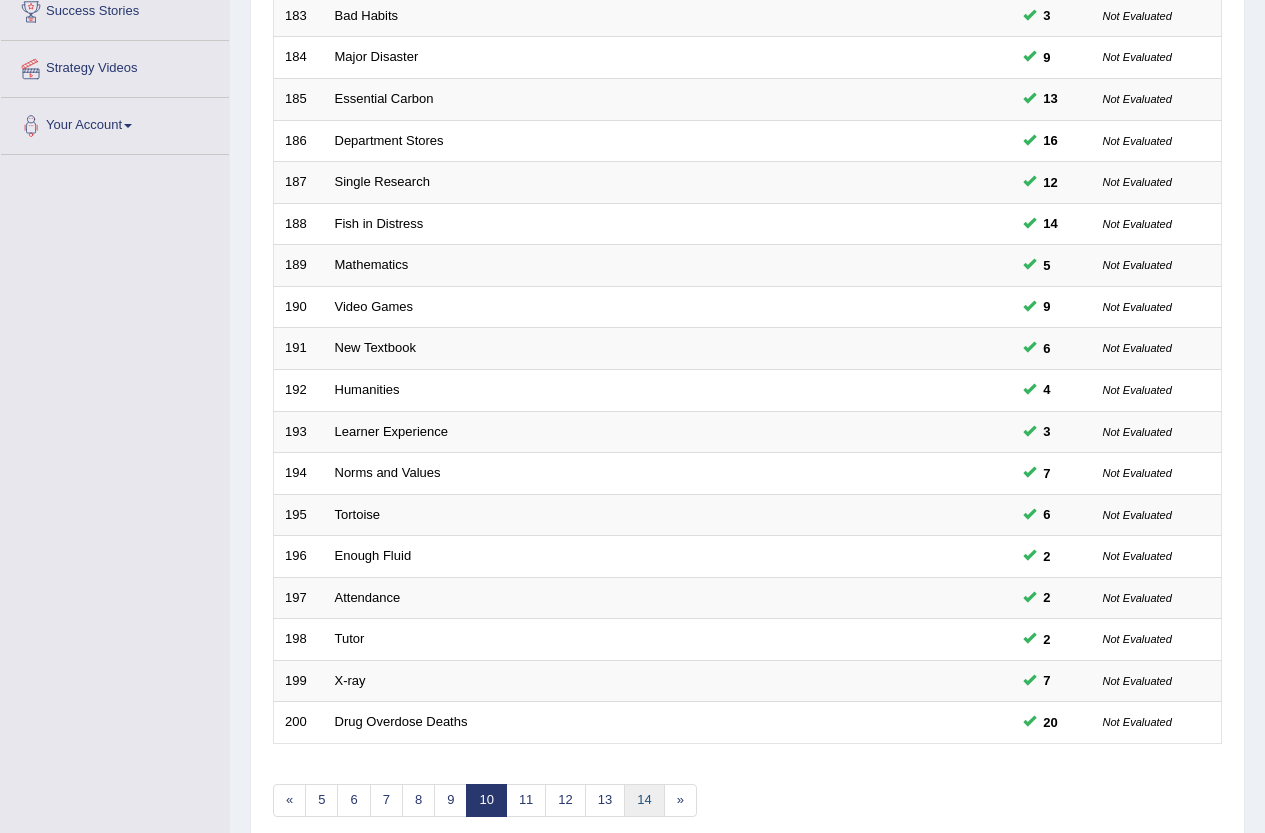 click on "14" at bounding box center (644, 800) 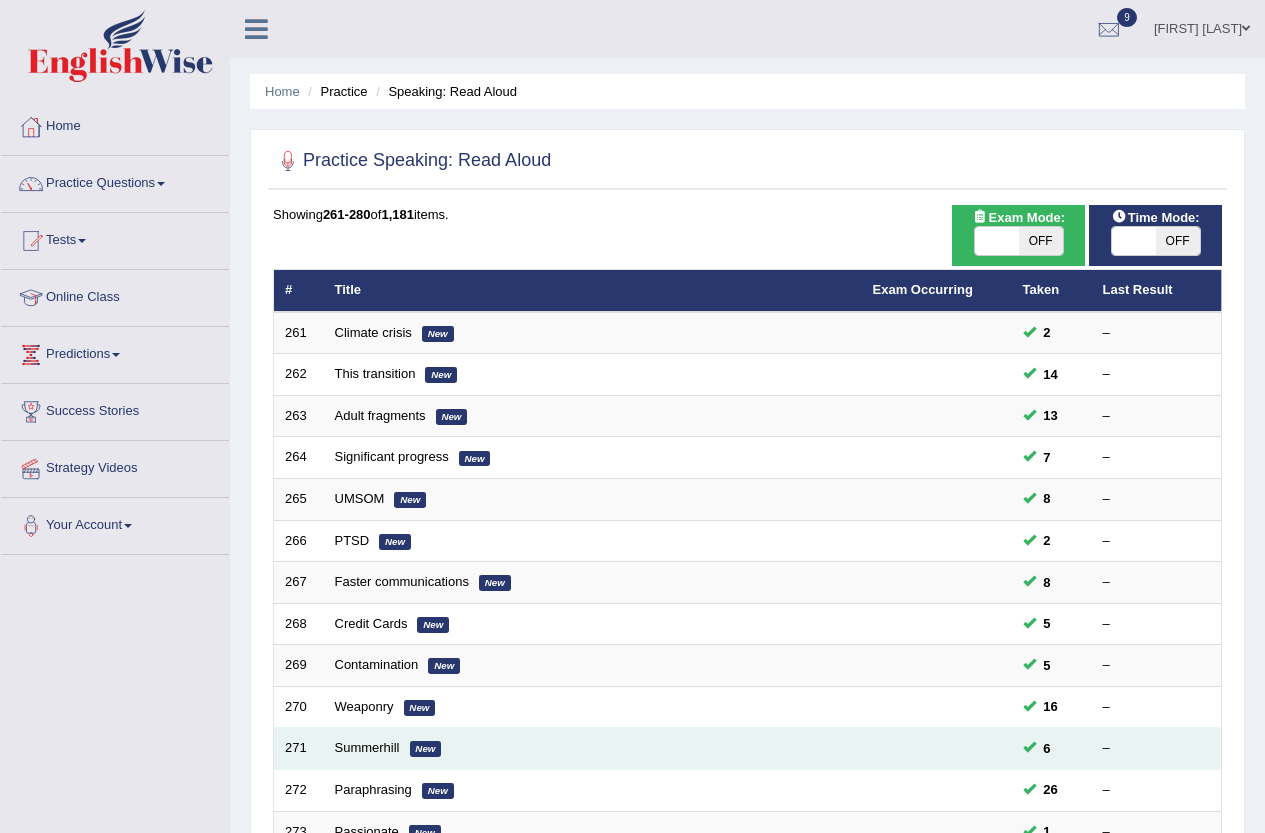 scroll, scrollTop: 0, scrollLeft: 0, axis: both 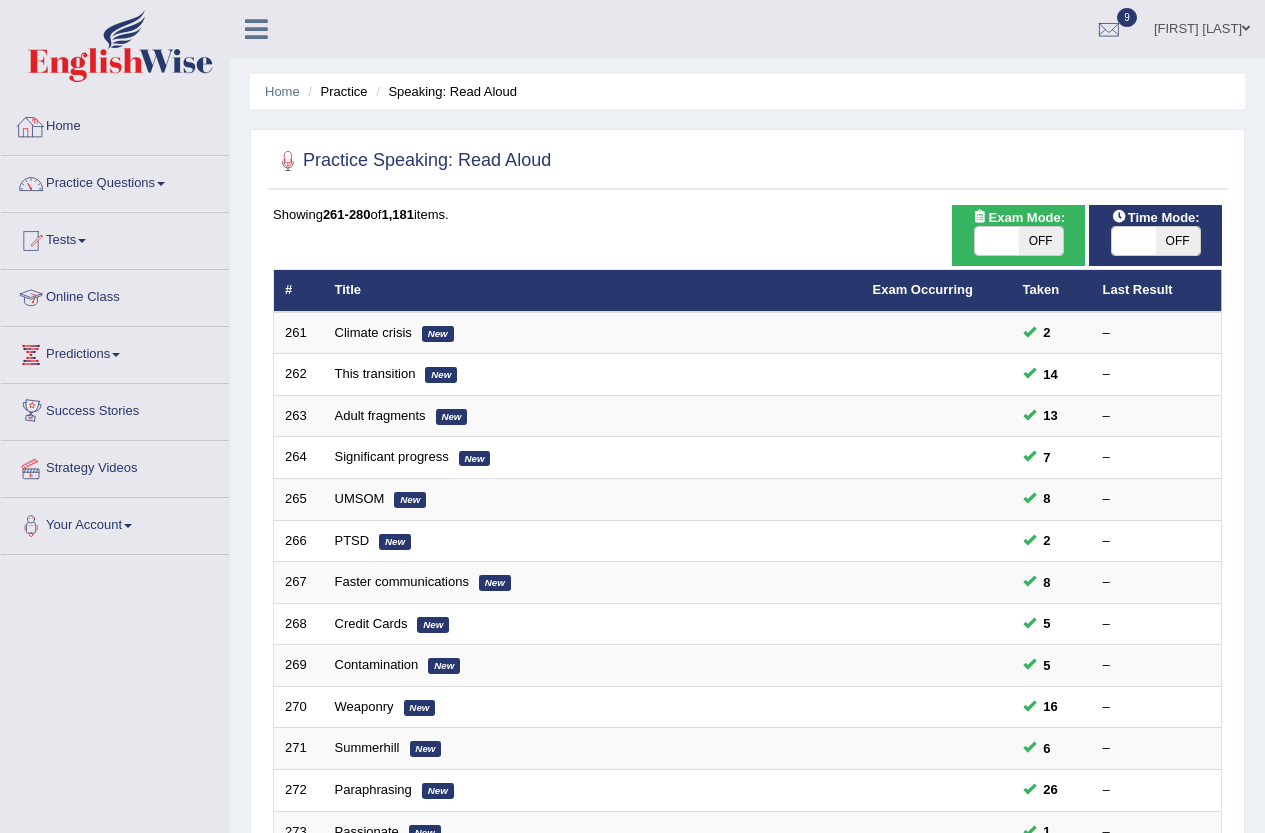 click on "Home" at bounding box center (115, 124) 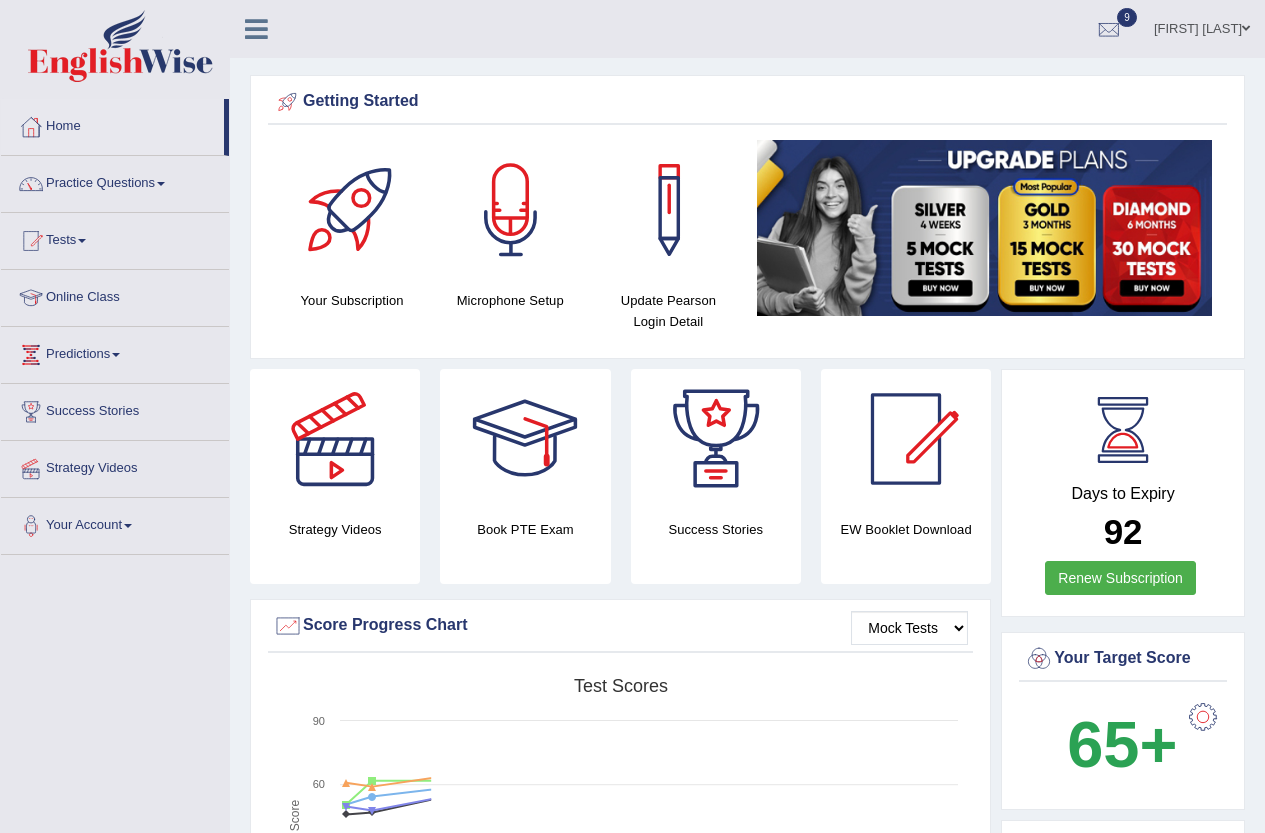 scroll, scrollTop: 0, scrollLeft: 0, axis: both 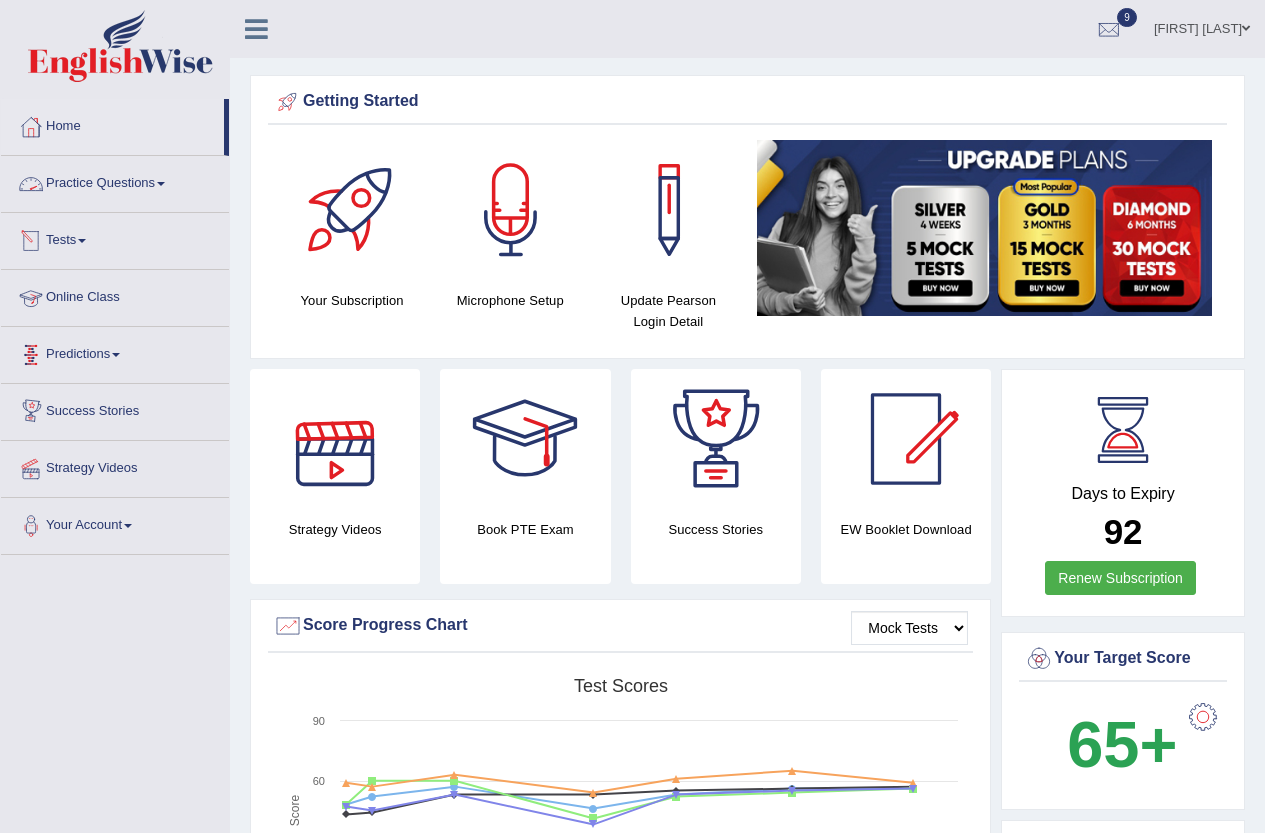 click on "Practice Questions" at bounding box center [115, 181] 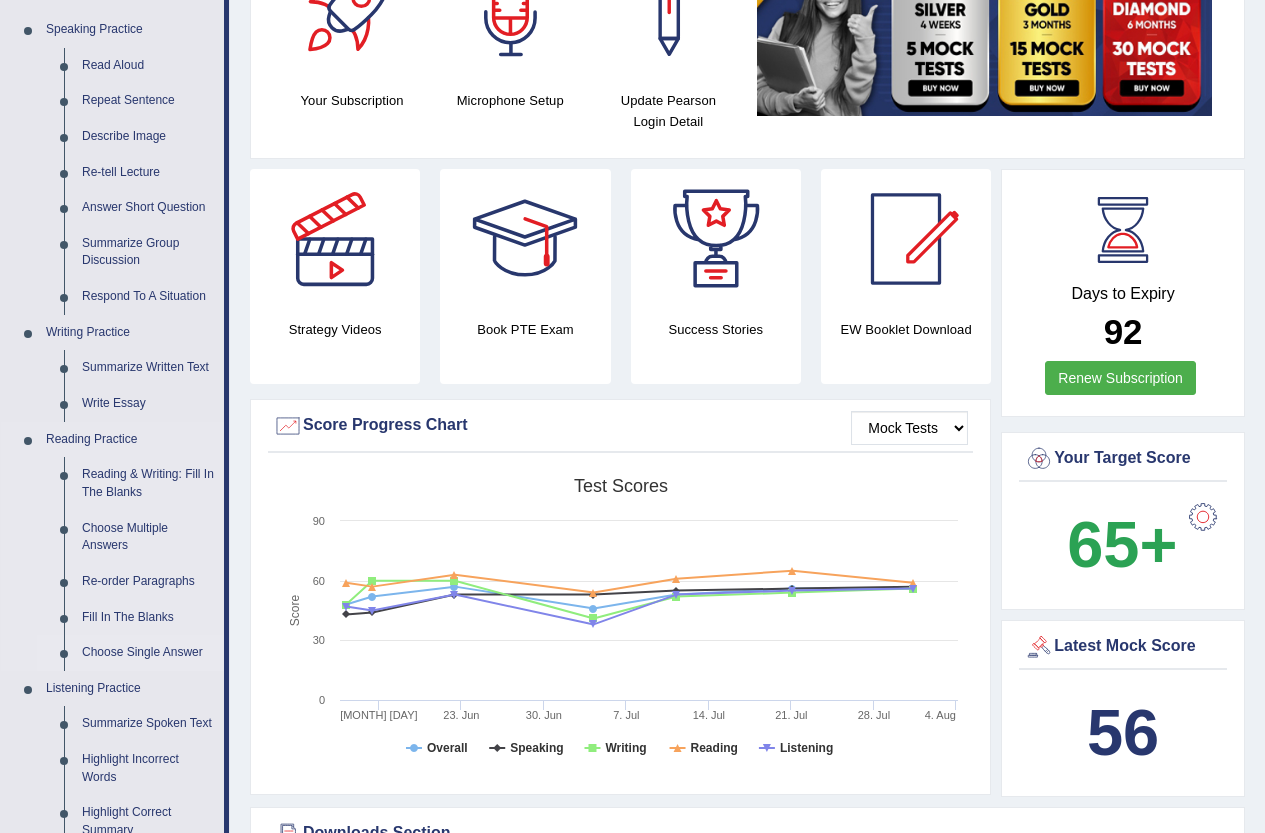 scroll, scrollTop: 100, scrollLeft: 0, axis: vertical 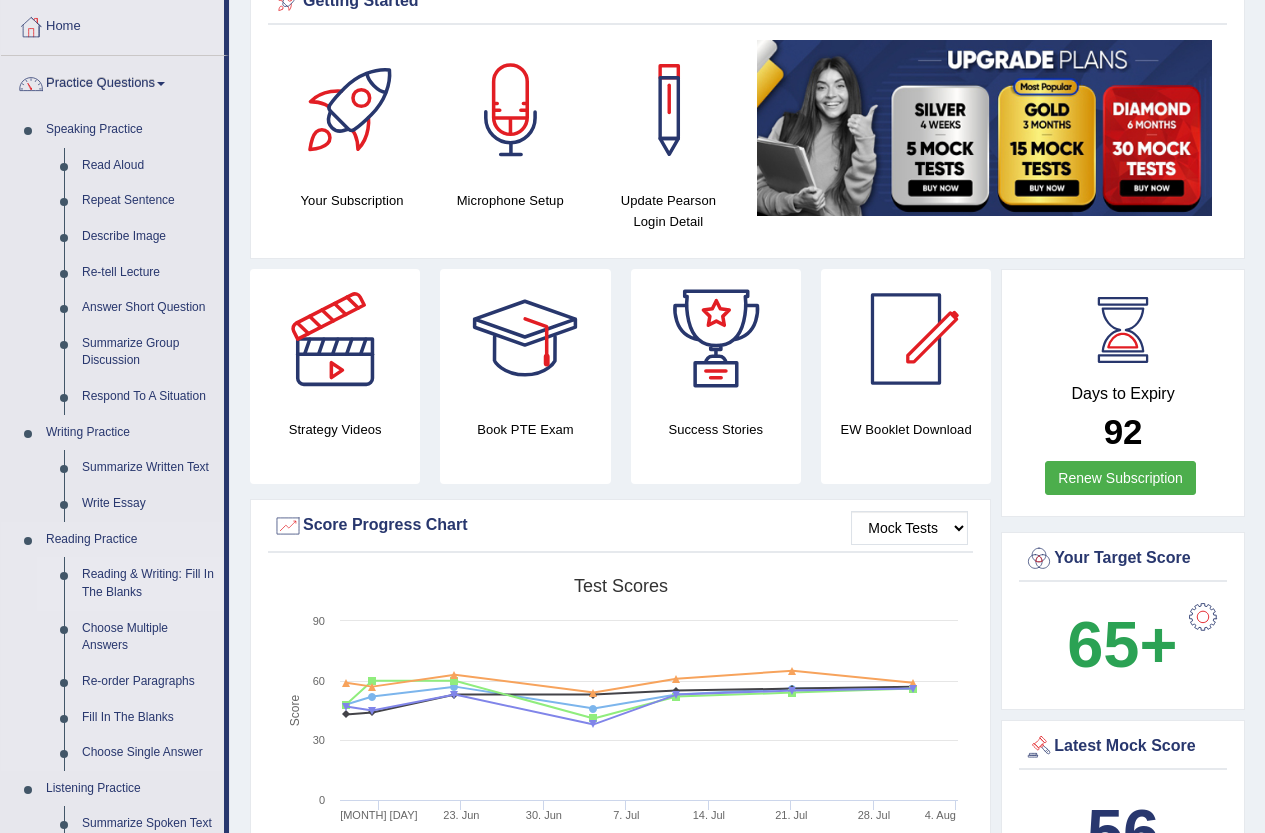 click on "Reading & Writing: Fill In The Blanks" at bounding box center (148, 583) 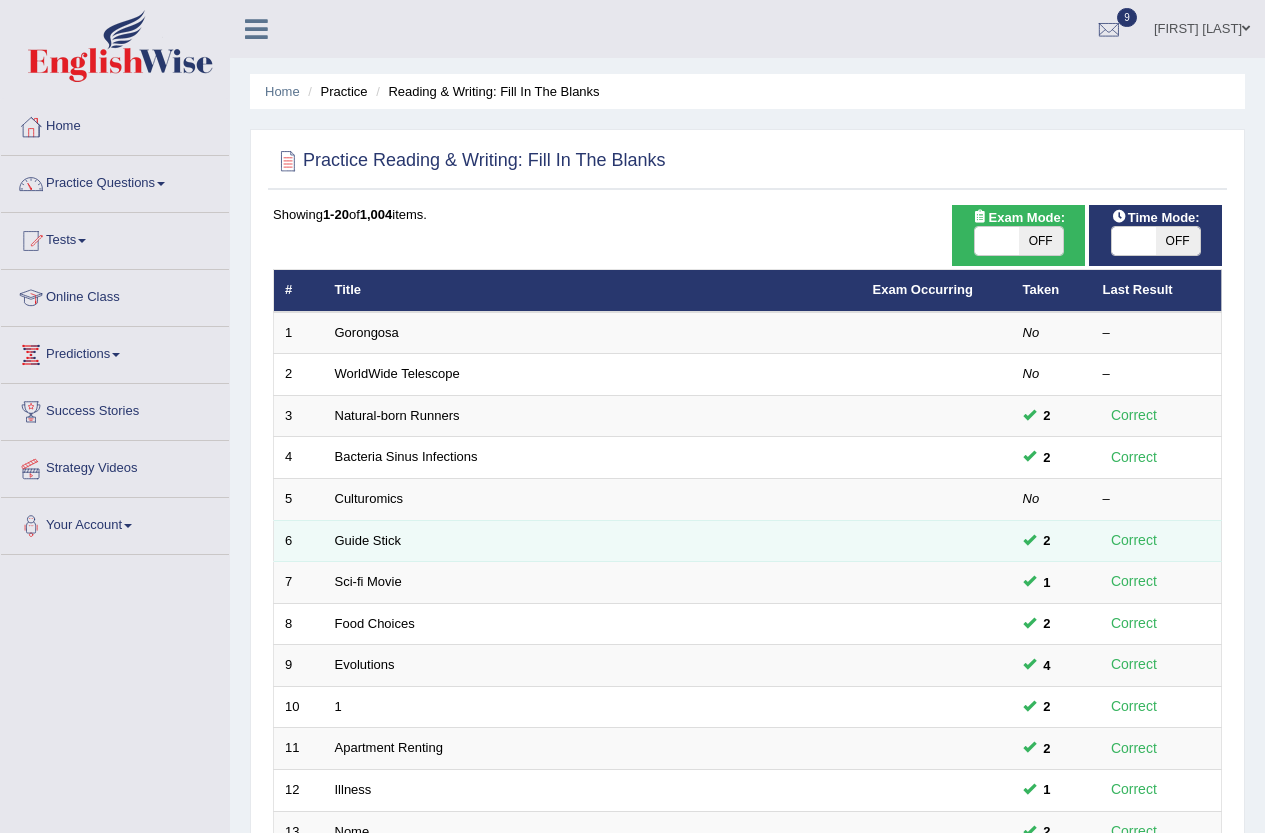 scroll, scrollTop: 0, scrollLeft: 0, axis: both 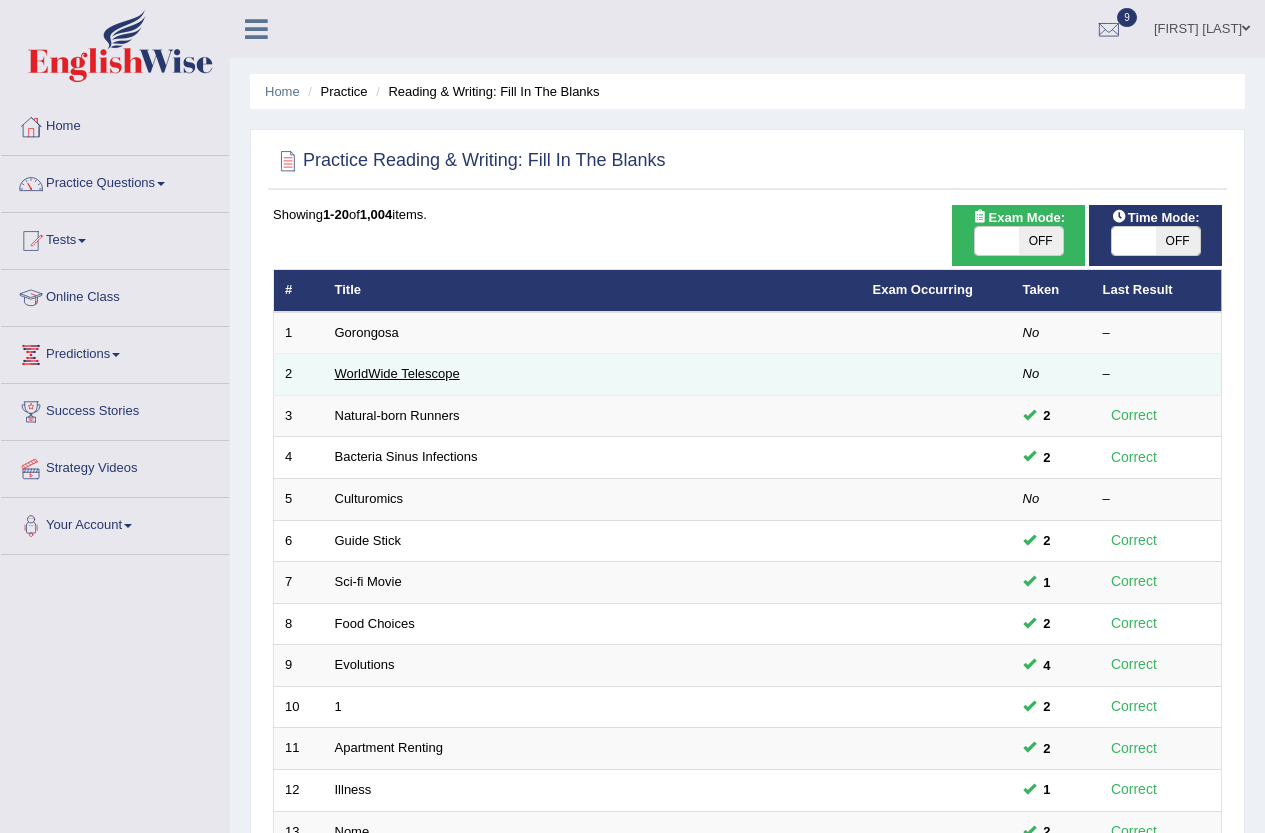 click on "WorldWide Telescope" at bounding box center (397, 373) 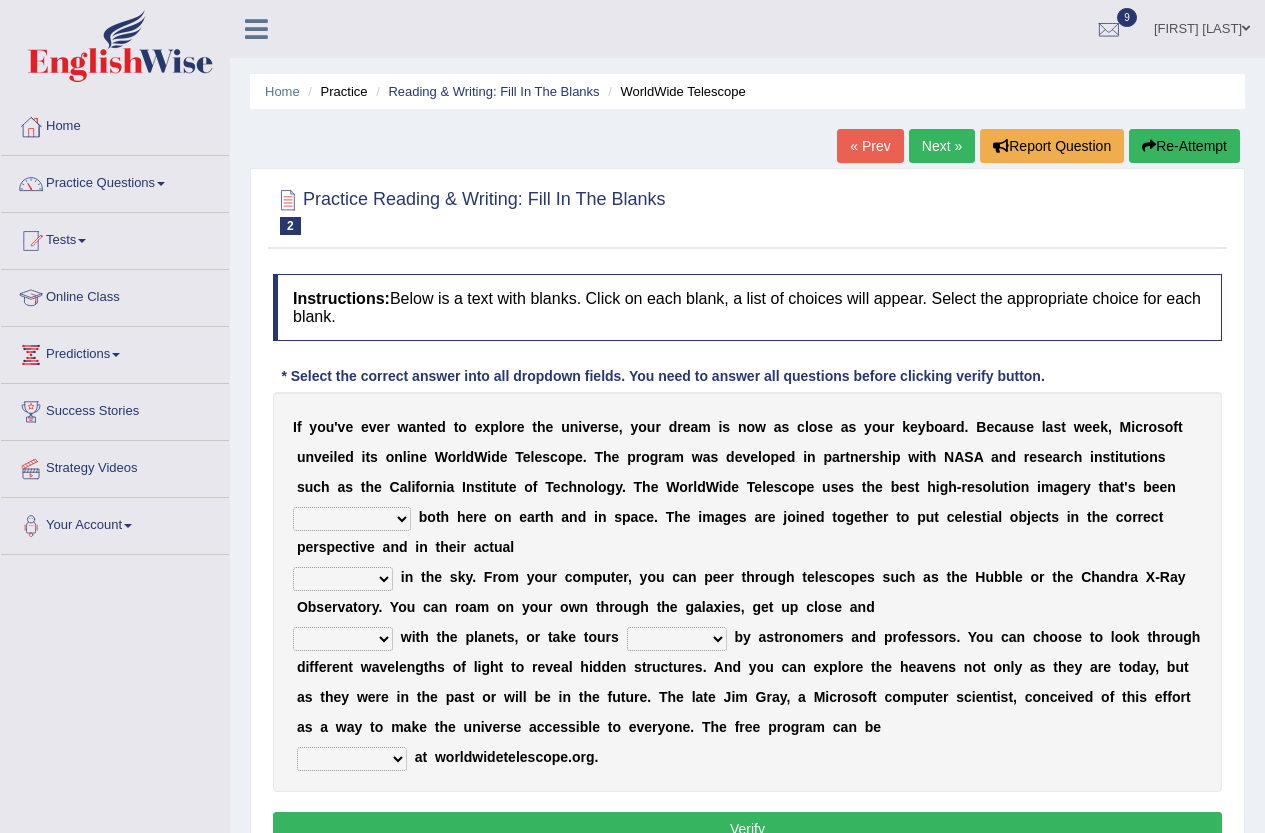 scroll, scrollTop: 0, scrollLeft: 0, axis: both 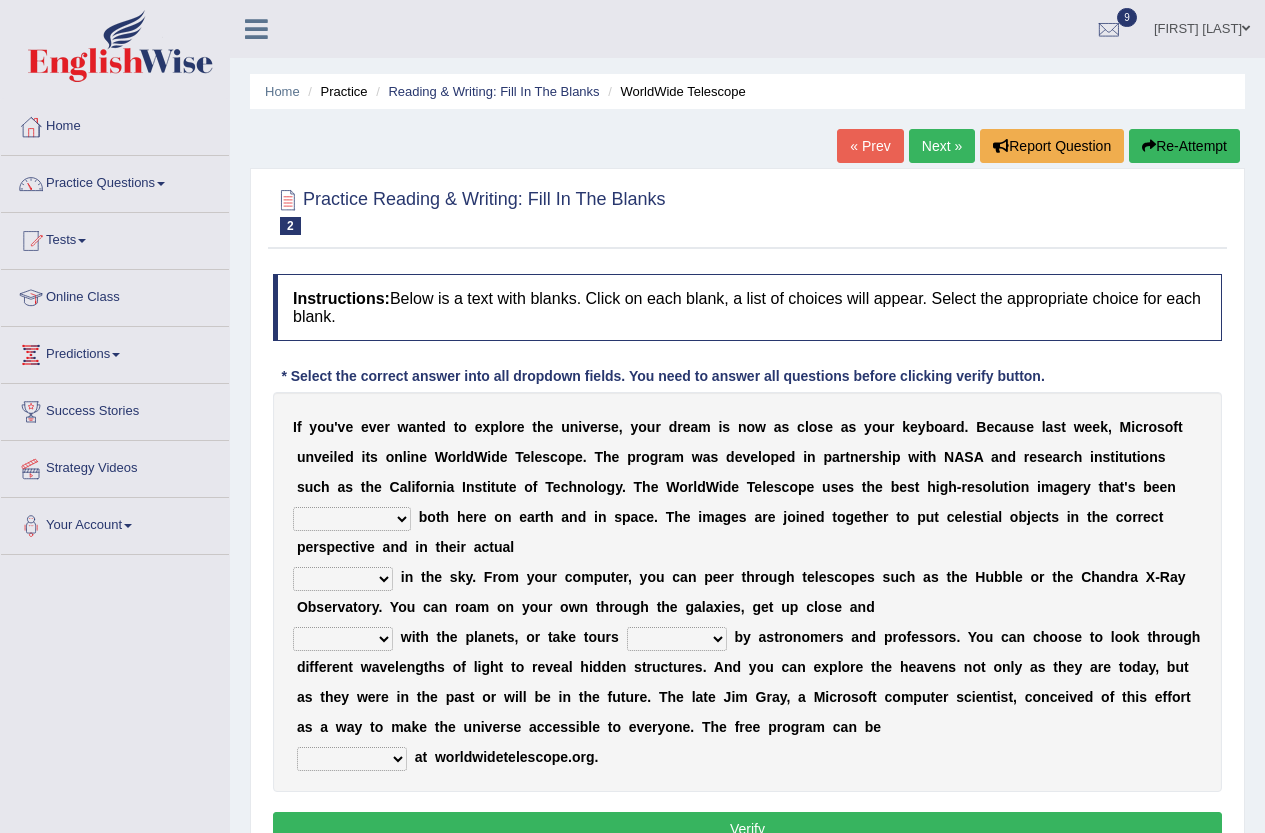 click on "degraded ascended remonstrated generated" at bounding box center (352, 519) 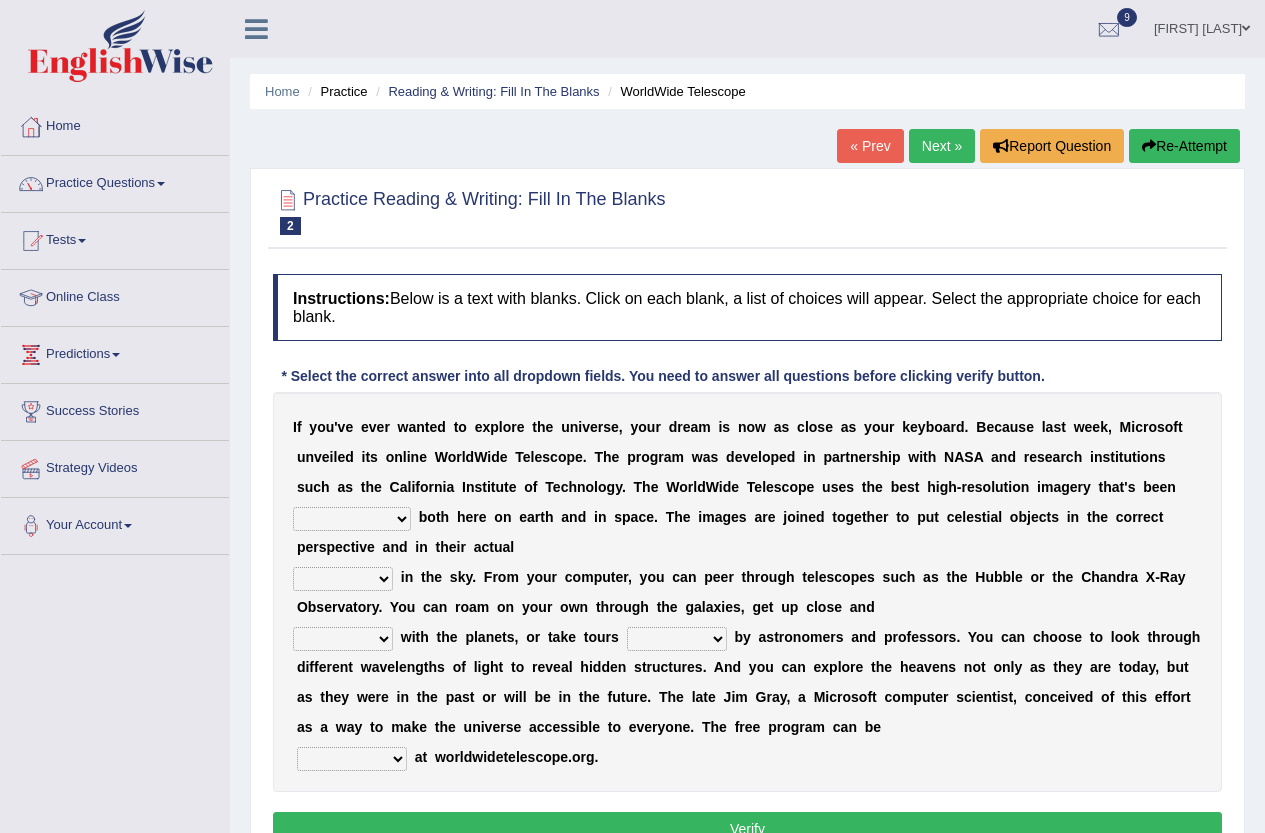 select on "generated" 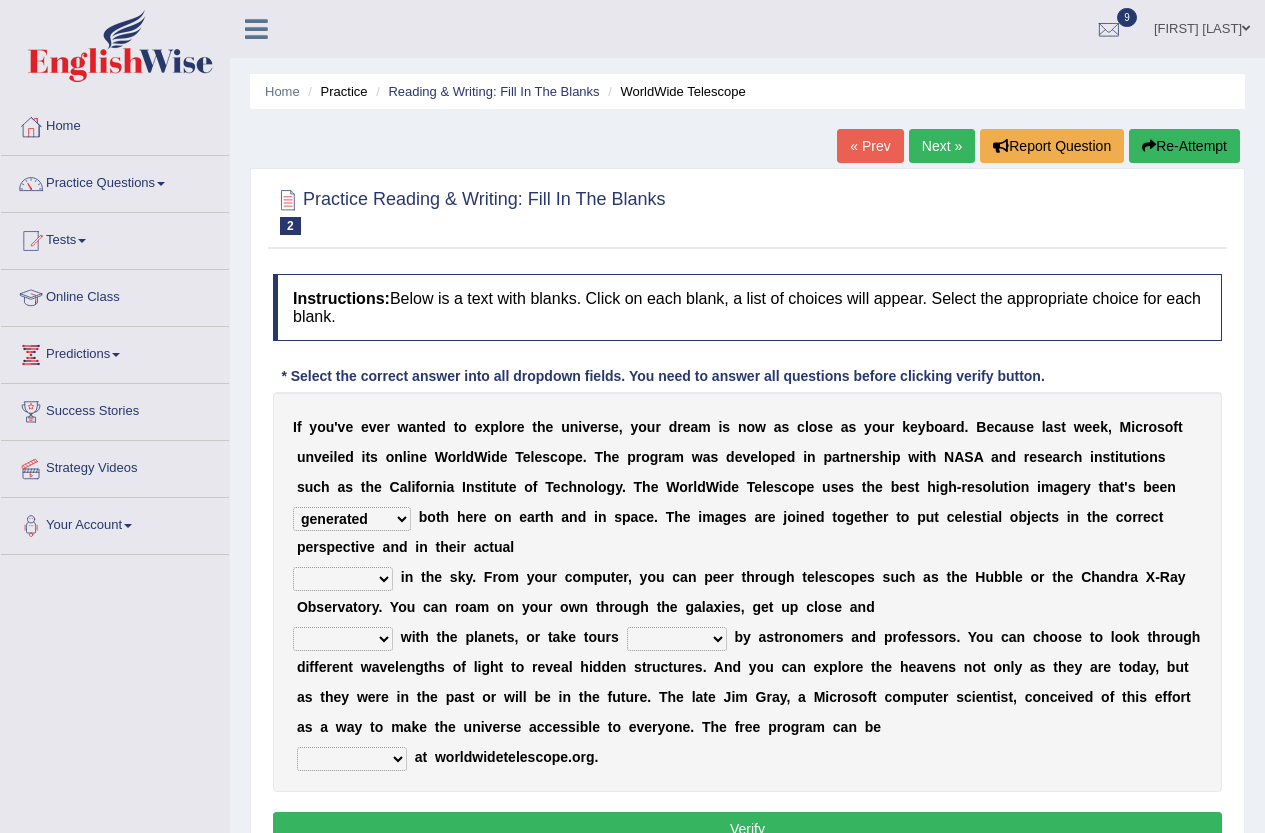 click on "degraded ascended remonstrated generated" at bounding box center [352, 519] 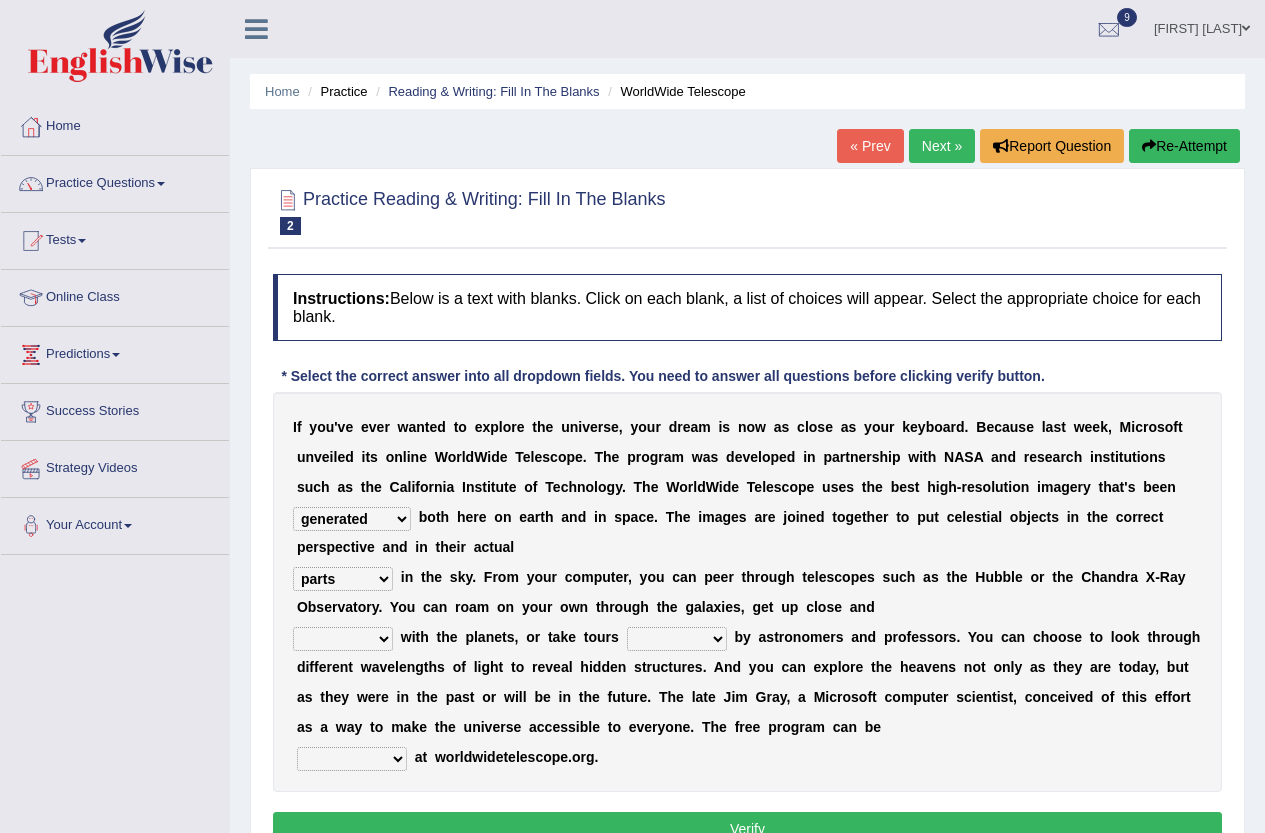 click on "aspects parts conditions positions" at bounding box center [343, 579] 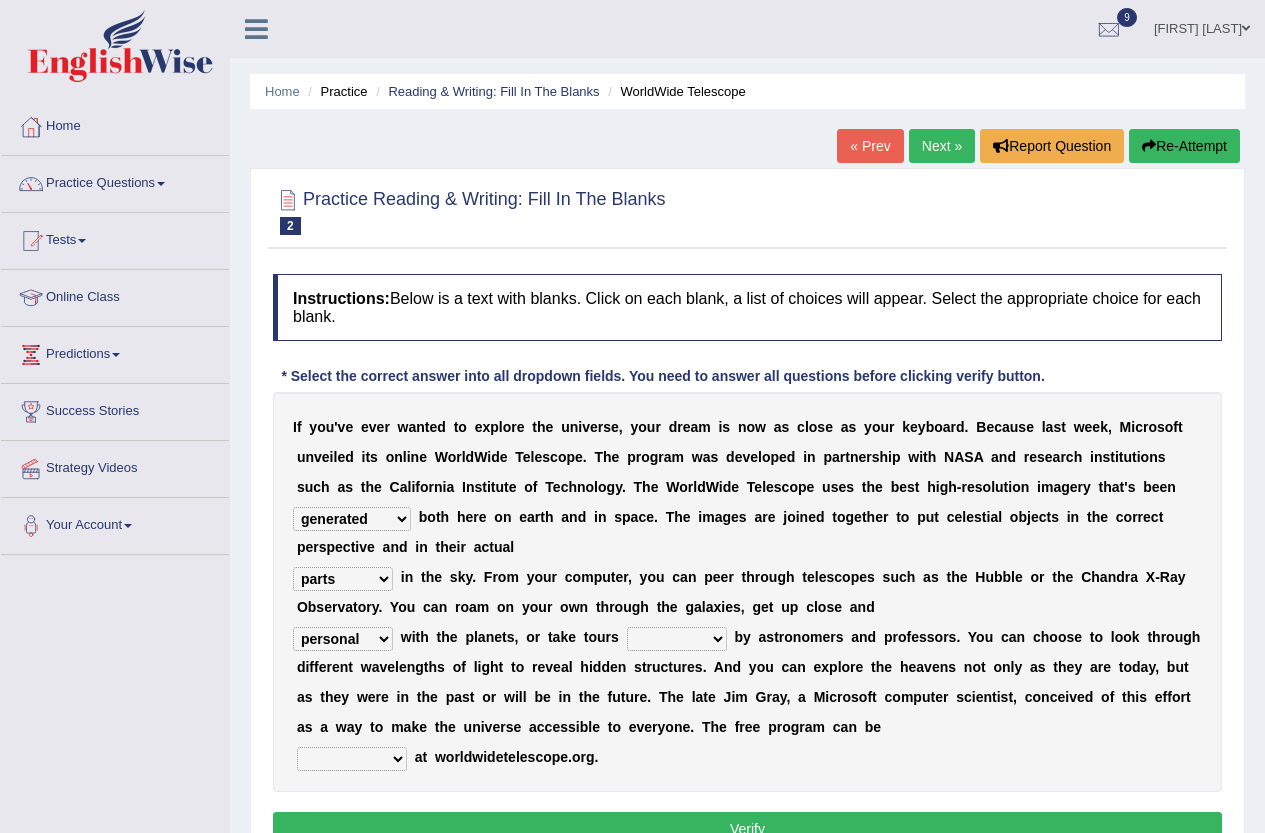 click on "guide guided guiding to guide" at bounding box center (677, 639) 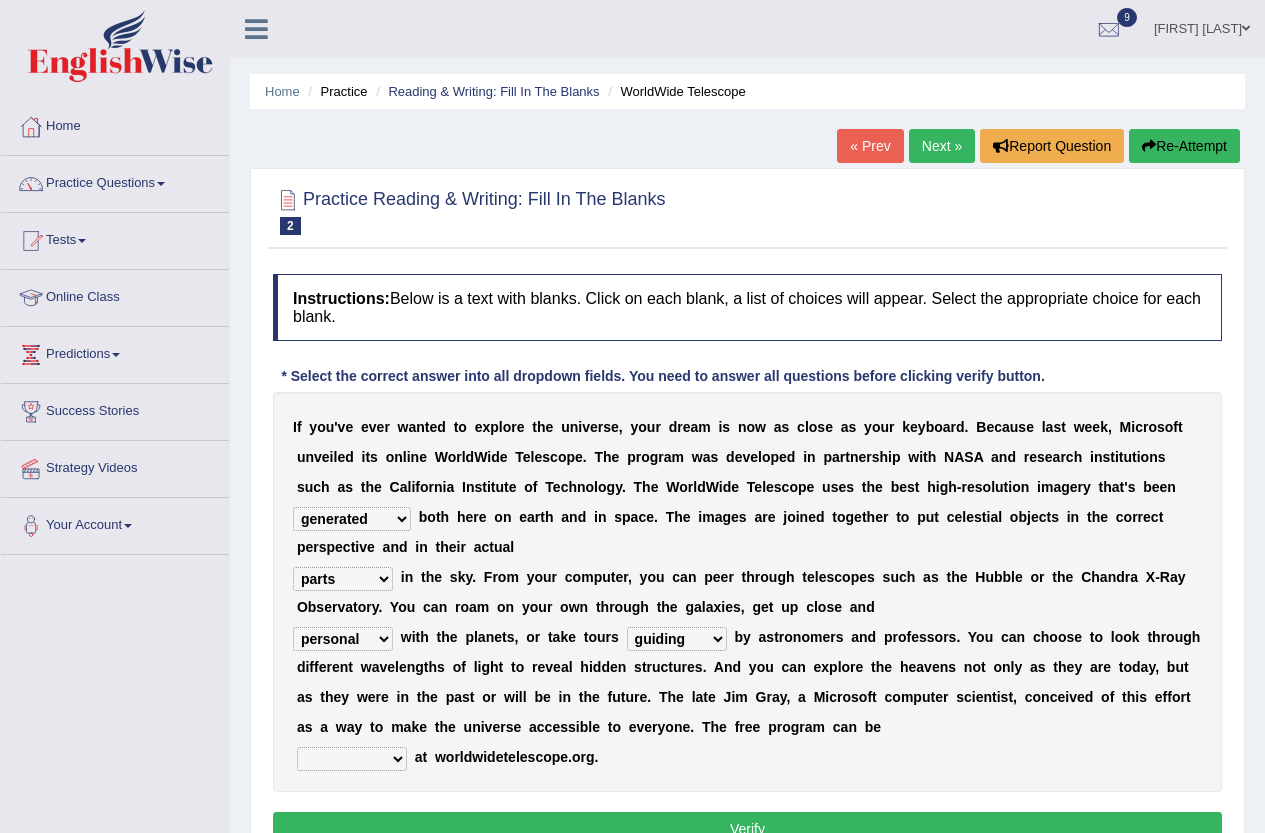 click on "upheld downloaded loaded posted" at bounding box center (352, 759) 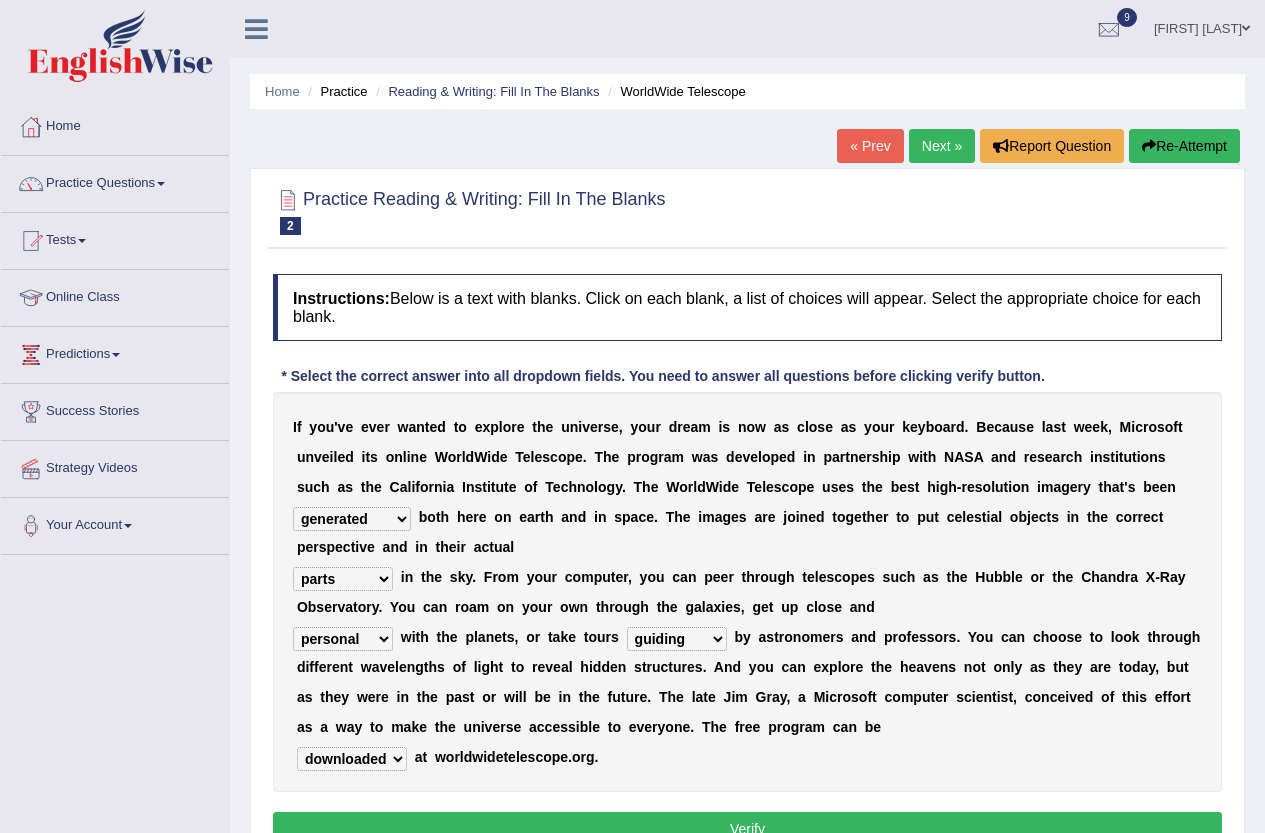 click on "upheld downloaded loaded posted" at bounding box center (352, 759) 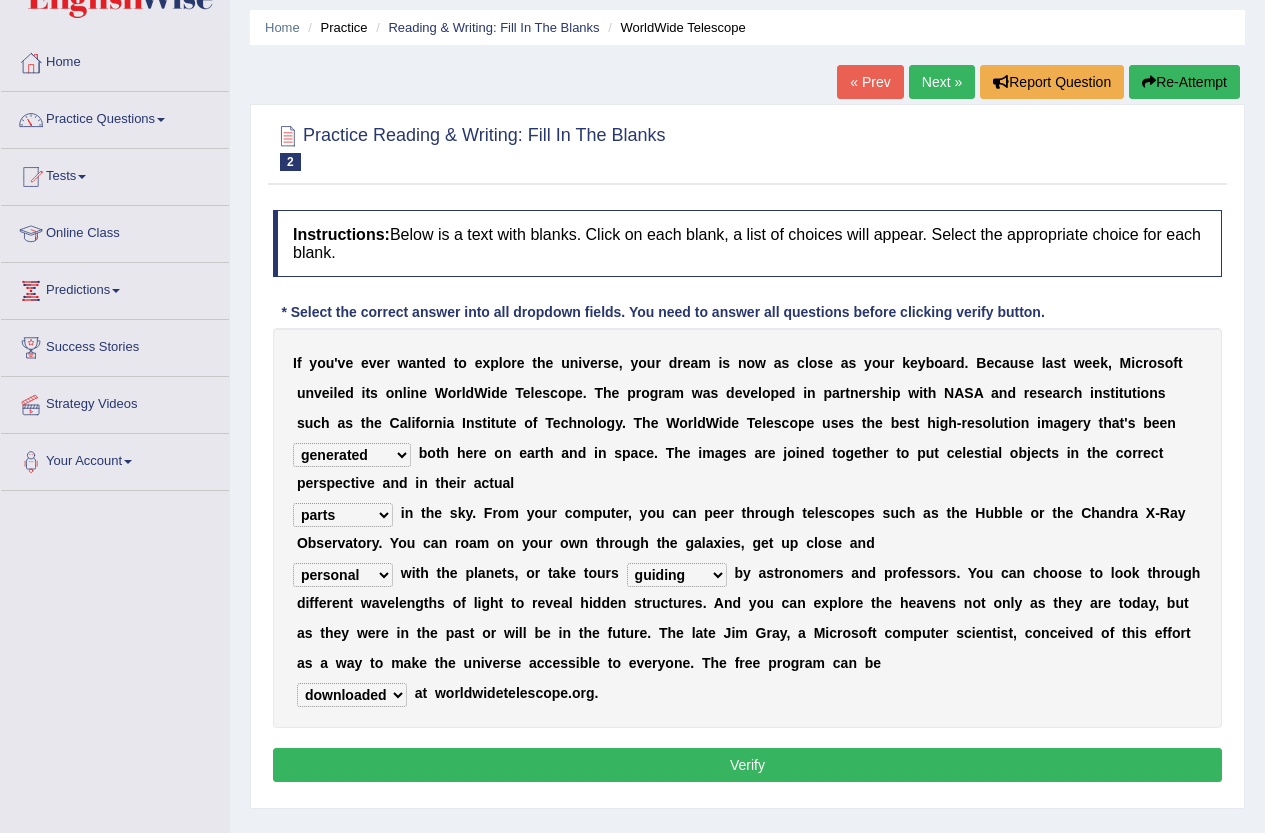 scroll, scrollTop: 100, scrollLeft: 0, axis: vertical 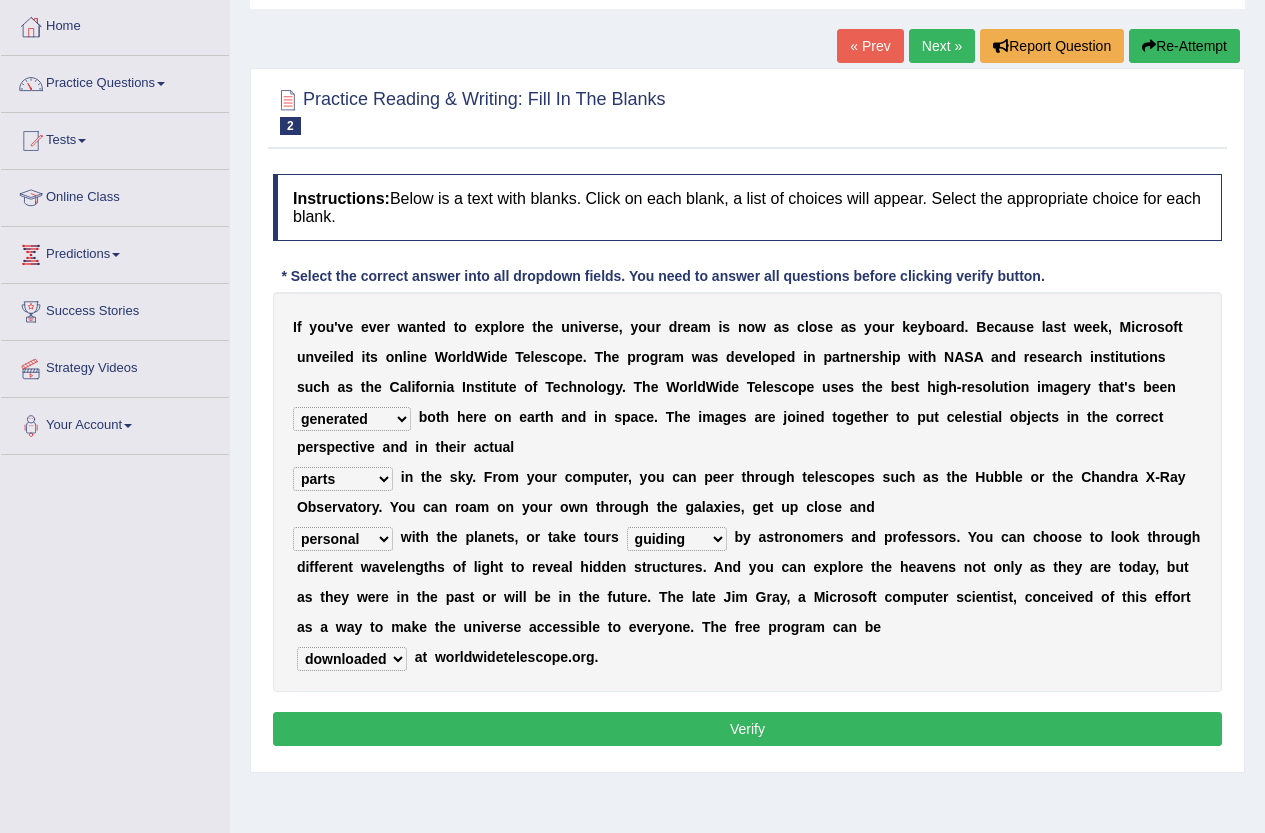 click on "Verify" at bounding box center (747, 729) 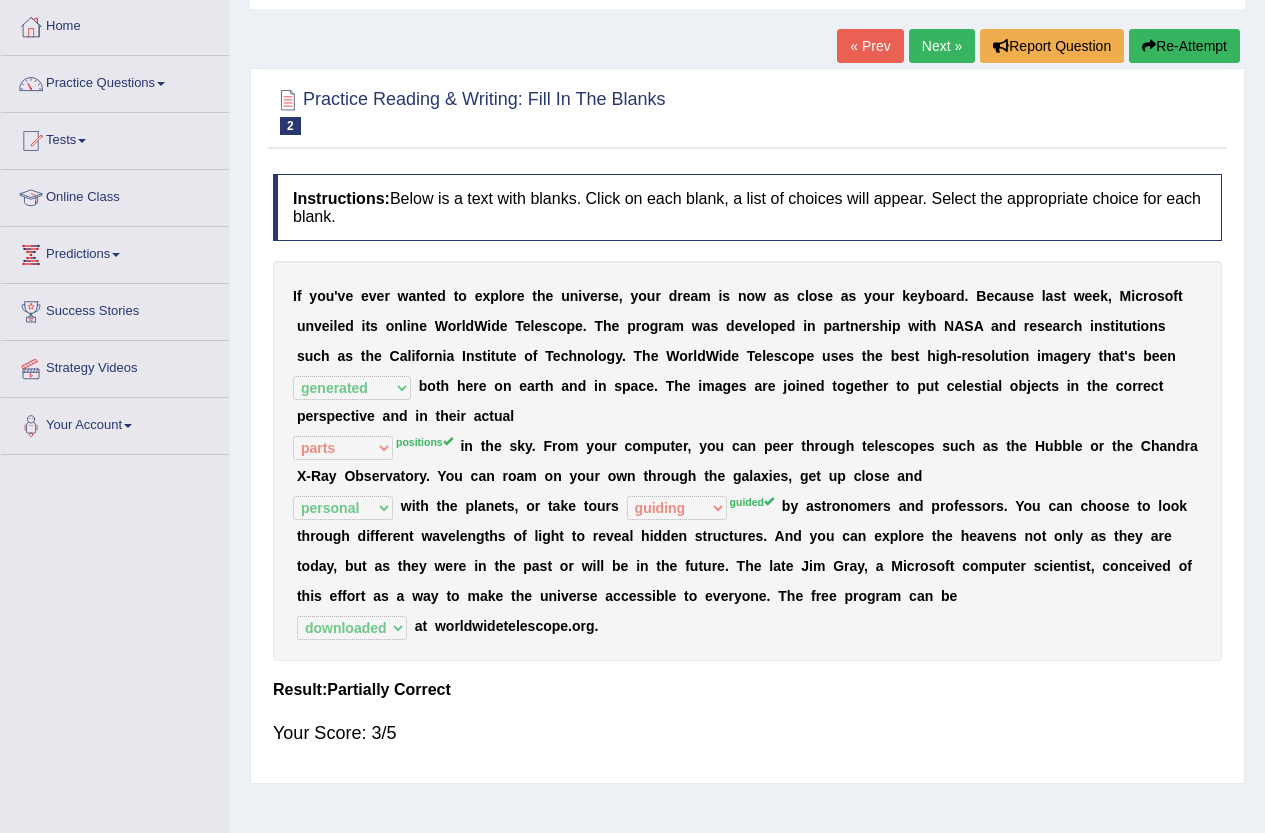 click on "Re-Attempt" at bounding box center [1184, 46] 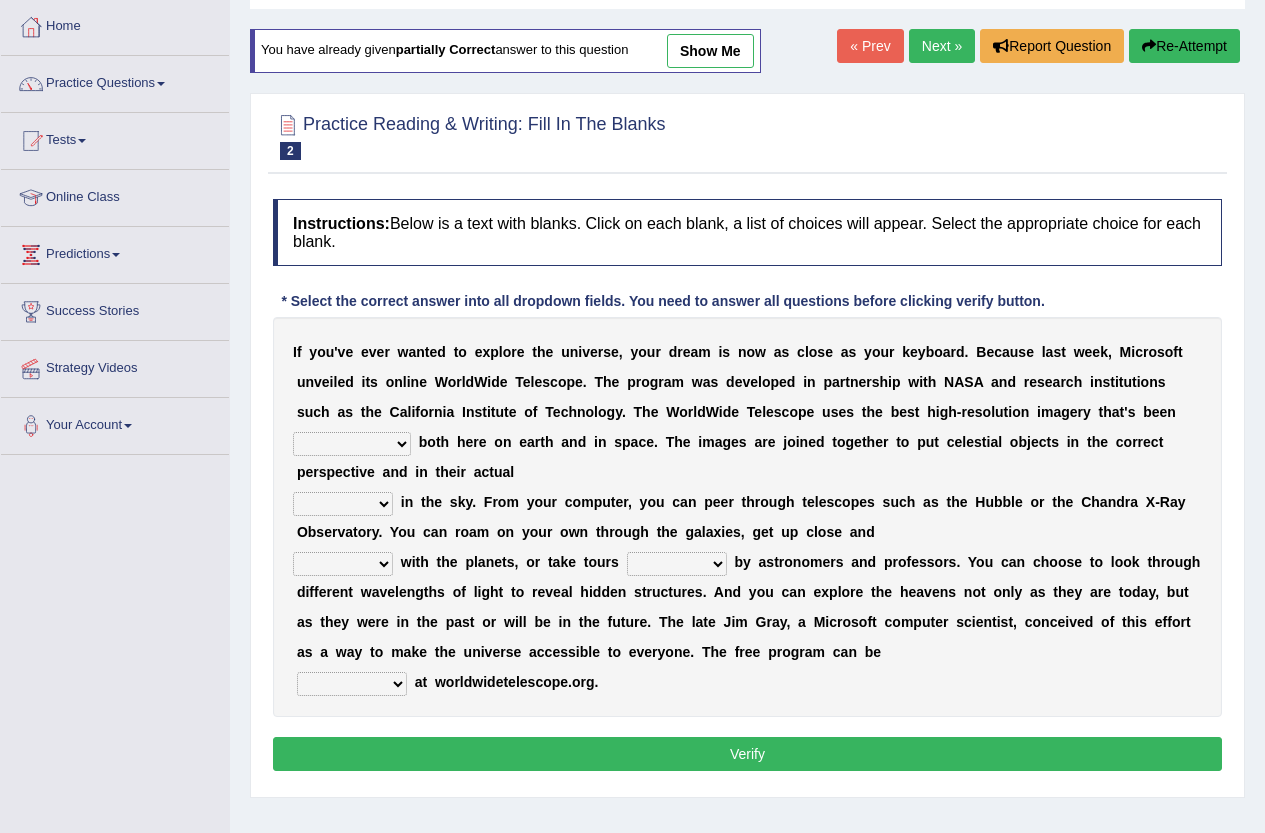 scroll, scrollTop: 0, scrollLeft: 0, axis: both 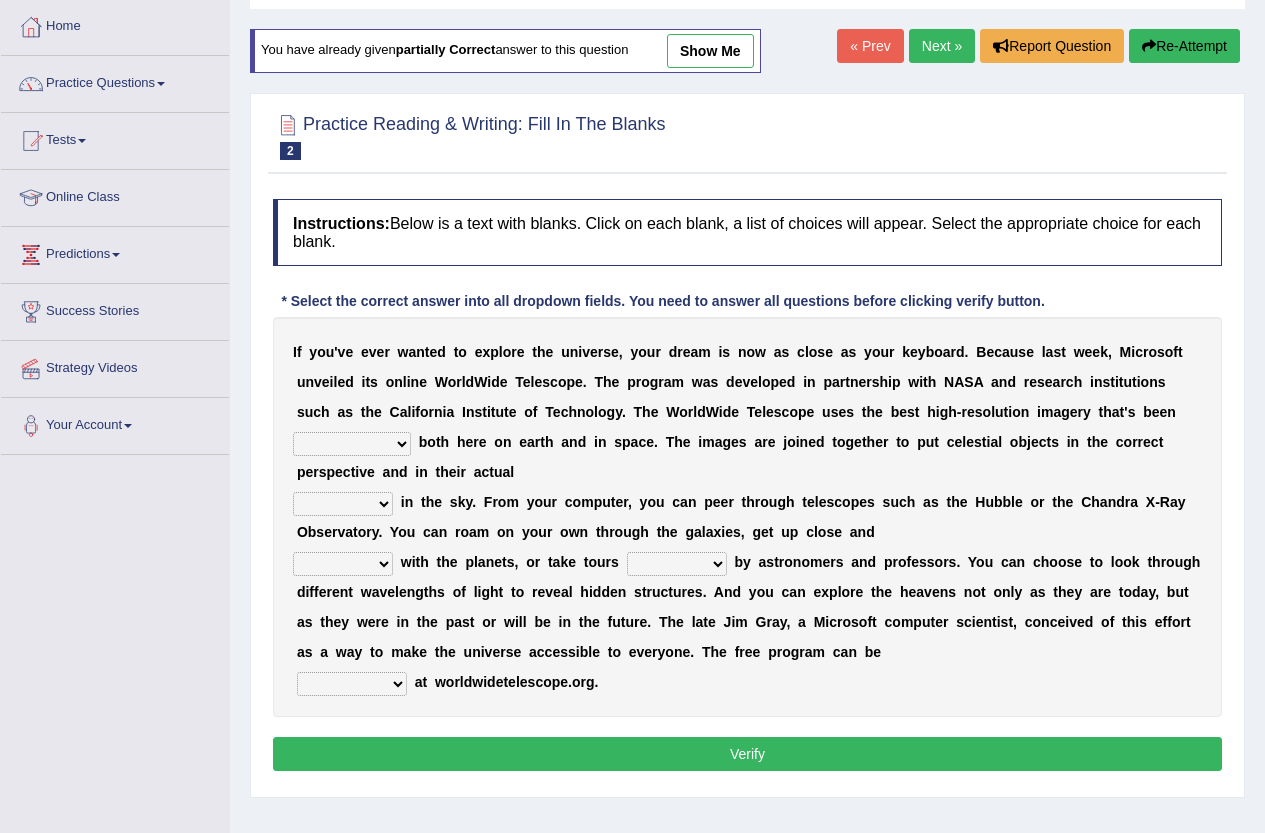 select on "generated" 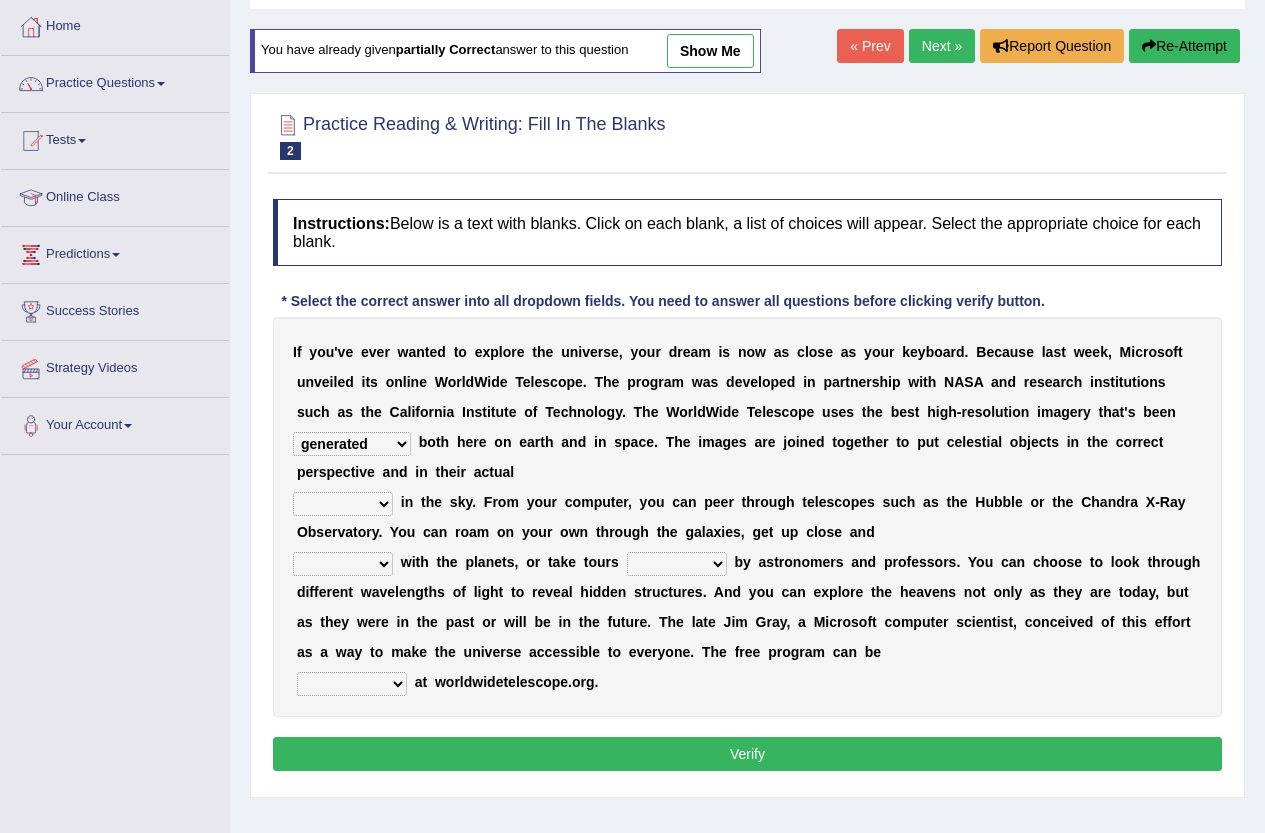 click on "aspects parts conditions positions" at bounding box center (343, 504) 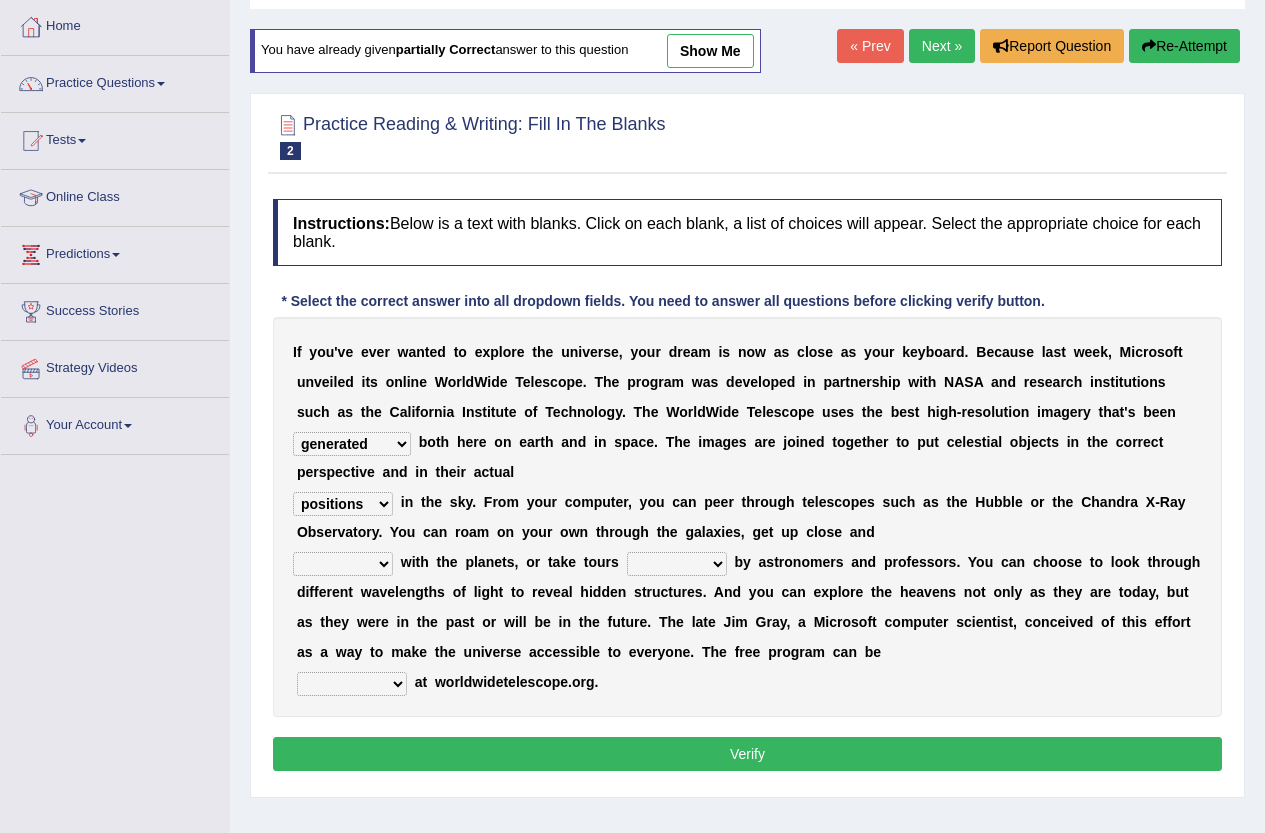 click on "personal individual apart polite" at bounding box center [343, 564] 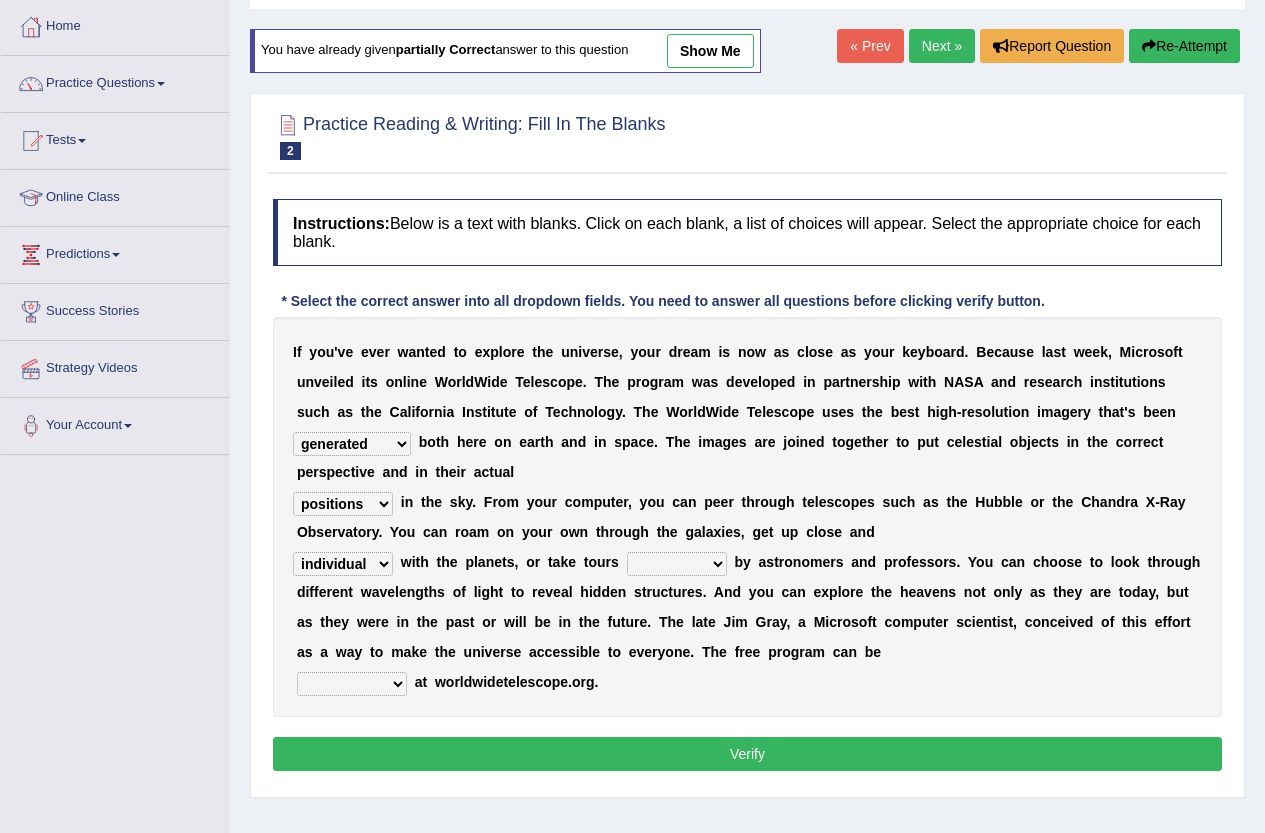 click on "personal individual apart polite" at bounding box center [343, 564] 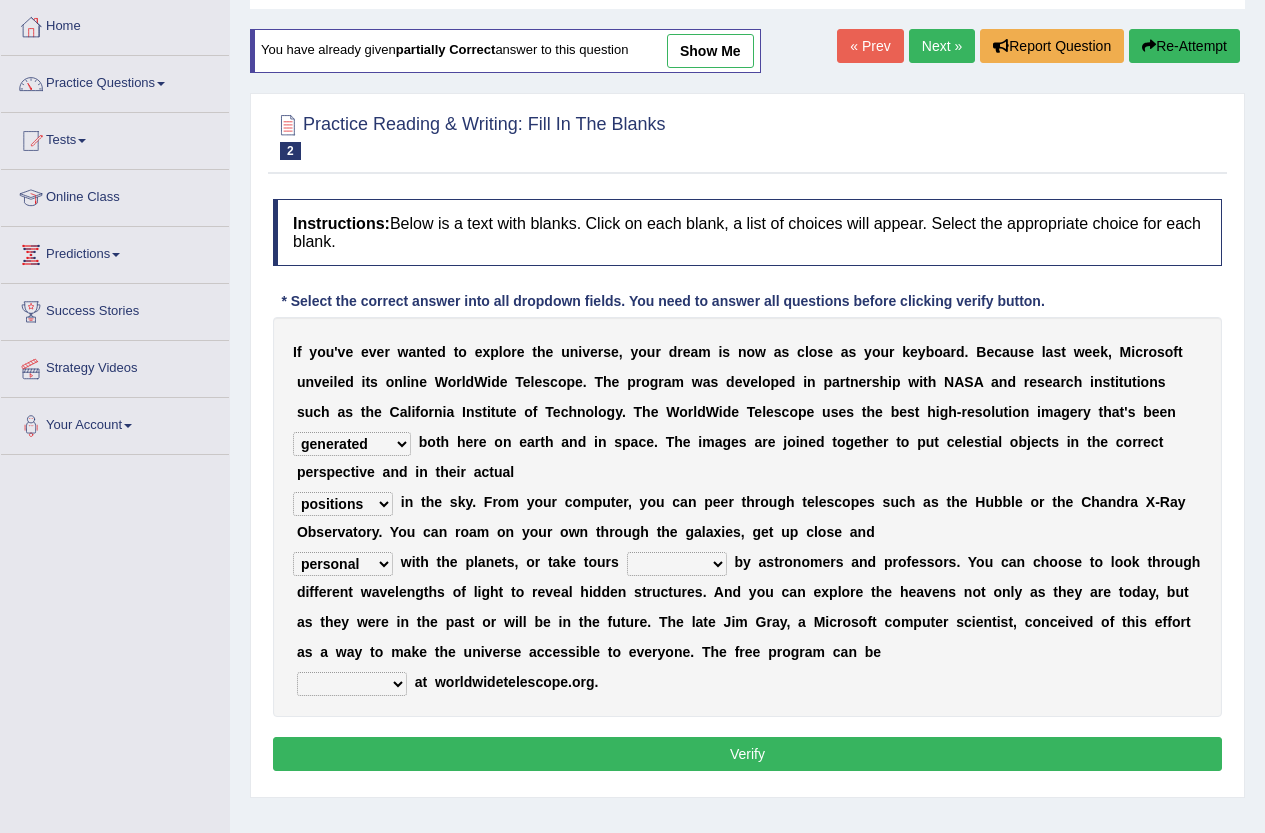 click on "guide guided guiding to guide" at bounding box center (677, 564) 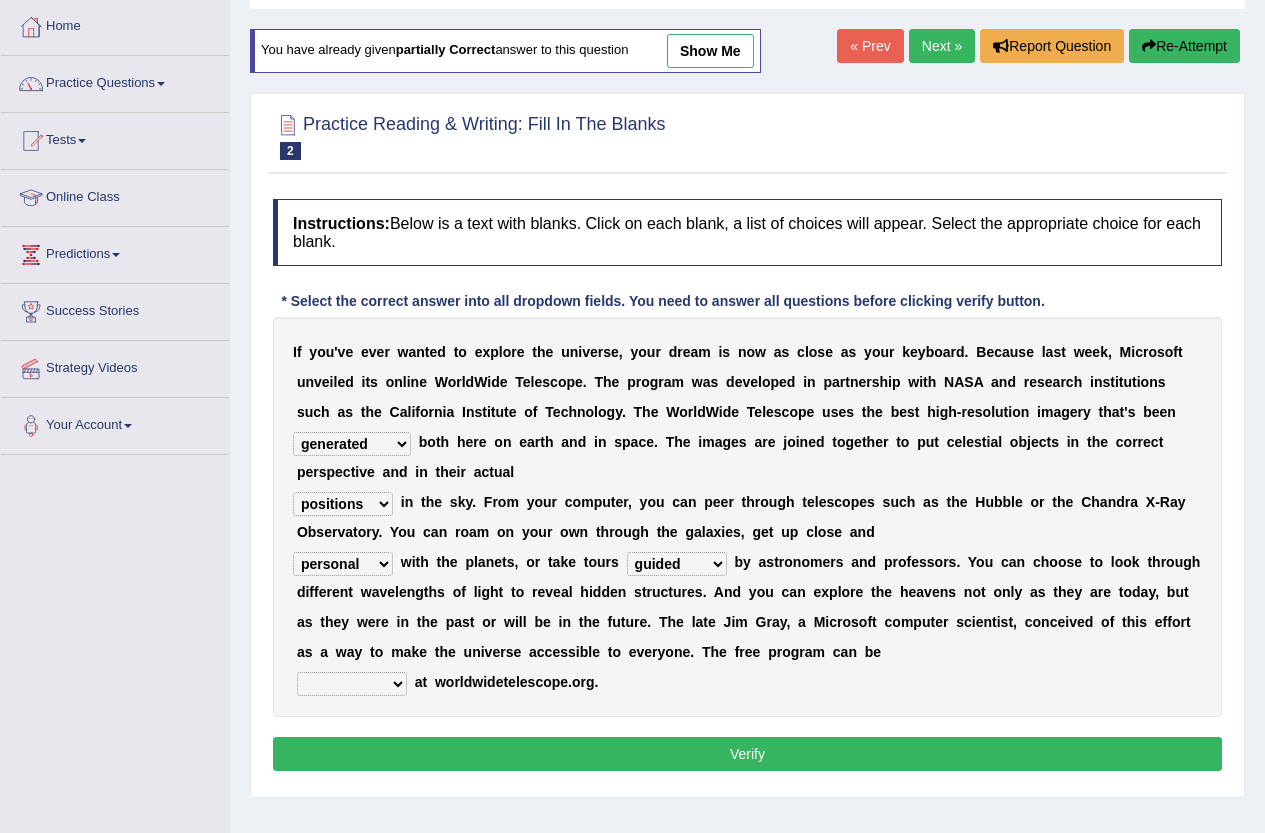 click on "upheld downloaded loaded posted" at bounding box center (352, 684) 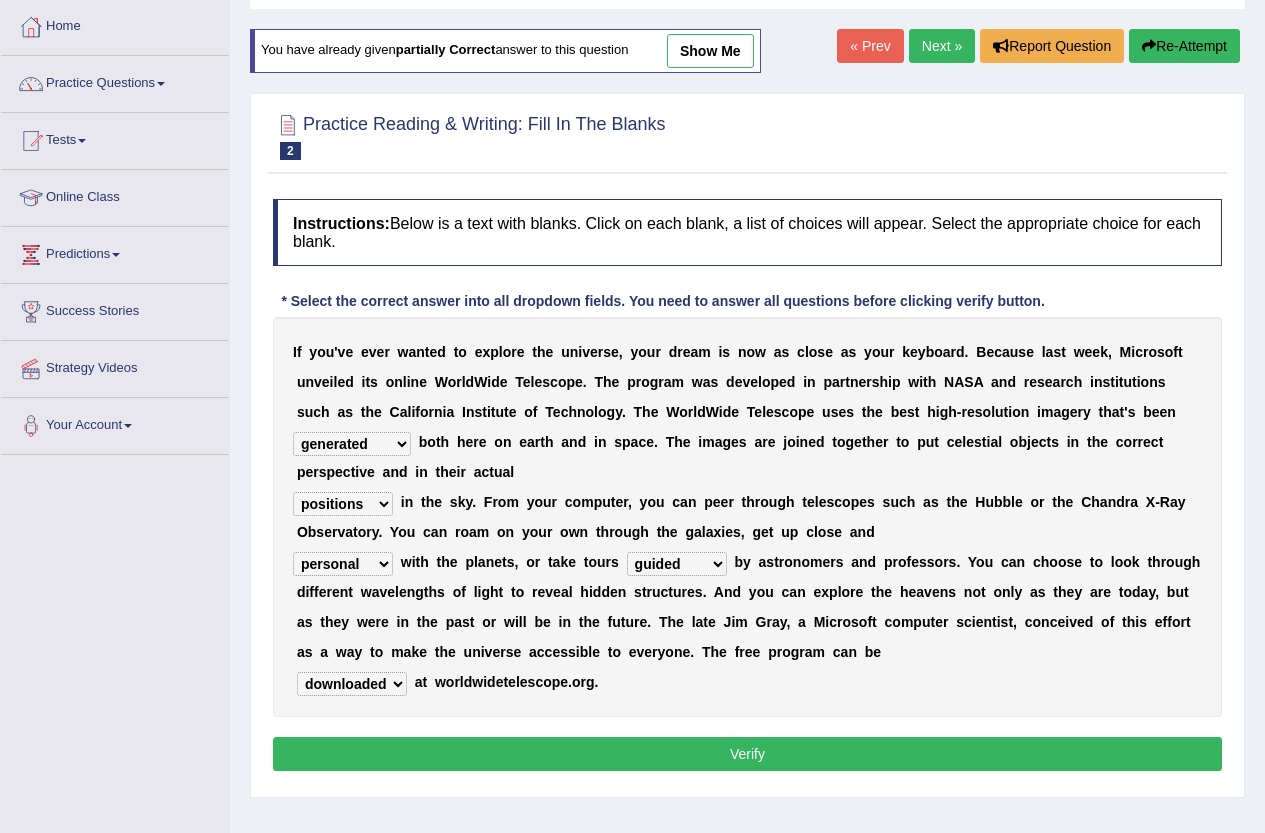click on "upheld downloaded loaded posted" at bounding box center [352, 684] 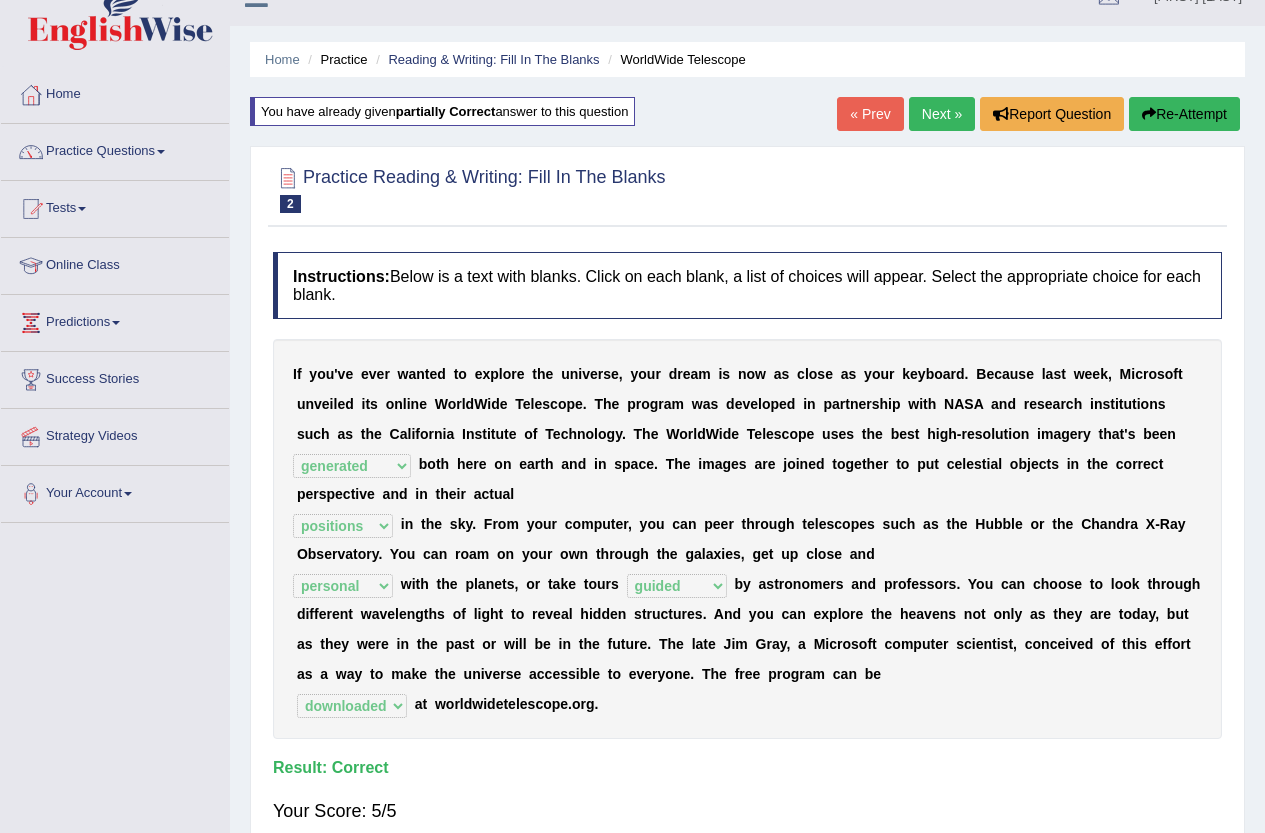 scroll, scrollTop: 0, scrollLeft: 0, axis: both 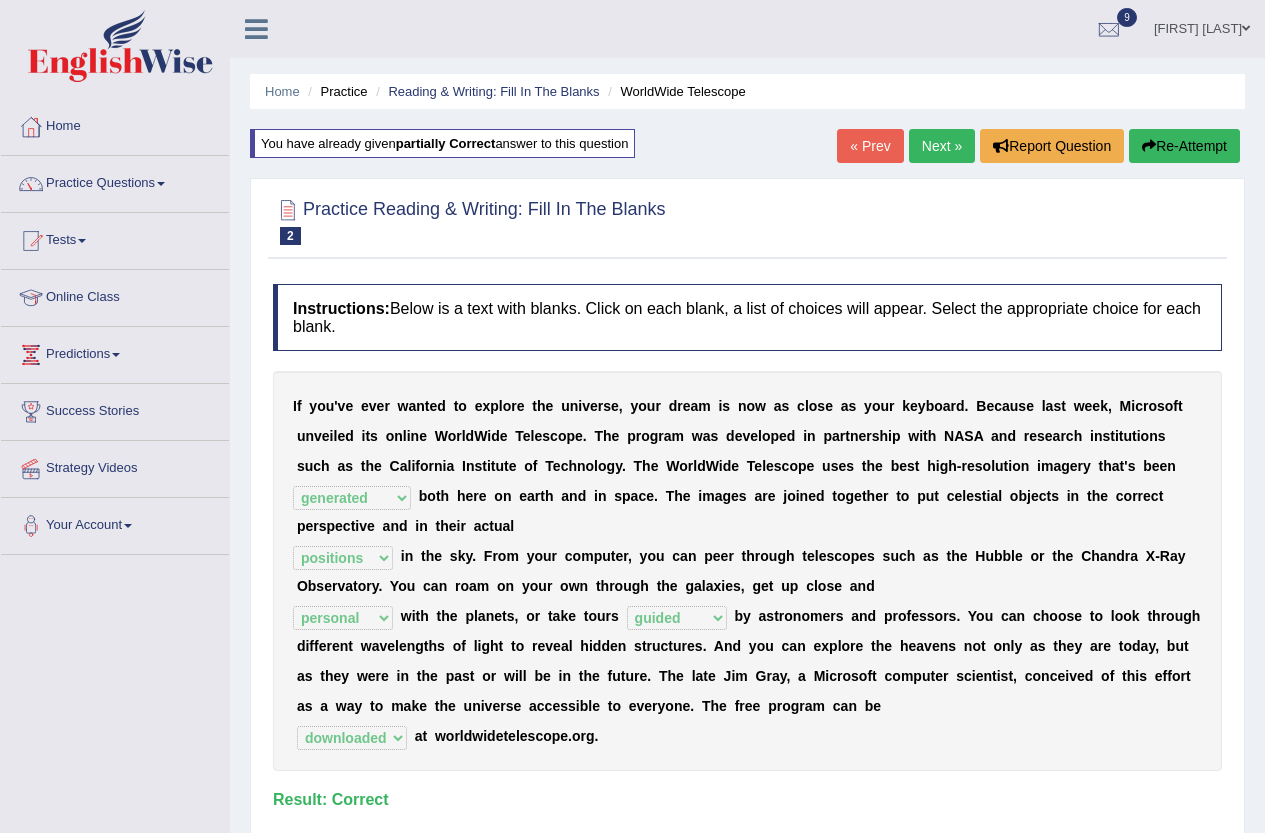 click on "« Prev" at bounding box center [870, 146] 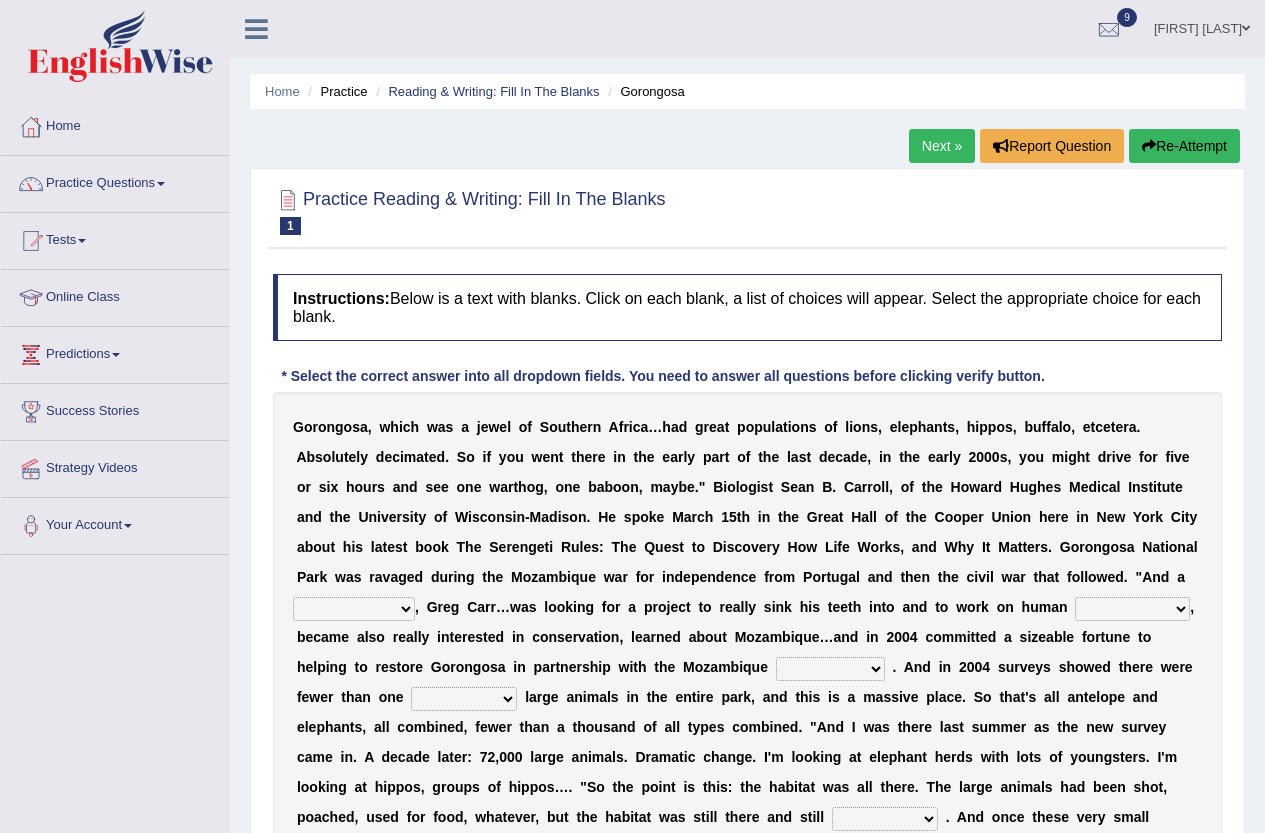 scroll, scrollTop: 0, scrollLeft: 0, axis: both 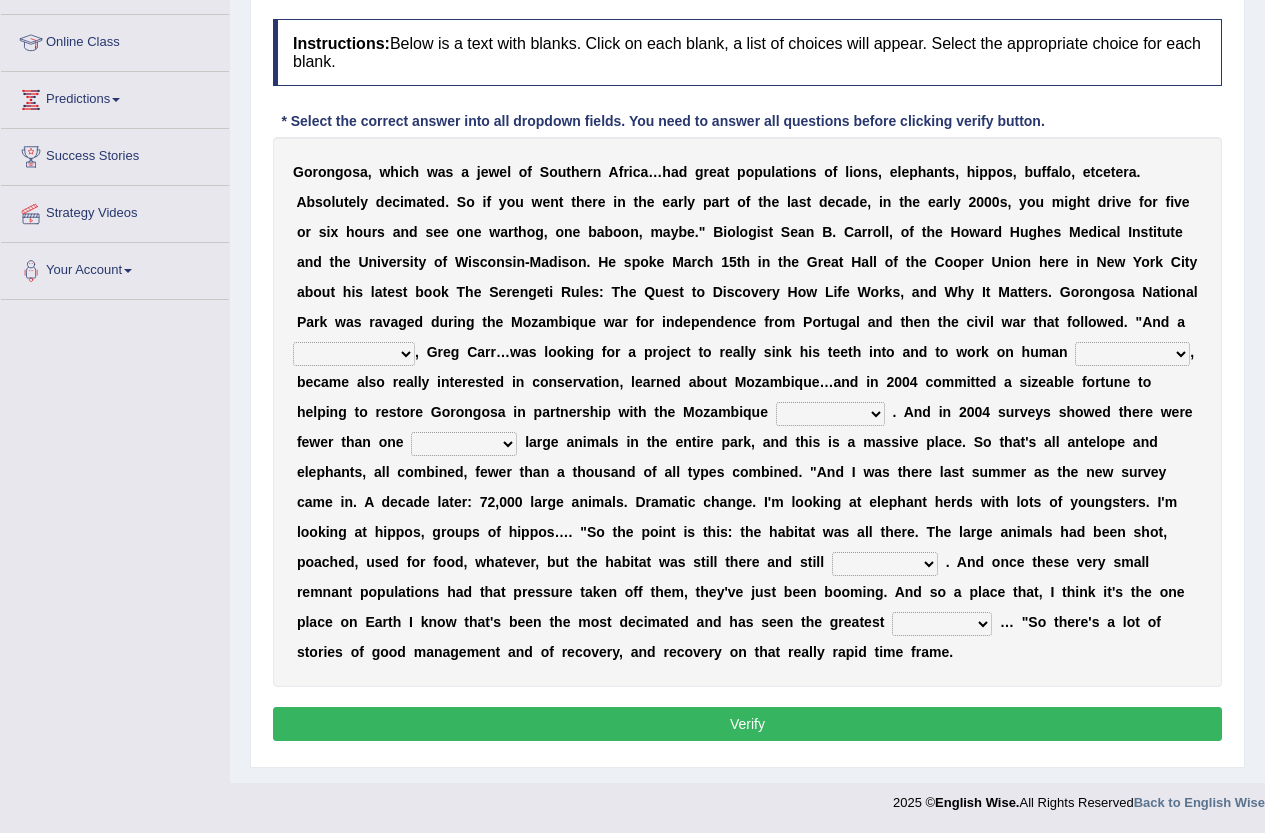 click on "passion solstice ballast philanthropist" at bounding box center [354, 354] 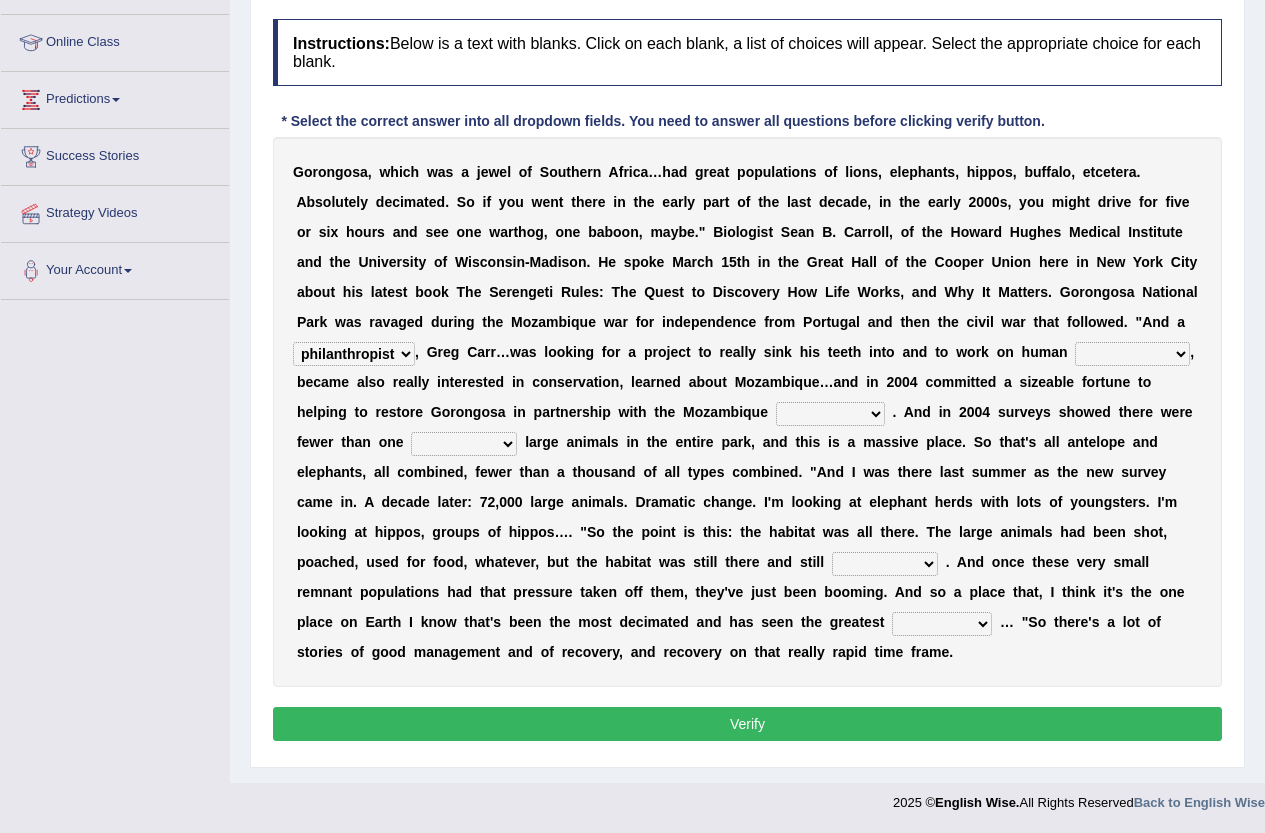 click on "passion solstice ballast philanthropist" at bounding box center [354, 354] 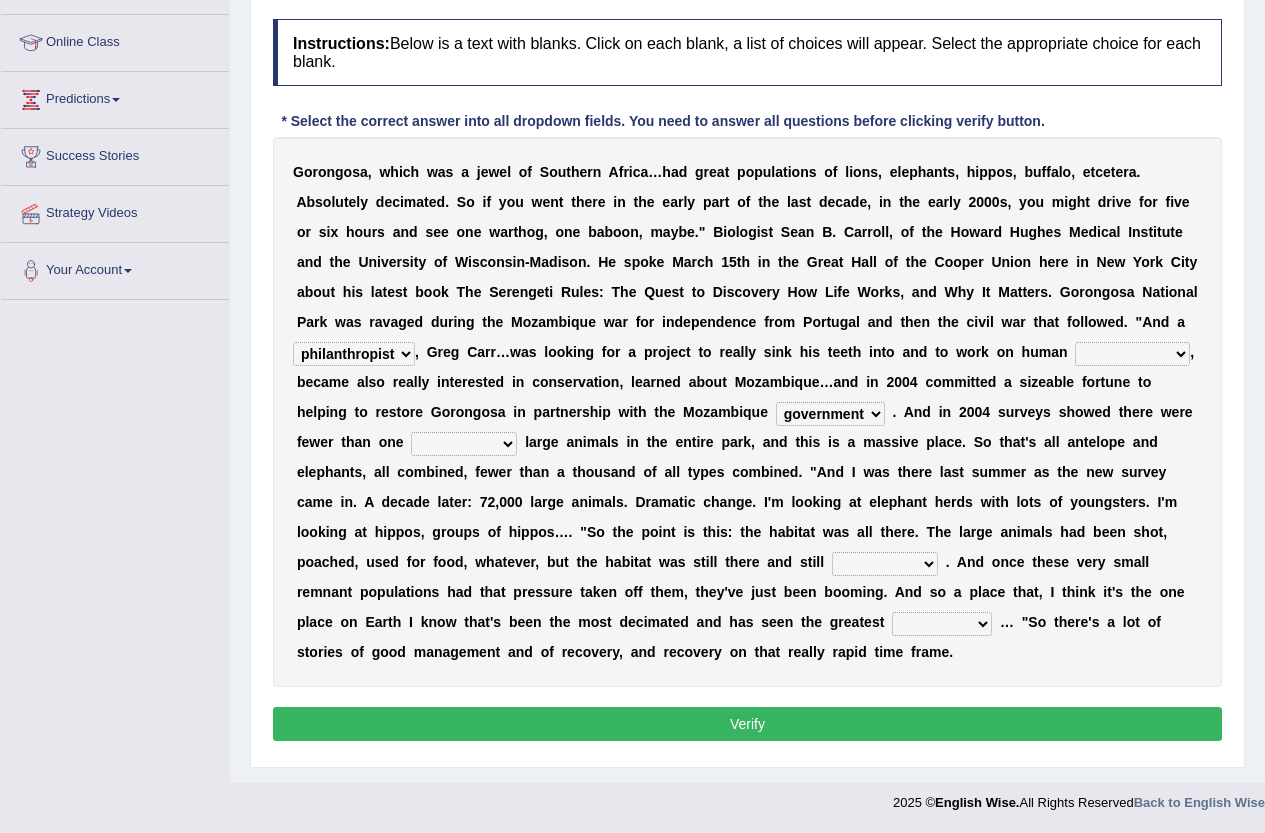 click on "negligence prevalence development malevolence" at bounding box center [1132, 354] 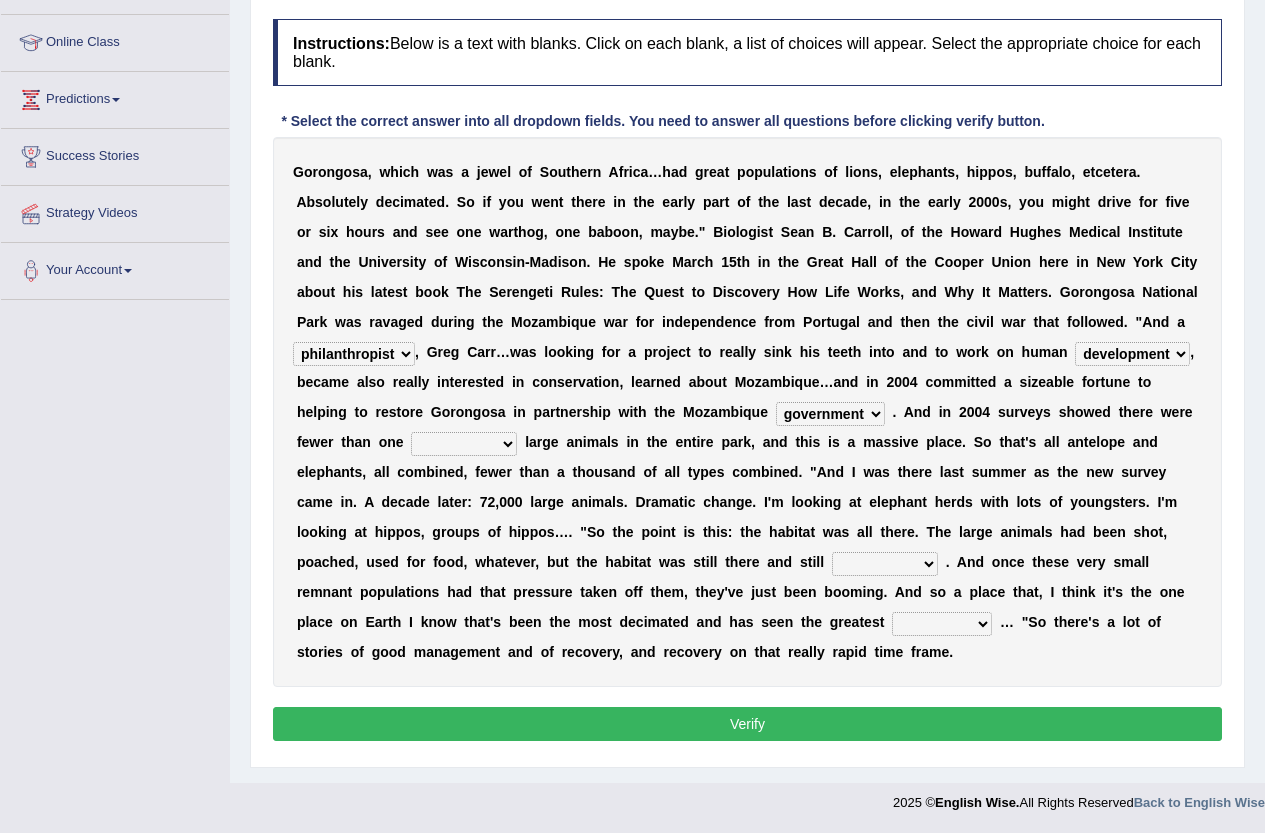click on "negligence prevalence development malevolence" at bounding box center (1132, 354) 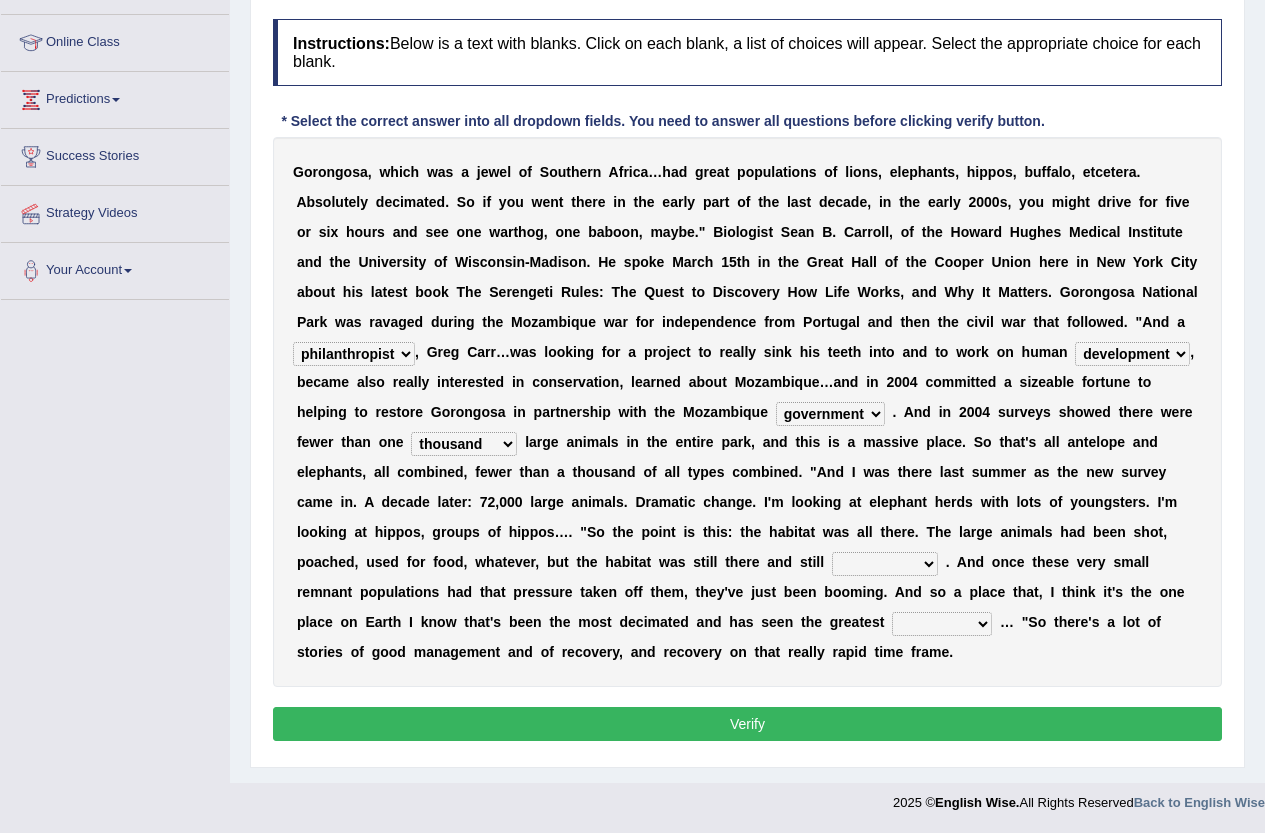 click on "assertive incidental compulsive productive" at bounding box center (885, 564) 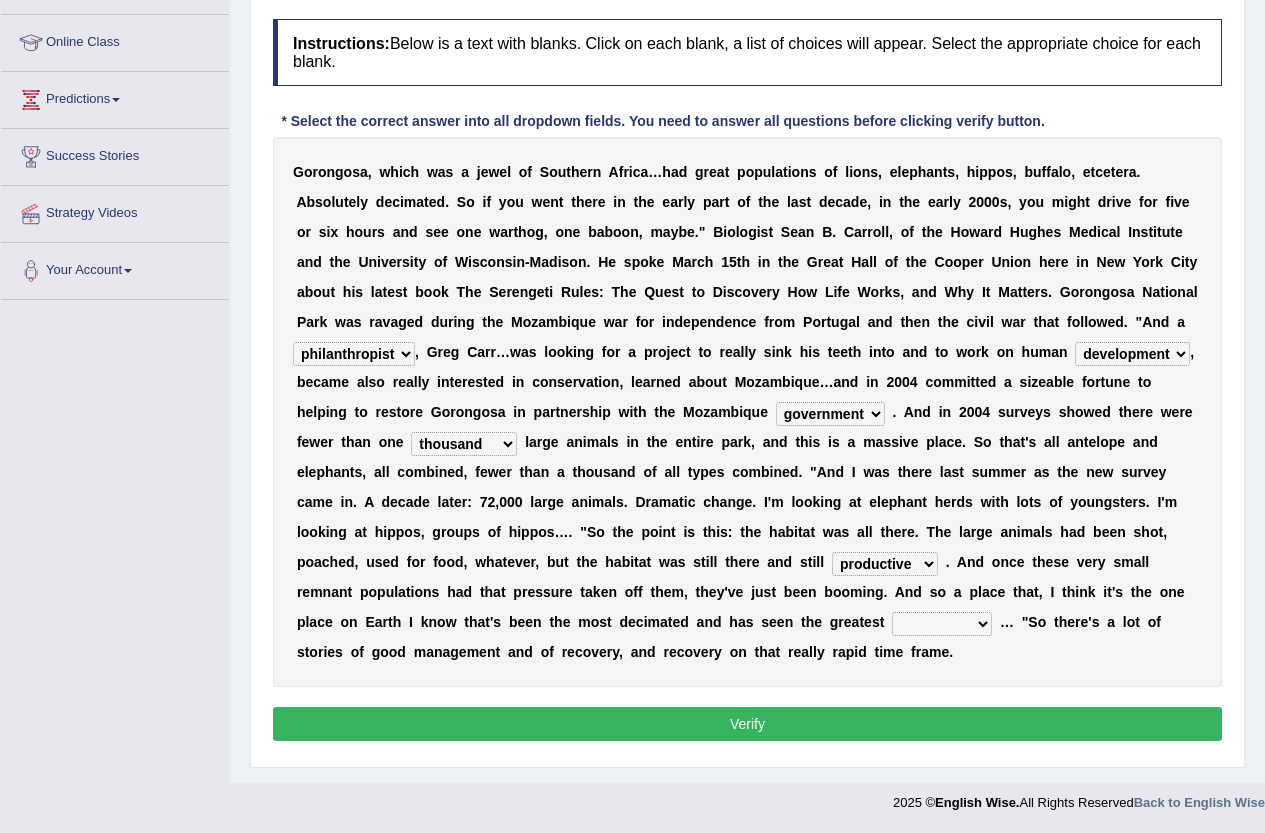 click on "assertive incidental compulsive productive" at bounding box center [885, 564] 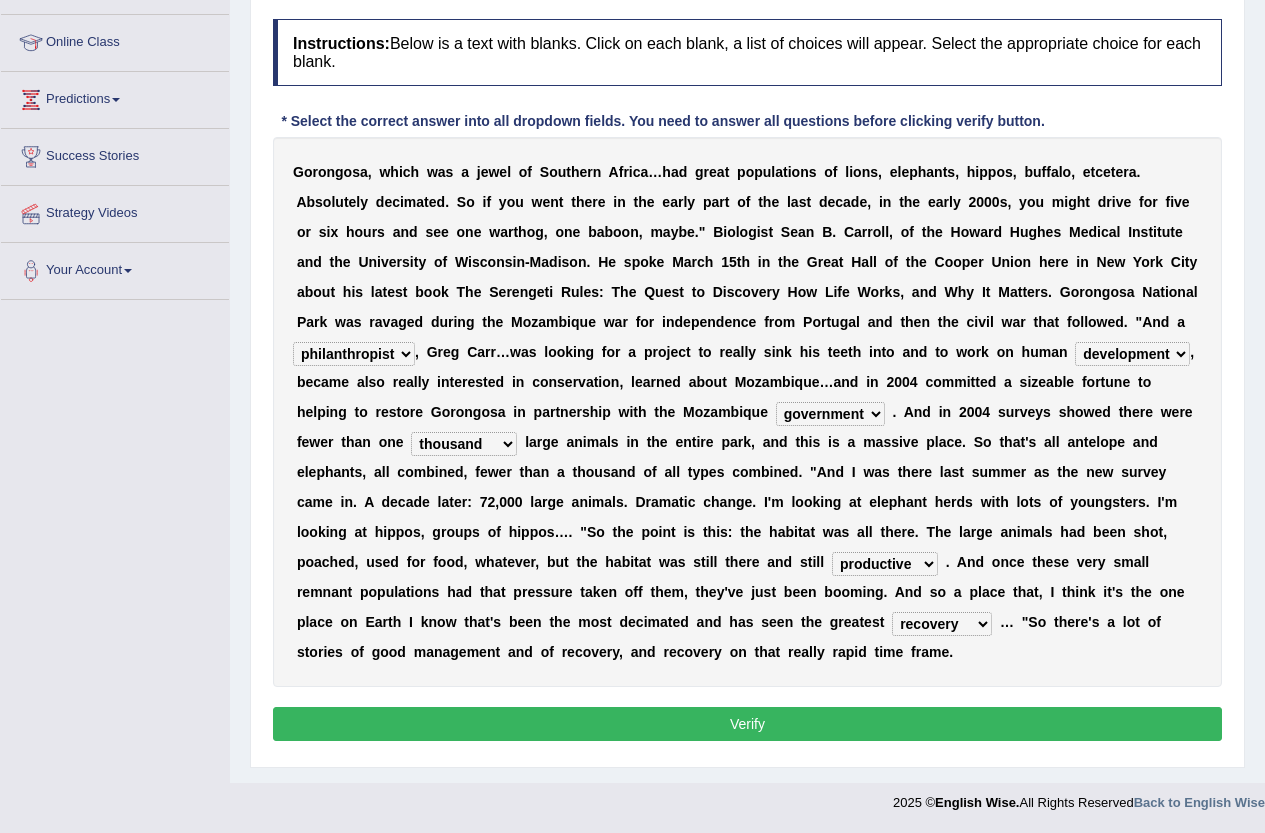 click on "Verify" at bounding box center [747, 724] 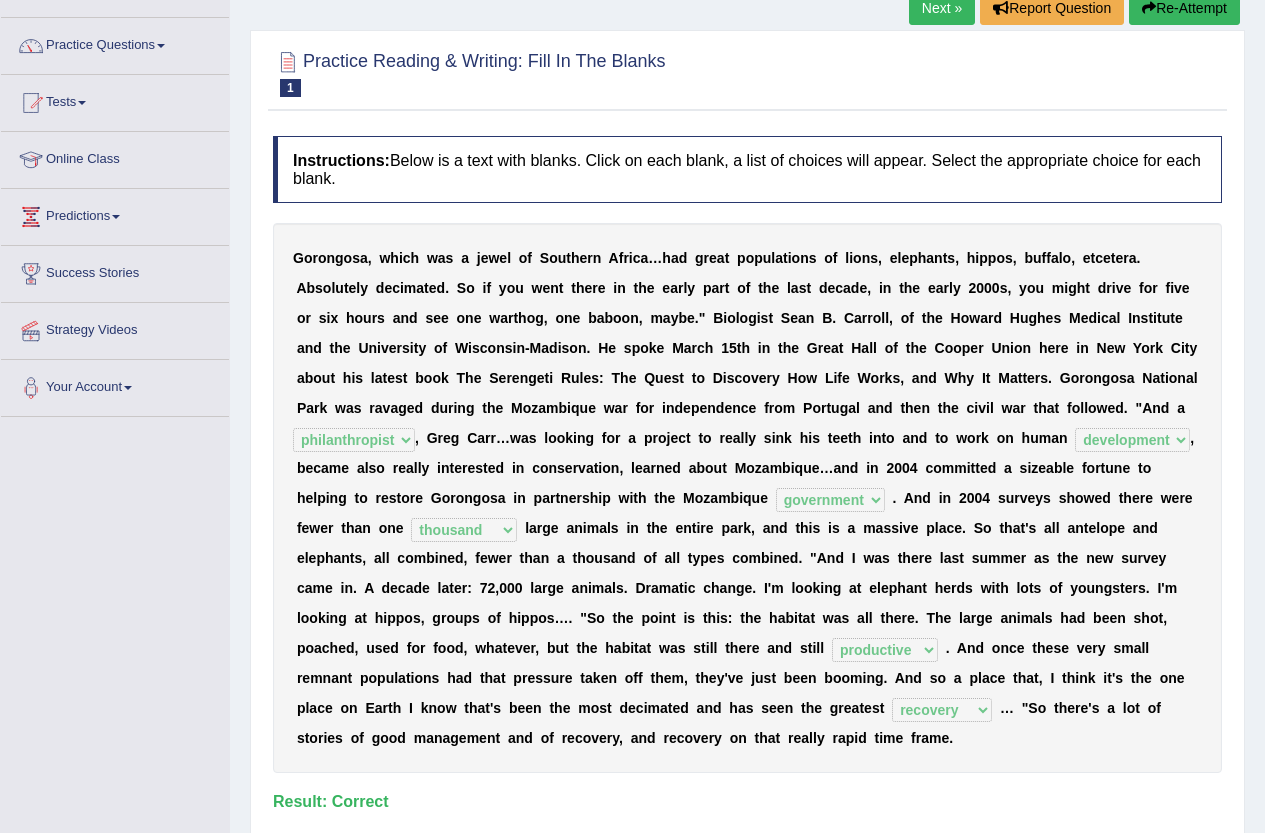 scroll, scrollTop: 0, scrollLeft: 0, axis: both 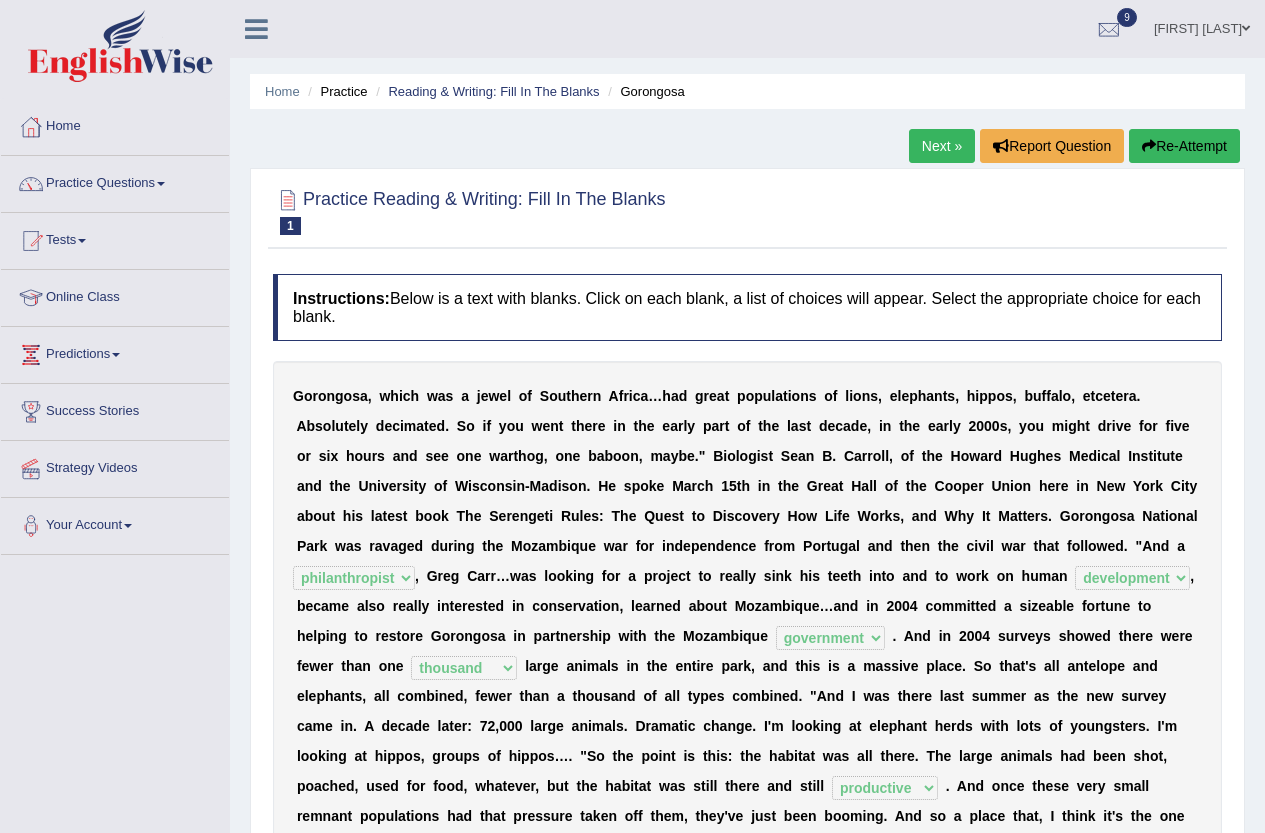 click on "Next »" at bounding box center (942, 146) 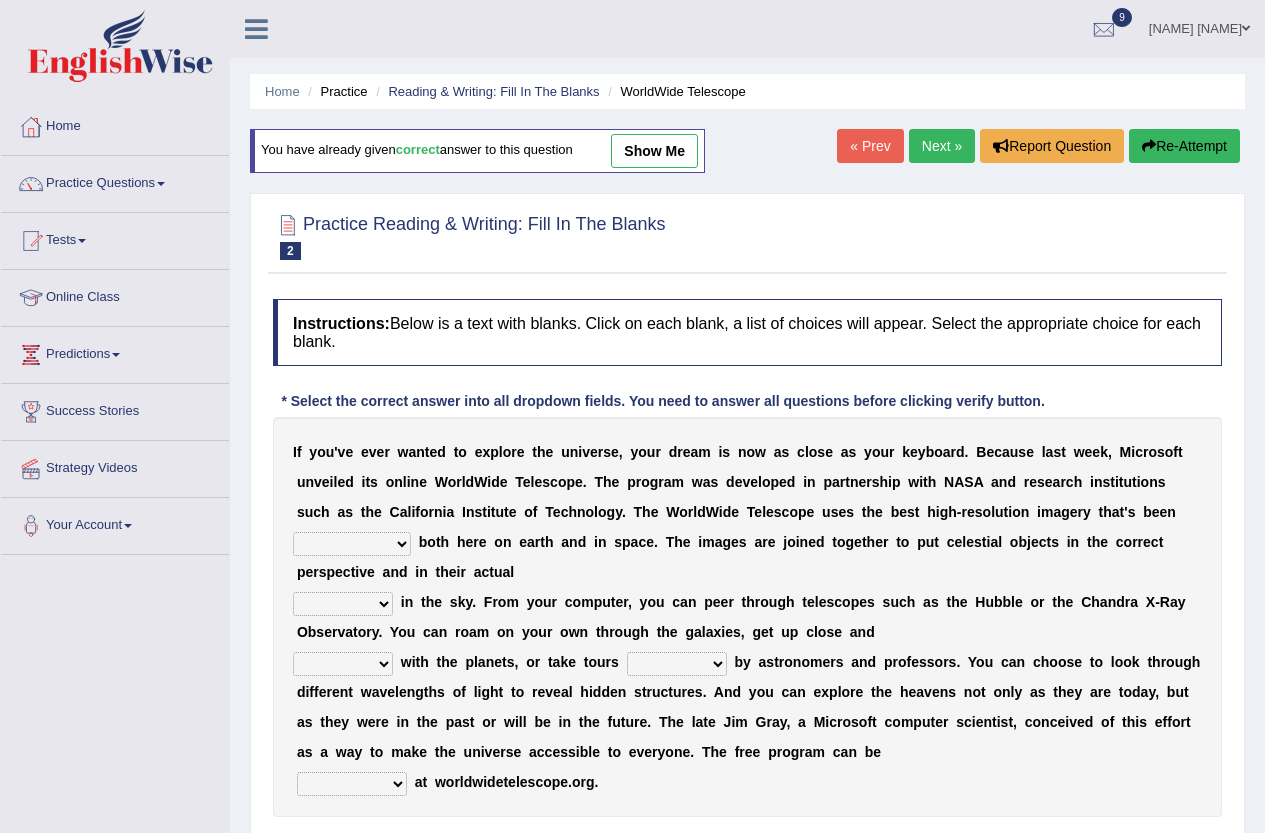 scroll, scrollTop: 0, scrollLeft: 0, axis: both 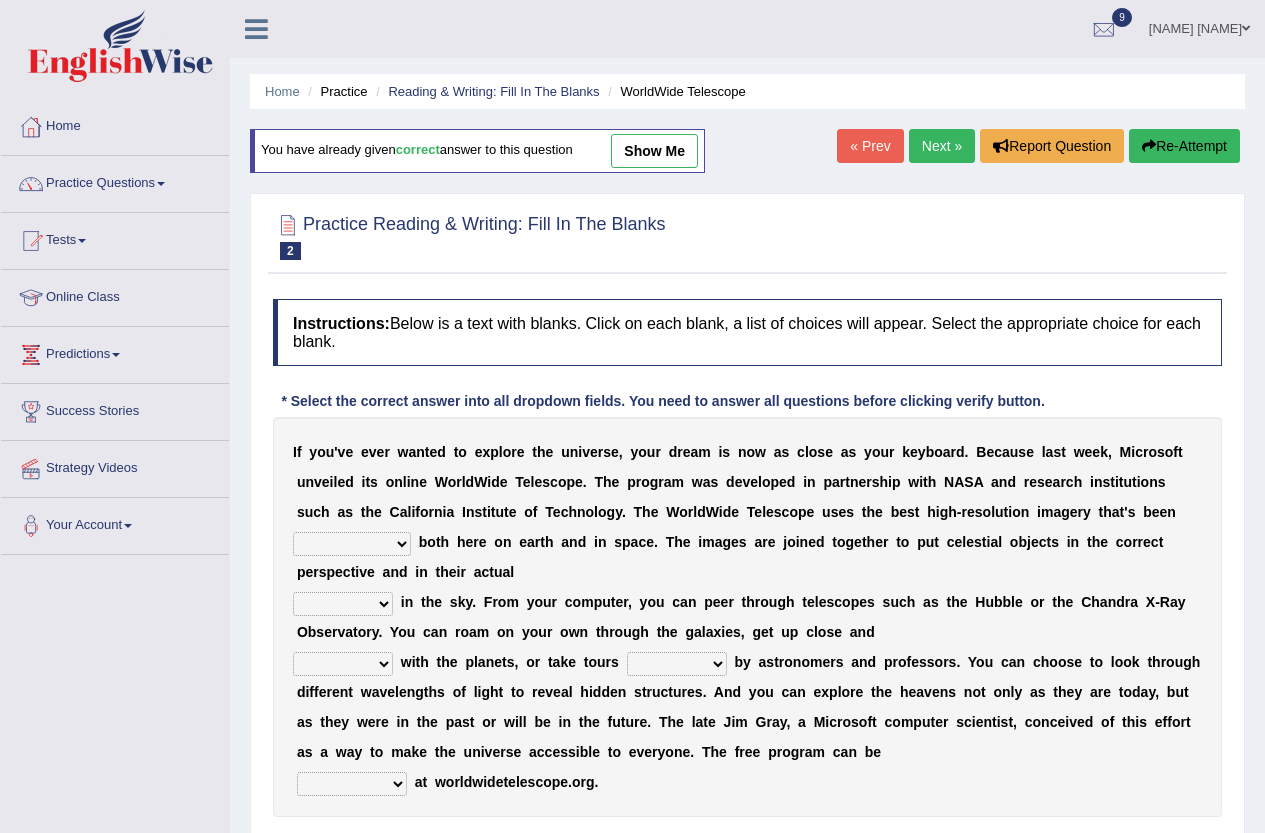 click on "Next »" at bounding box center [942, 146] 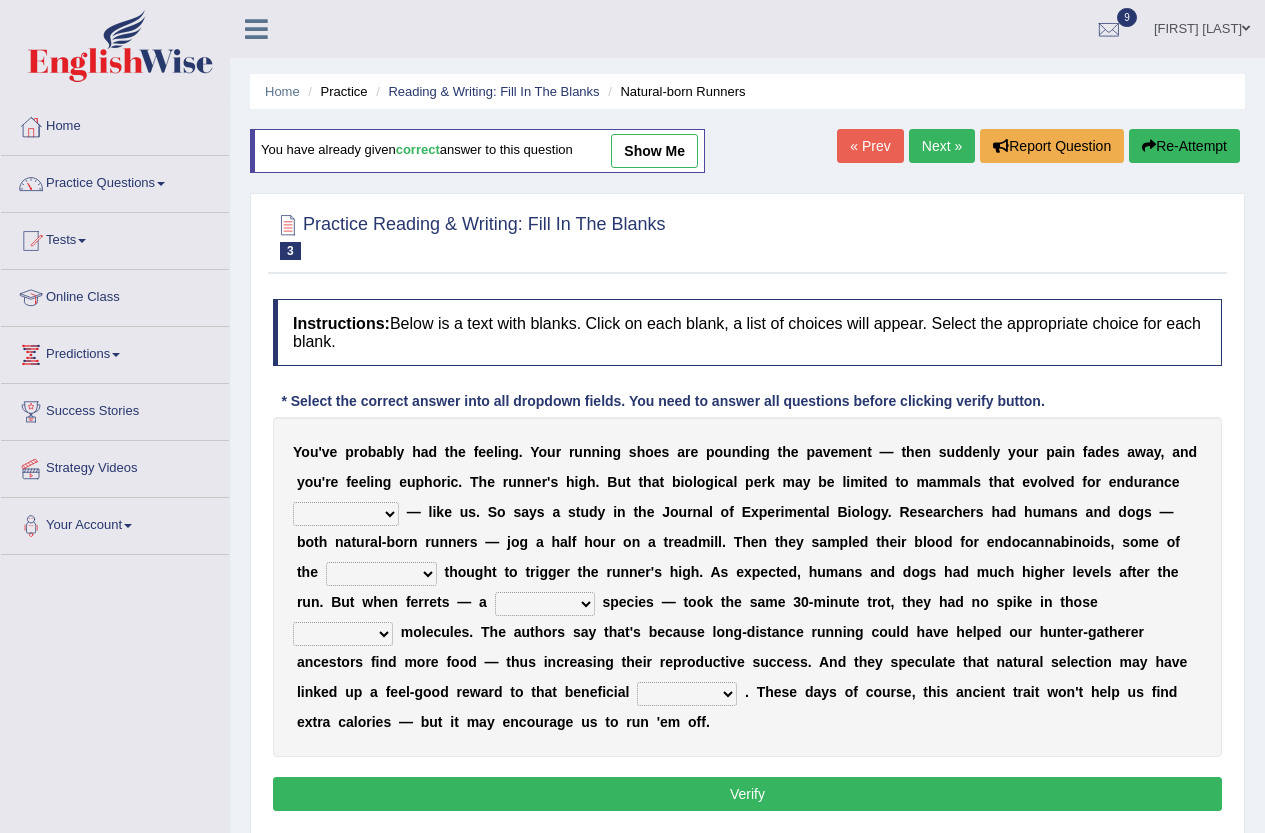 scroll, scrollTop: 0, scrollLeft: 0, axis: both 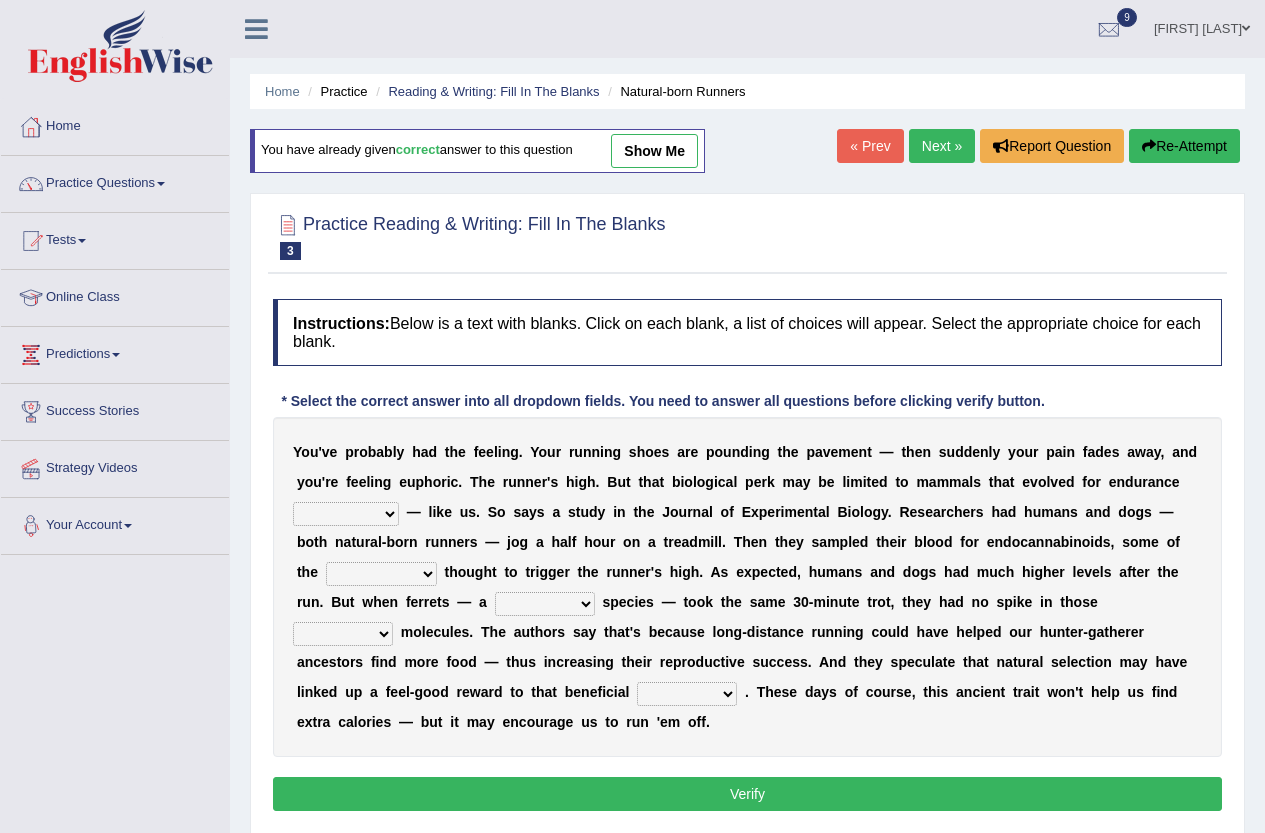 click on "Y o u ' v e    p r o b a b l y    h a d    t h e    f e e l i n g .    Y o u r    r u n n i n g    s h o e s    a r e    p o u n d i n g    t h e    p a v e m e n t    —    t h e n    s u d d e n l y    y o u r    p a i n    f a d e s    a w a y ,    a n d    y o u ' r e    f e e l i n g    e u p h o r i c .    T h e    r u n n e r ' s    h i g h .    B u t    t h a t    b i o l o g i c a l    p e r k    m a y    b e    l i m i t e d    t o    m a m m a l s    t h a t    e v o l v e d    f o r    e n d u r a n c e    dykes personalize classifies exercise    —    l i k e    u s .    S o    s a y s    a    s t u d y    i n    t h e    J o u r n a l    o f    E x p e r i m e n t a l    B i o l o g y .    R e s e a r c h e r s    h a d    h u m a n s    a n d    d o g s    —    b o t h    n a t u r a l - b o r n    r u n n e r s    —    j o g    a    h a l f    h o u r    o n    a    t r e a d m i l l .    T h e n    t h e y    s a m" at bounding box center [747, 587] 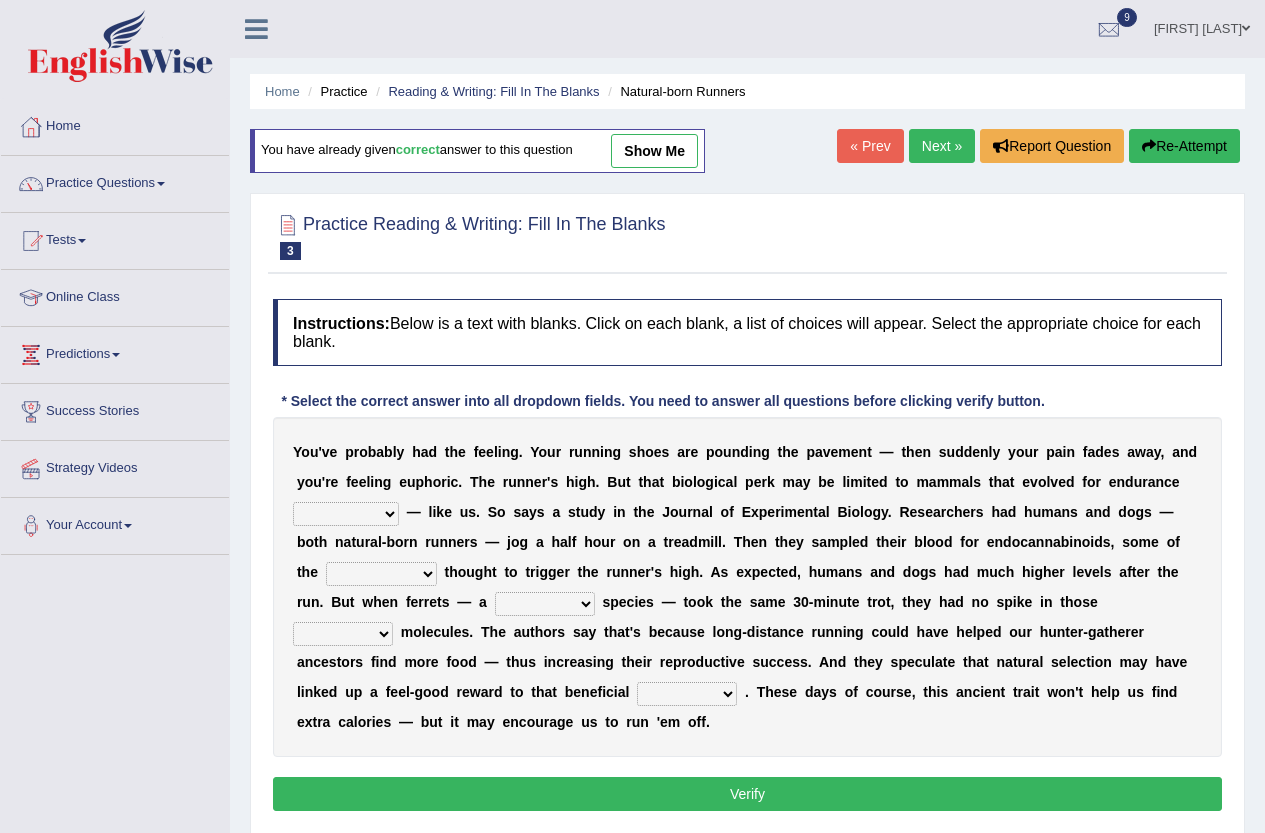 click on "dykes personalize classifies exercise" at bounding box center (346, 514) 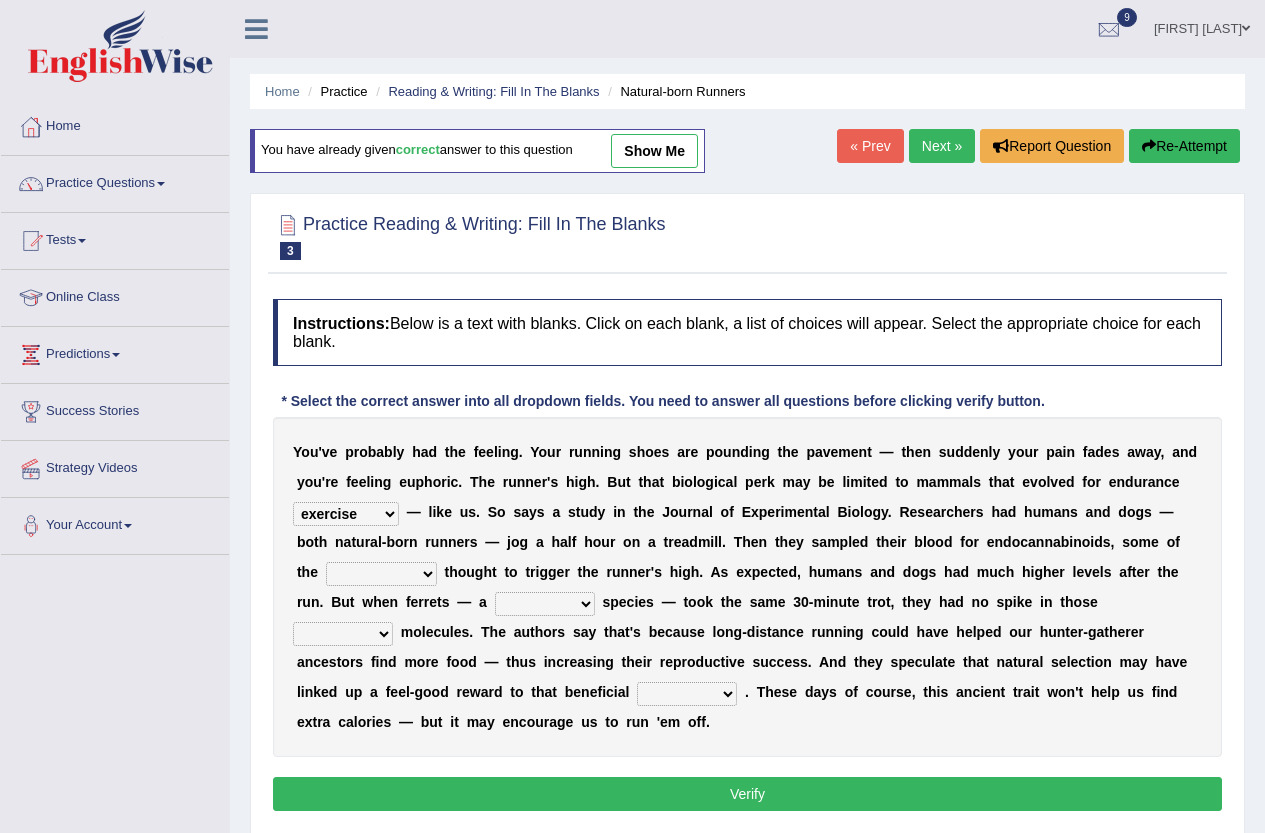 click on "dykes personalize classifies exercise" at bounding box center [346, 514] 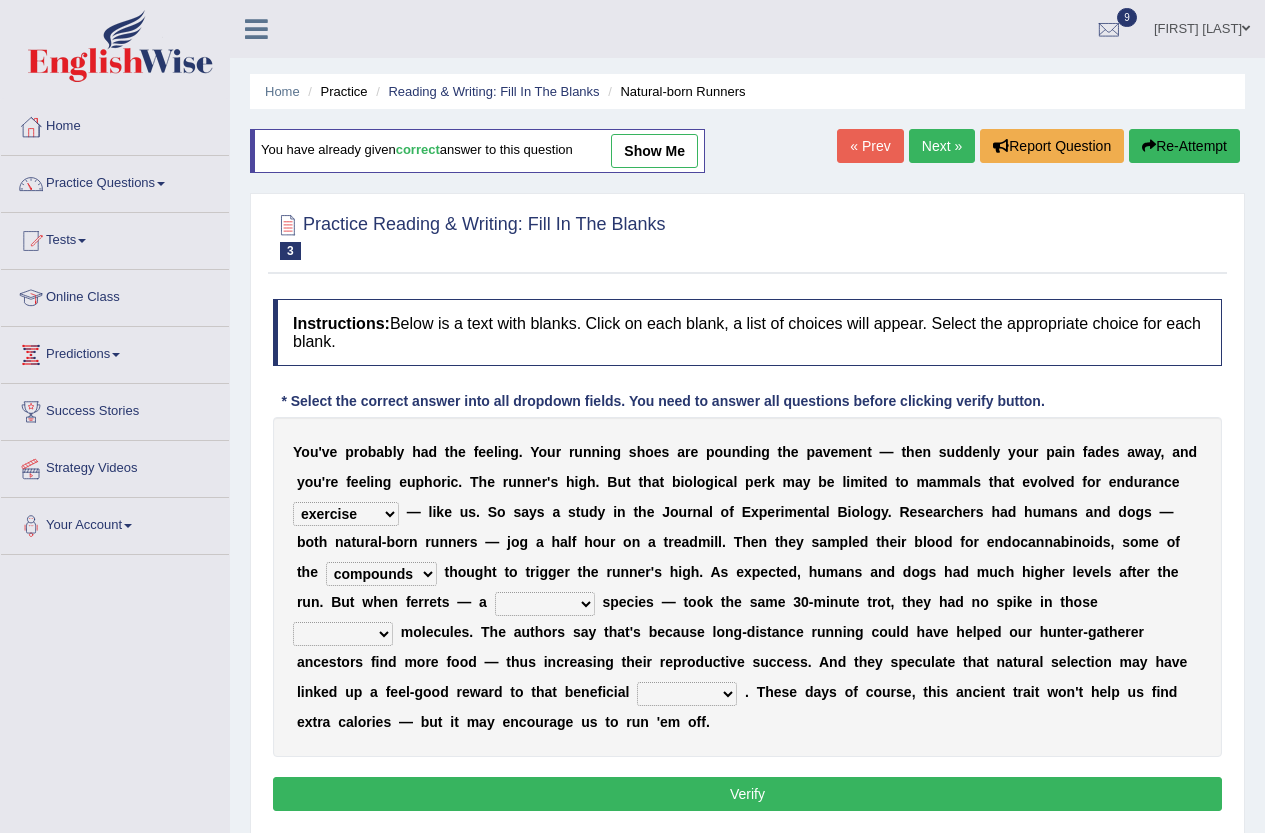 click on "excellency merely faerie sedentary" at bounding box center [545, 604] 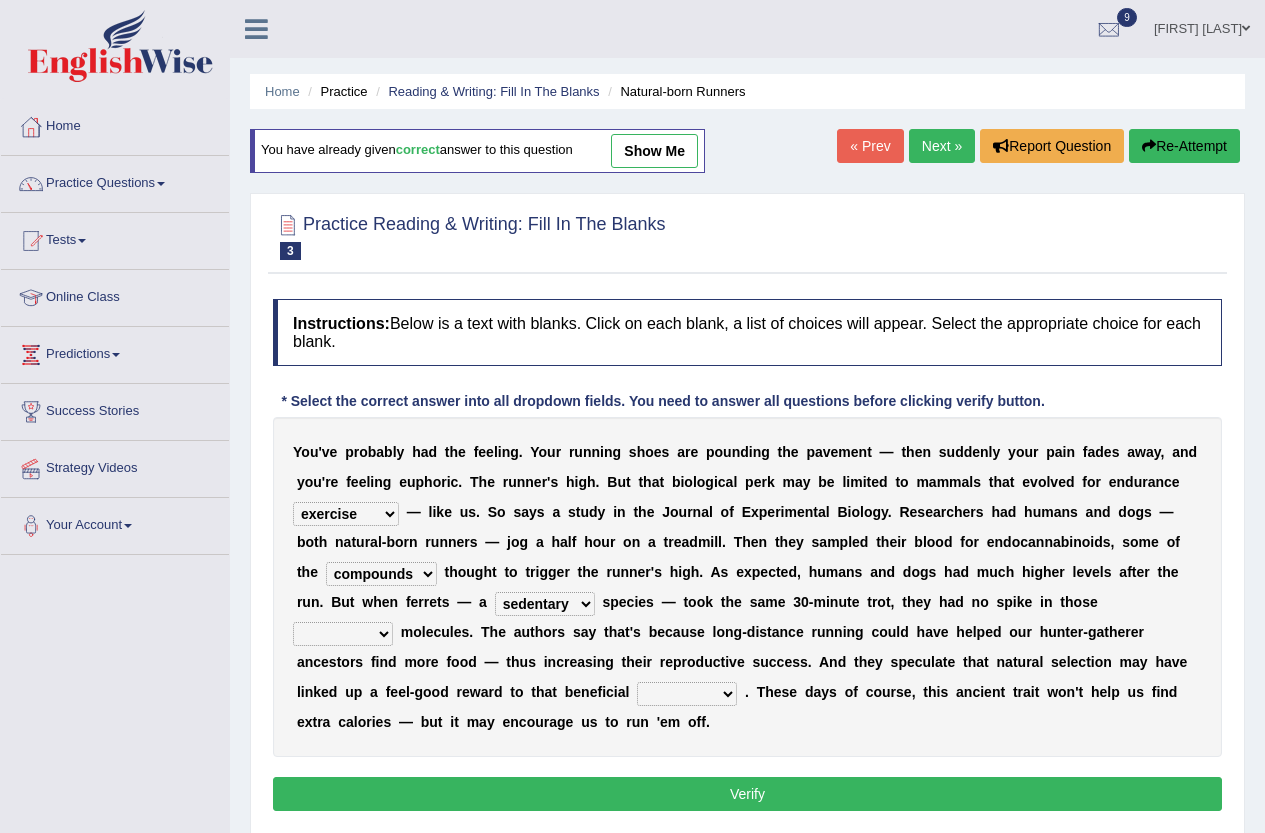 click on "almshouse turnarounds compounds foxhounds" at bounding box center [381, 574] 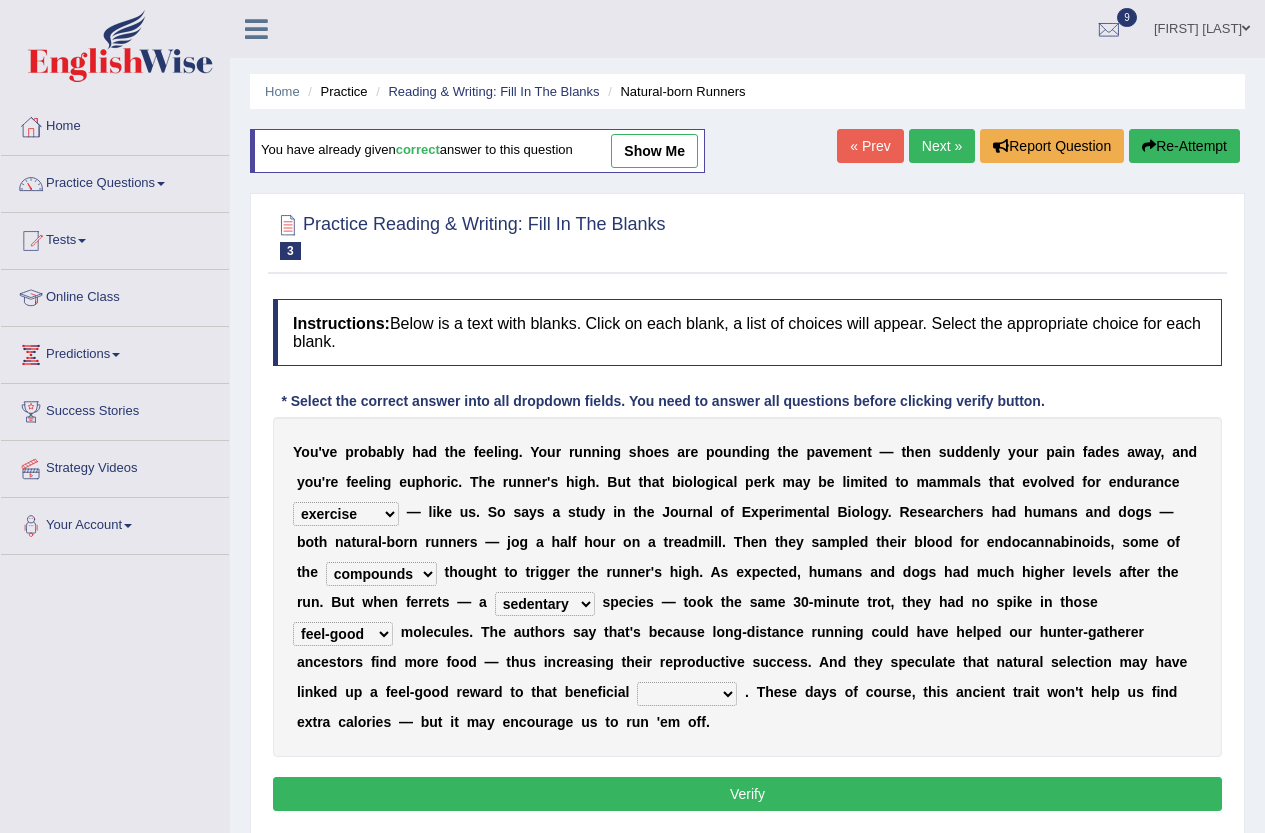 click on "wager exchanger behavior regulator" at bounding box center (687, 694) 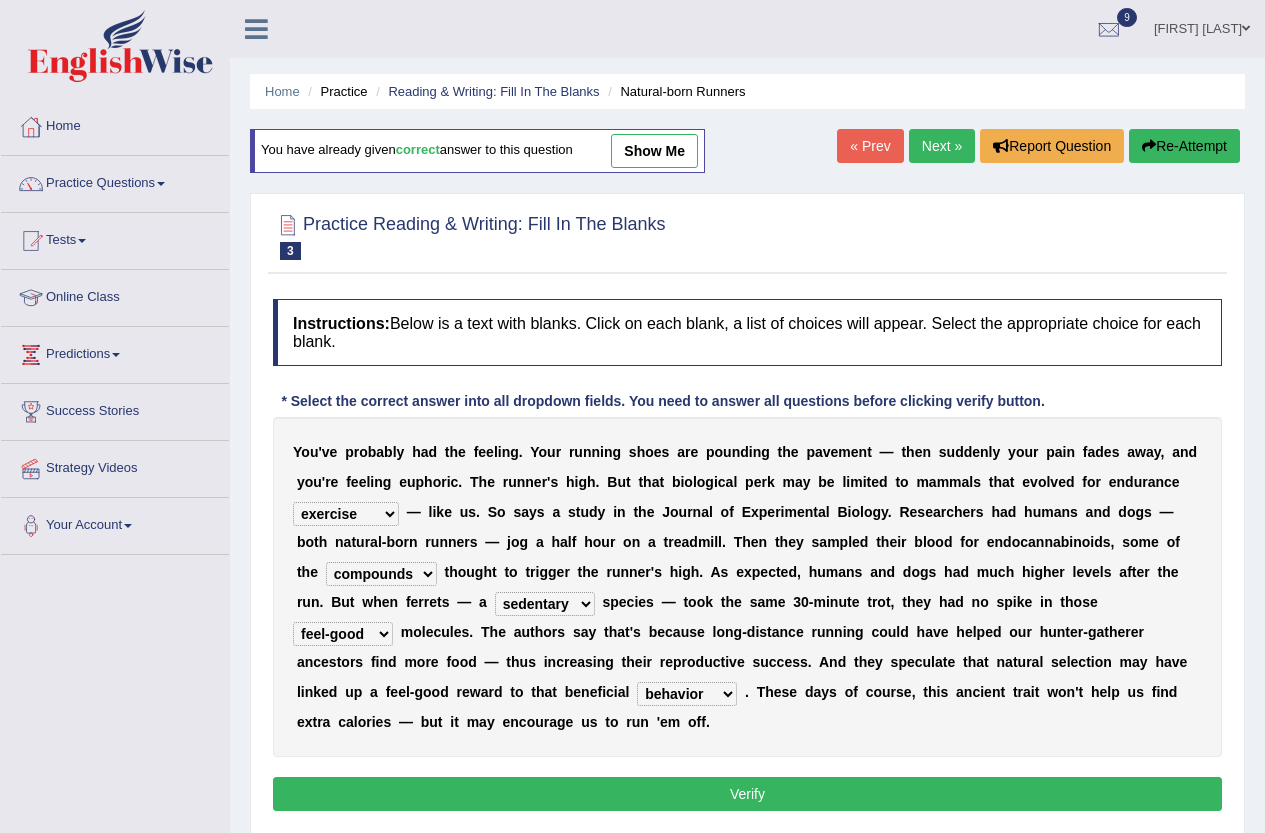 click on "Verify" at bounding box center (747, 794) 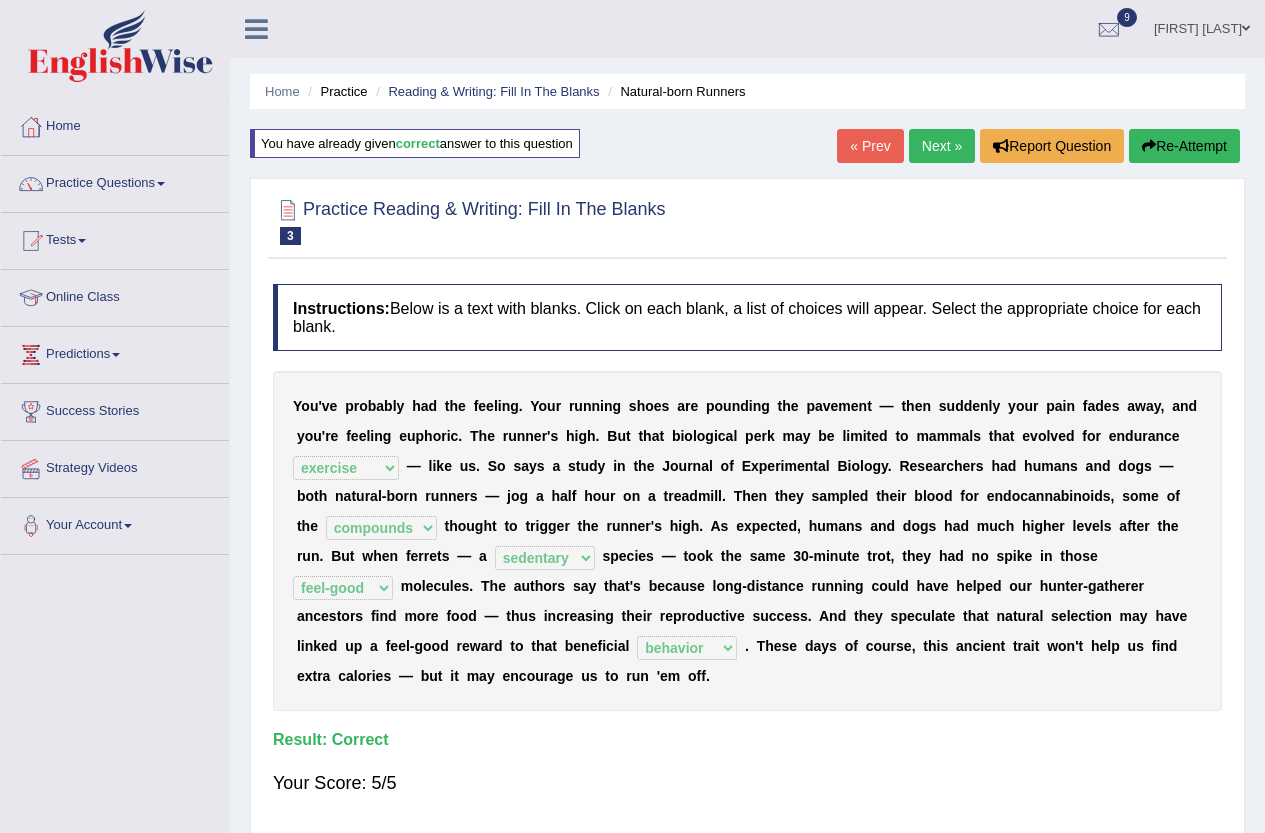click on "« Prev" at bounding box center [870, 146] 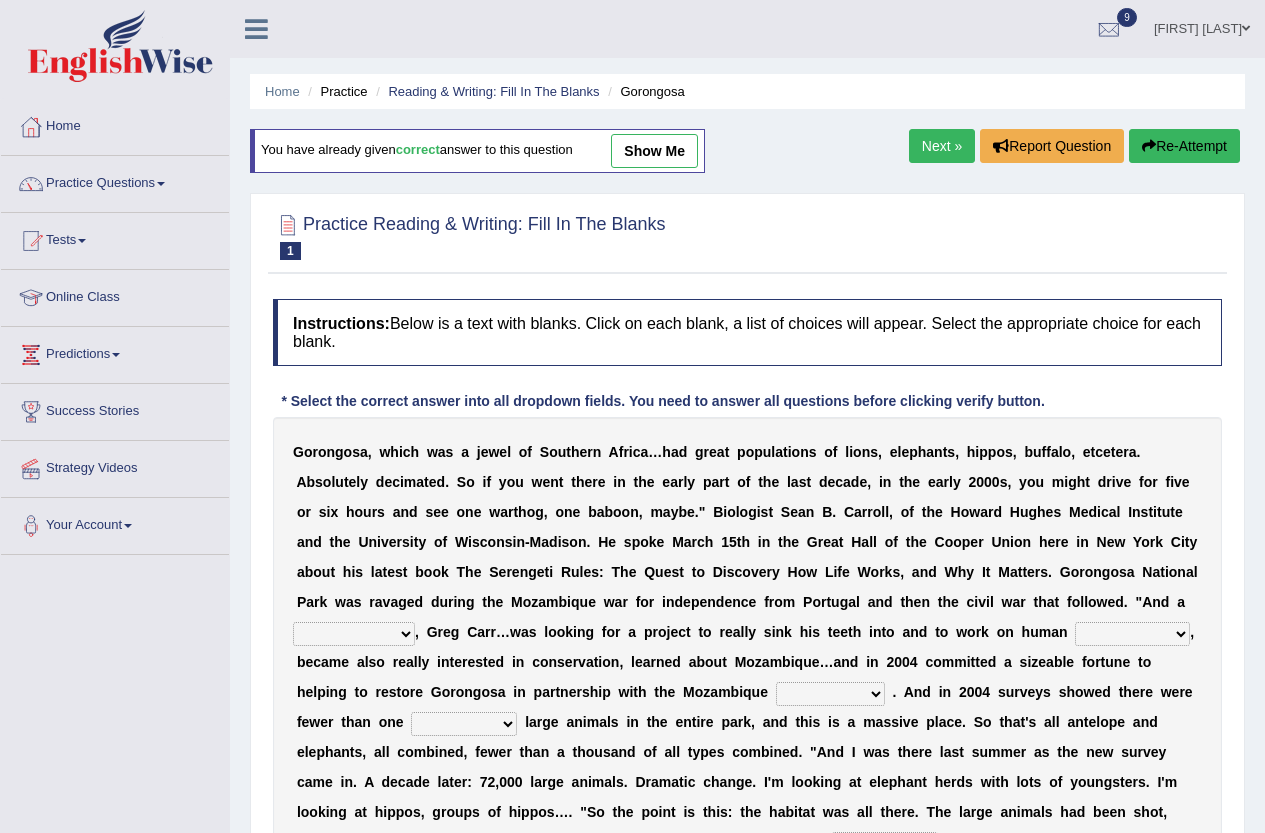 scroll, scrollTop: 0, scrollLeft: 0, axis: both 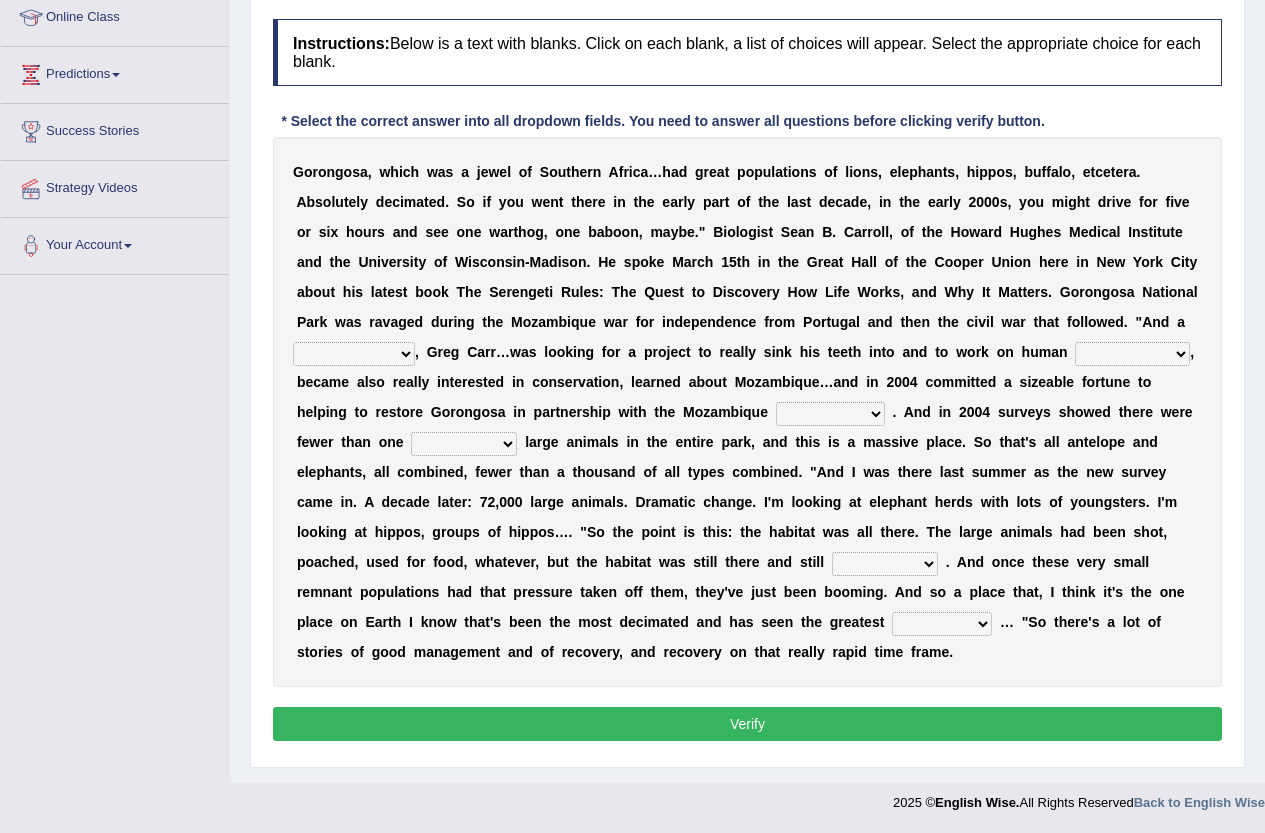 click on "negligence prevalence development malevolence" at bounding box center [1132, 354] 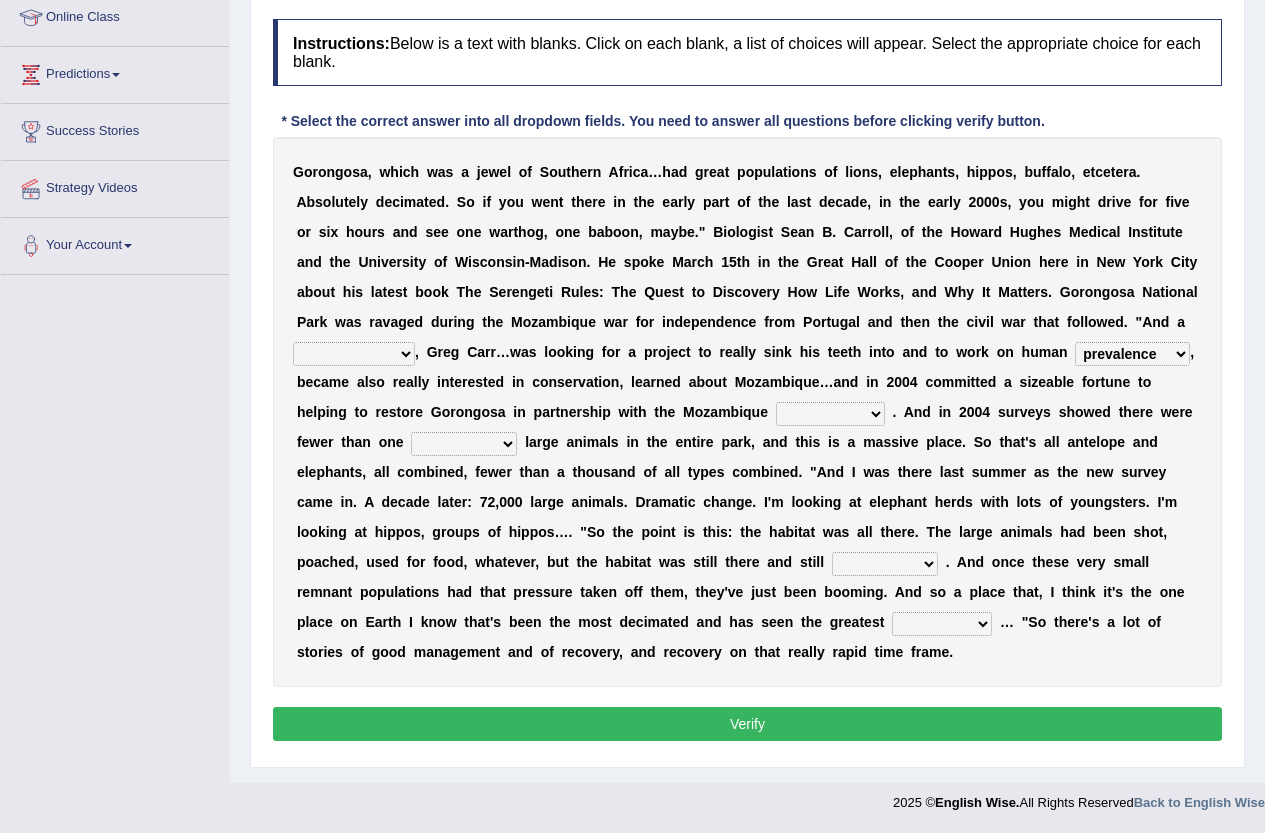 click on "negligence prevalence development malevolence" at bounding box center [1132, 354] 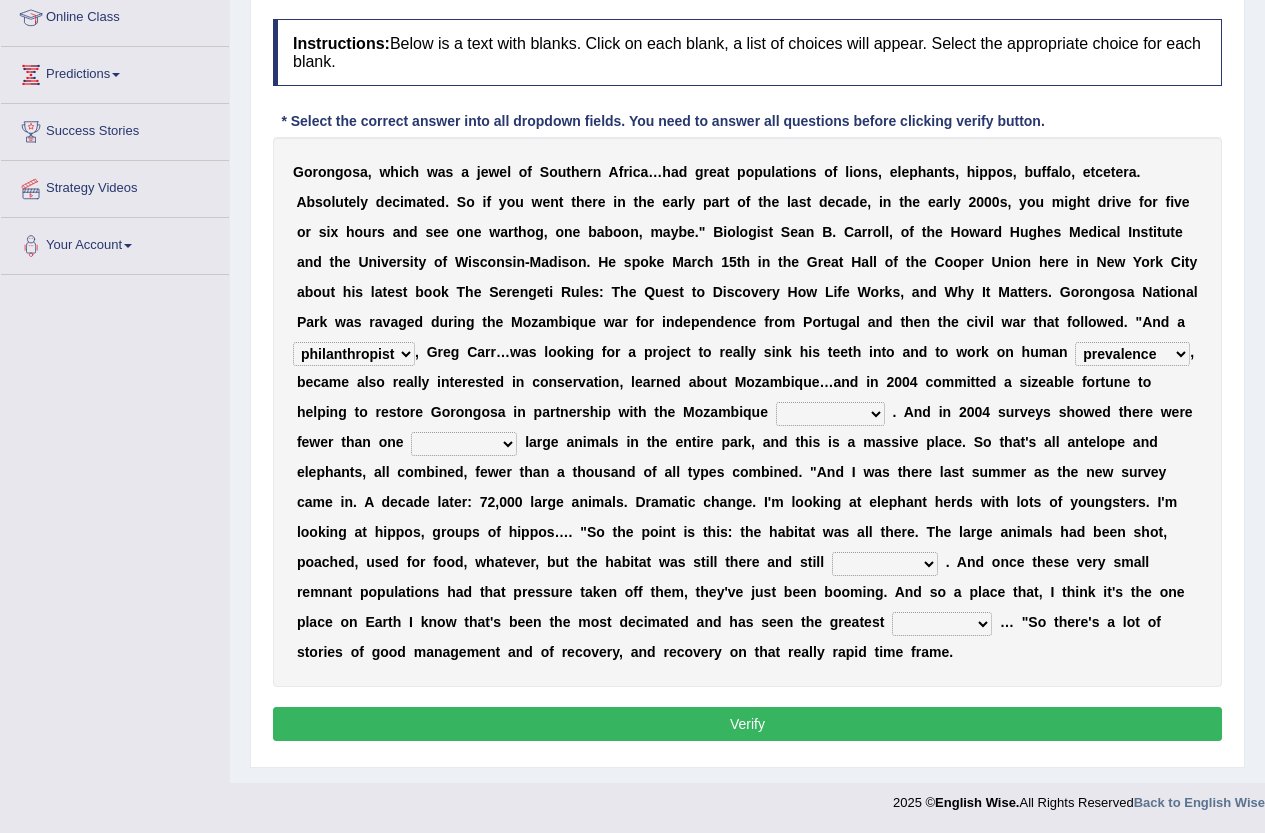 click on "passion solstice ballast philanthropist" at bounding box center (354, 354) 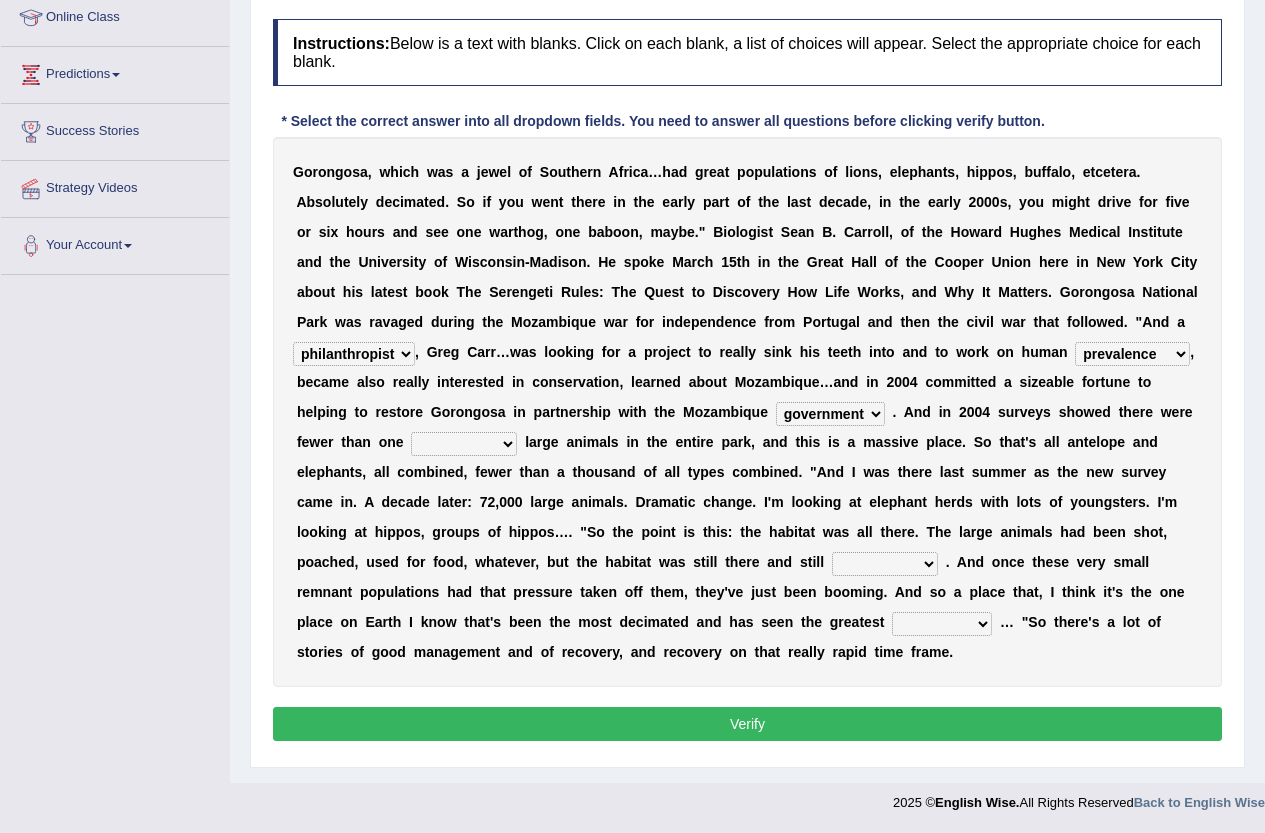 click on "deflowered embowered roundest thousand" at bounding box center (464, 444) 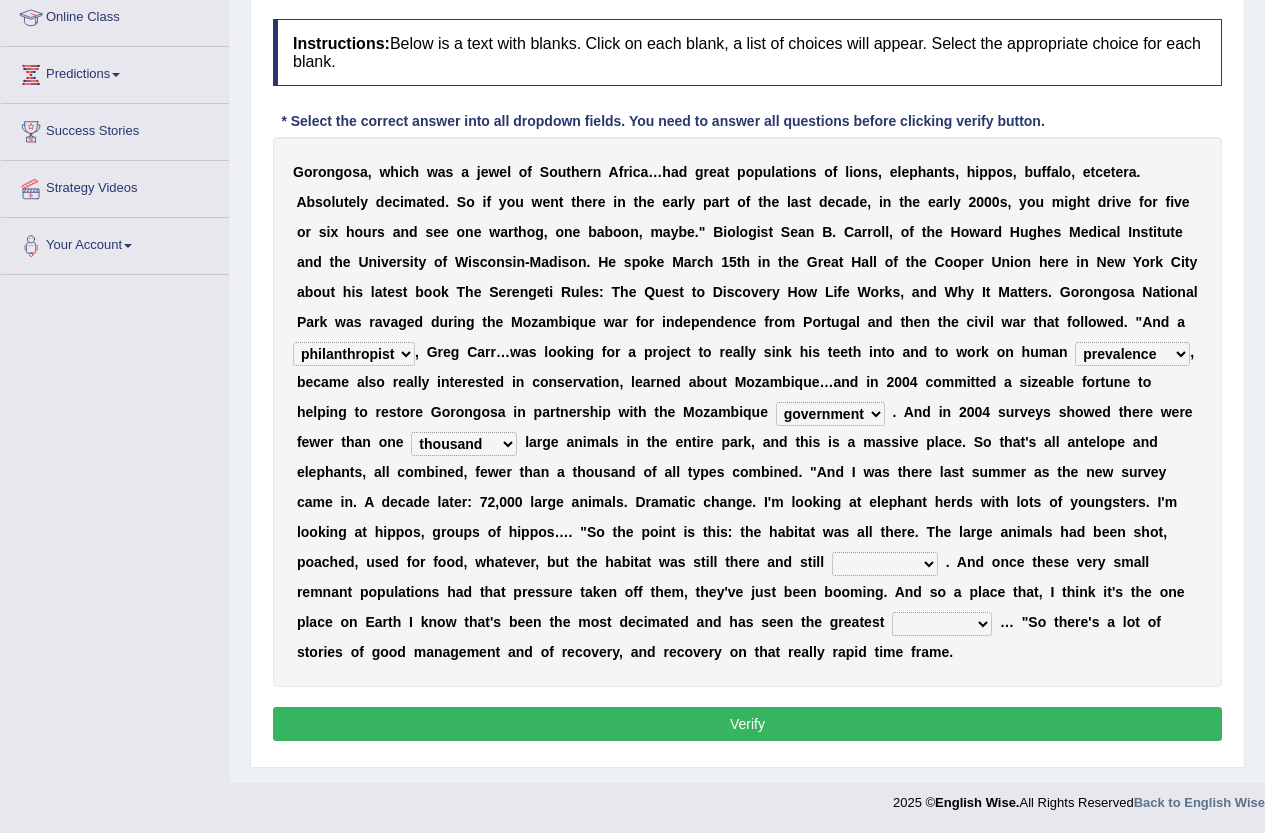 click on "assertive incidental compulsive productive" at bounding box center (885, 564) 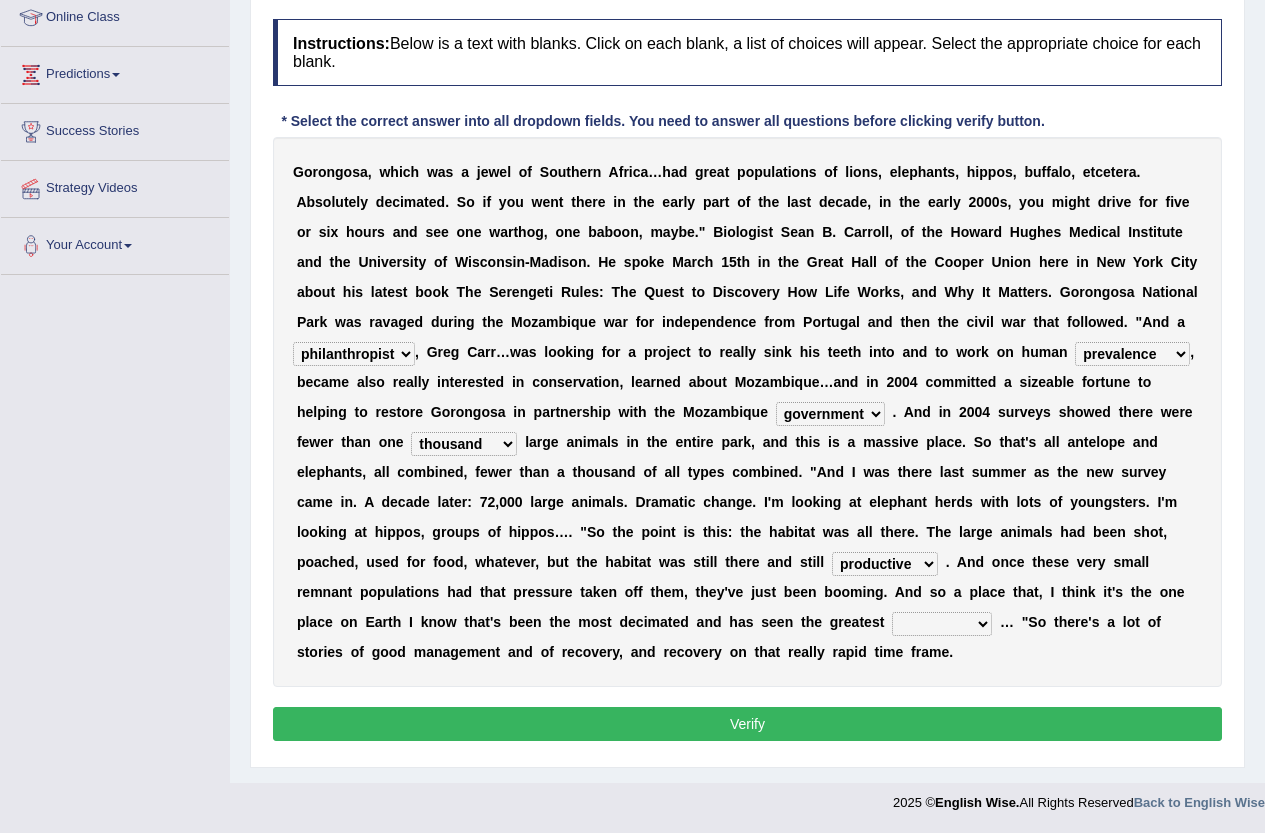 click on "assertive incidental compulsive productive" at bounding box center [885, 564] 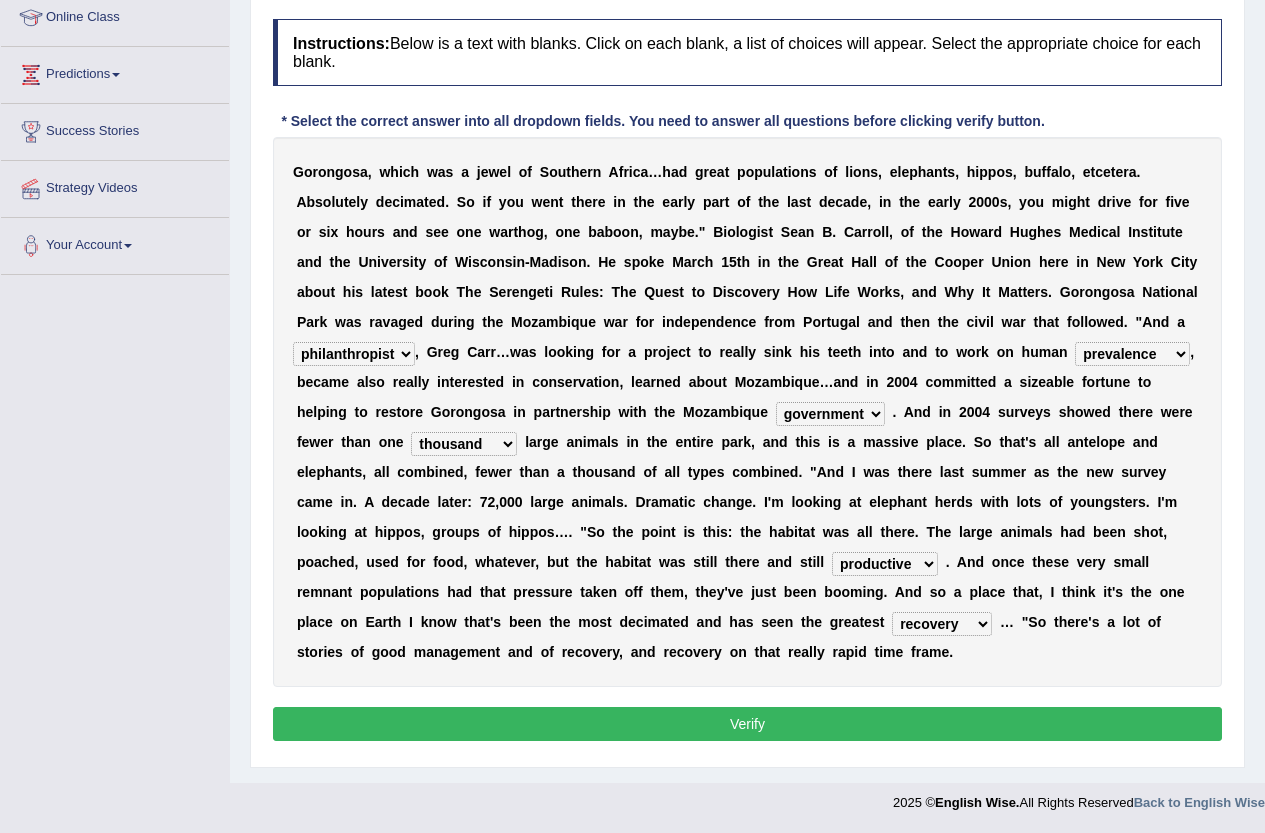 click on "Verify" at bounding box center (747, 724) 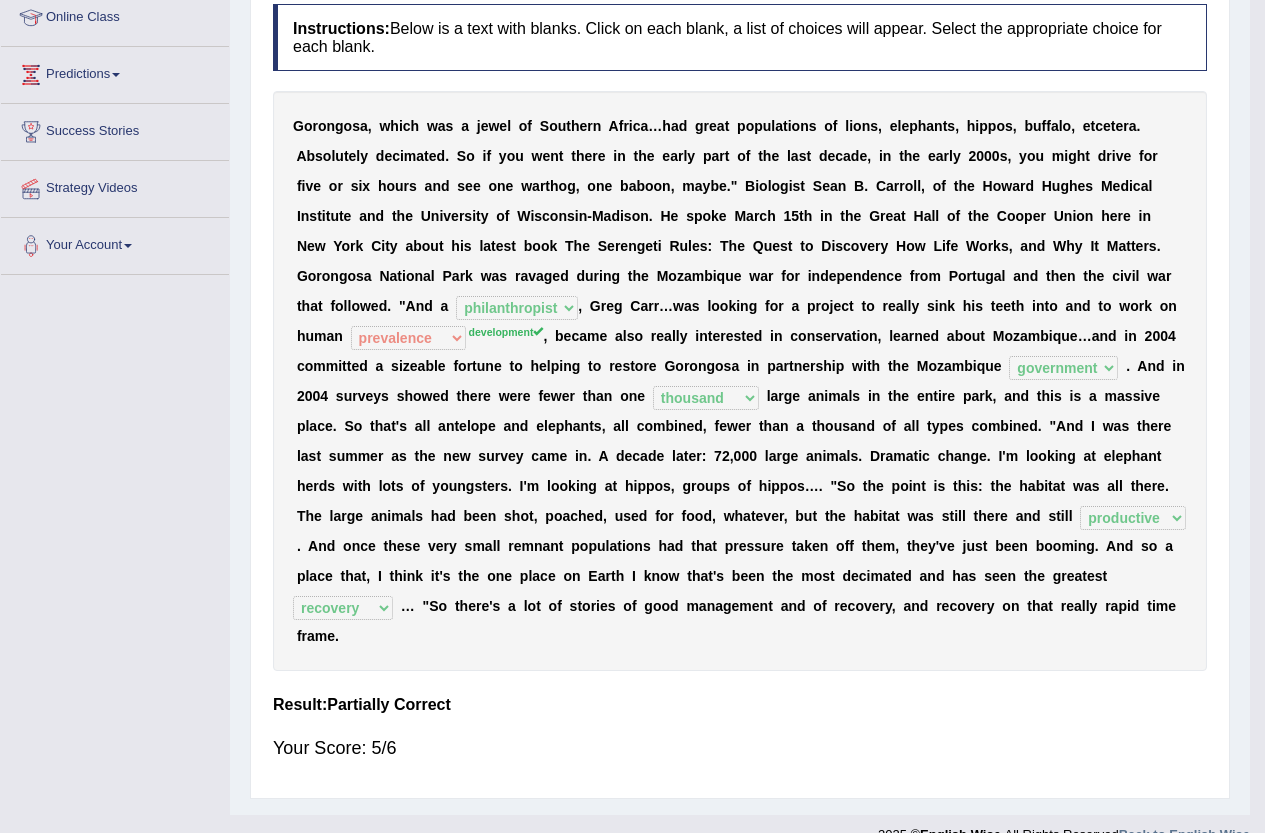 scroll, scrollTop: 217, scrollLeft: 0, axis: vertical 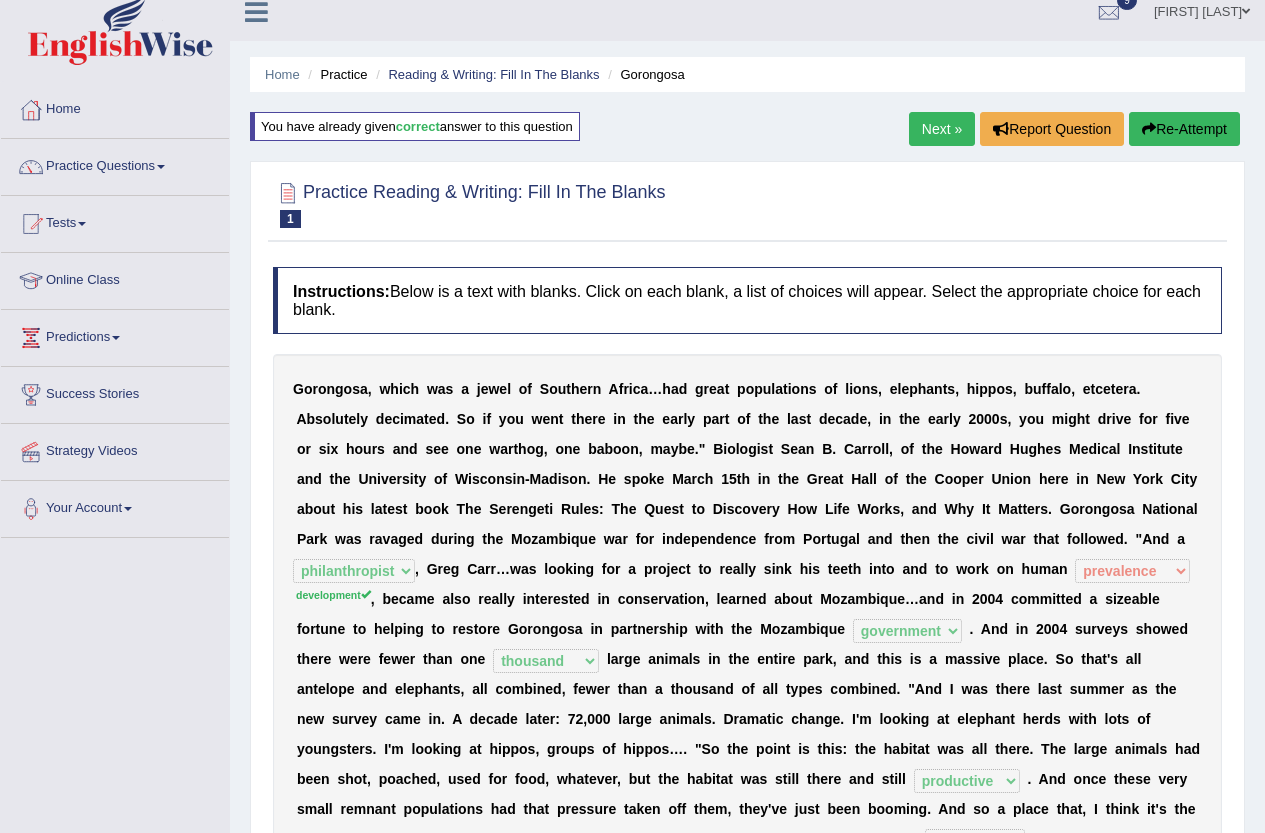 click on "Re-Attempt" at bounding box center (1184, 129) 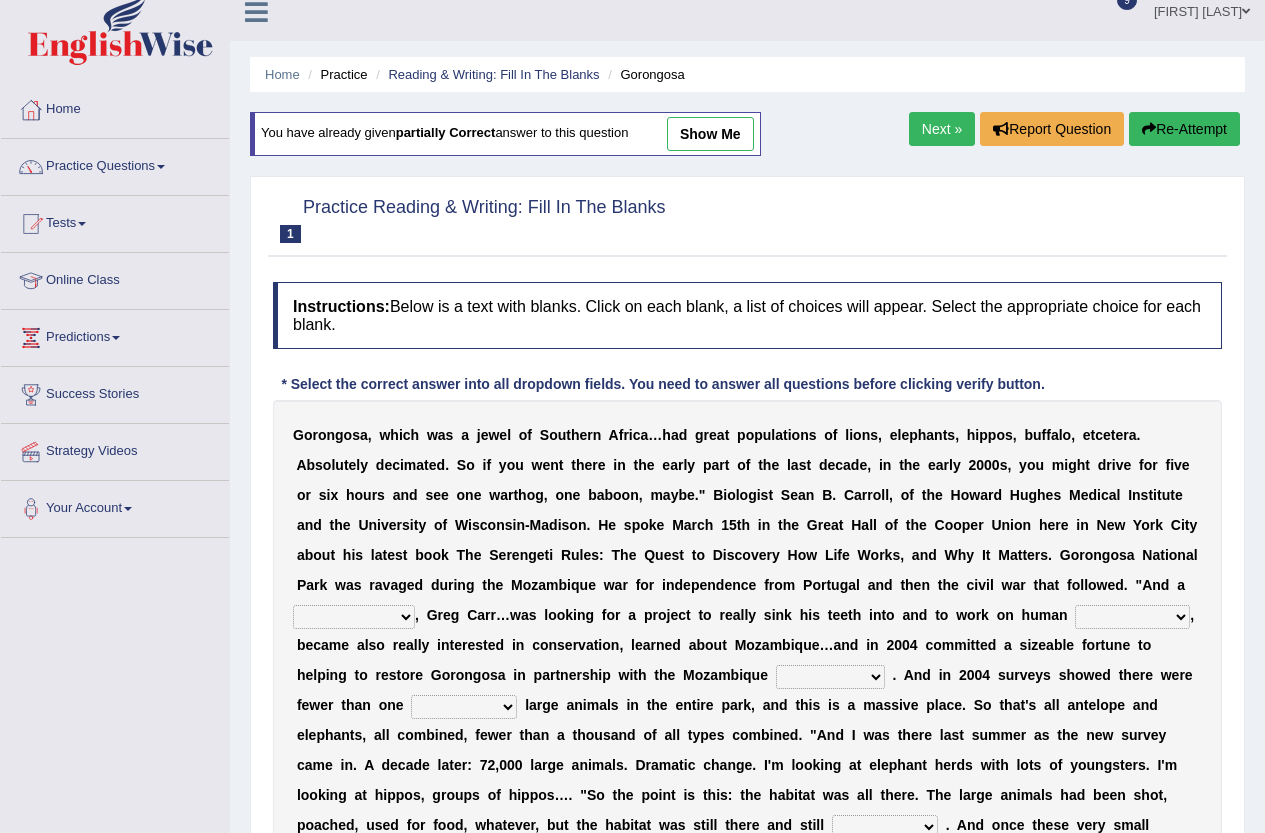 scroll, scrollTop: 17, scrollLeft: 0, axis: vertical 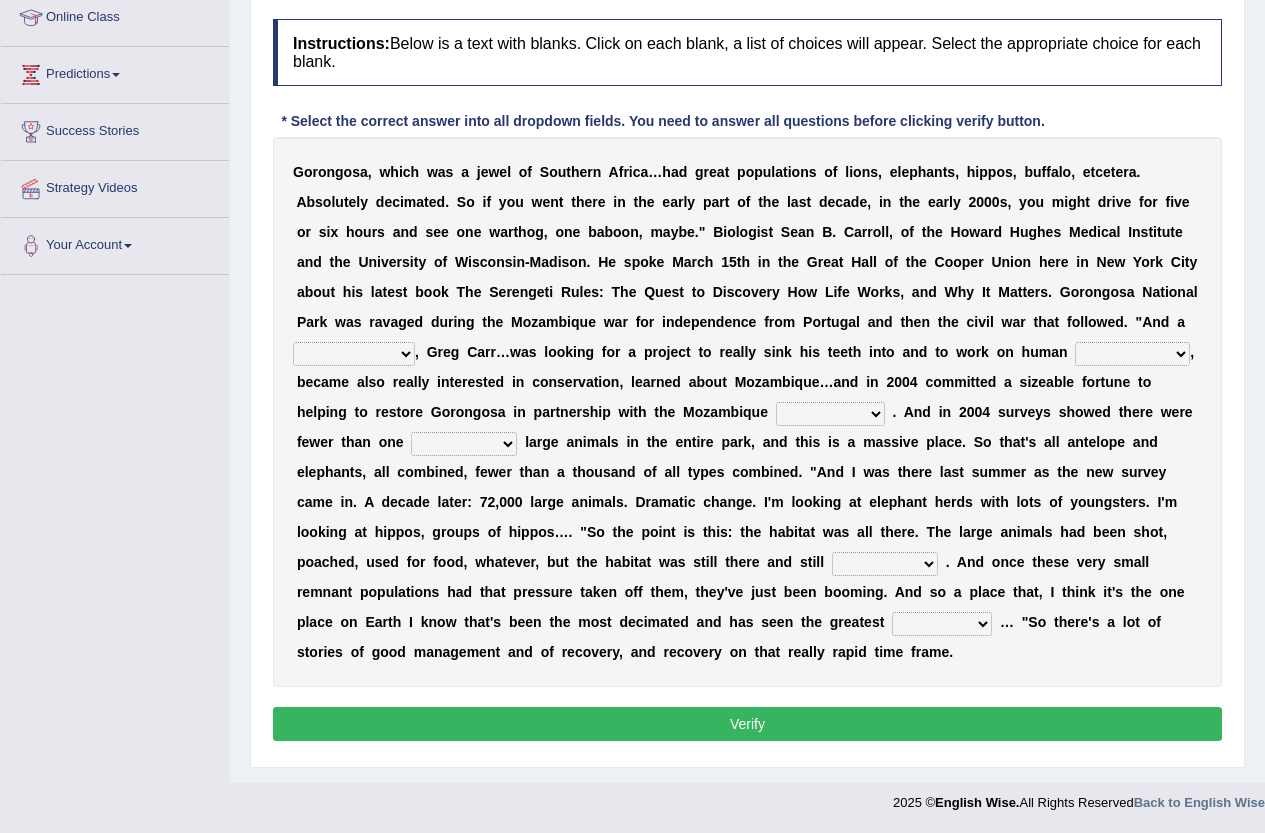 click on "passion solstice ballast philanthropist" at bounding box center [354, 354] 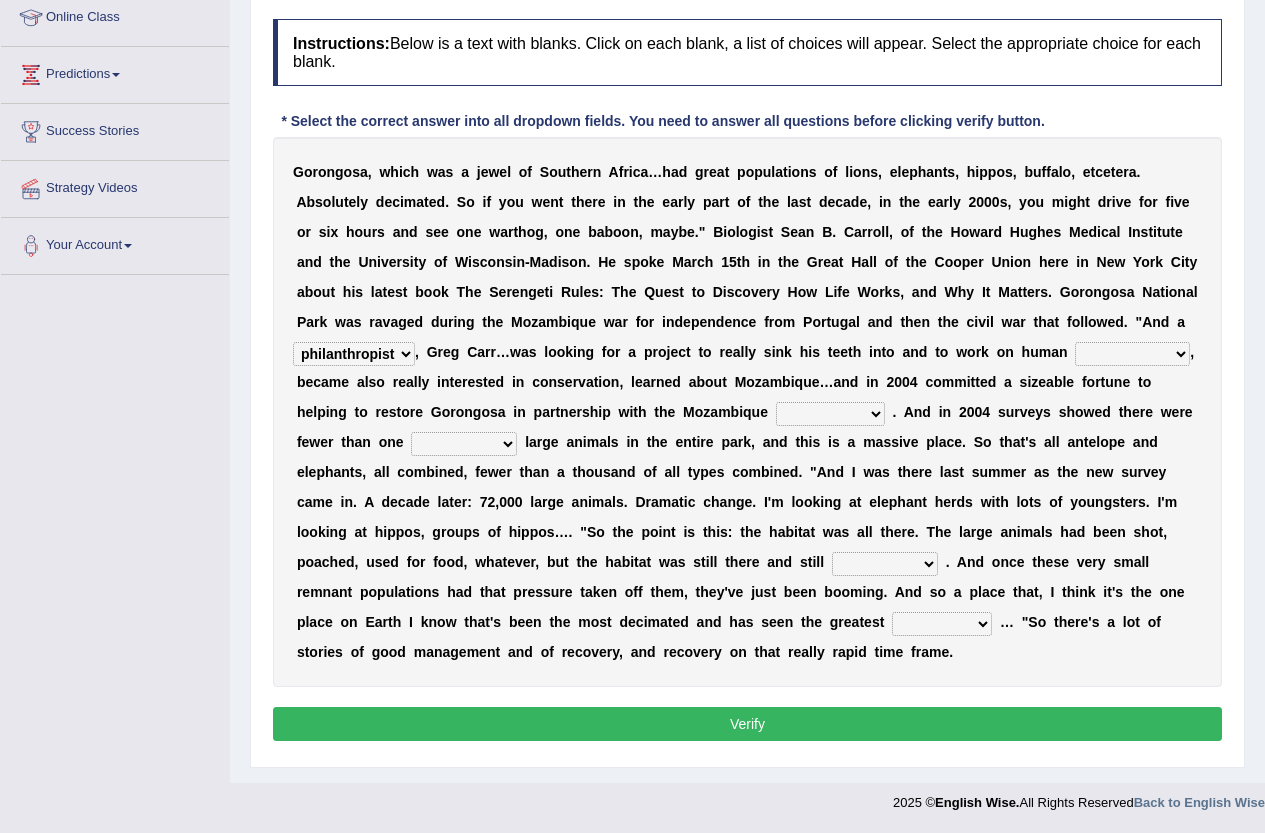 click on "negligence prevalence development malevolence" at bounding box center [1132, 354] 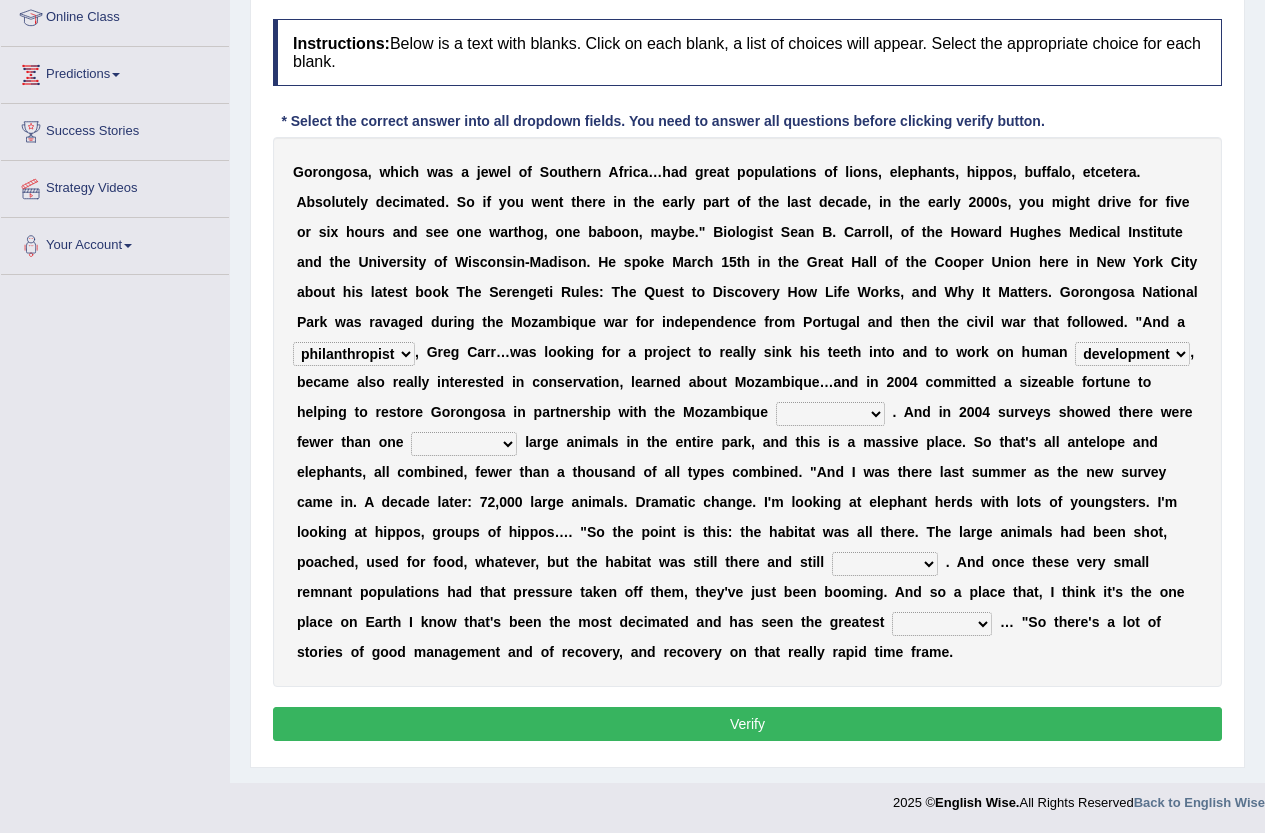 click on "parliament semanticist government journalist" at bounding box center (830, 414) 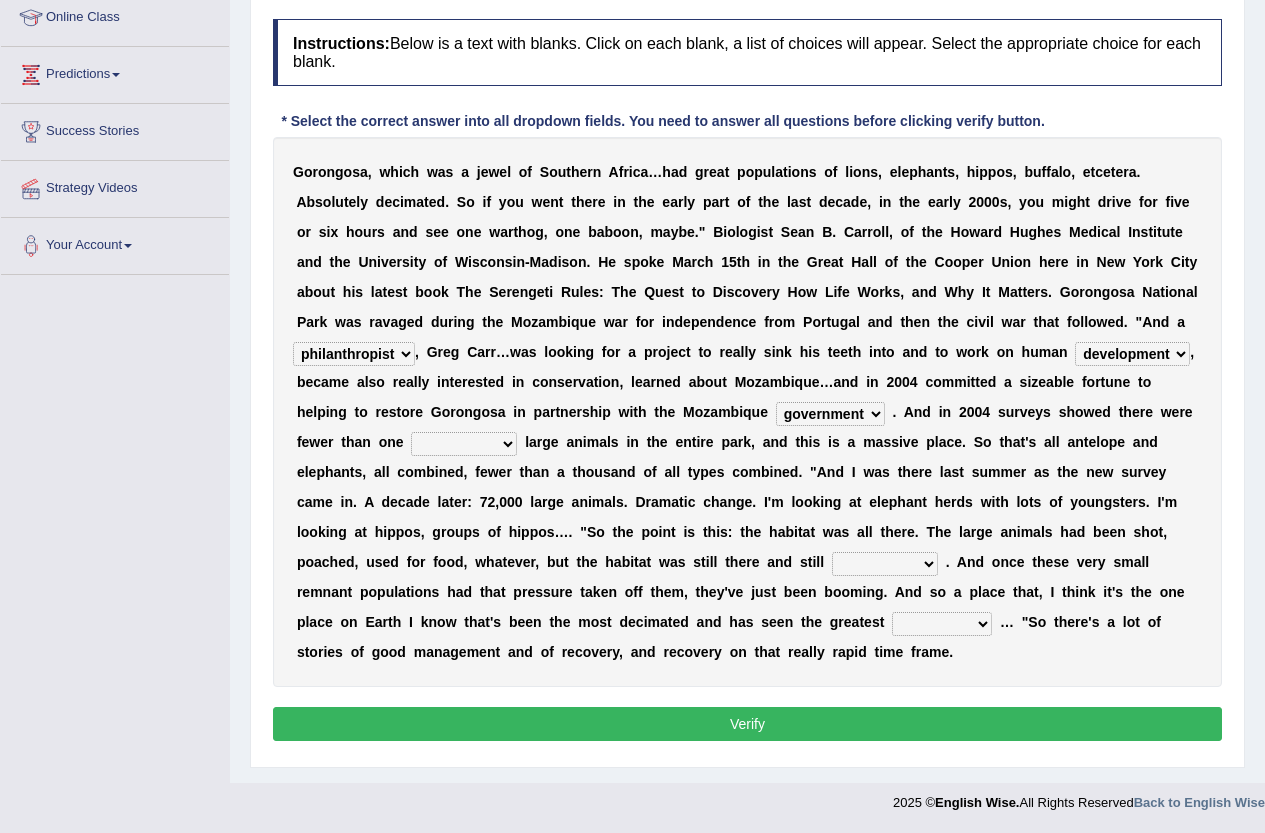 click on "deflowered embowered roundest thousand" at bounding box center [464, 444] 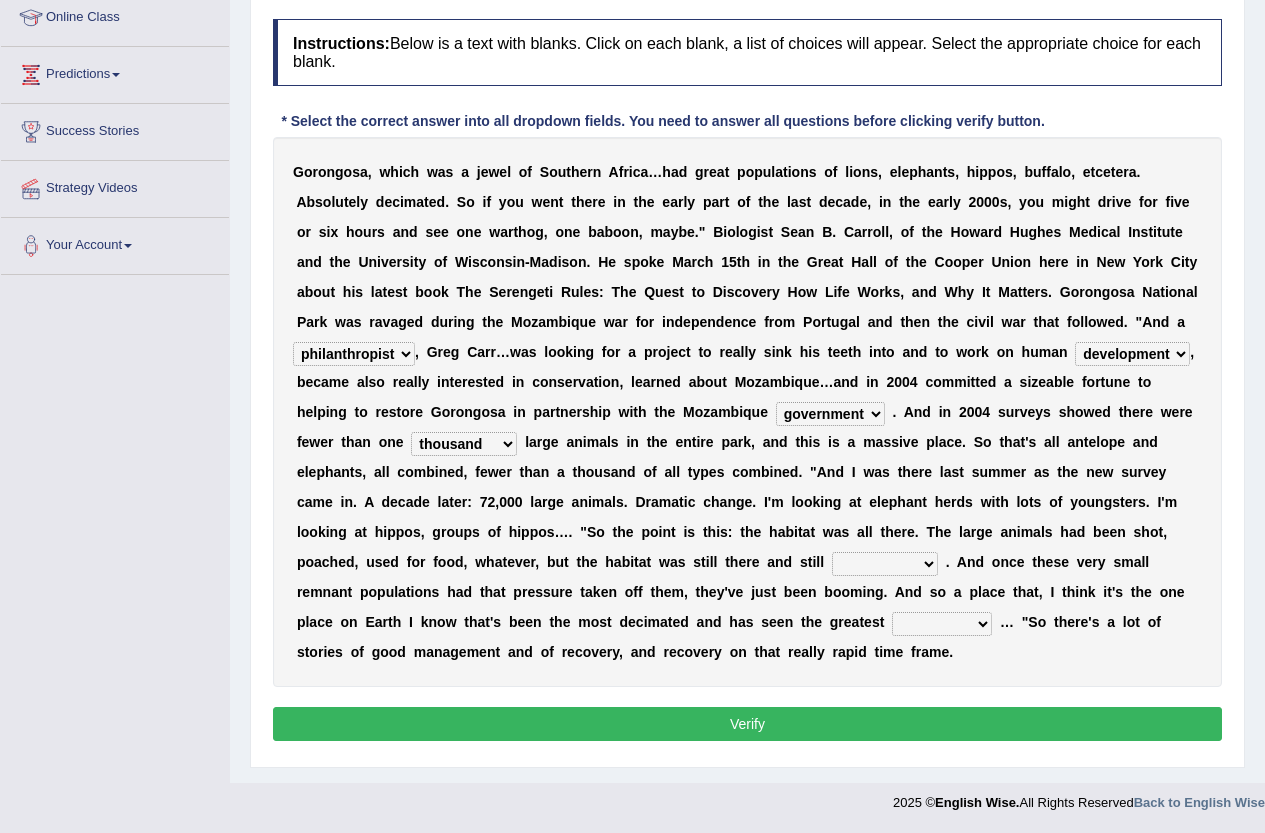 click on "assertive incidental compulsive productive" at bounding box center (885, 564) 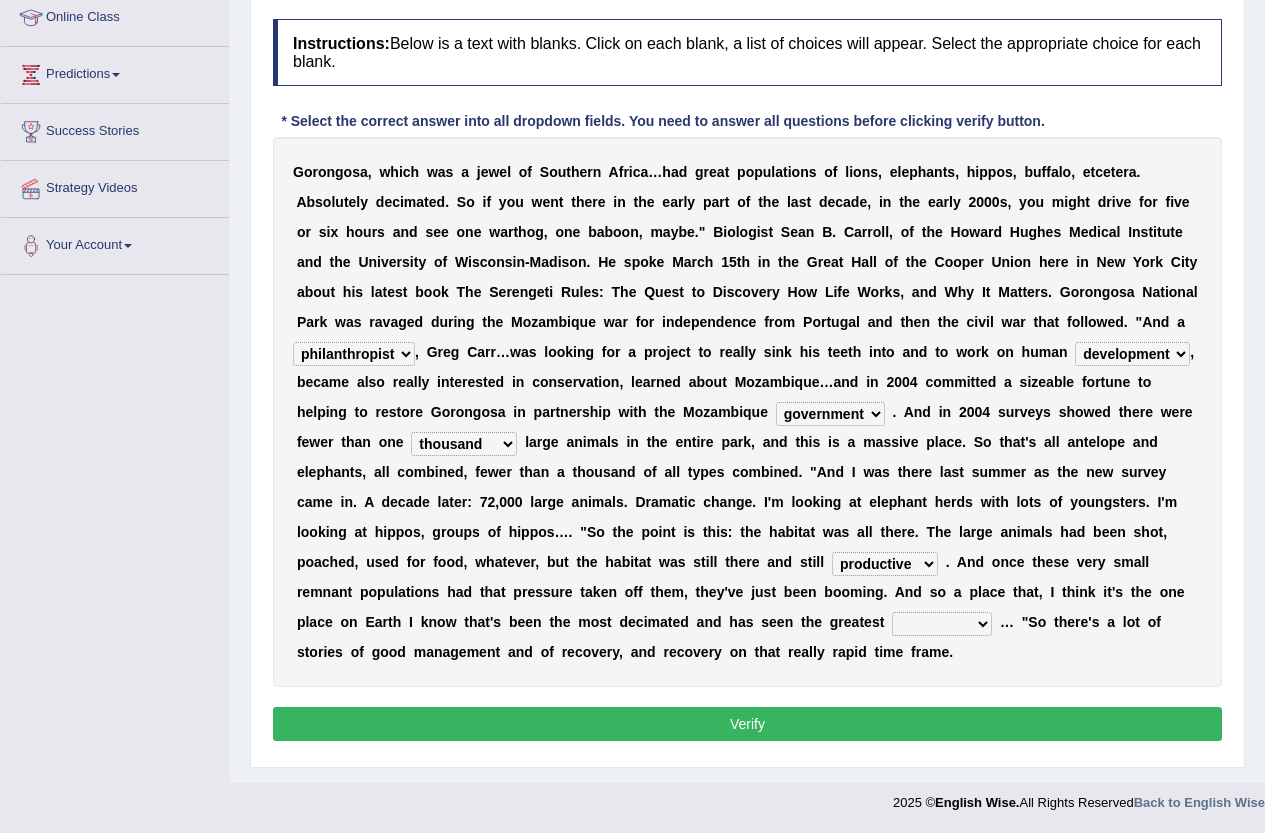 click on "recovery efficacy golly stumpy" at bounding box center [942, 624] 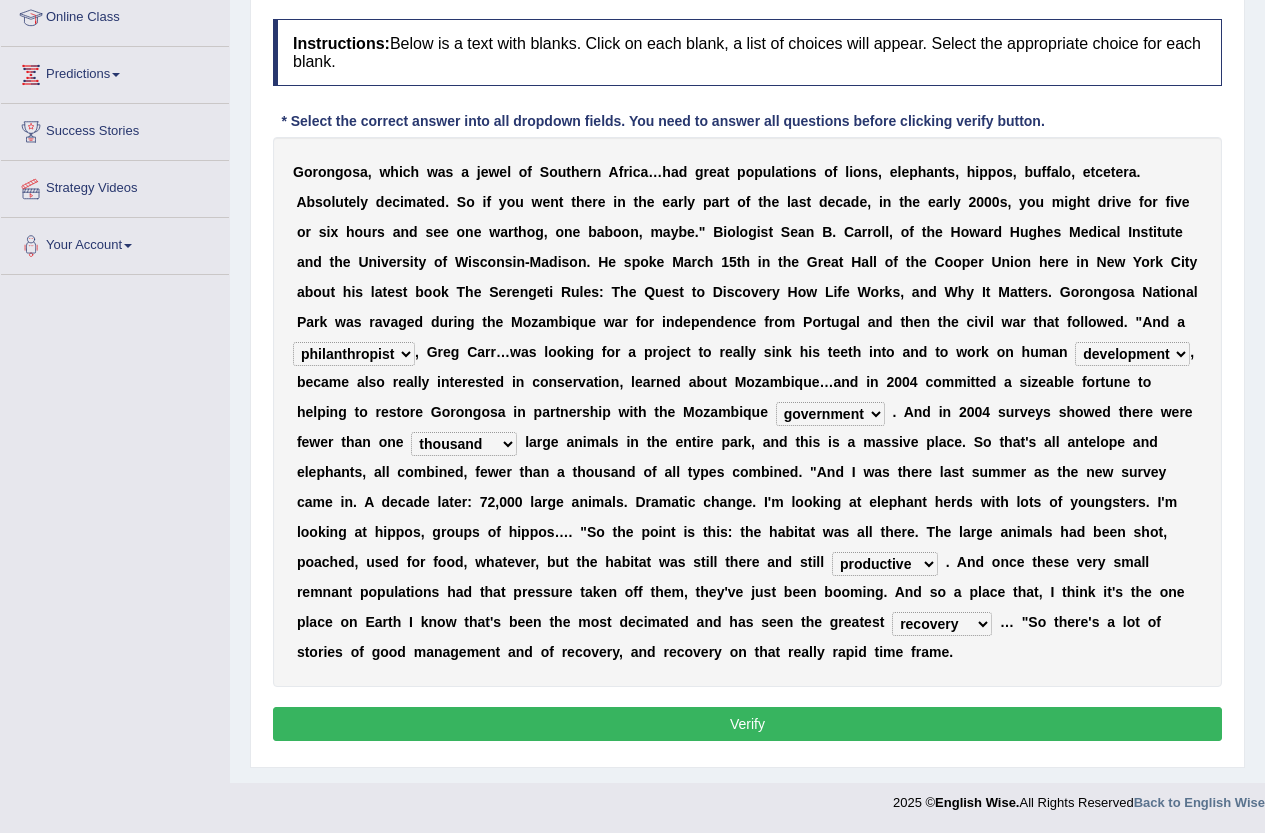 click on "Verify" at bounding box center (747, 724) 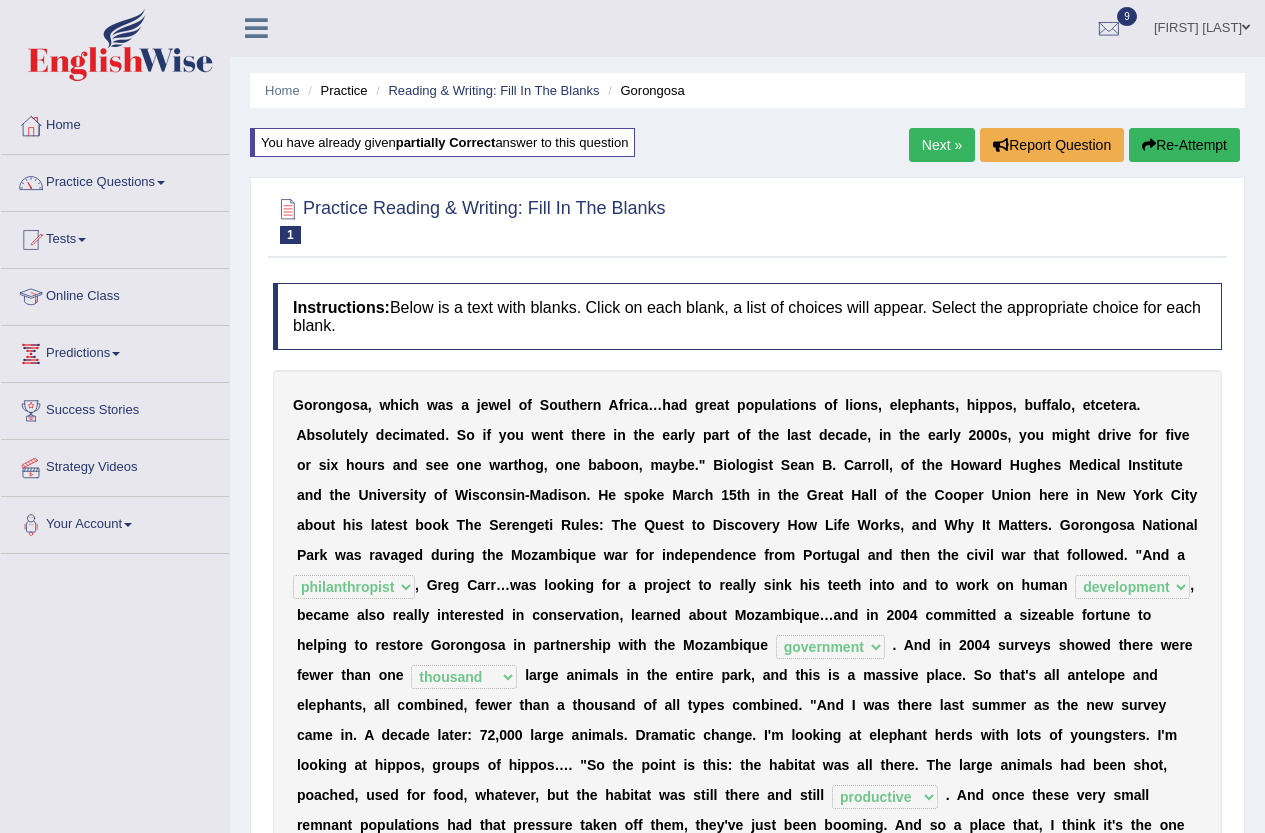 scroll, scrollTop: 0, scrollLeft: 0, axis: both 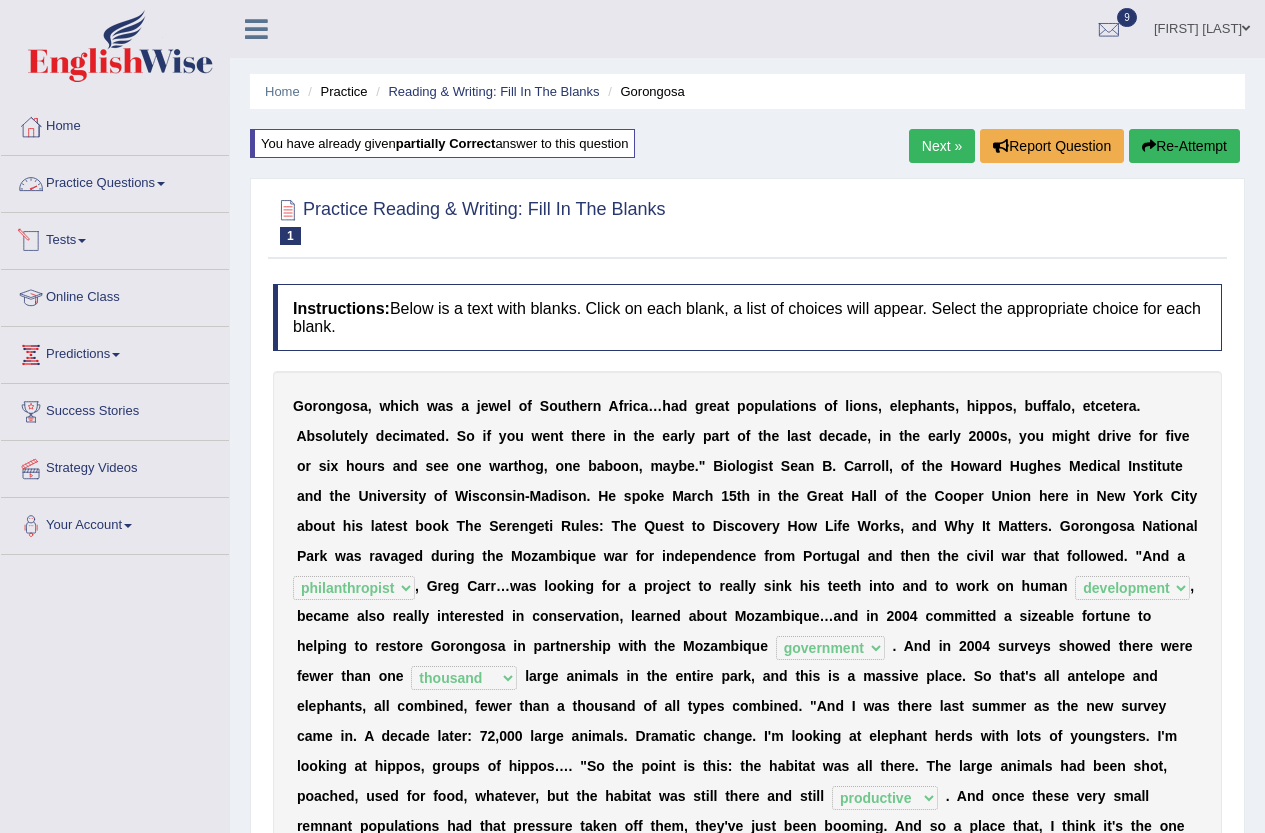 click on "Practice Questions" at bounding box center [115, 181] 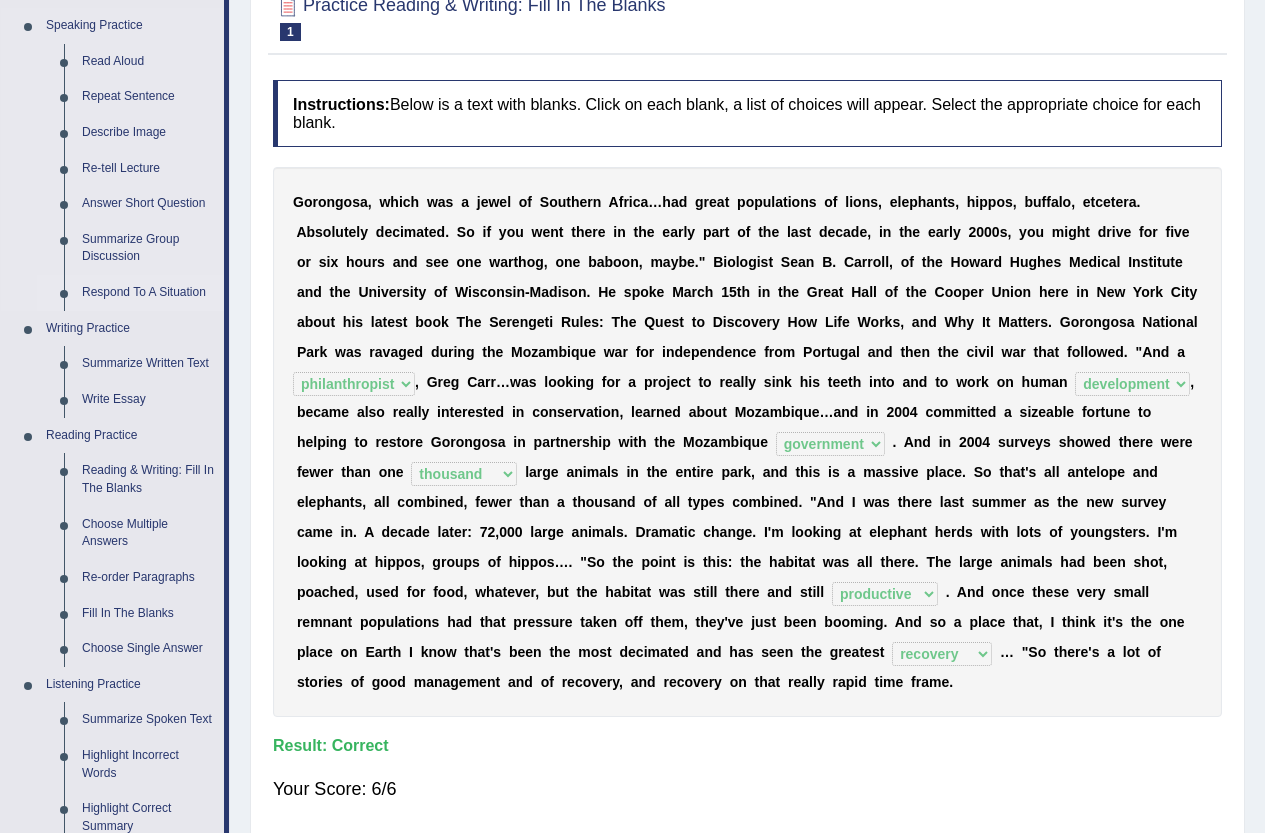 scroll, scrollTop: 300, scrollLeft: 0, axis: vertical 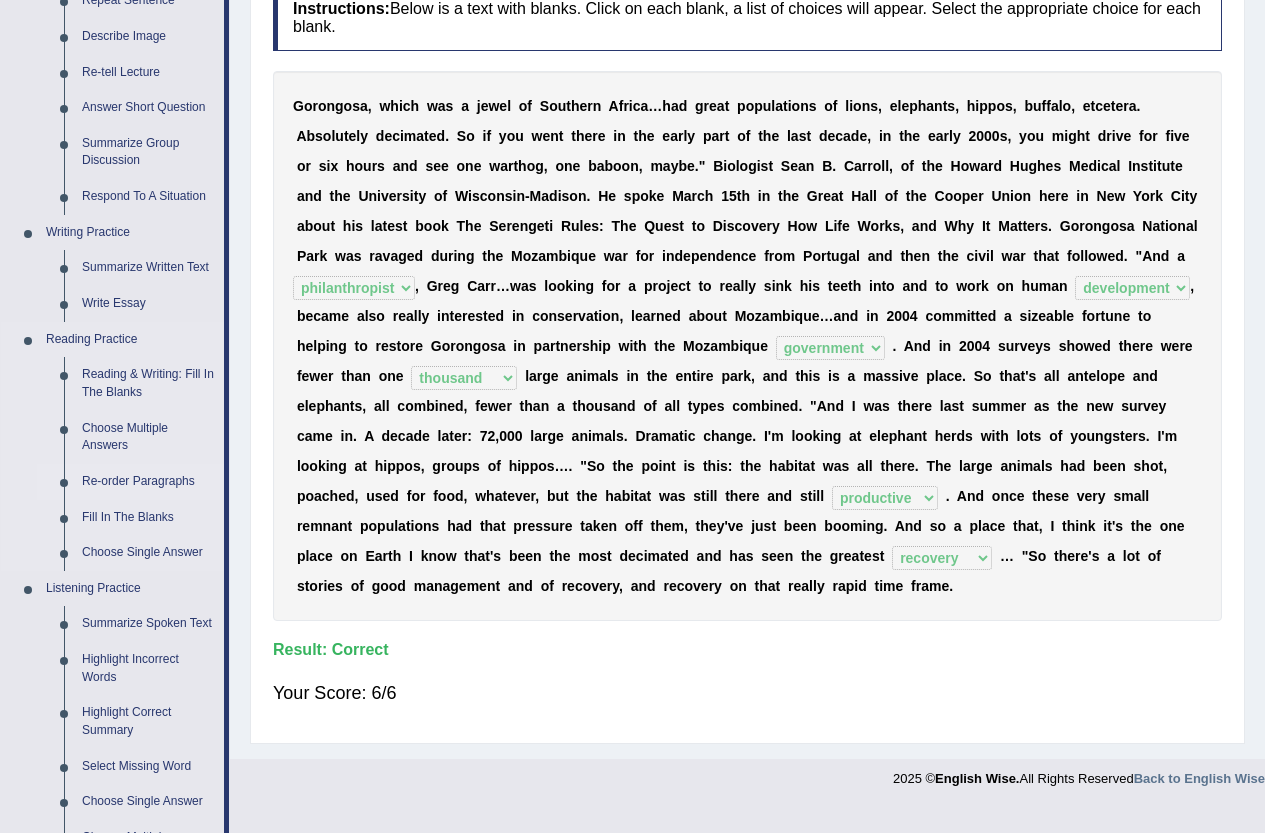 click on "Re-order Paragraphs" at bounding box center (148, 482) 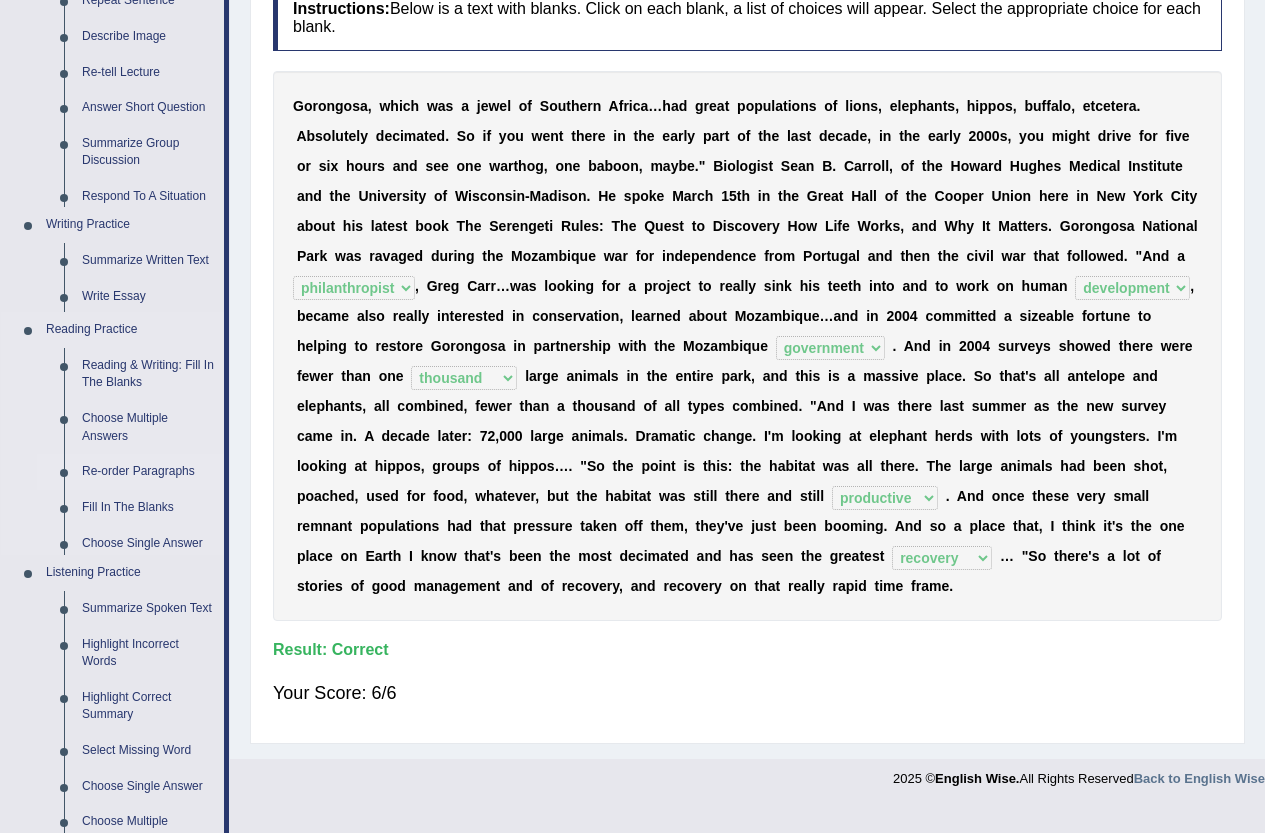 scroll, scrollTop: 276, scrollLeft: 0, axis: vertical 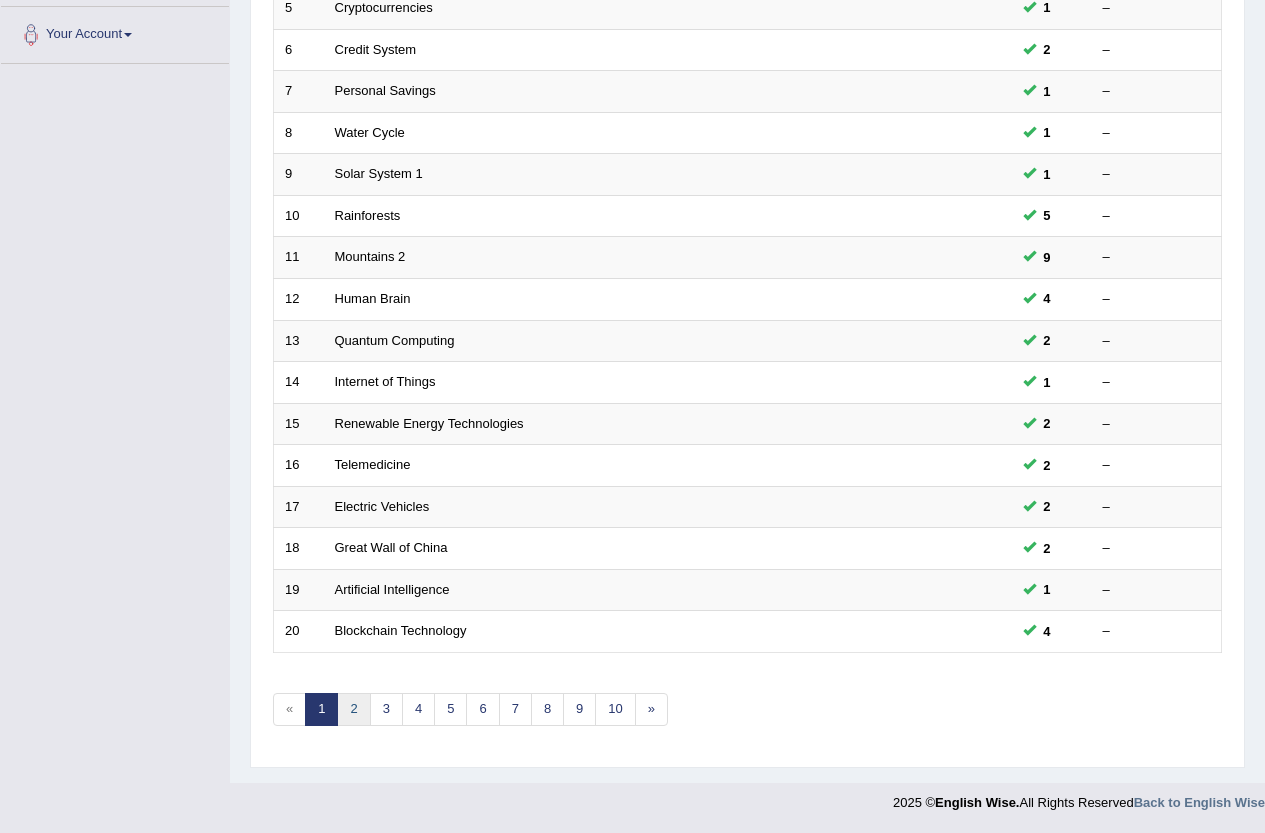 click on "2" at bounding box center (353, 709) 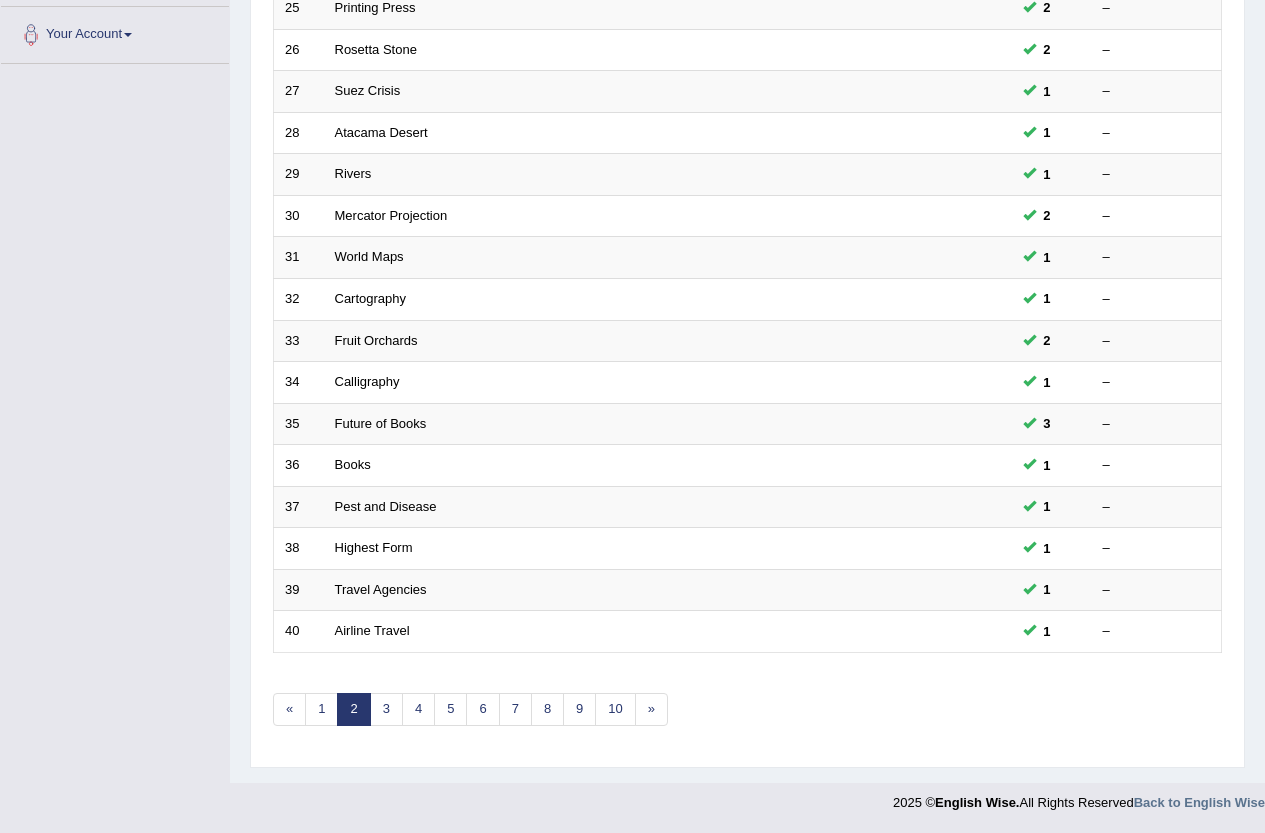 scroll, scrollTop: 491, scrollLeft: 0, axis: vertical 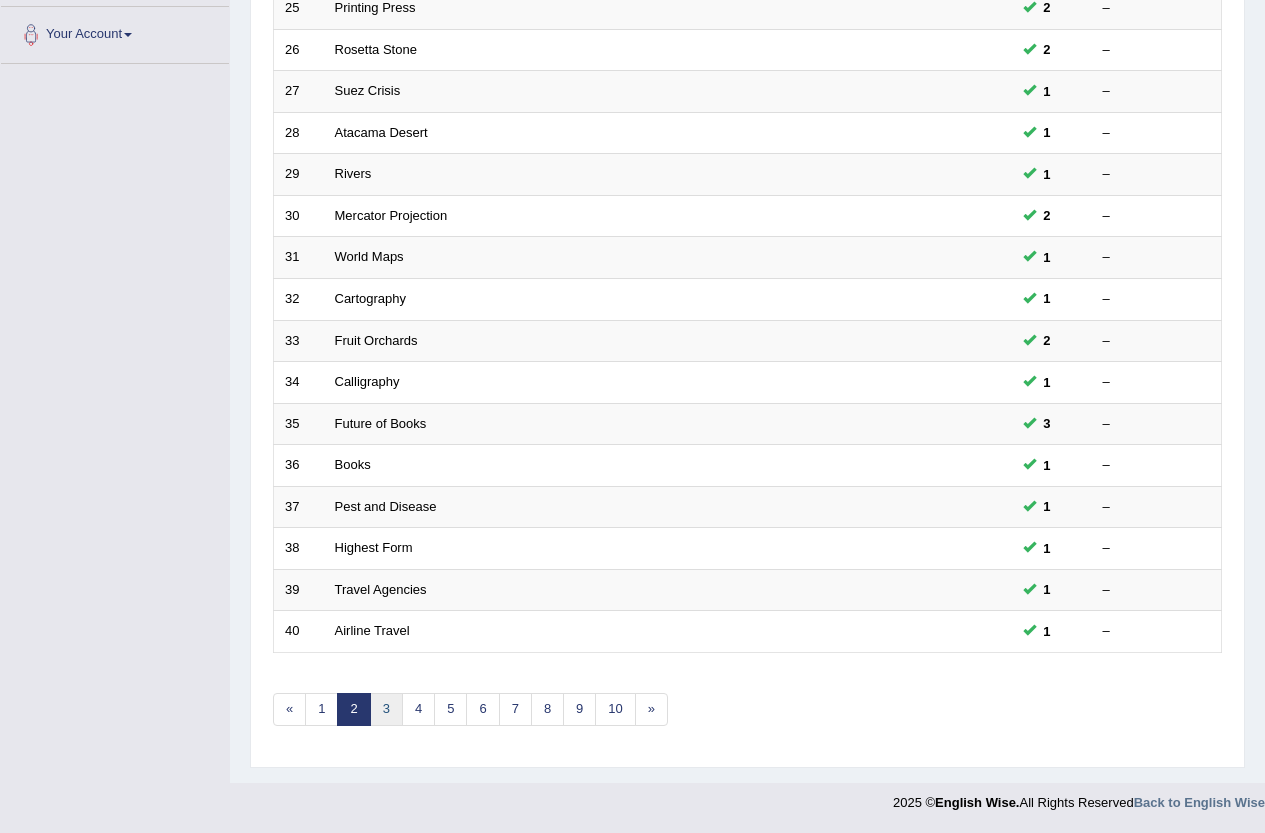 click on "3" at bounding box center (386, 709) 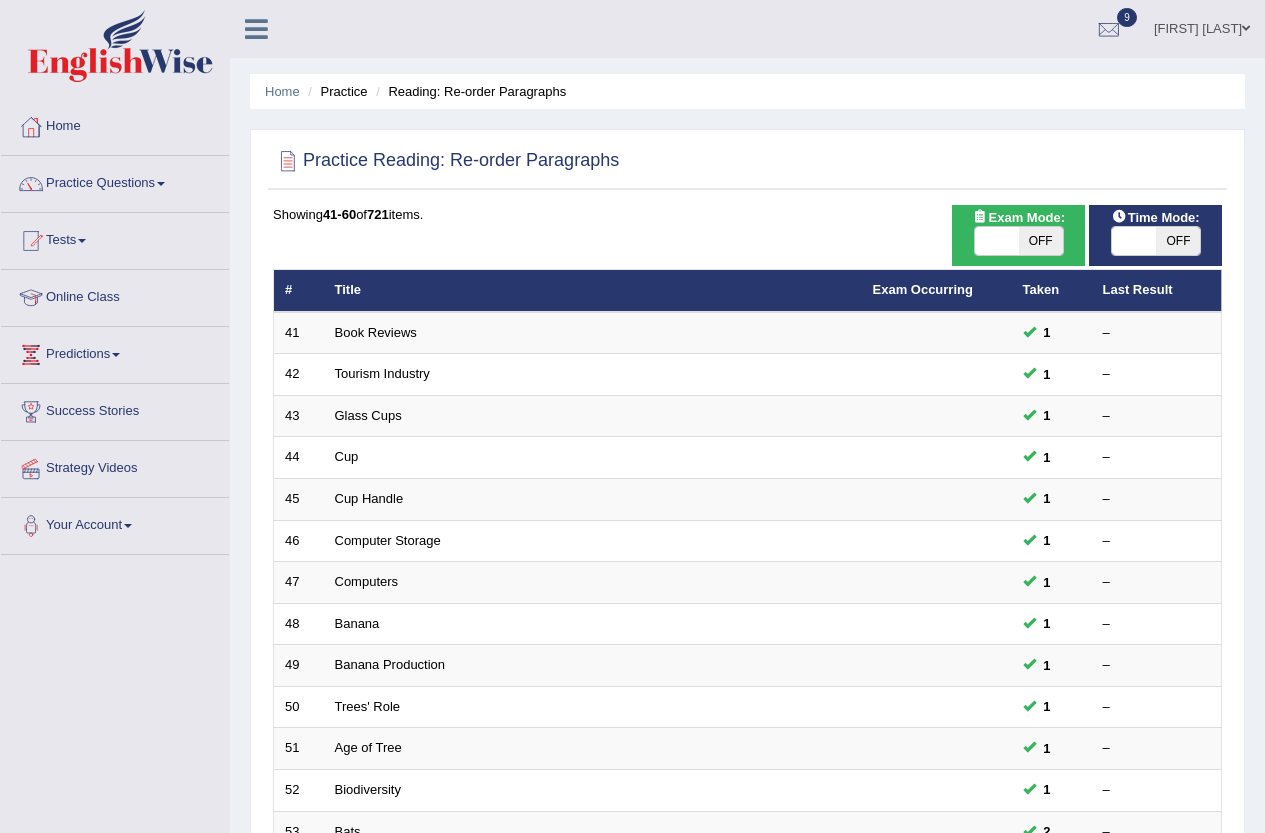 scroll, scrollTop: 491, scrollLeft: 0, axis: vertical 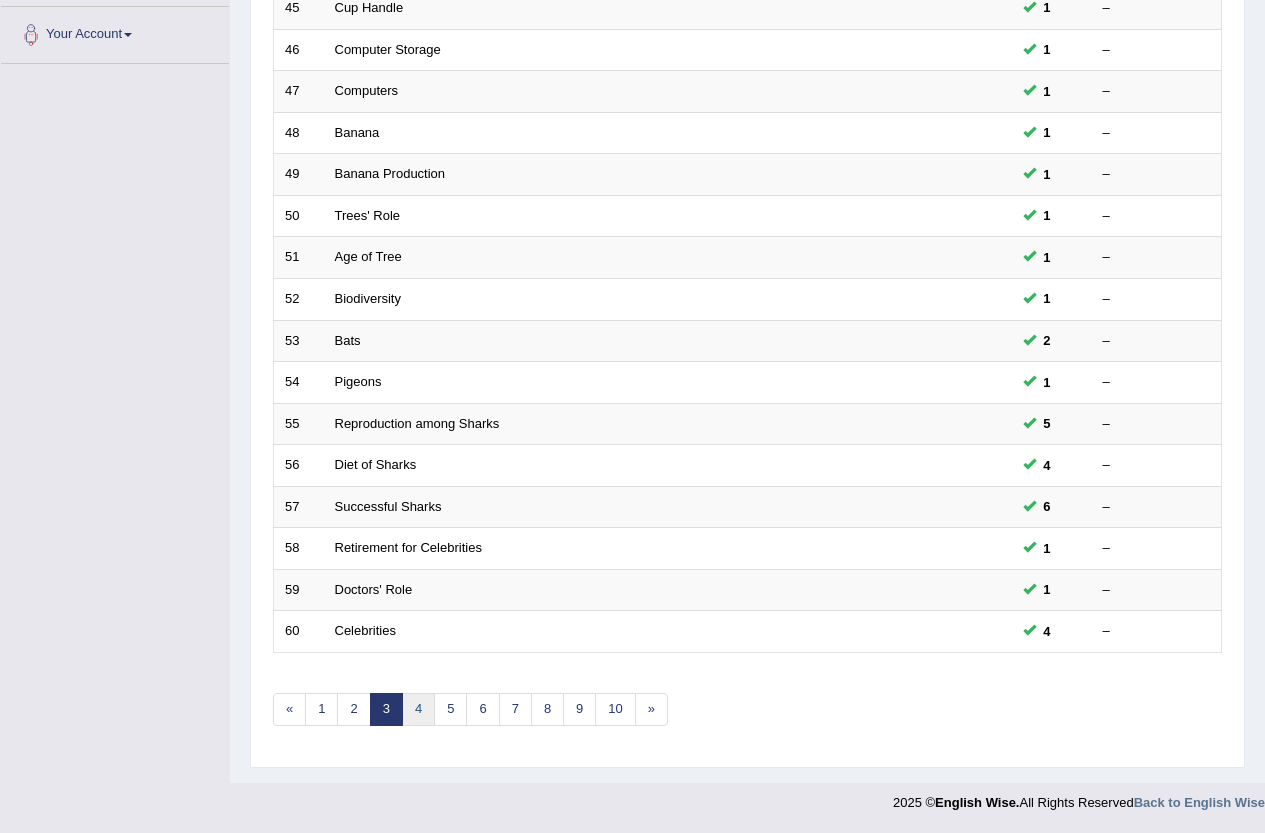 click on "4" at bounding box center (418, 709) 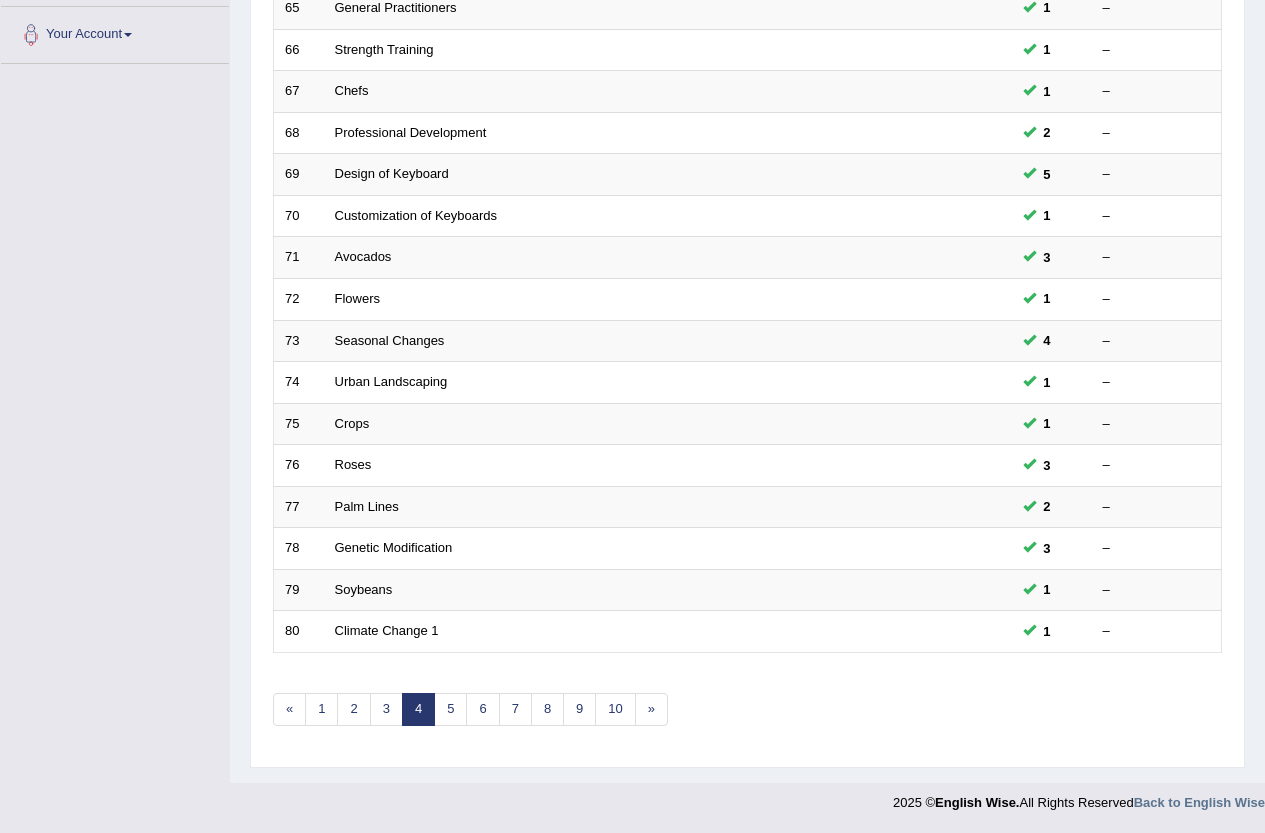 scroll, scrollTop: 491, scrollLeft: 0, axis: vertical 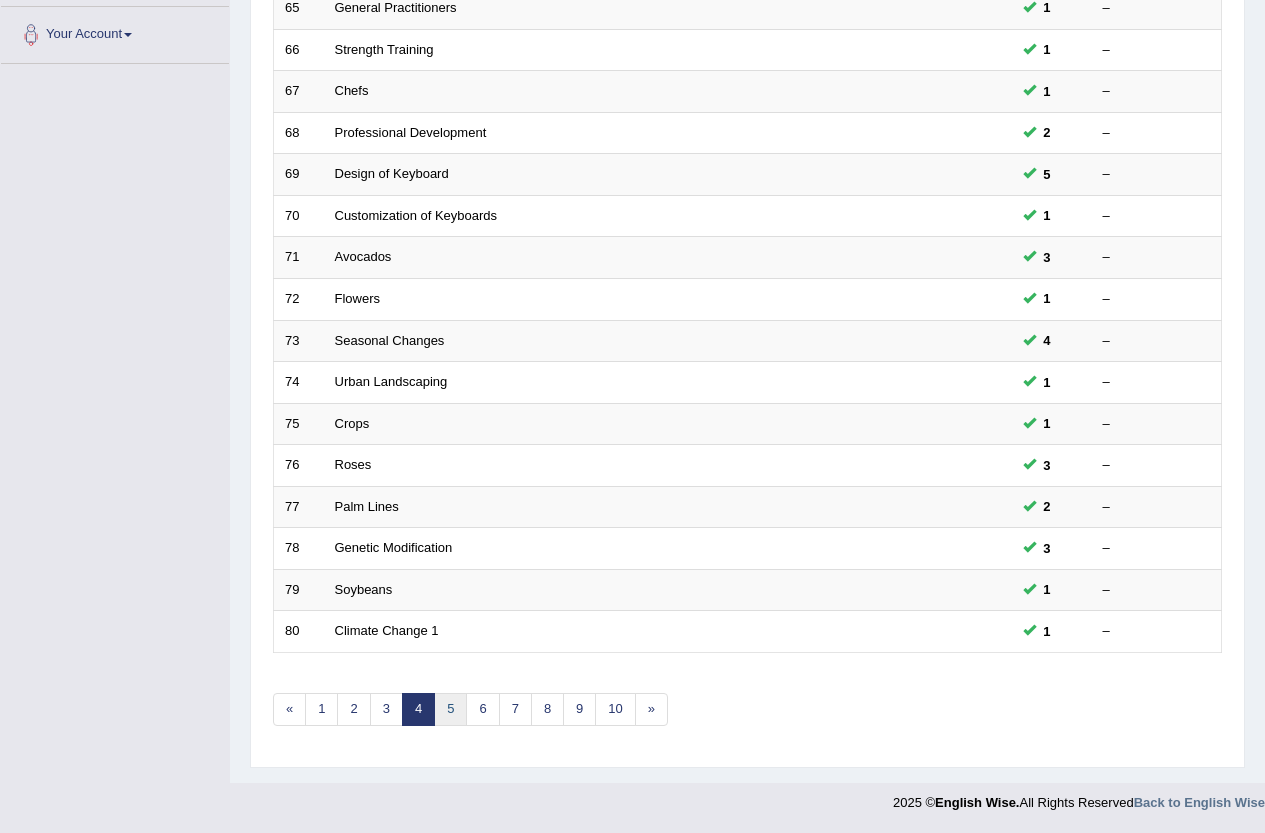 click on "5" at bounding box center [450, 709] 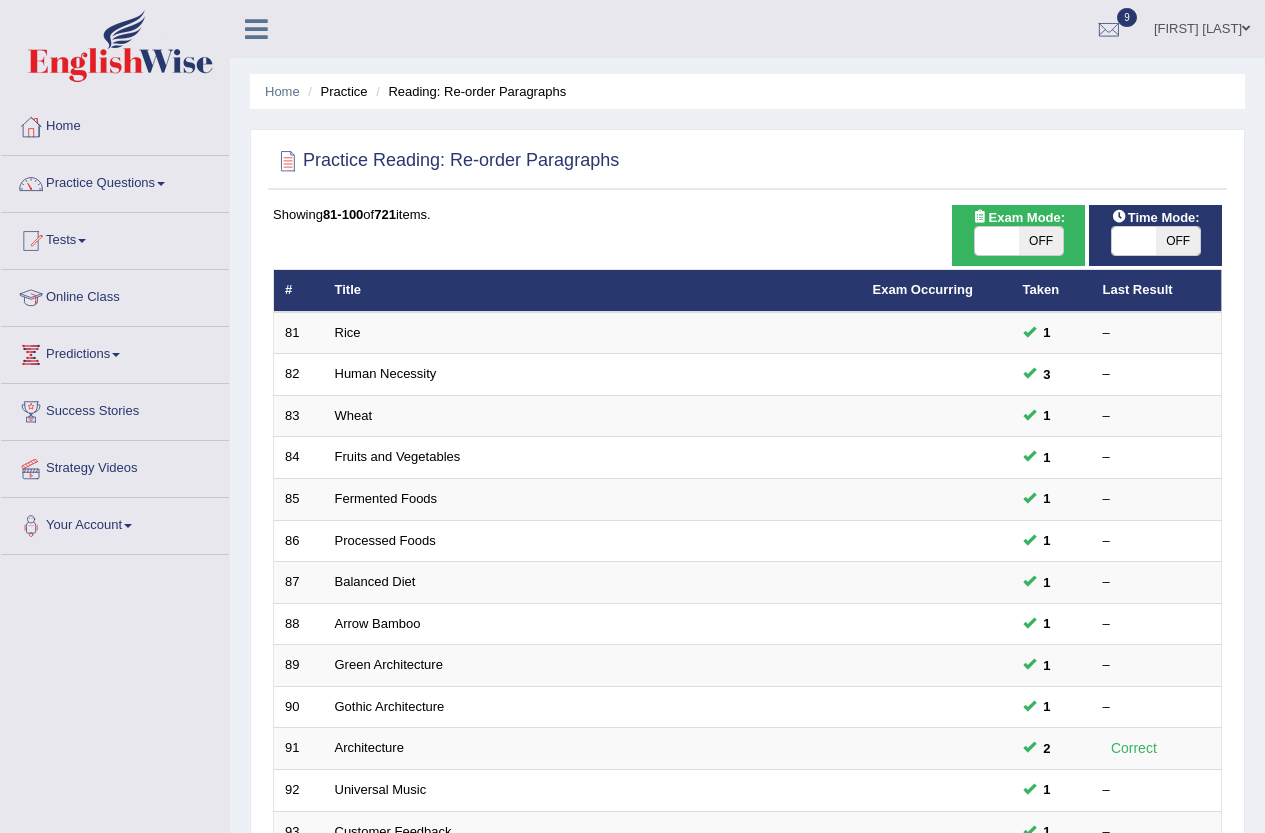 scroll, scrollTop: 0, scrollLeft: 0, axis: both 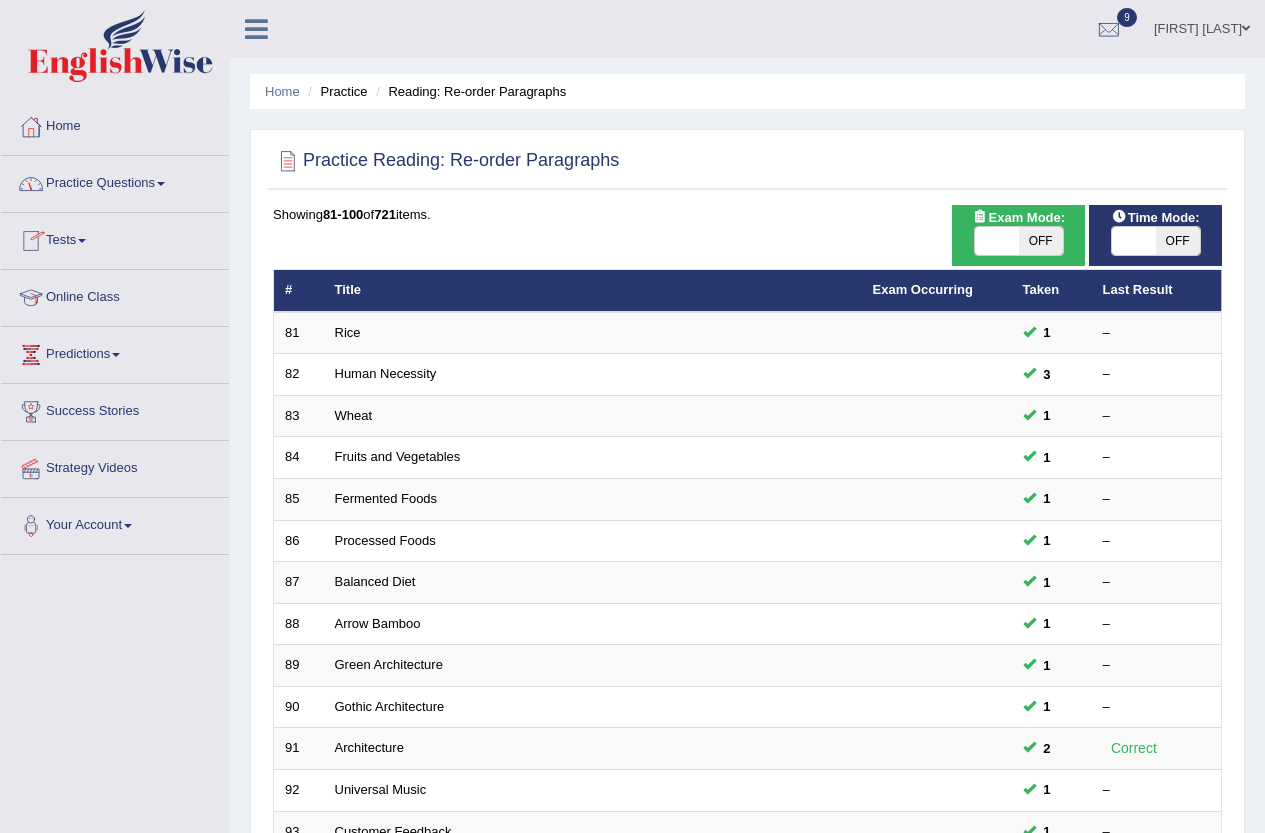 click on "Practice Questions" at bounding box center (115, 181) 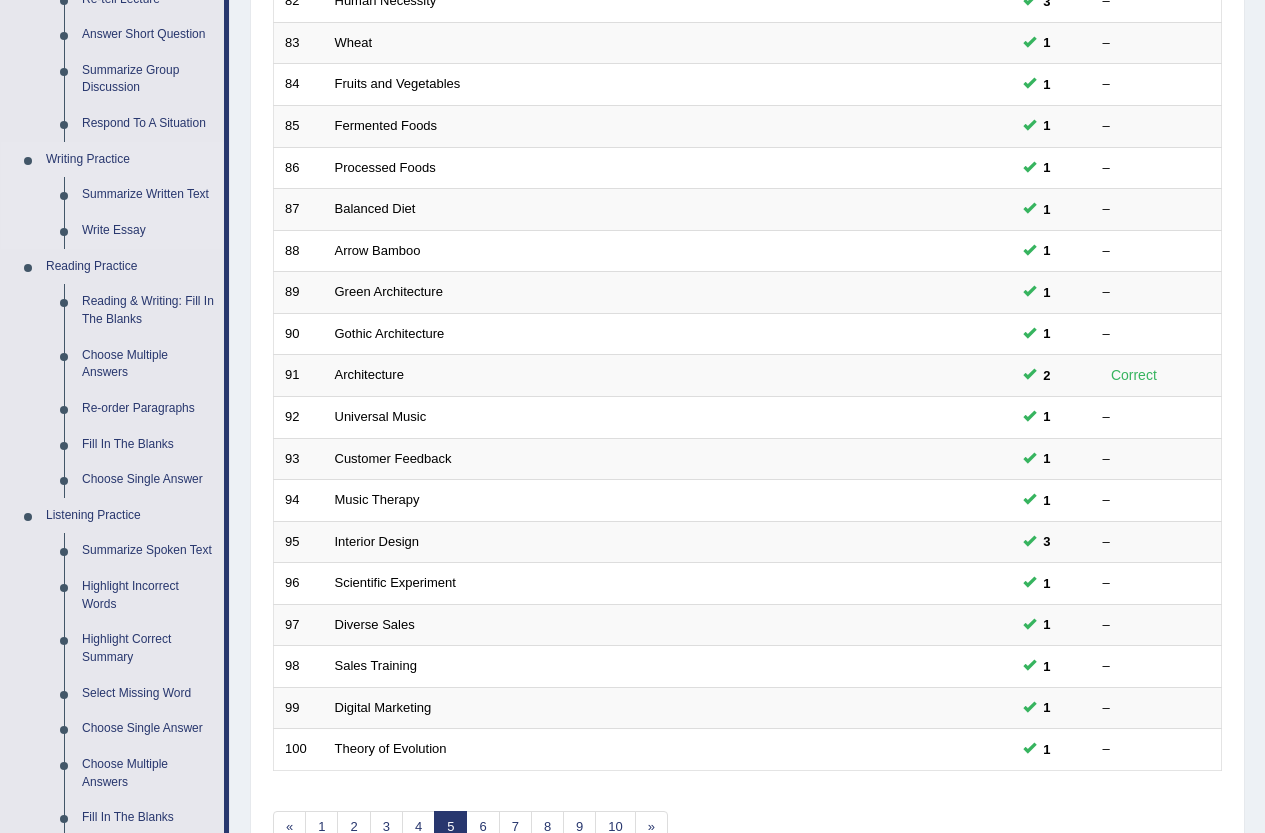 scroll, scrollTop: 400, scrollLeft: 0, axis: vertical 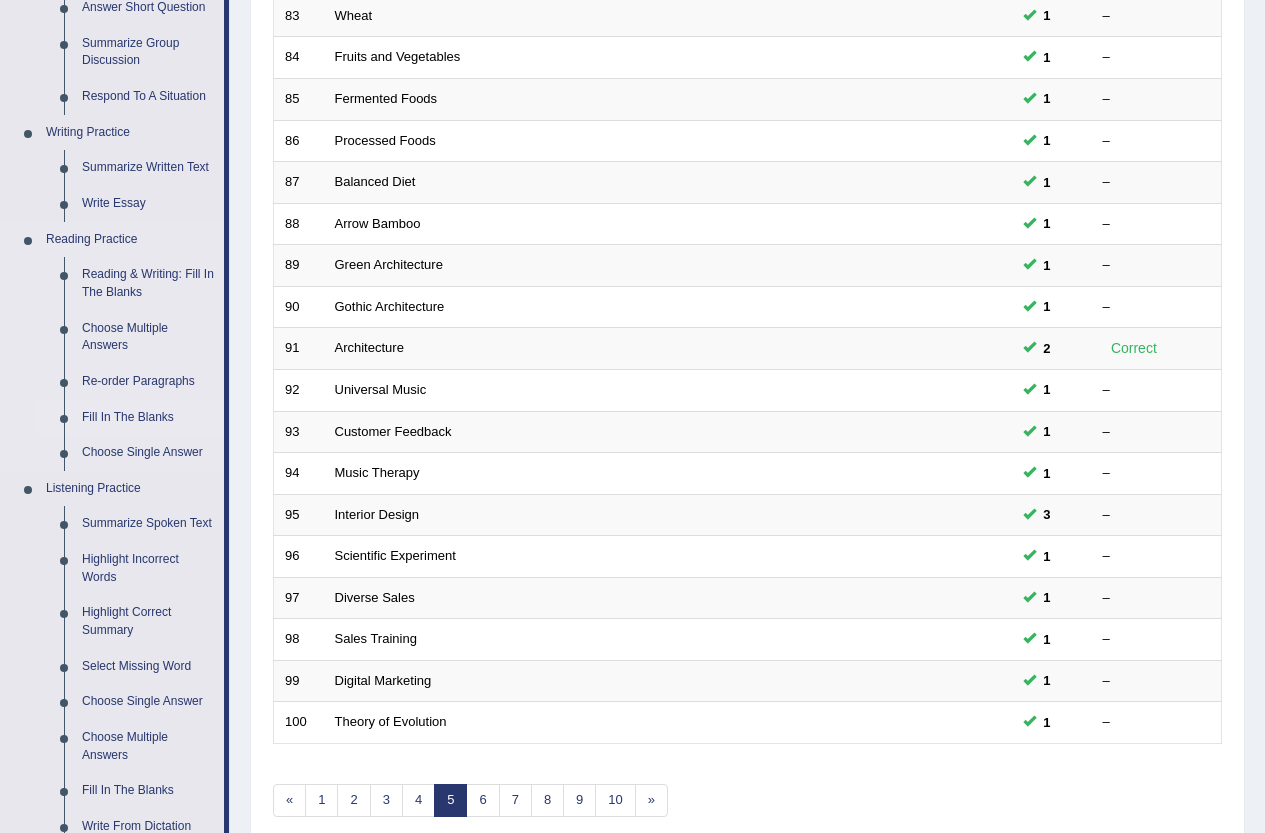 click on "Fill In The Blanks" at bounding box center (148, 418) 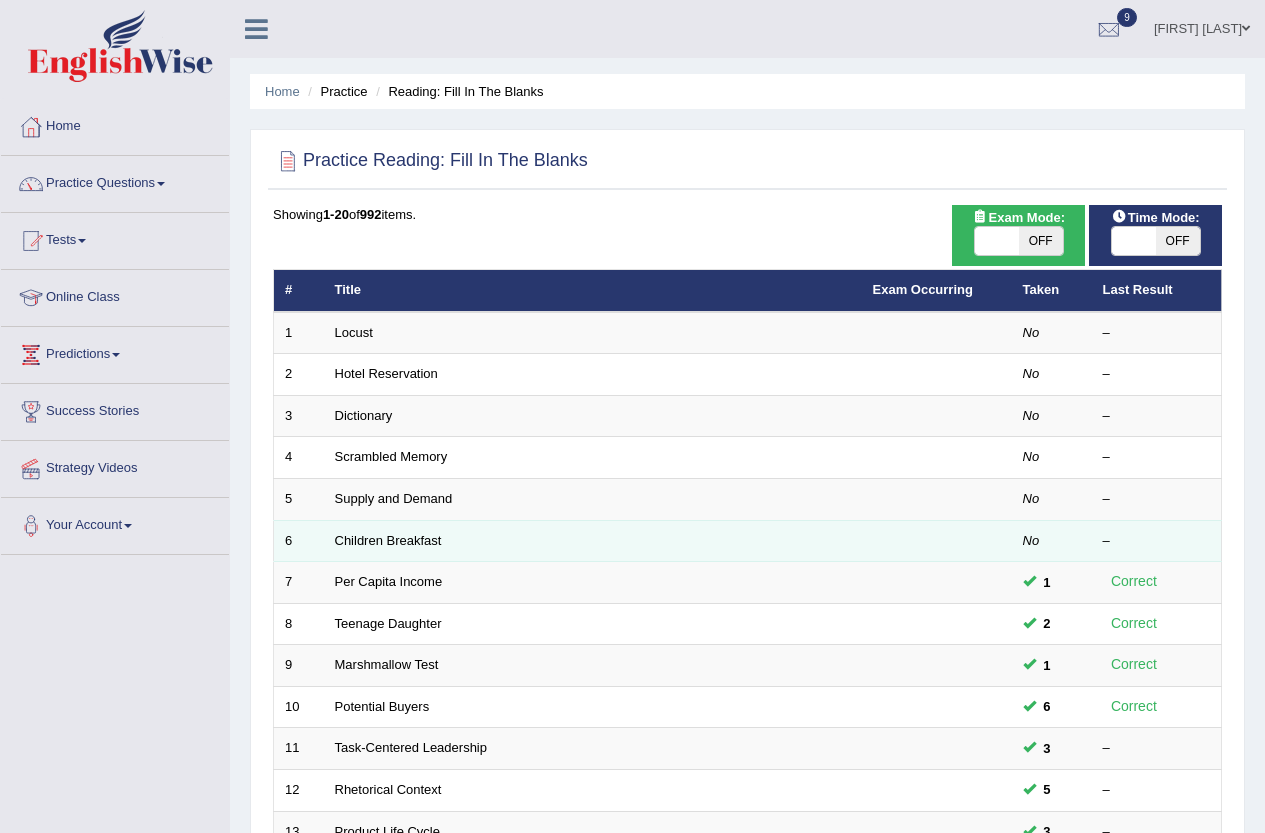 scroll, scrollTop: 0, scrollLeft: 0, axis: both 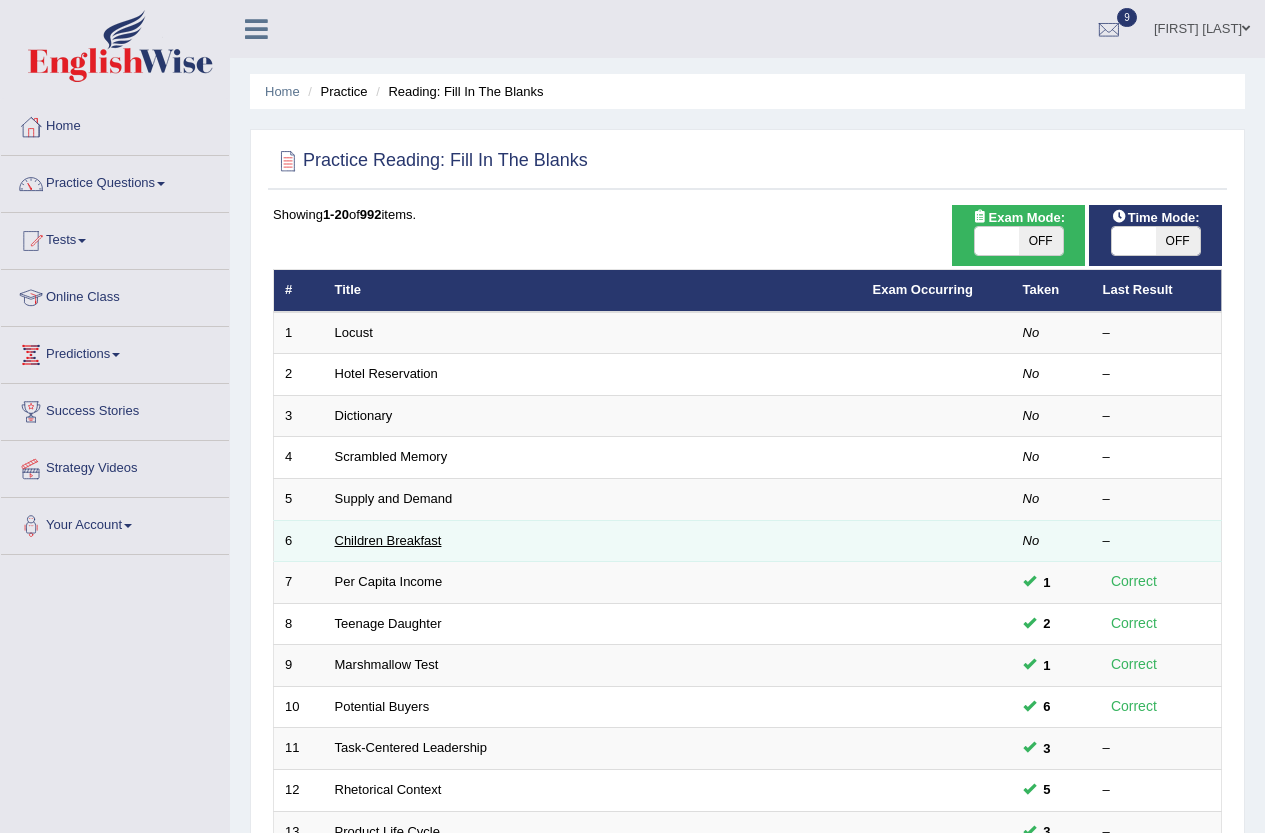 click on "Children Breakfast" at bounding box center (388, 540) 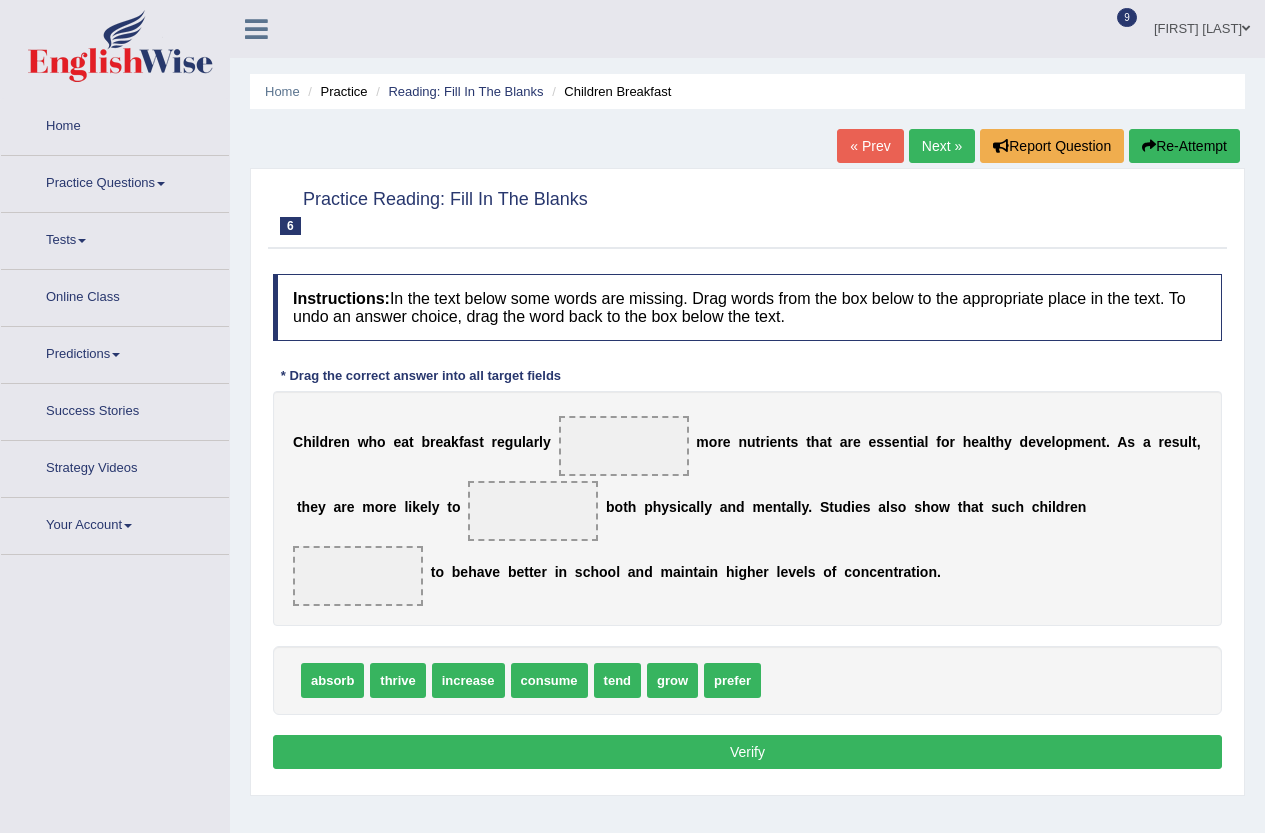 scroll, scrollTop: 0, scrollLeft: 0, axis: both 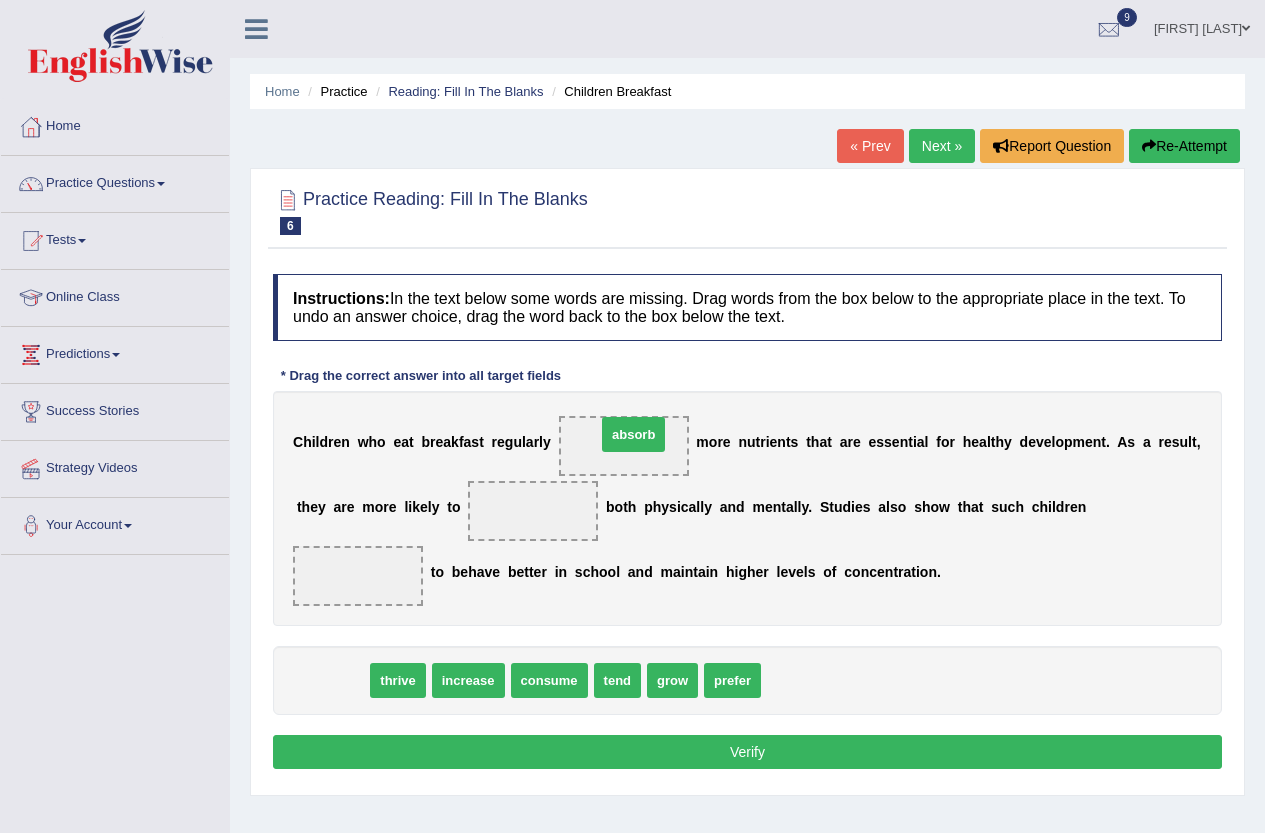 drag, startPoint x: 332, startPoint y: 680, endPoint x: 633, endPoint y: 434, distance: 388.7377 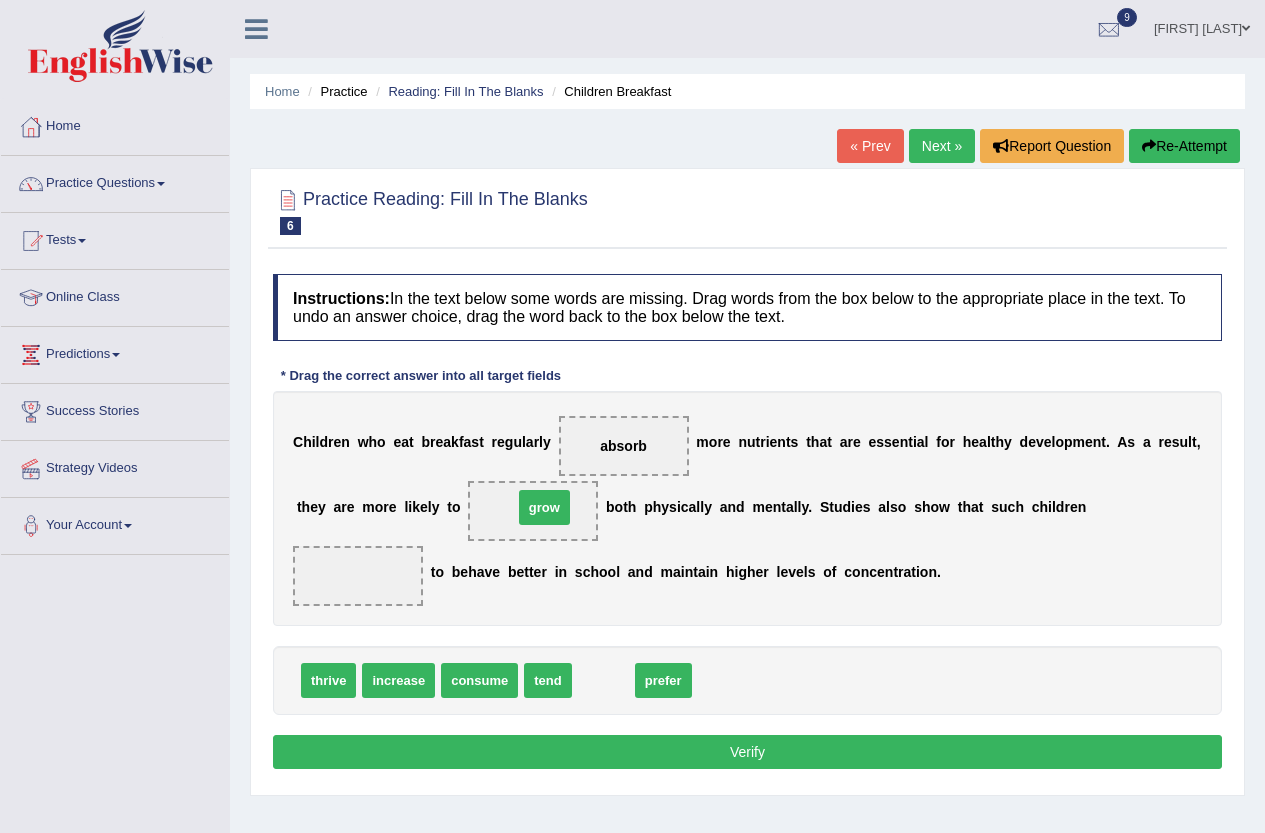drag, startPoint x: 593, startPoint y: 679, endPoint x: 534, endPoint y: 506, distance: 182.78403 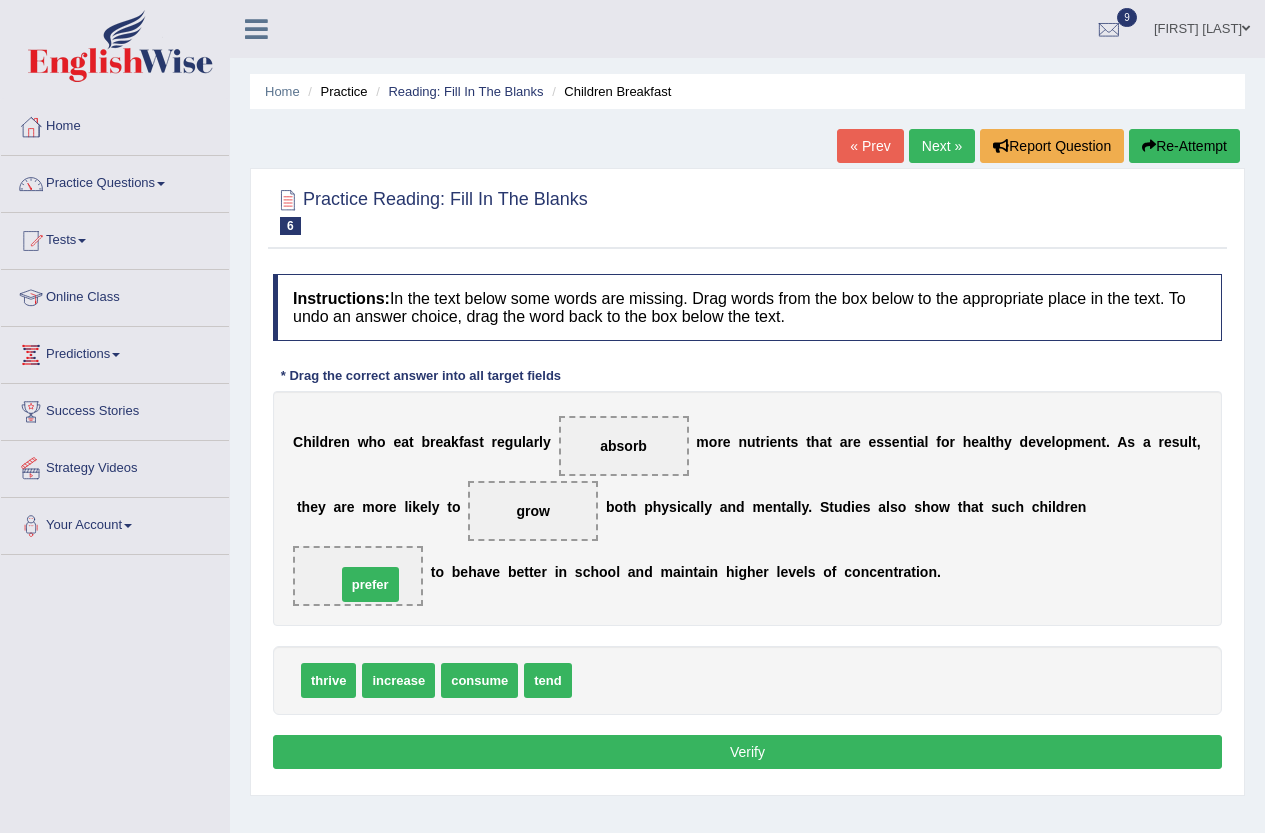 drag, startPoint x: 600, startPoint y: 680, endPoint x: 364, endPoint y: 584, distance: 254.77834 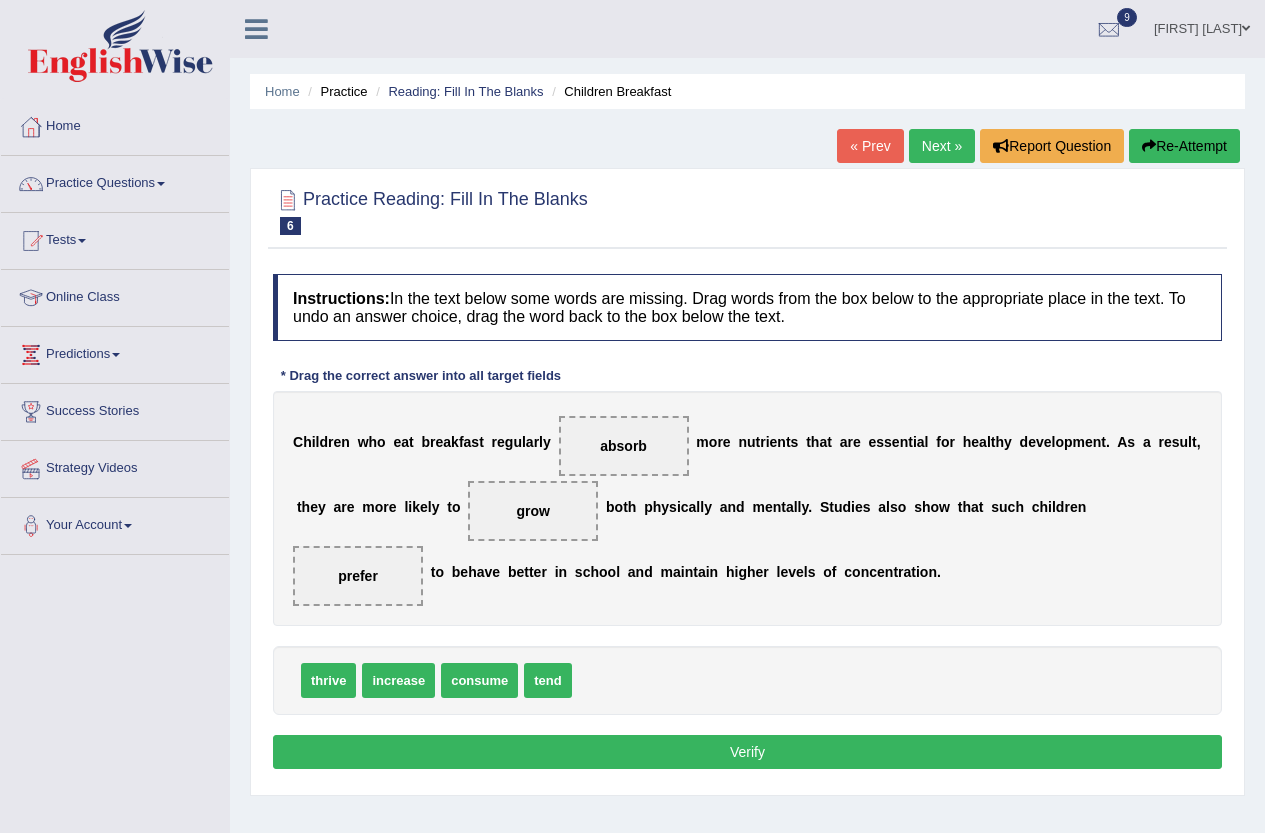 click on "tend" at bounding box center (547, 680) 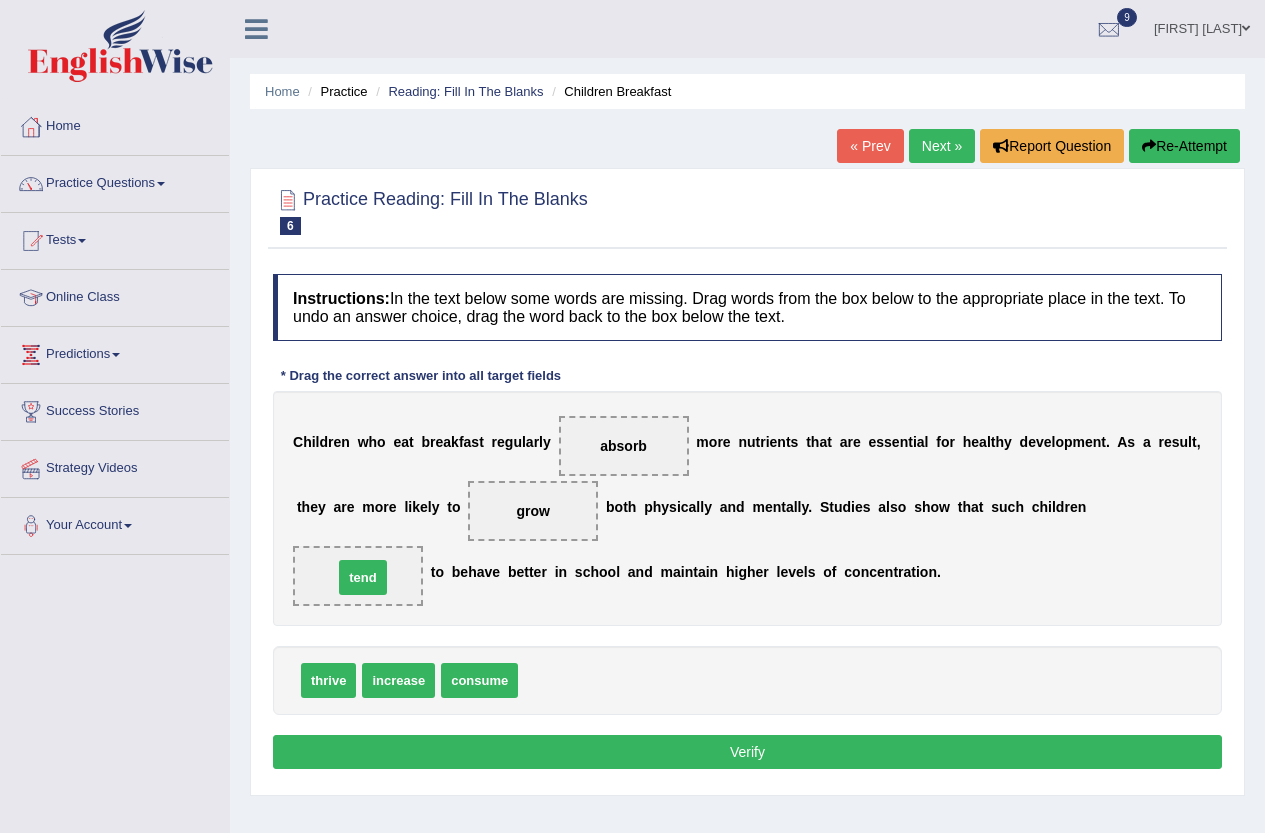 drag, startPoint x: 333, startPoint y: 598, endPoint x: 363, endPoint y: 581, distance: 34.48188 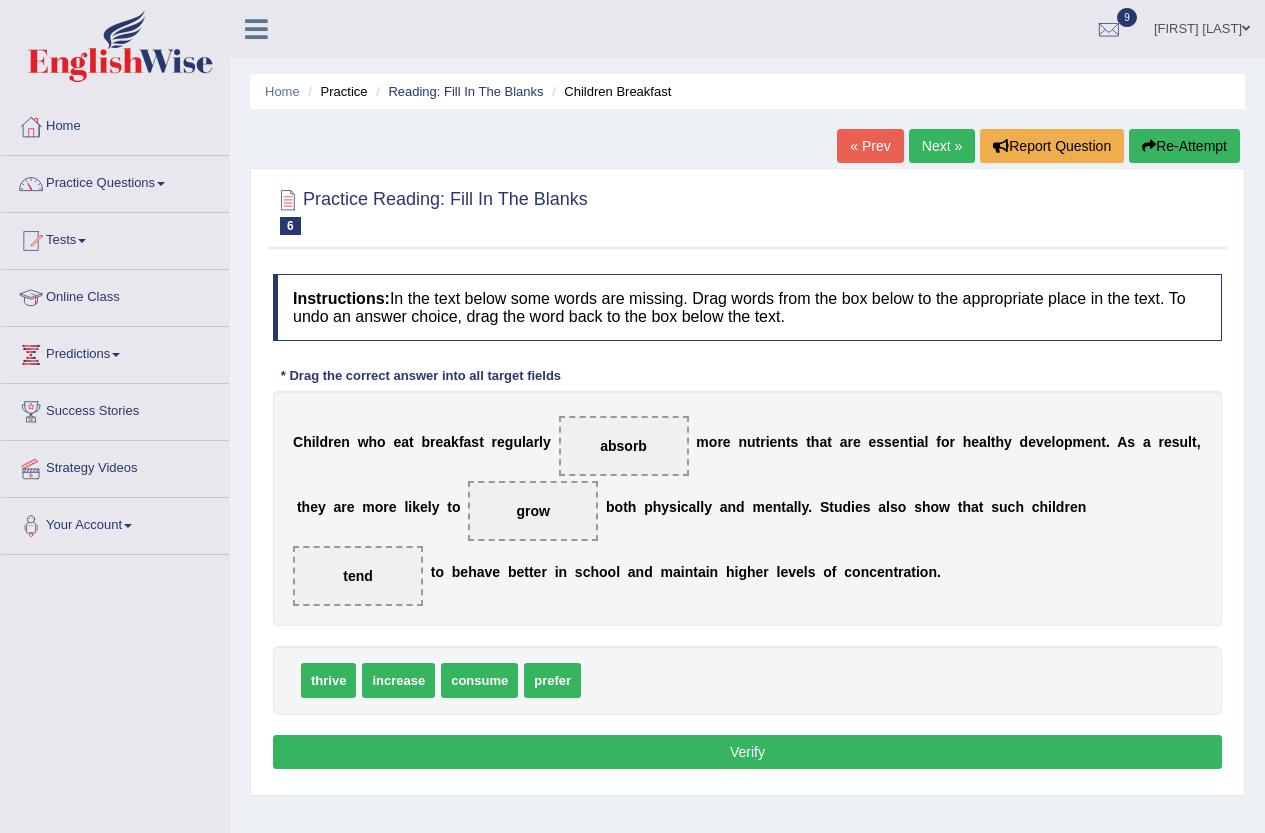 click on "Verify" at bounding box center [747, 752] 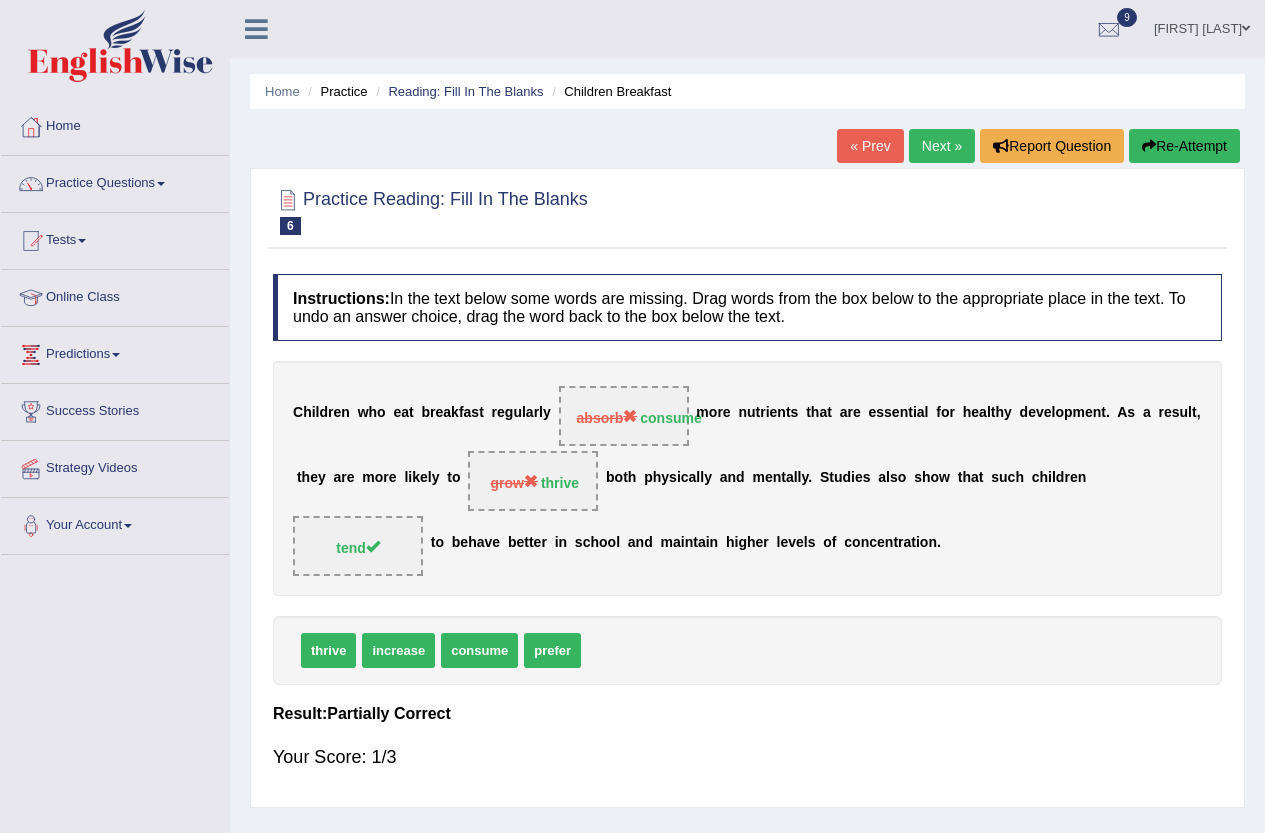 click on "Re-Attempt" at bounding box center [1184, 146] 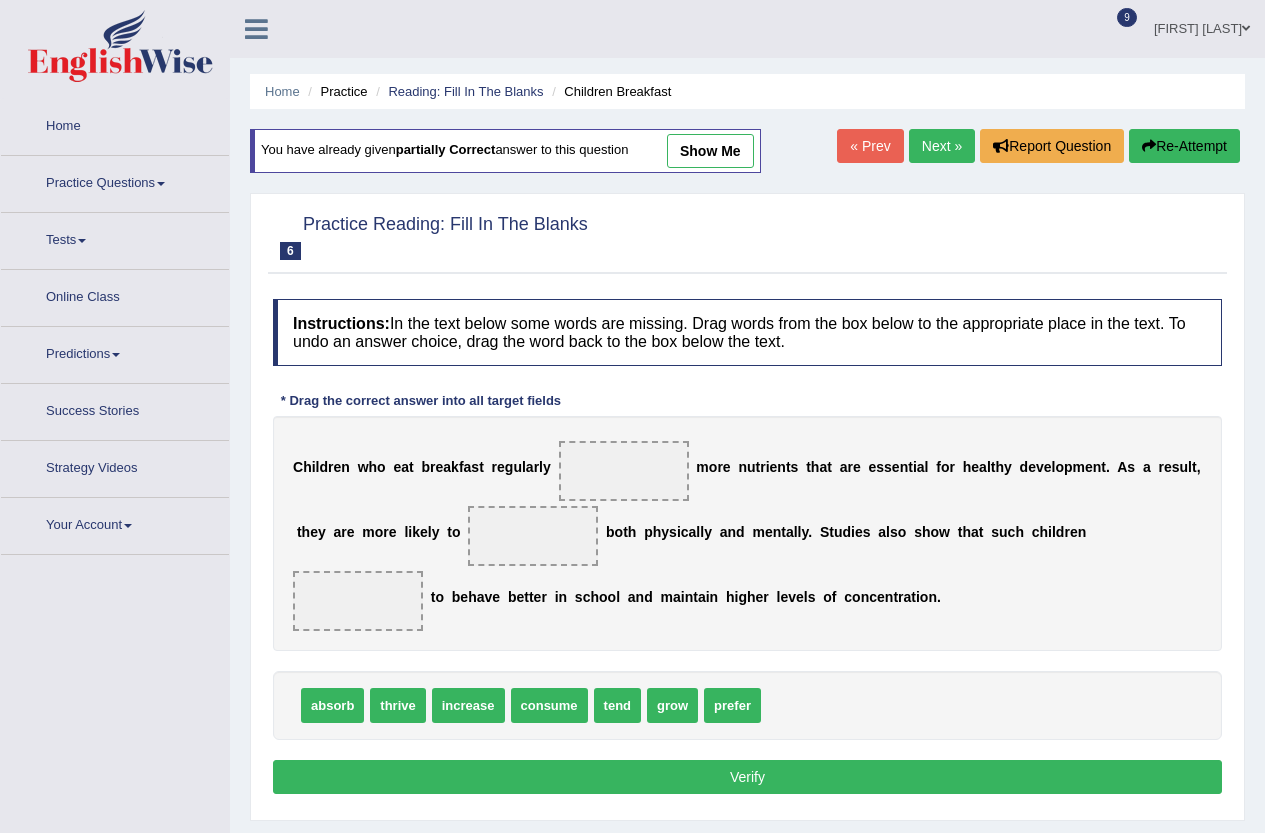 scroll, scrollTop: 0, scrollLeft: 0, axis: both 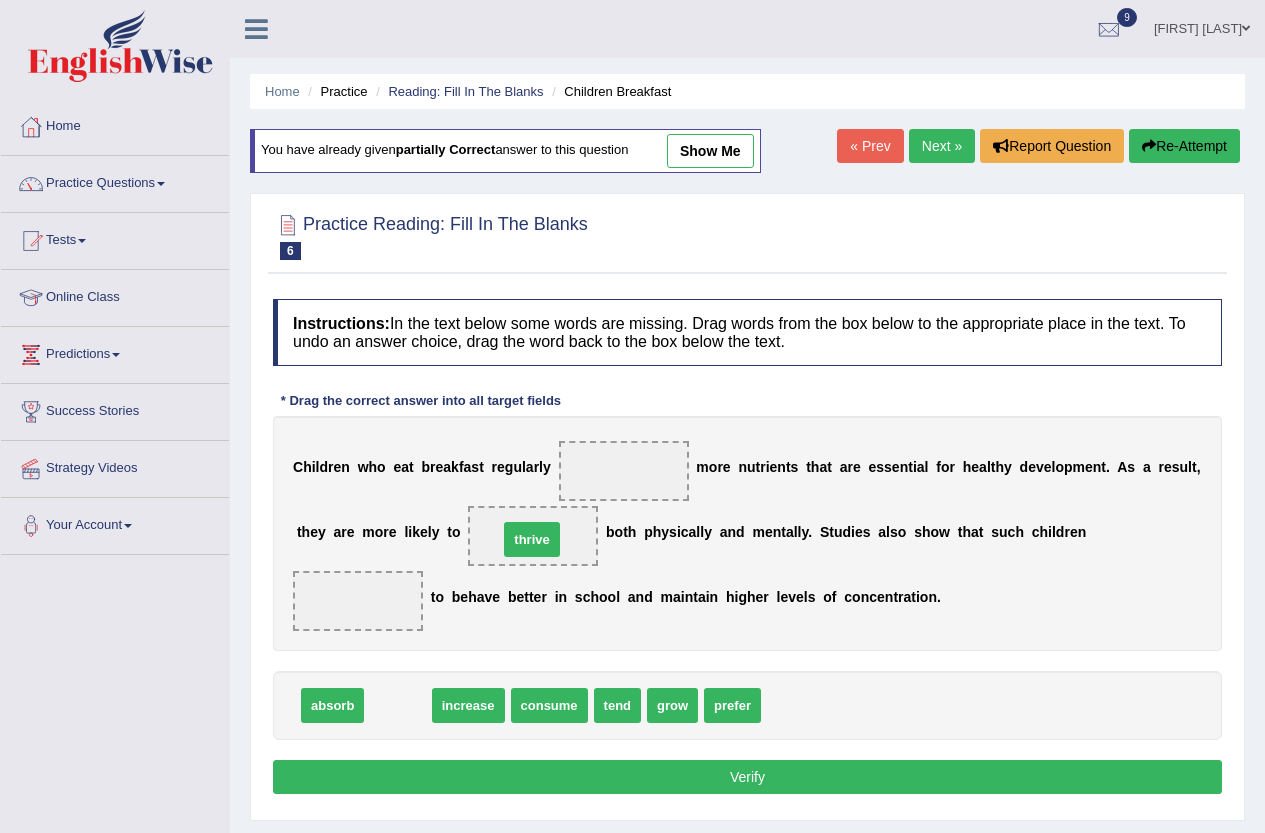 drag, startPoint x: 393, startPoint y: 709, endPoint x: 528, endPoint y: 543, distance: 213.96495 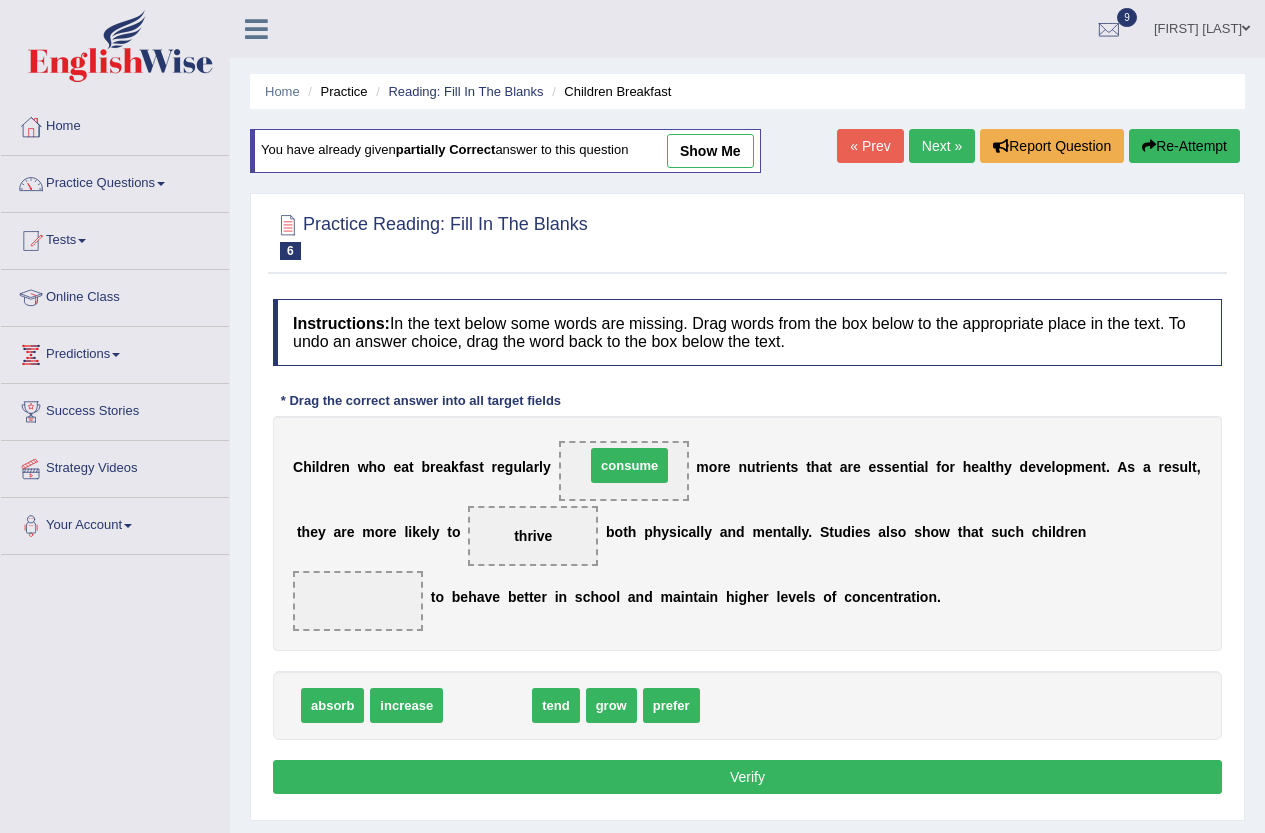 drag, startPoint x: 509, startPoint y: 713, endPoint x: 651, endPoint y: 473, distance: 278.86197 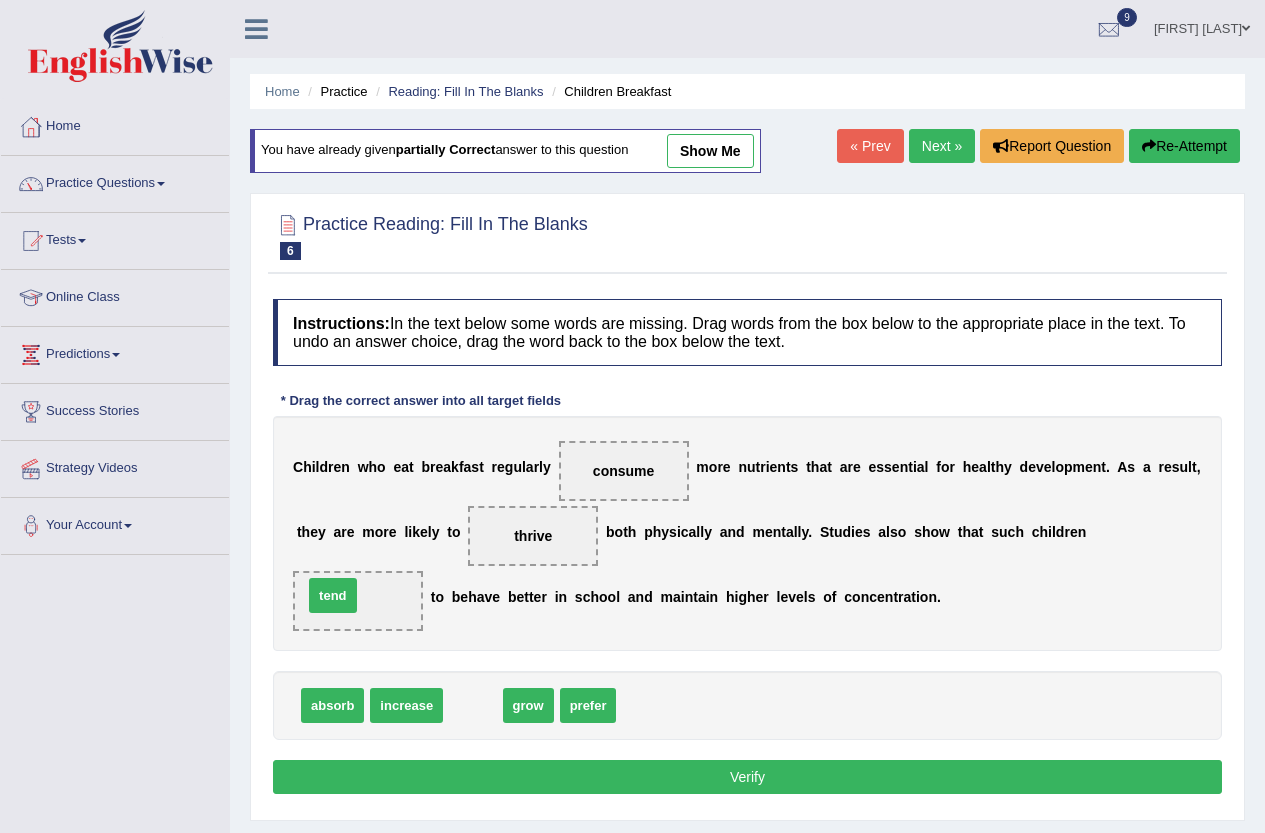 drag, startPoint x: 455, startPoint y: 706, endPoint x: 337, endPoint y: 603, distance: 156.63014 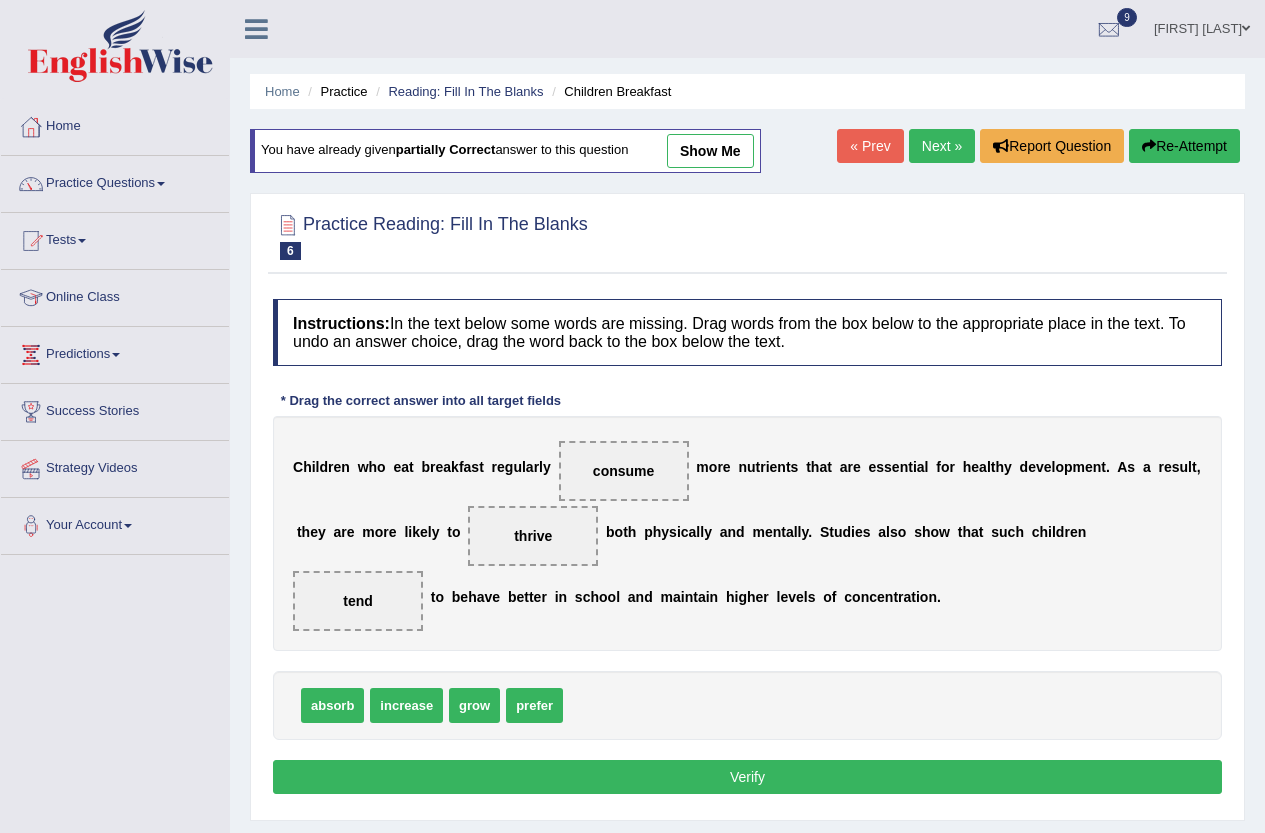 click on "absorb increase grow prefer" at bounding box center [747, 705] 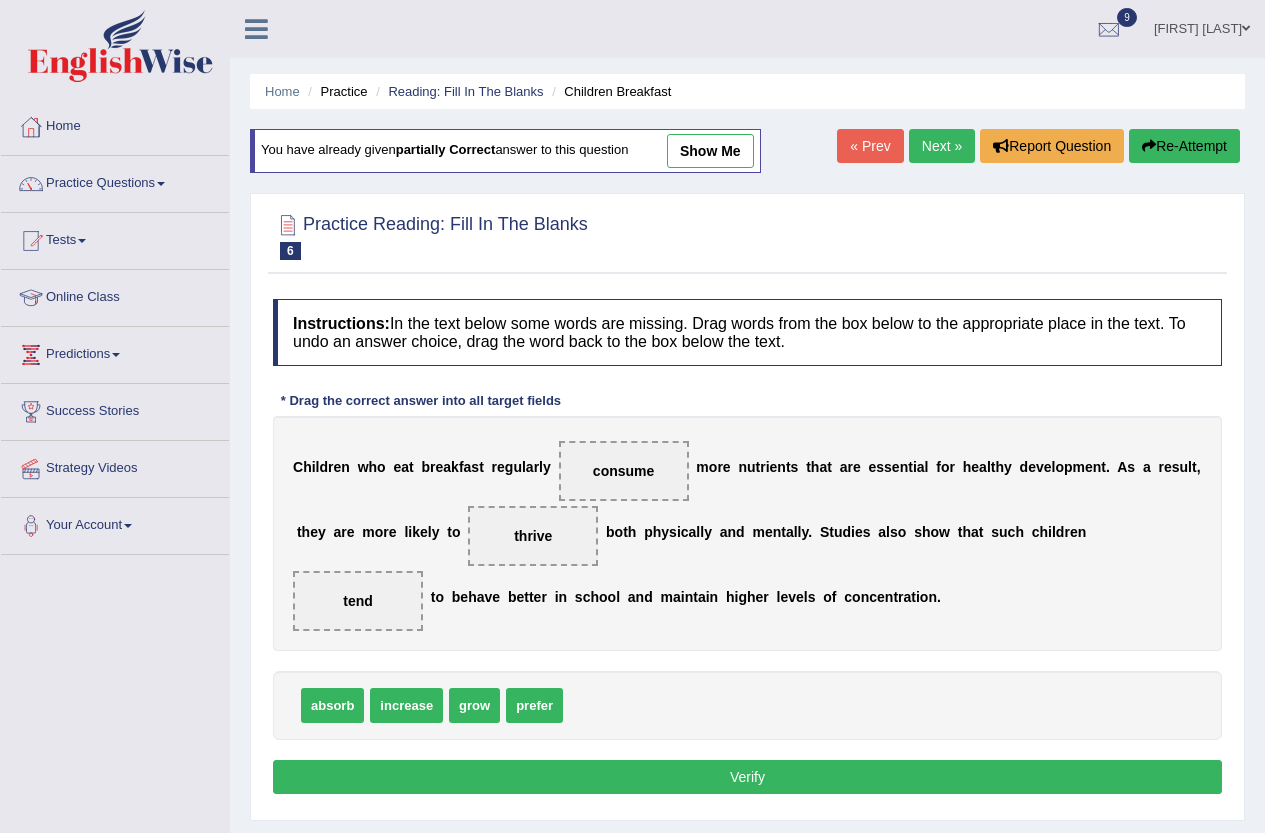 click on "Verify" at bounding box center (747, 777) 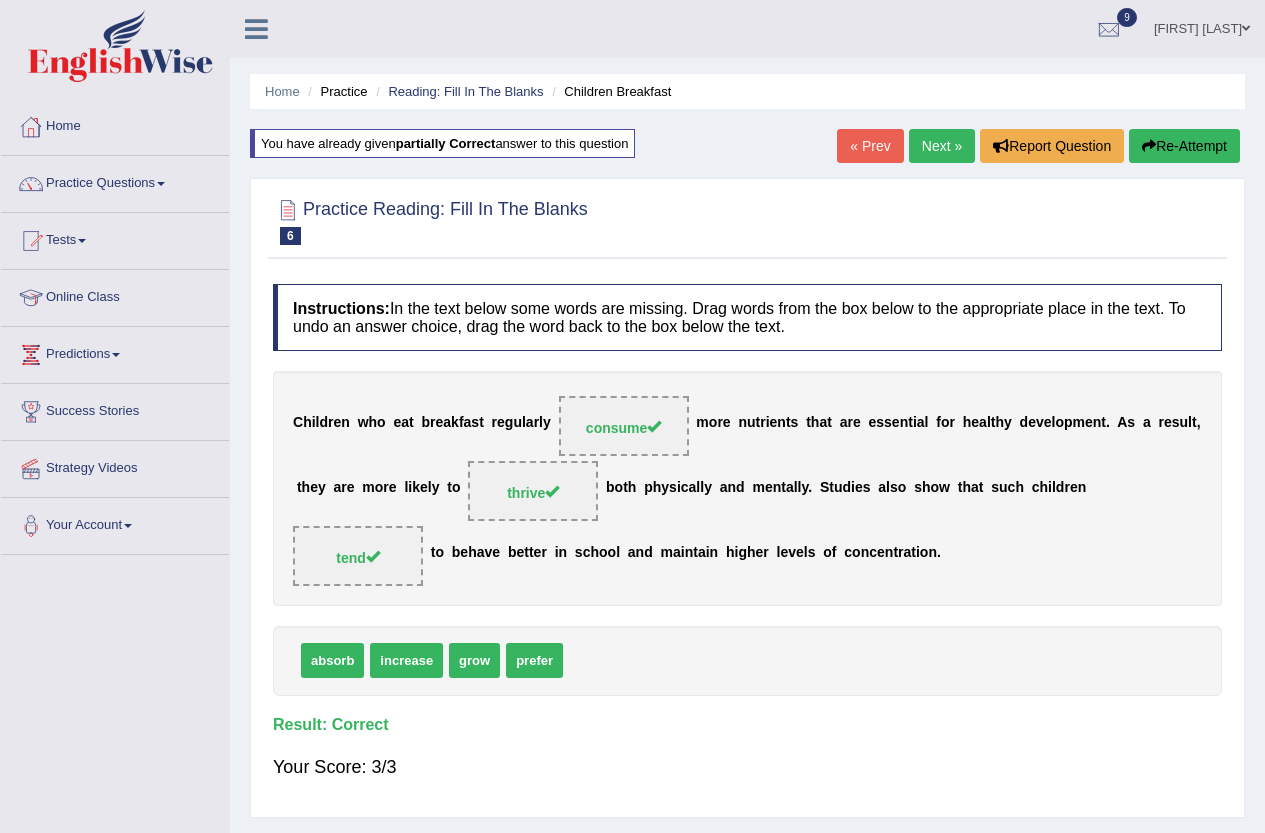 click on "Home" at bounding box center (115, 124) 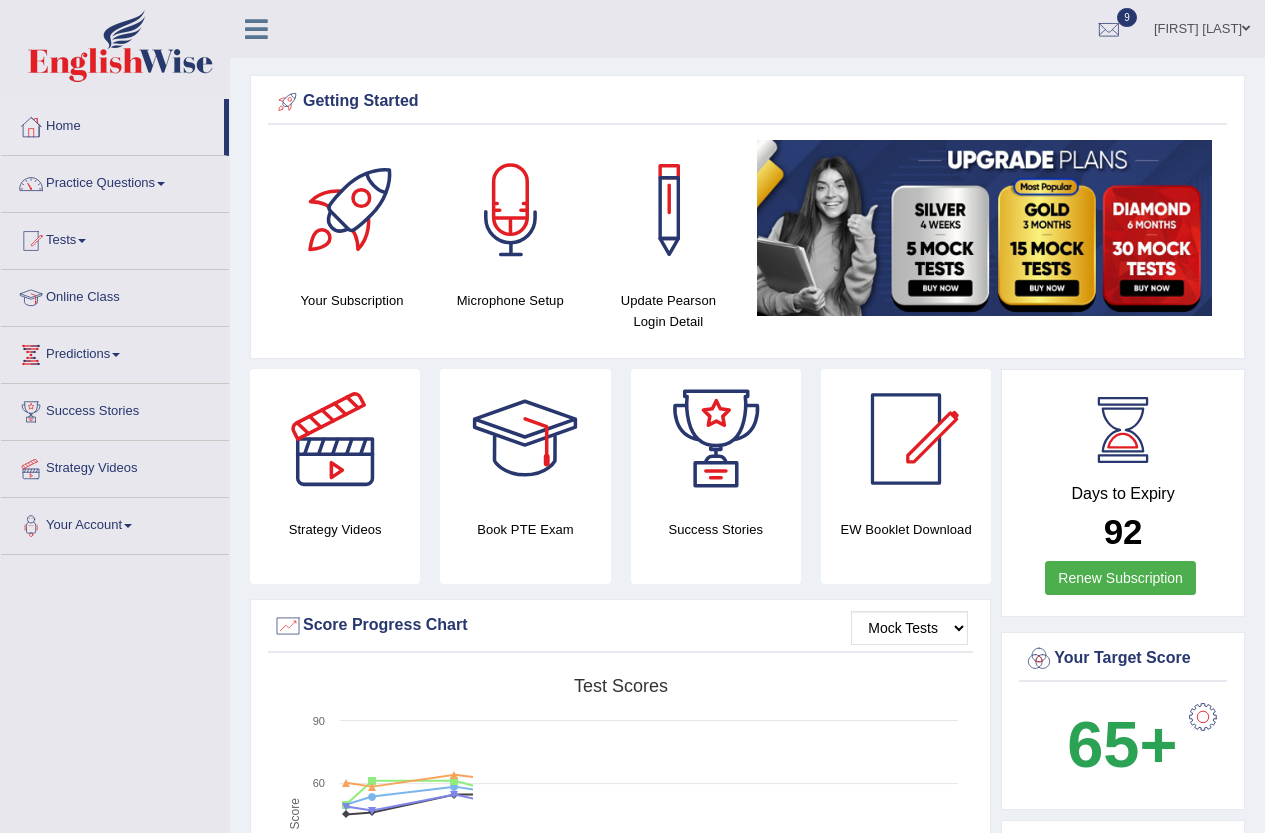 scroll, scrollTop: 0, scrollLeft: 0, axis: both 